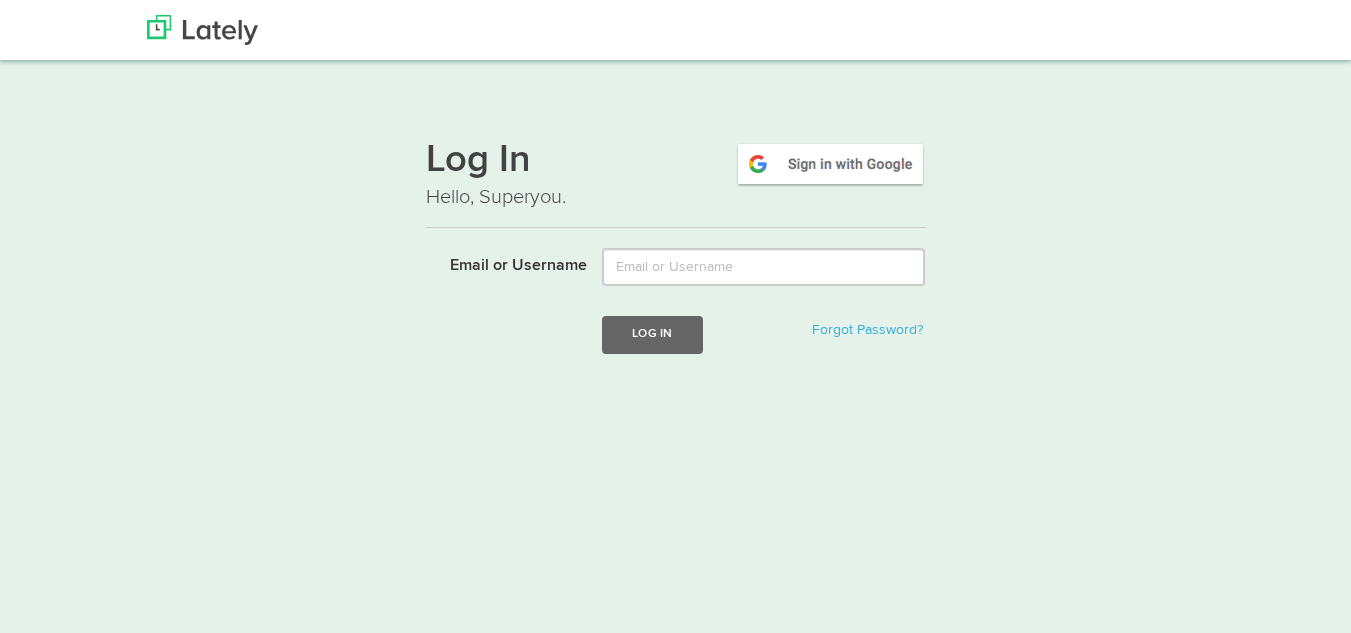 scroll, scrollTop: 0, scrollLeft: 0, axis: both 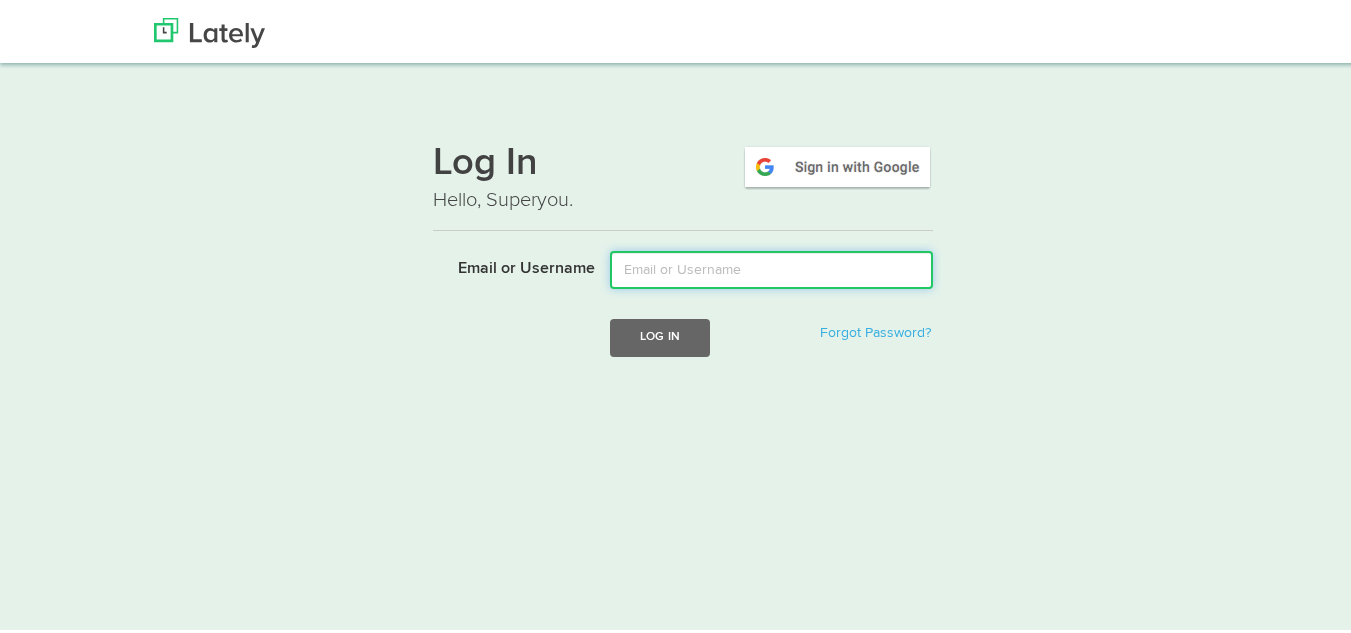click on "Email or Username" at bounding box center (771, 267) 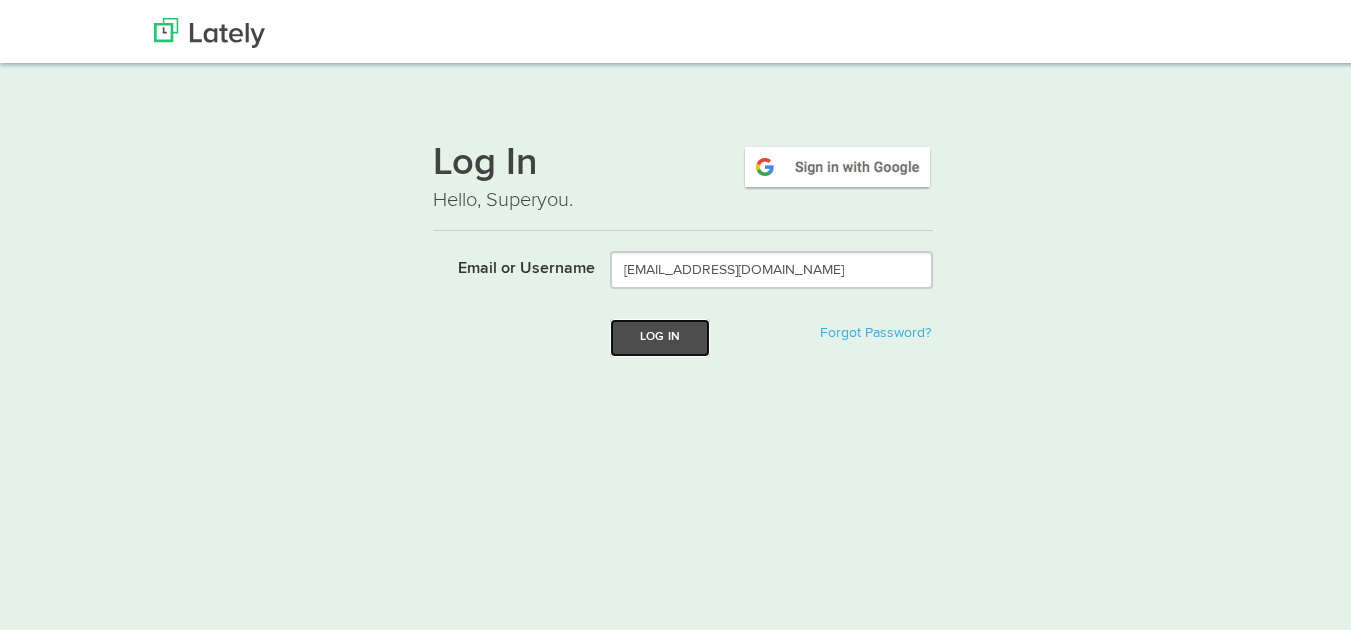 click on "Log In" at bounding box center (660, 334) 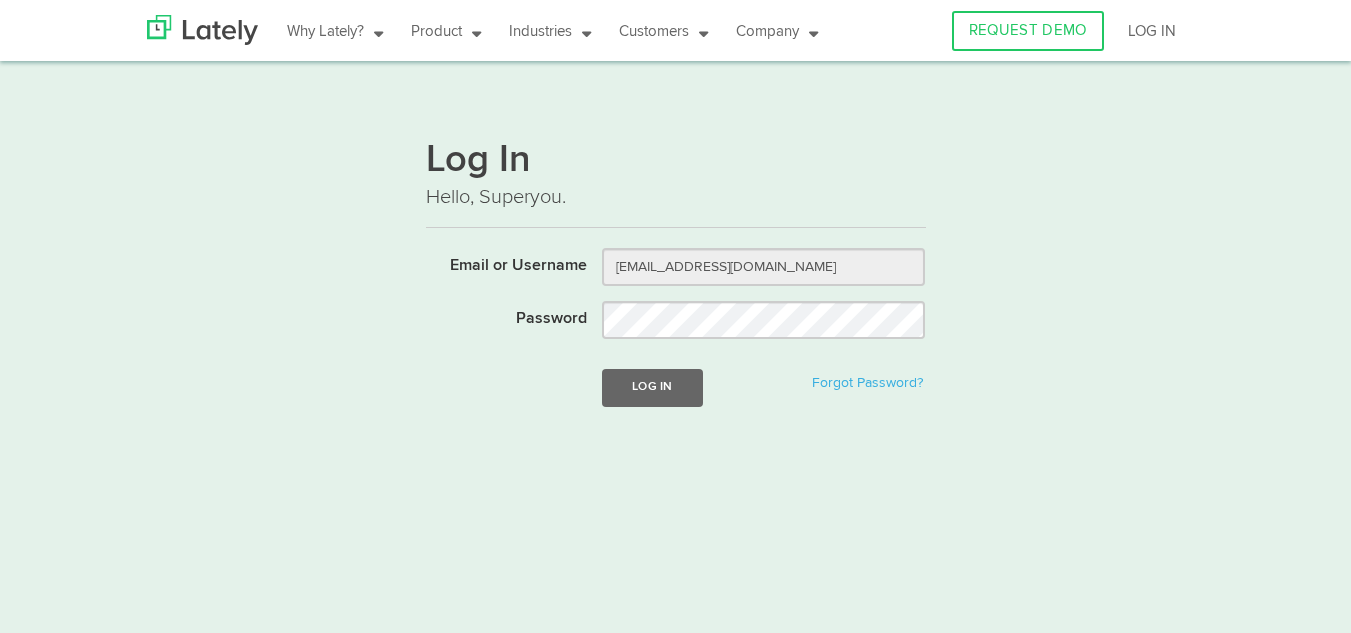scroll, scrollTop: 0, scrollLeft: 0, axis: both 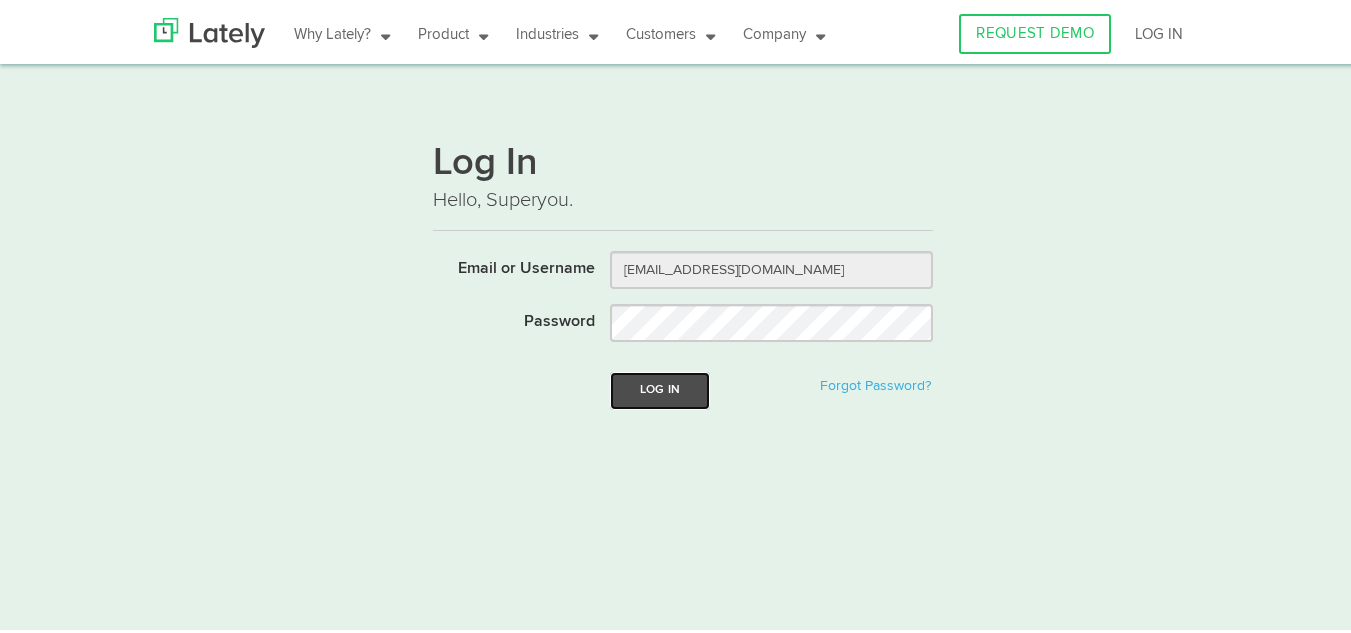 click on "Log In" at bounding box center (660, 387) 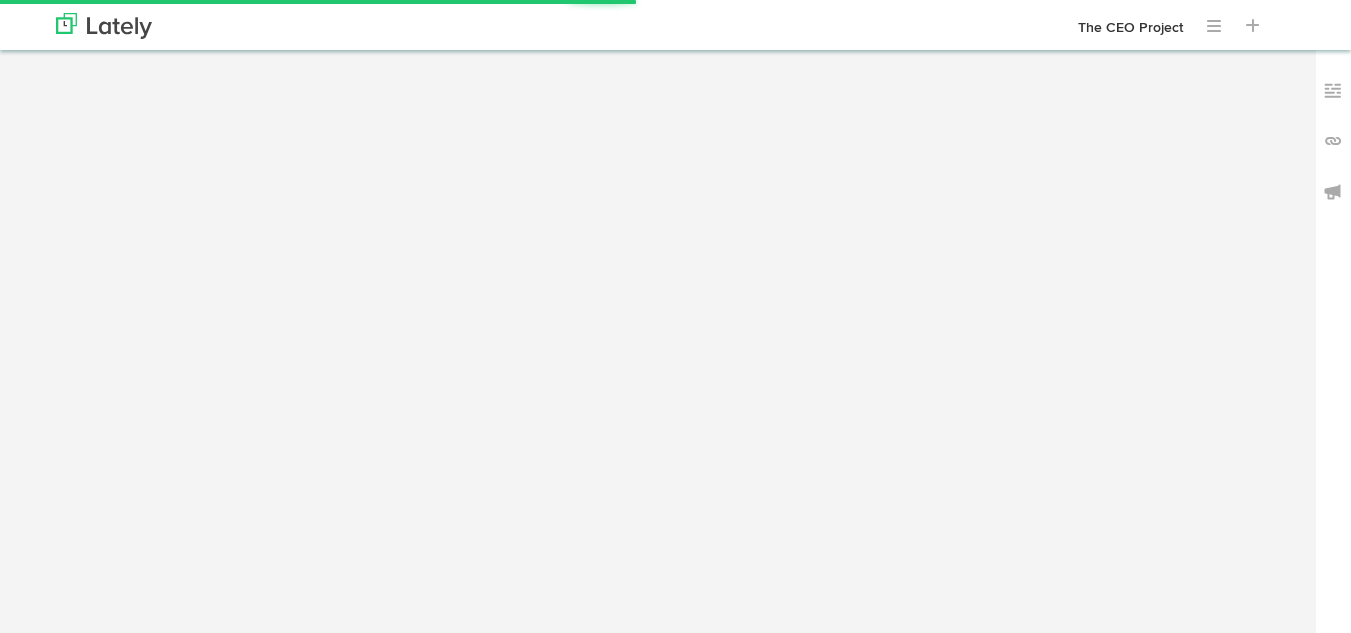 scroll, scrollTop: 0, scrollLeft: 0, axis: both 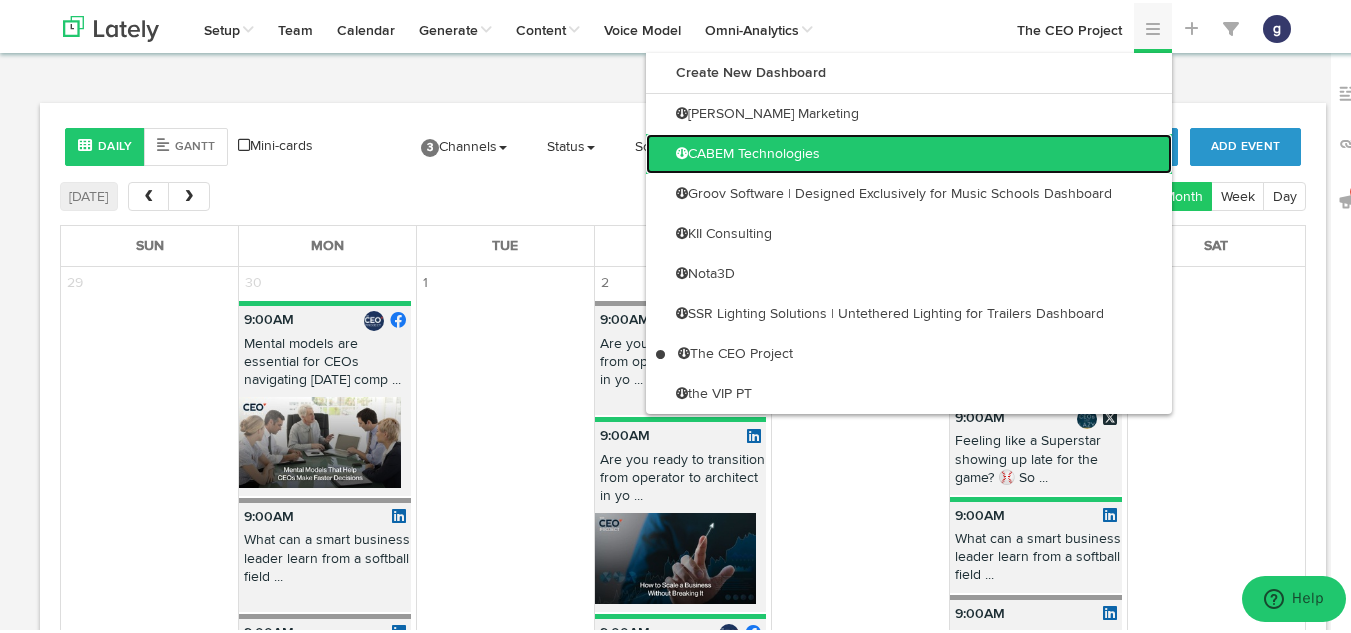 click on "CABEM Technologies" at bounding box center (909, 151) 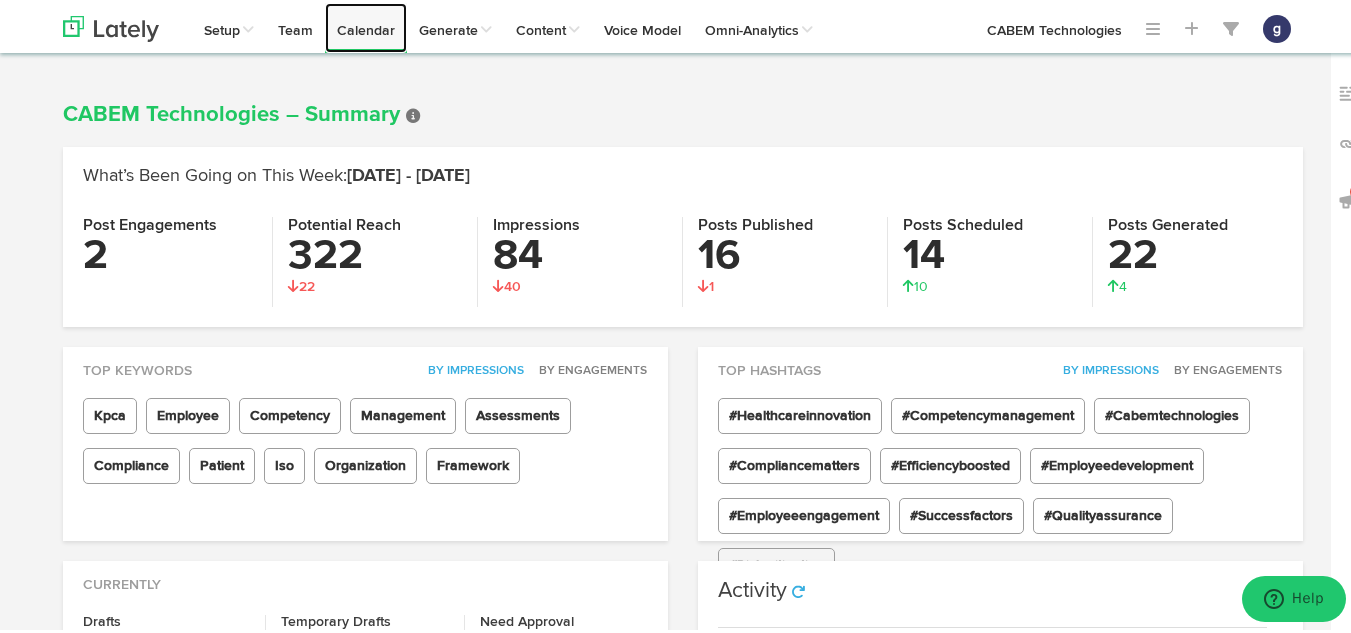 click on "Calendar" at bounding box center (366, 25) 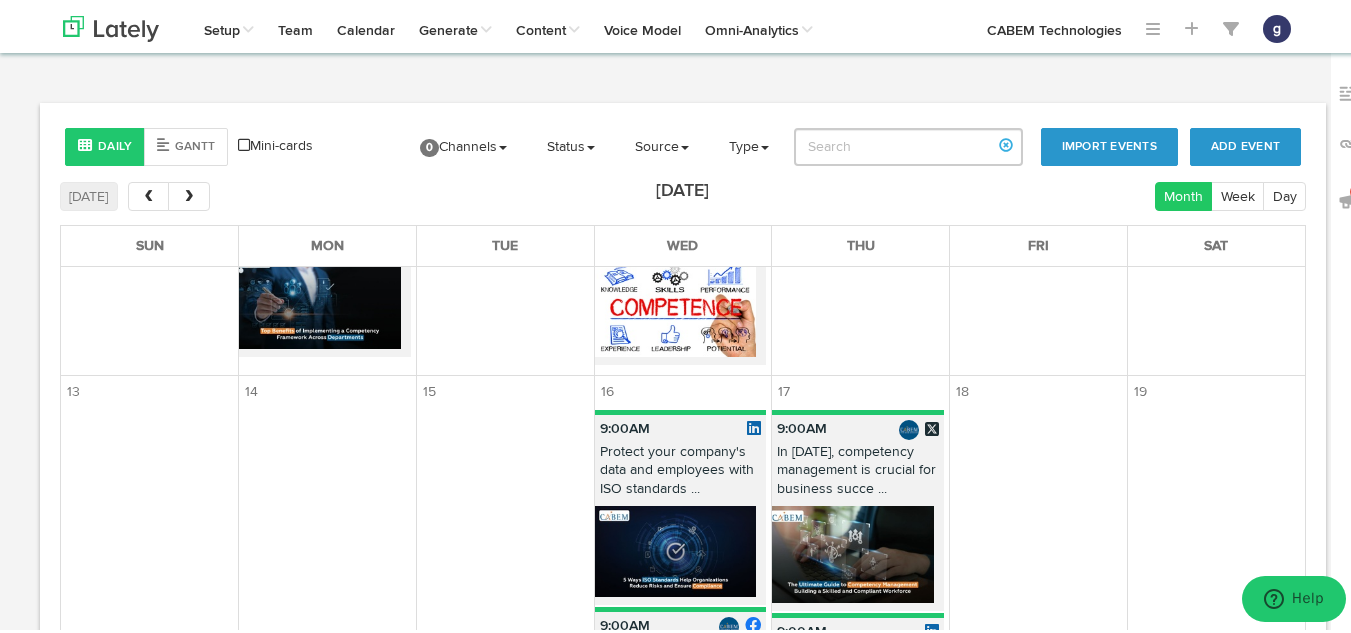 scroll, scrollTop: 1488, scrollLeft: 0, axis: vertical 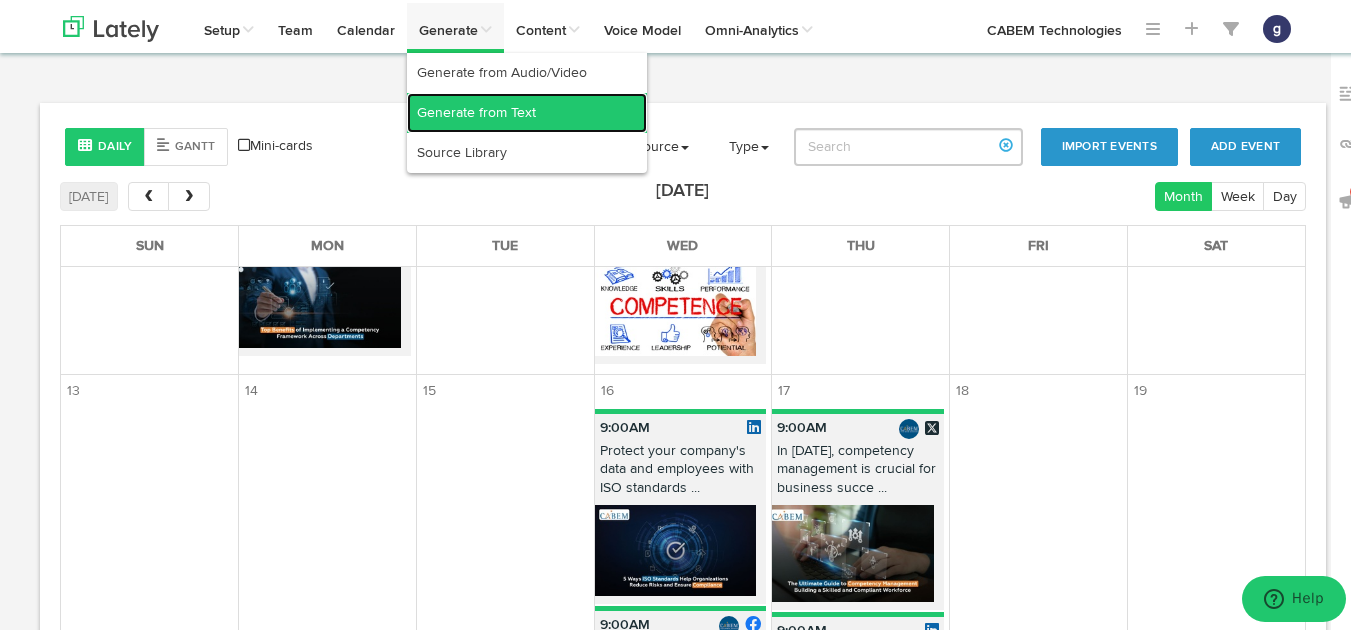 click on "Generate from Text" at bounding box center [527, 110] 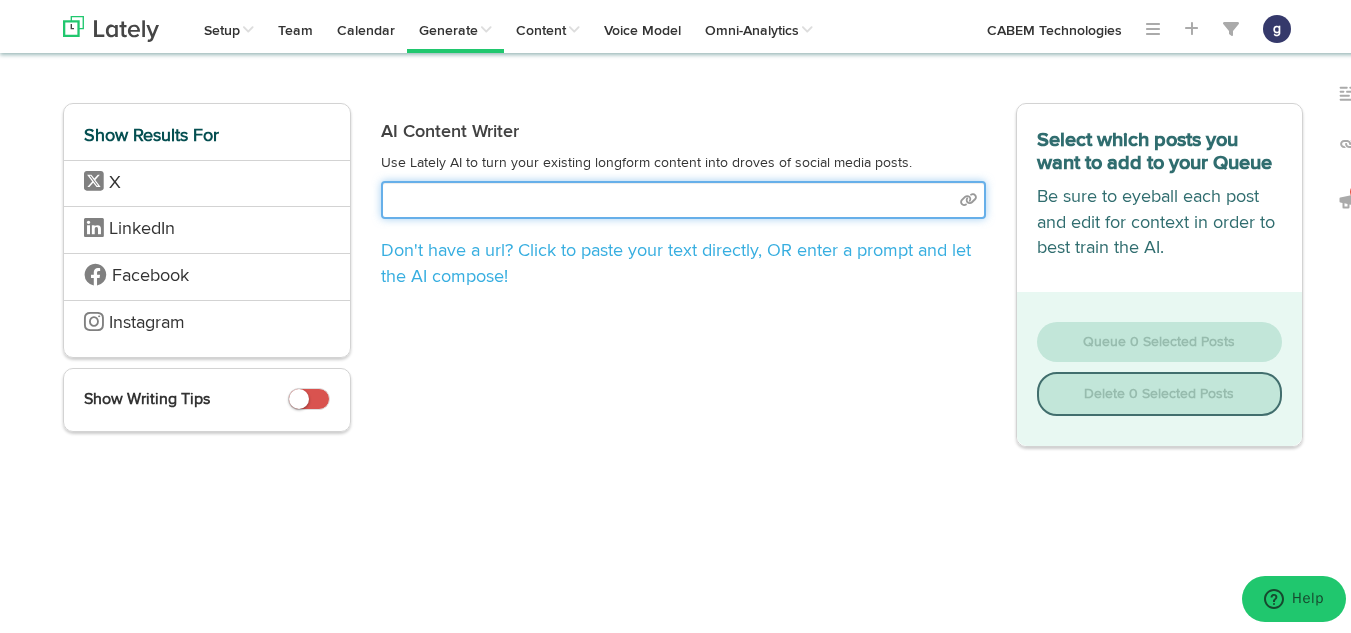click at bounding box center [683, 197] 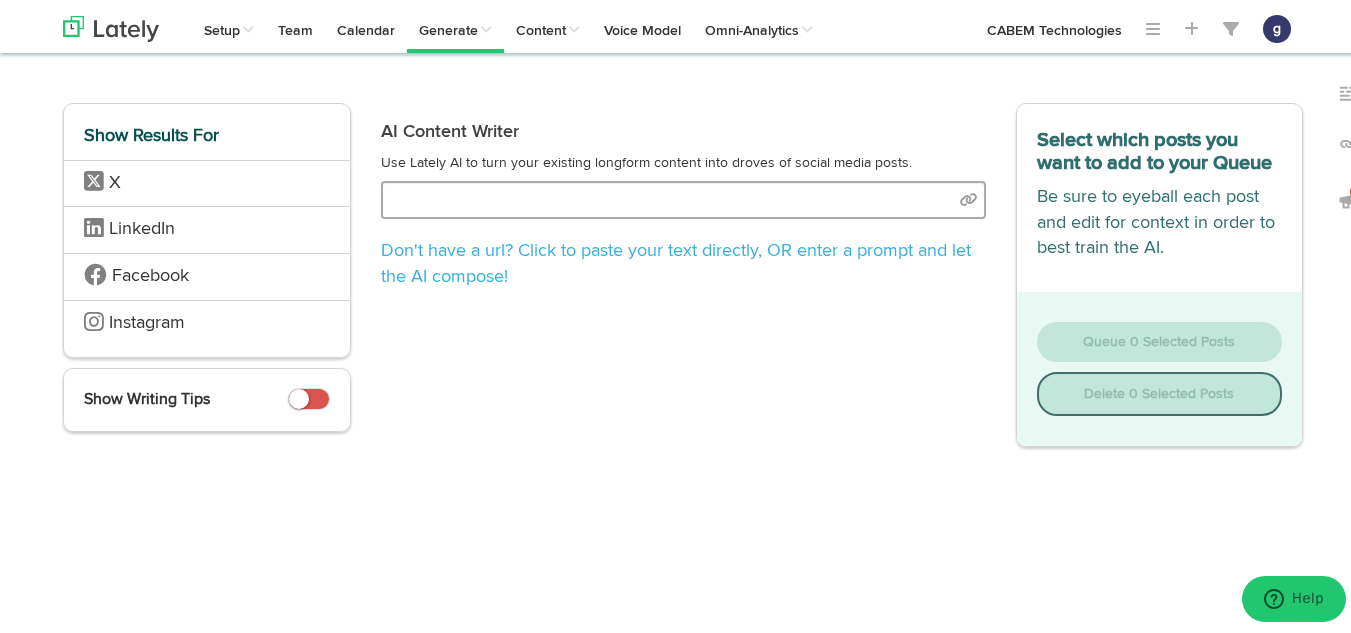 select on "natural" 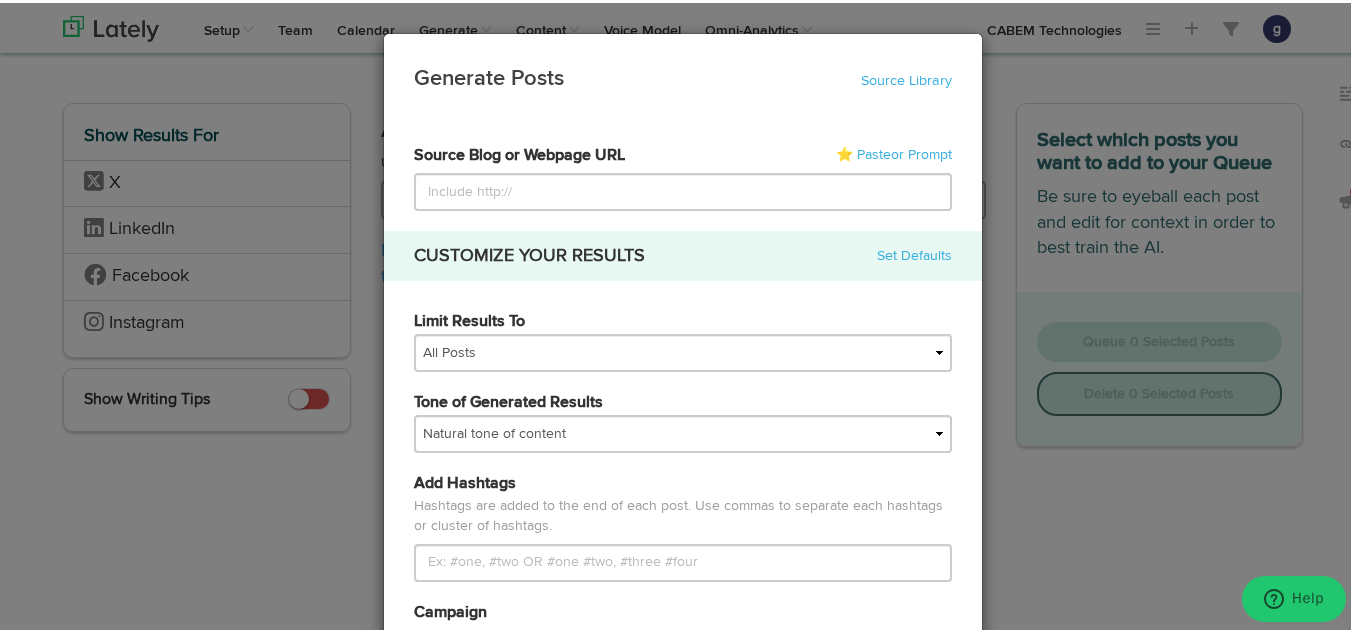 type on "https://www.cabem.com/the-role-of-competency-management-in-employee-retention/" 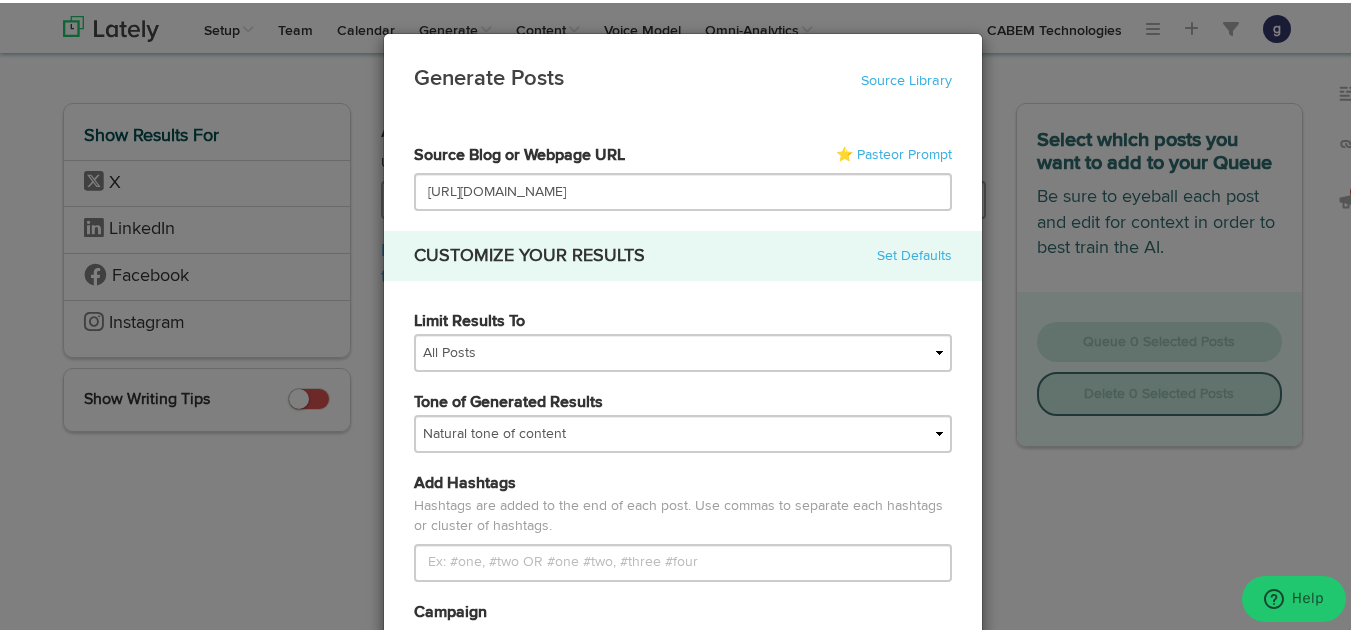 scroll, scrollTop: 0, scrollLeft: 12, axis: horizontal 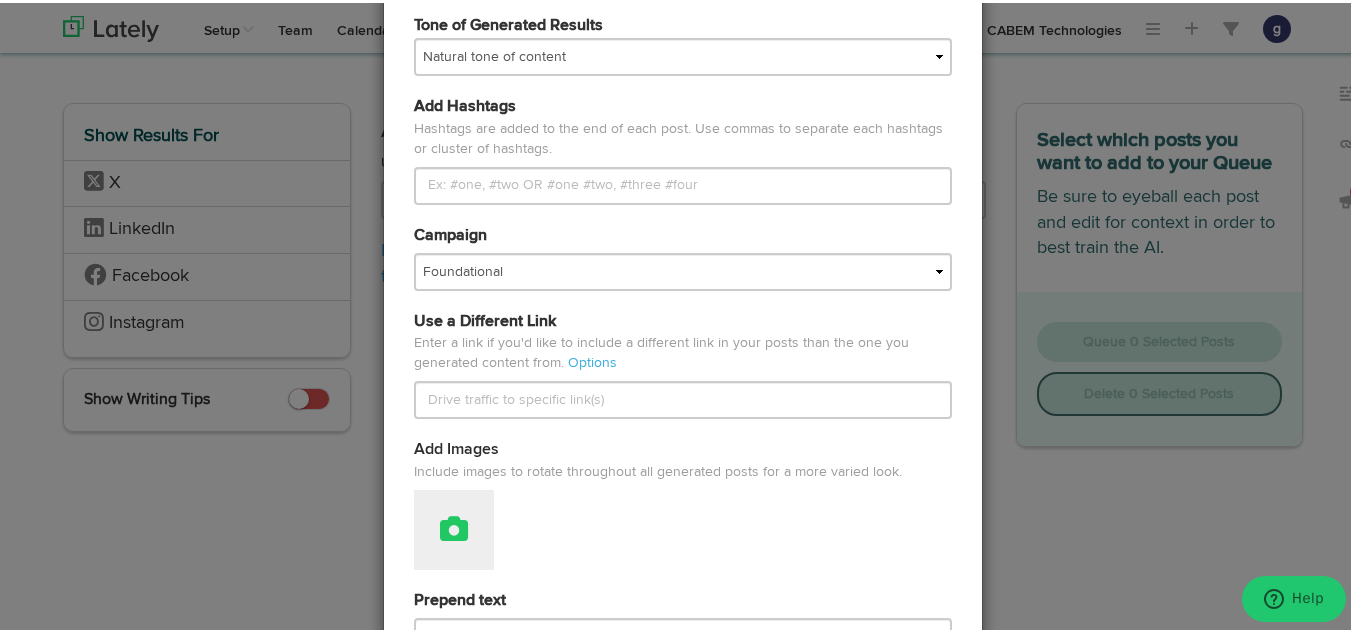 type on "https://www.cabem.com/the-role-of-competency-management-in-employee-retention/" 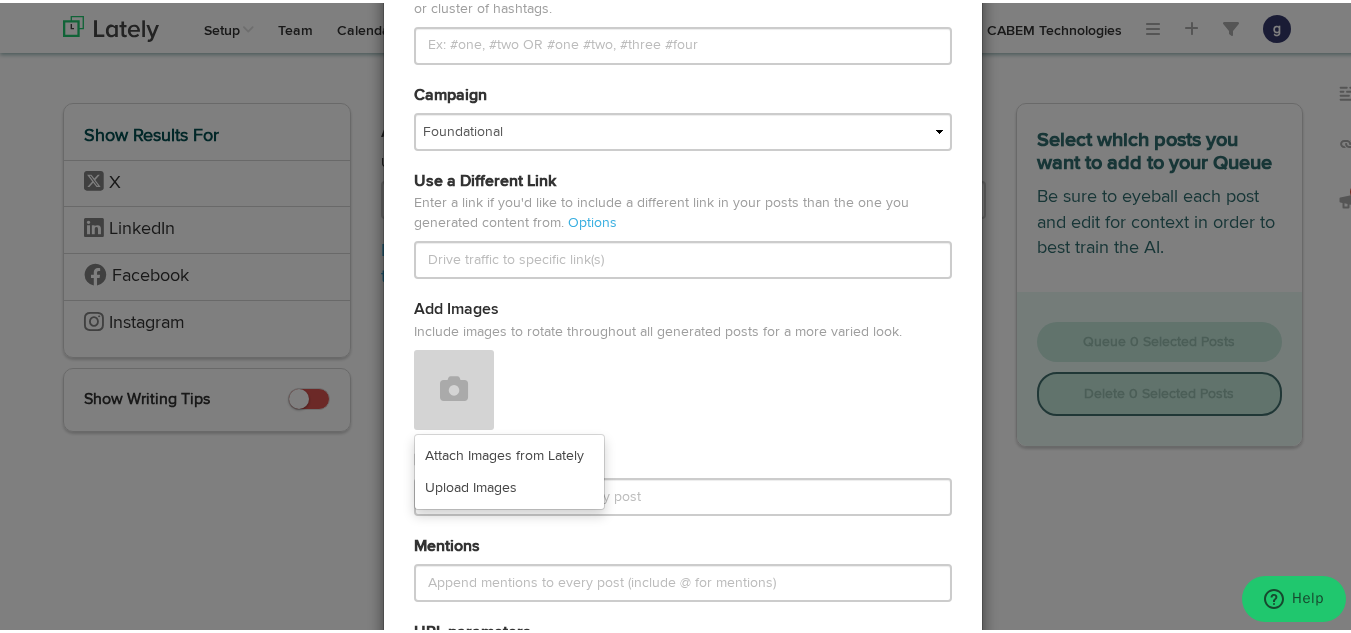 scroll, scrollTop: 518, scrollLeft: 0, axis: vertical 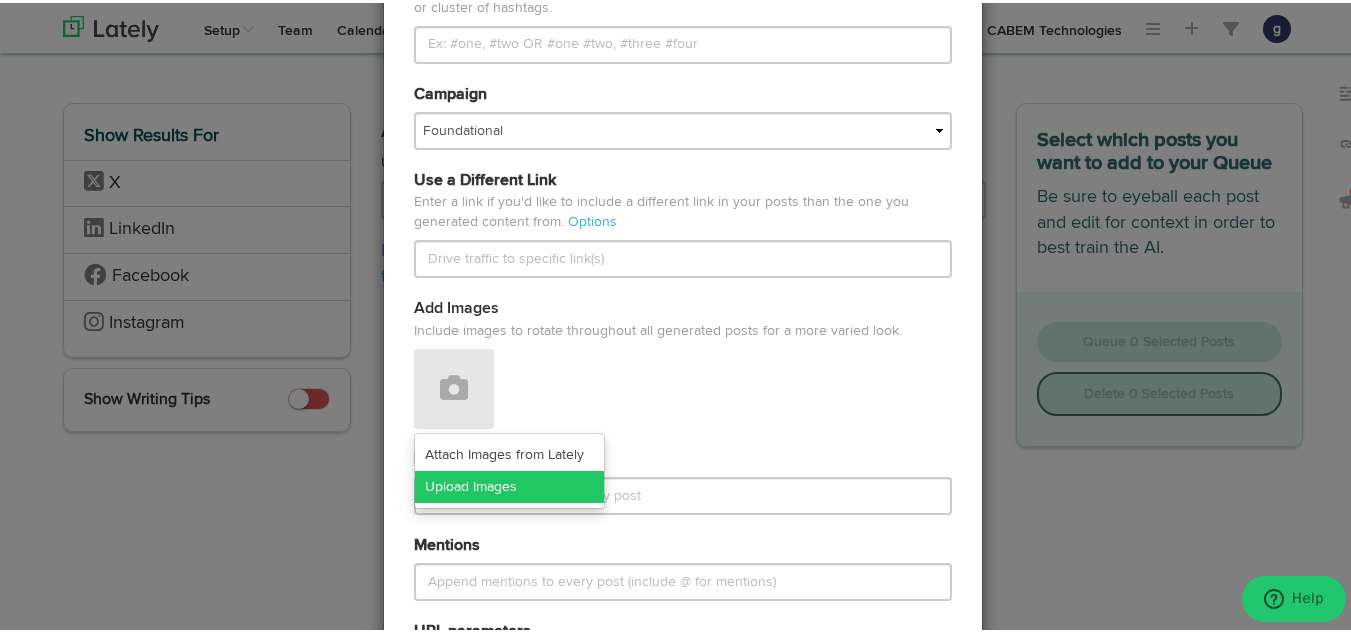 click on "Upload Images" at bounding box center (509, 484) 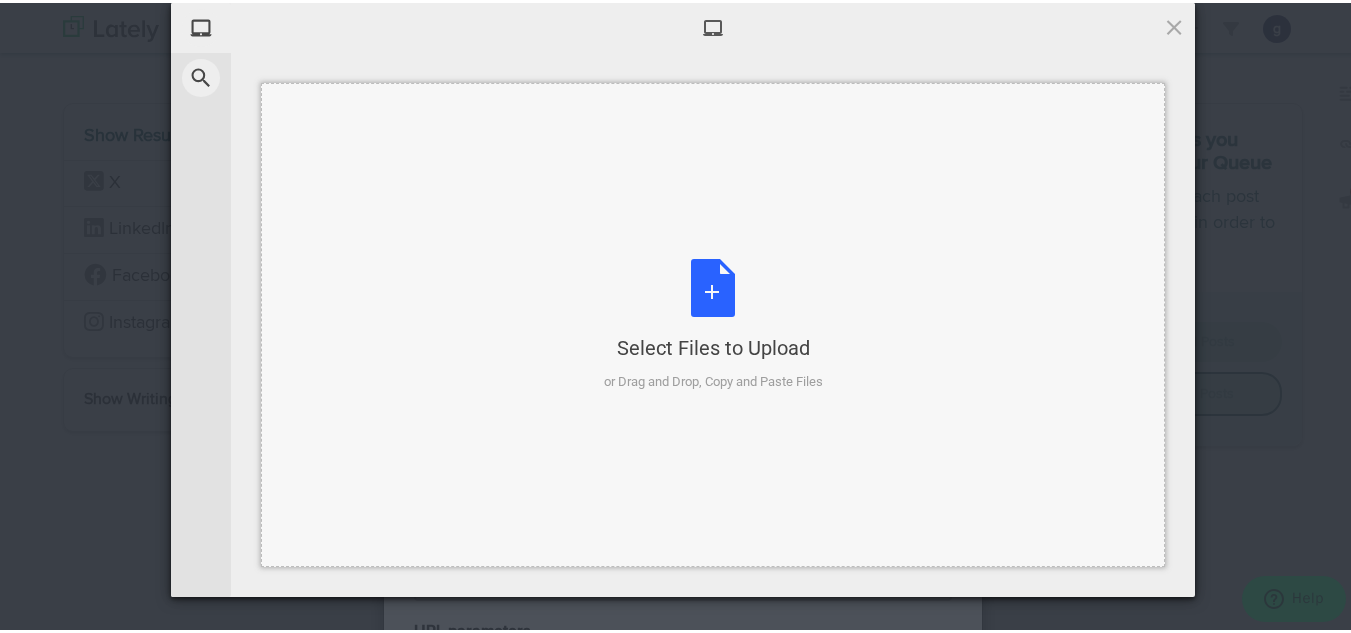 click on "Select Files to Upload
or Drag and Drop, Copy and Paste Files" at bounding box center [713, 322] 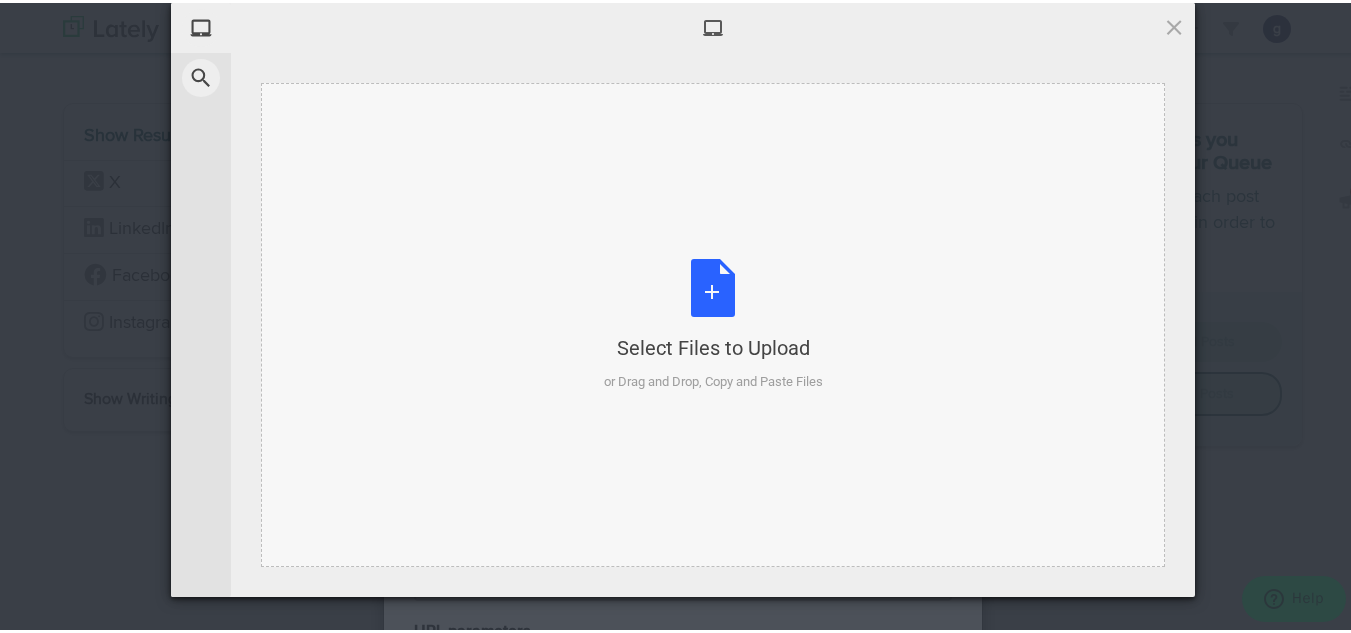 type 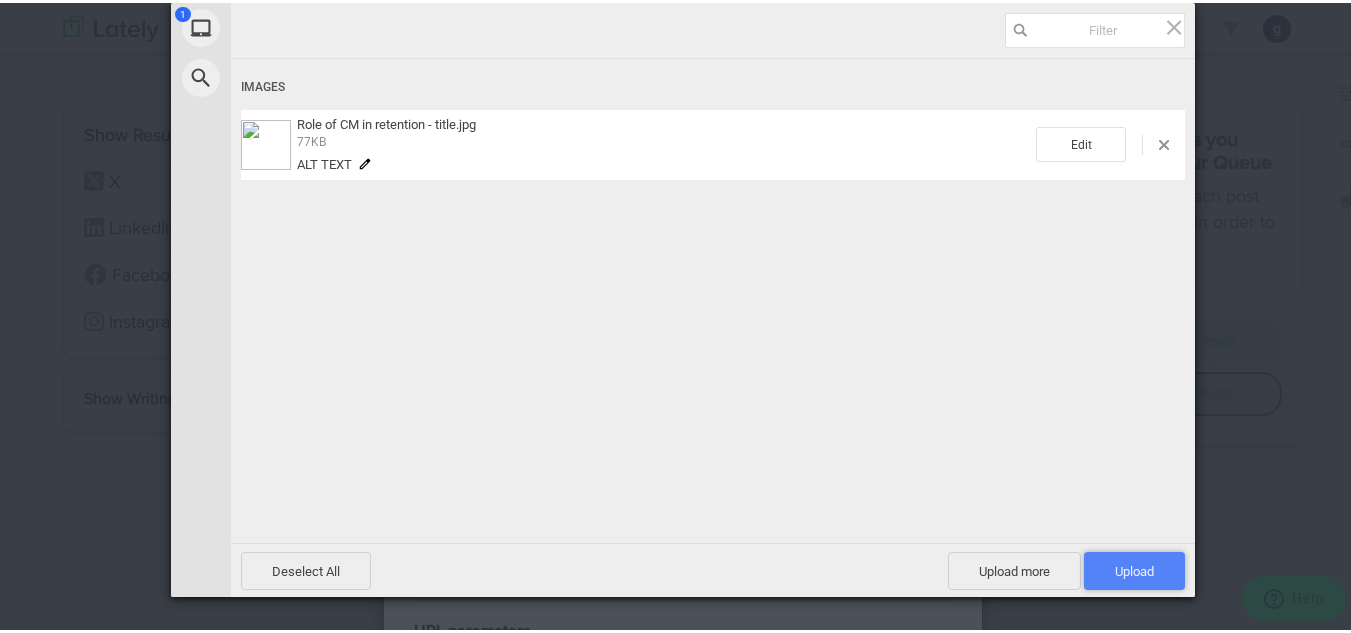 click on "Upload
1" at bounding box center [1134, 568] 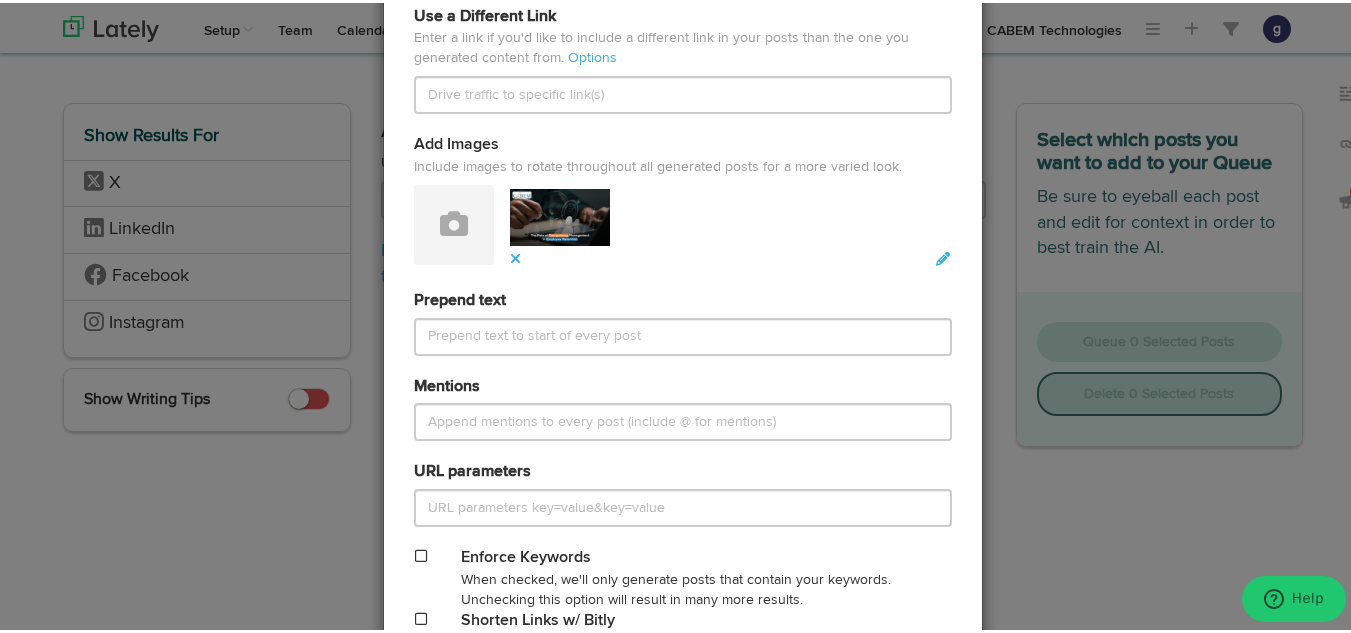 scroll, scrollTop: 808, scrollLeft: 0, axis: vertical 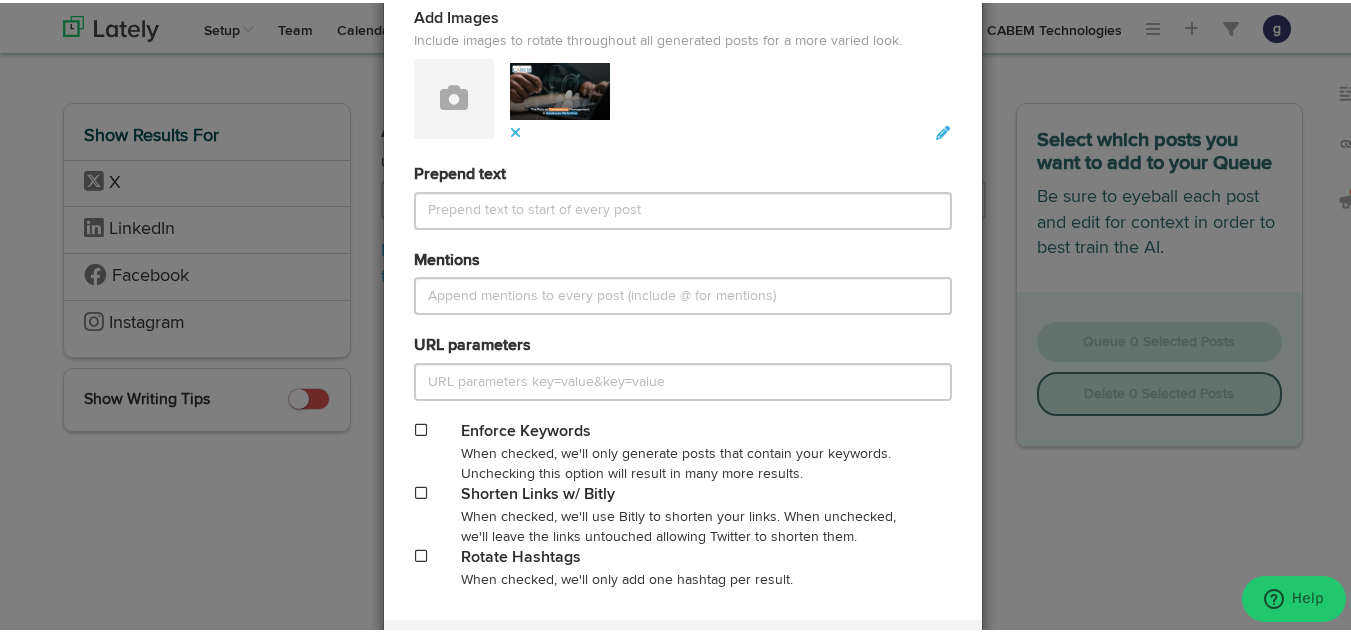 click at bounding box center [421, 490] 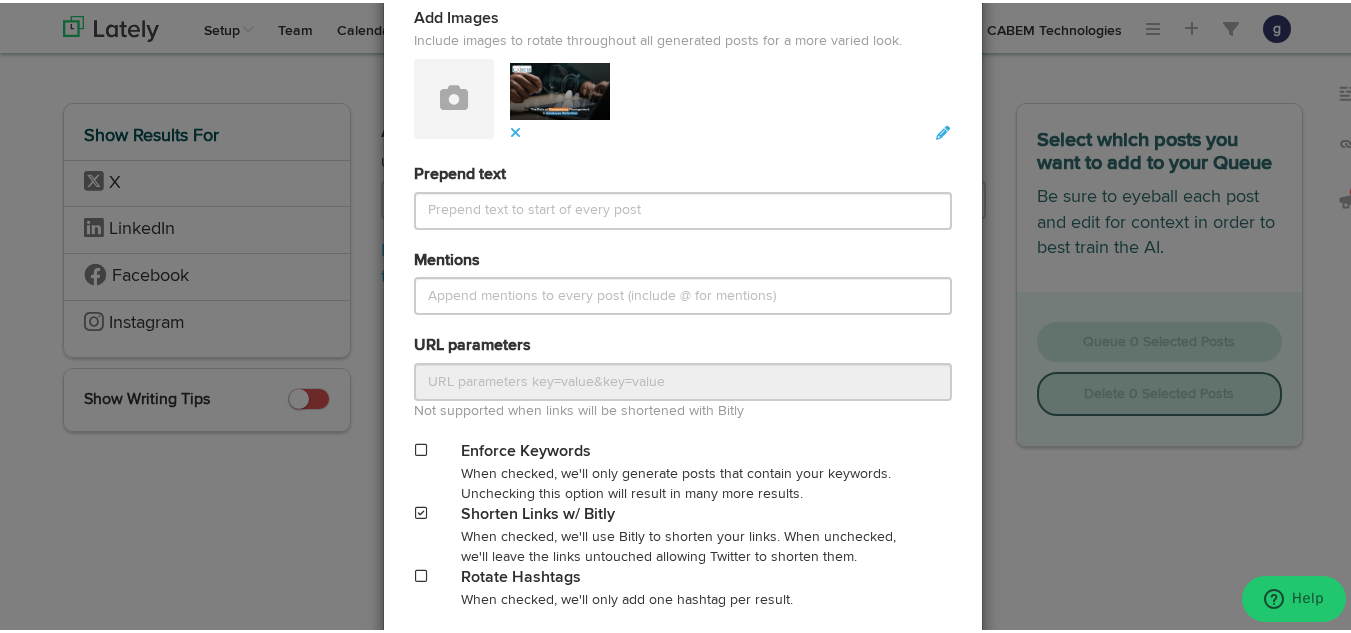 scroll, scrollTop: 941, scrollLeft: 0, axis: vertical 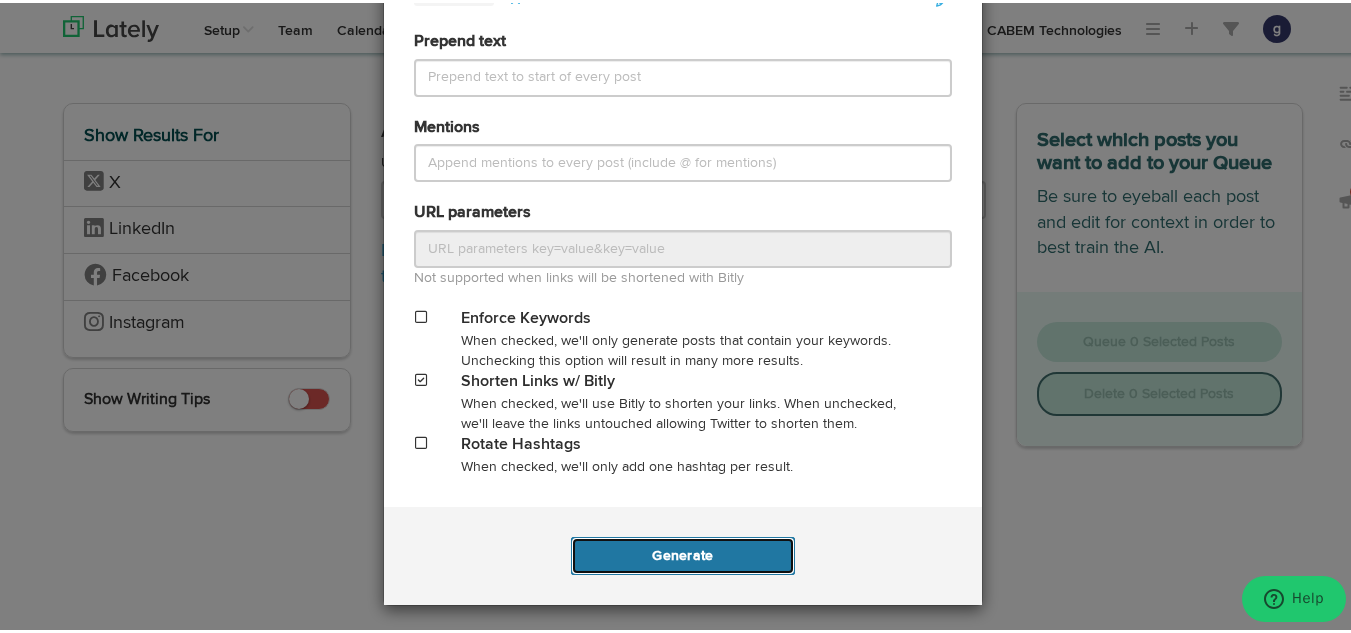 click on "Generate" at bounding box center [682, 553] 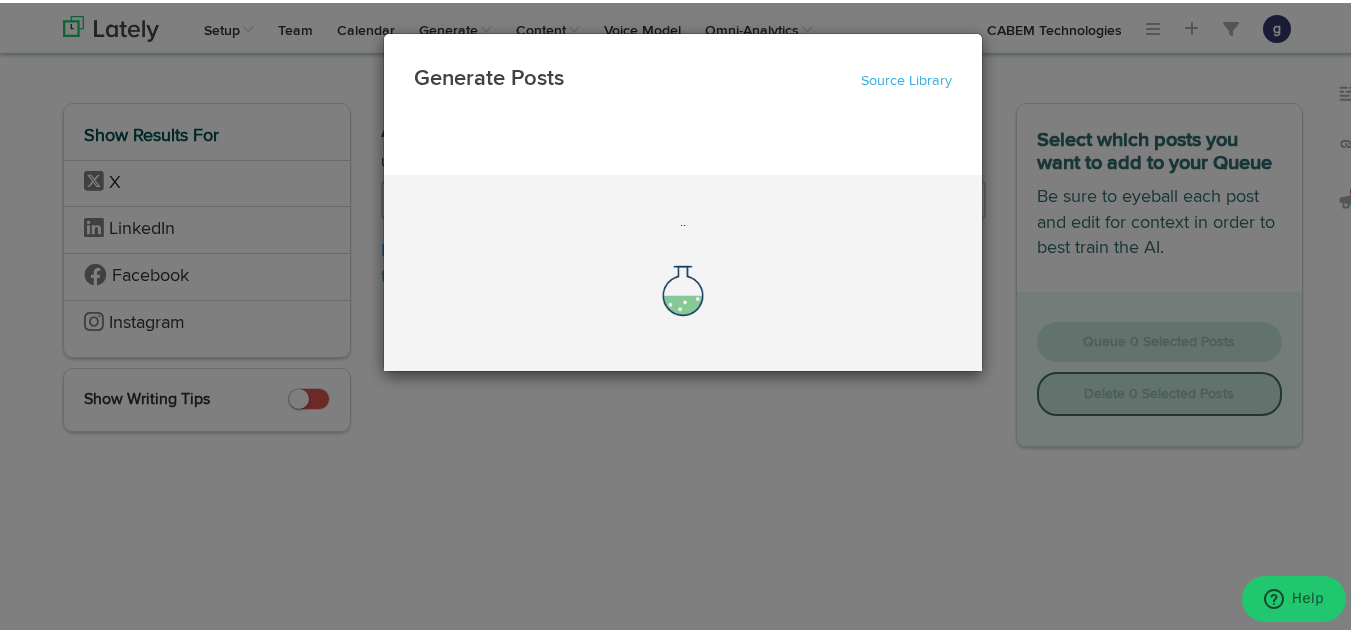 scroll, scrollTop: 0, scrollLeft: 0, axis: both 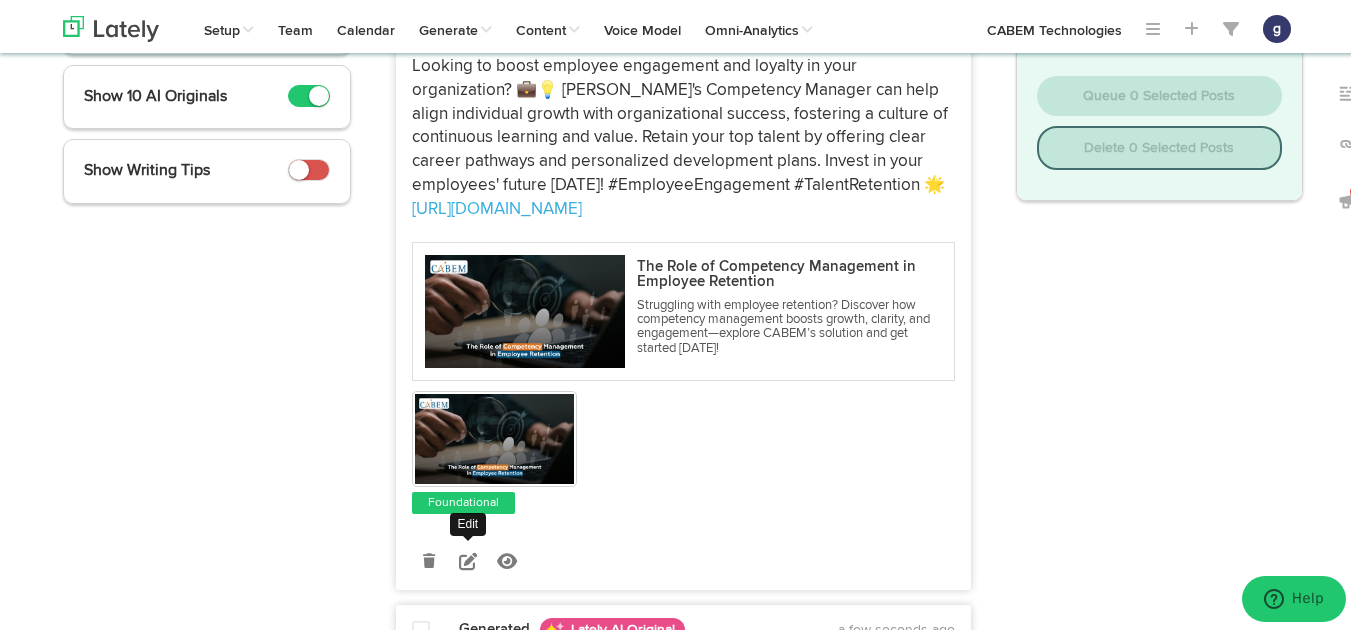 click at bounding box center (468, 558) 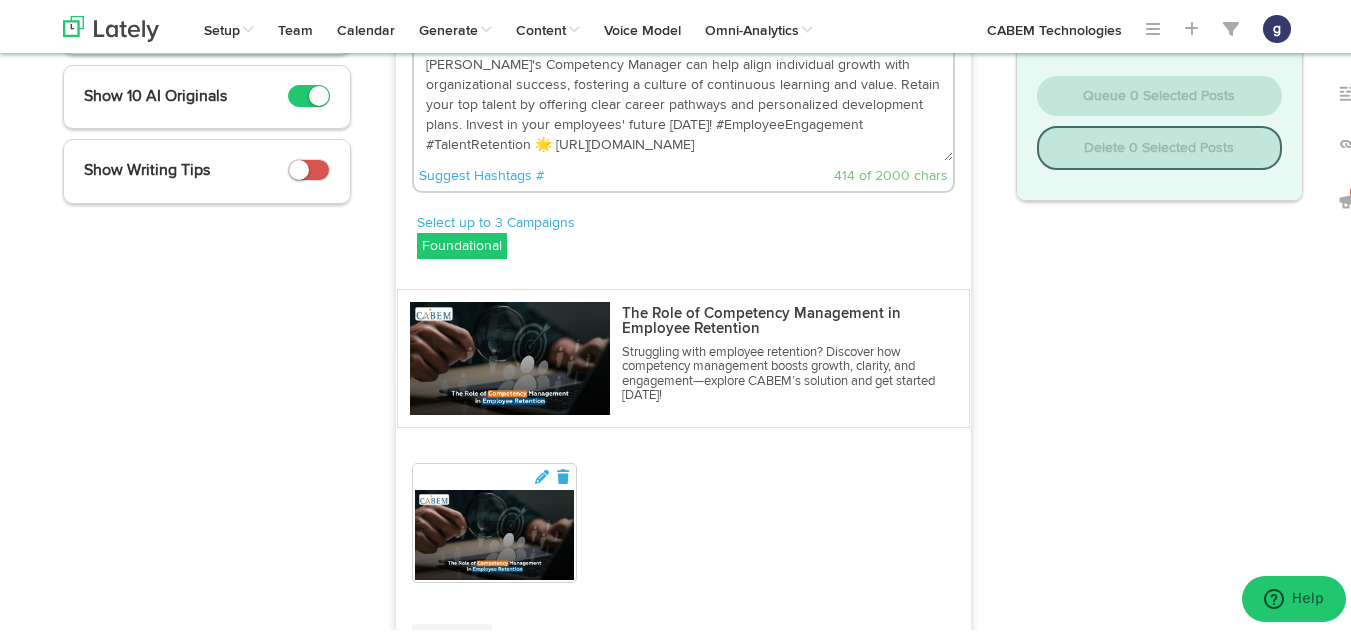 scroll, scrollTop: 0, scrollLeft: 0, axis: both 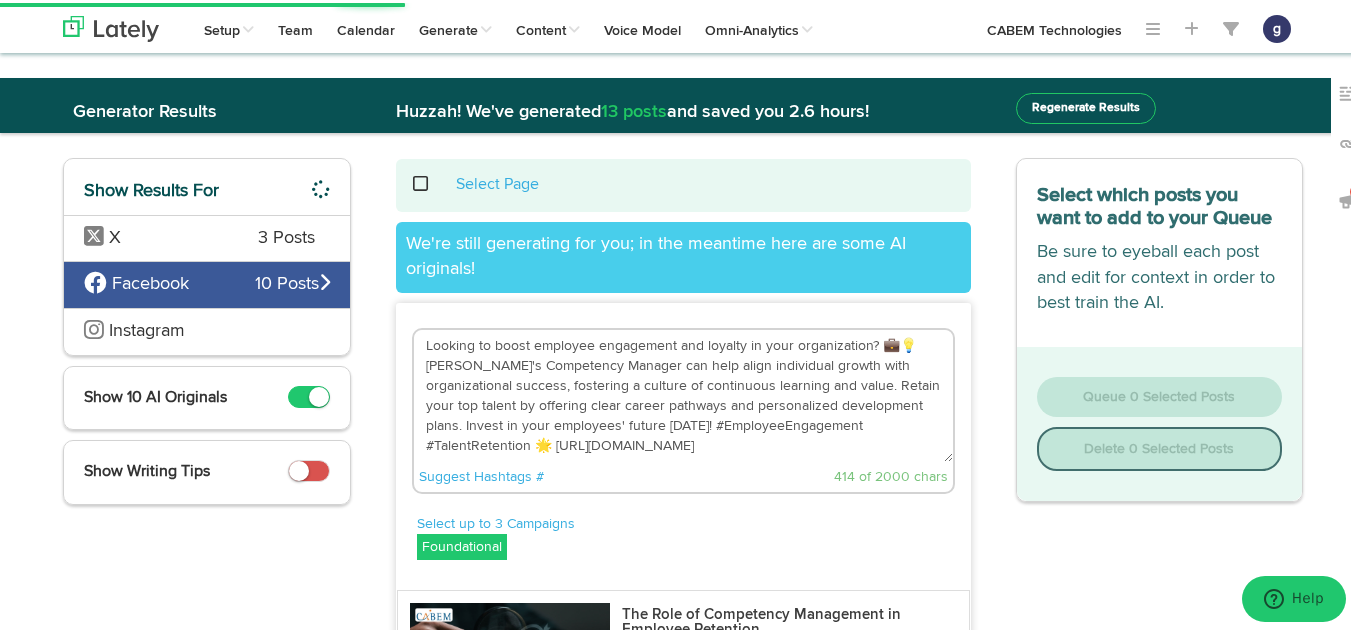 click on "Looking to boost employee engagement and loyalty in your organization? 💼💡 CABEM's Competency Manager can help align individual growth with organizational success, fostering a culture of continuous learning and value. Retain your top talent by offering clear career pathways and personalized development plans. Invest in your employees' future today! #EmployeeEngagement #TalentRetention 🌟 https://bit.ly/44IYWHd" at bounding box center (683, 393) 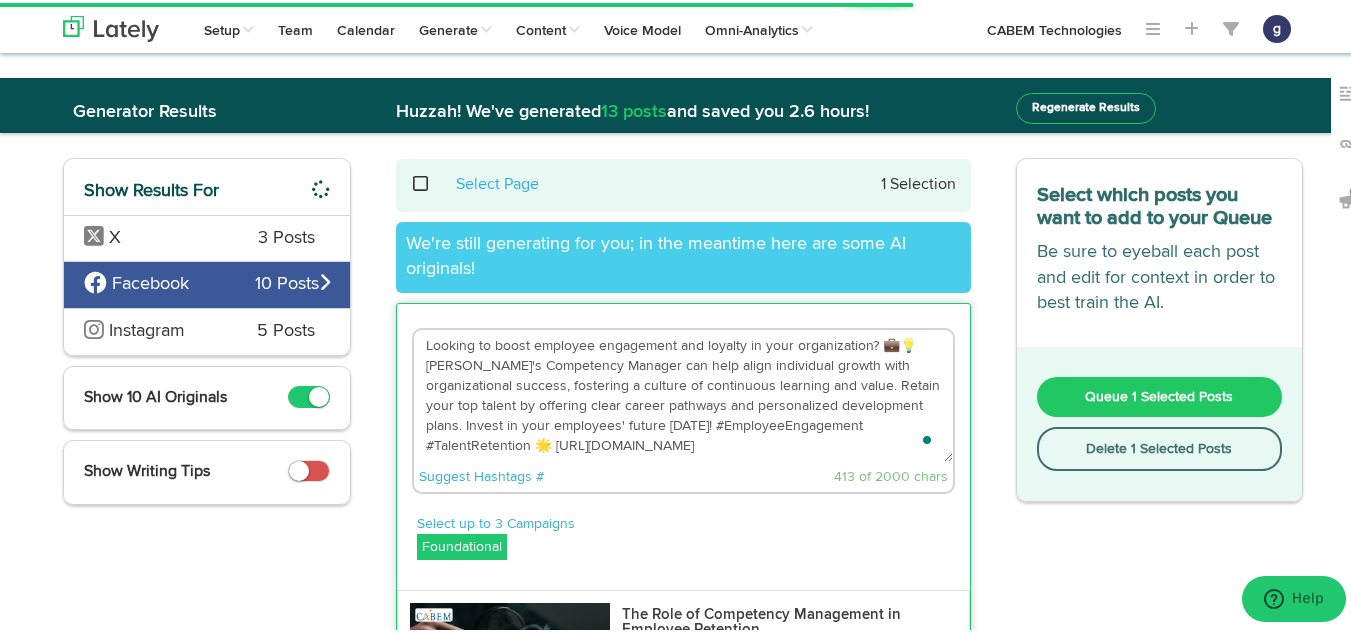 click on "Looking to boost employee engagement and loyalty in your organization? 💼💡CABEM's Competency Manager can help align individual growth with organizational success, fostering a culture of continuous learning and value. Retain your top talent by offering clear career pathways and personalized development plans. Invest in your employees' future today! #EmployeeEngagement #TalentRetention 🌟 https://bit.ly/44IYWHd" at bounding box center [683, 393] 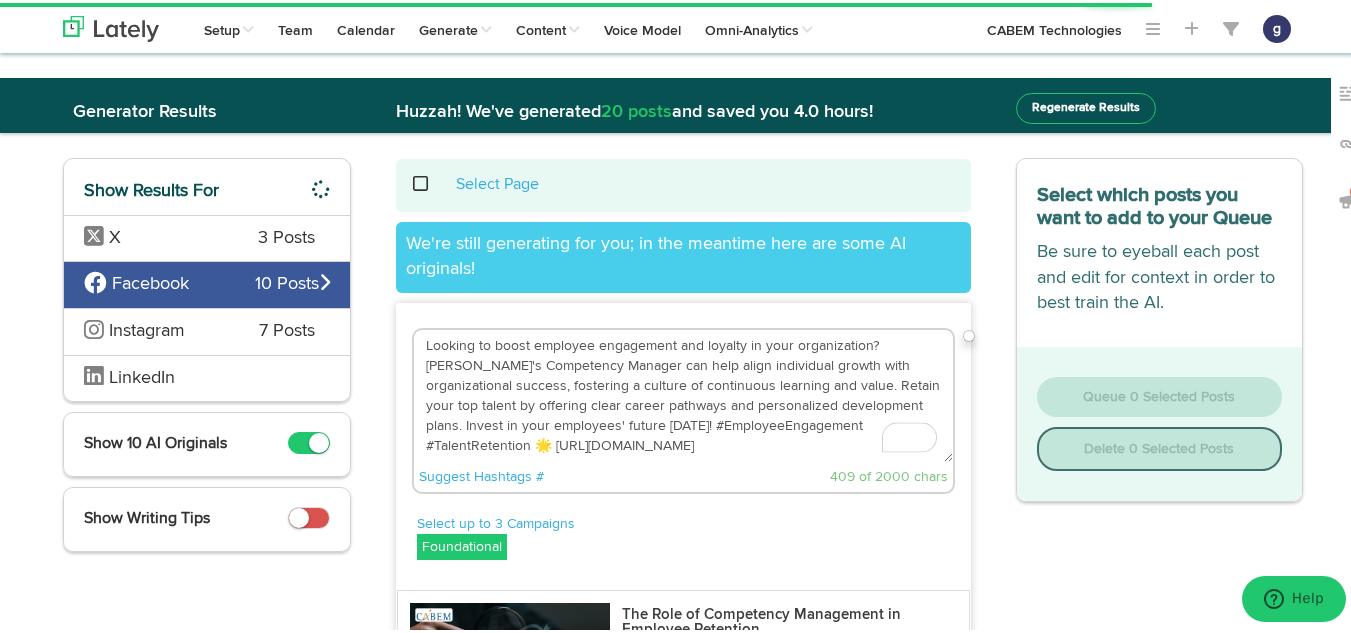 click on "Looking to boost employee engagement and loyalty in your organization? CABEM's Competency Manager can help align individual growth with organizational success, fostering a culture of continuous learning and value. Retain your top talent by offering clear career pathways and personalized development plans. Invest in your employees' future today! #EmployeeEngagement #TalentRetention 🌟 https://bit.ly/44IYWHd" at bounding box center [683, 393] 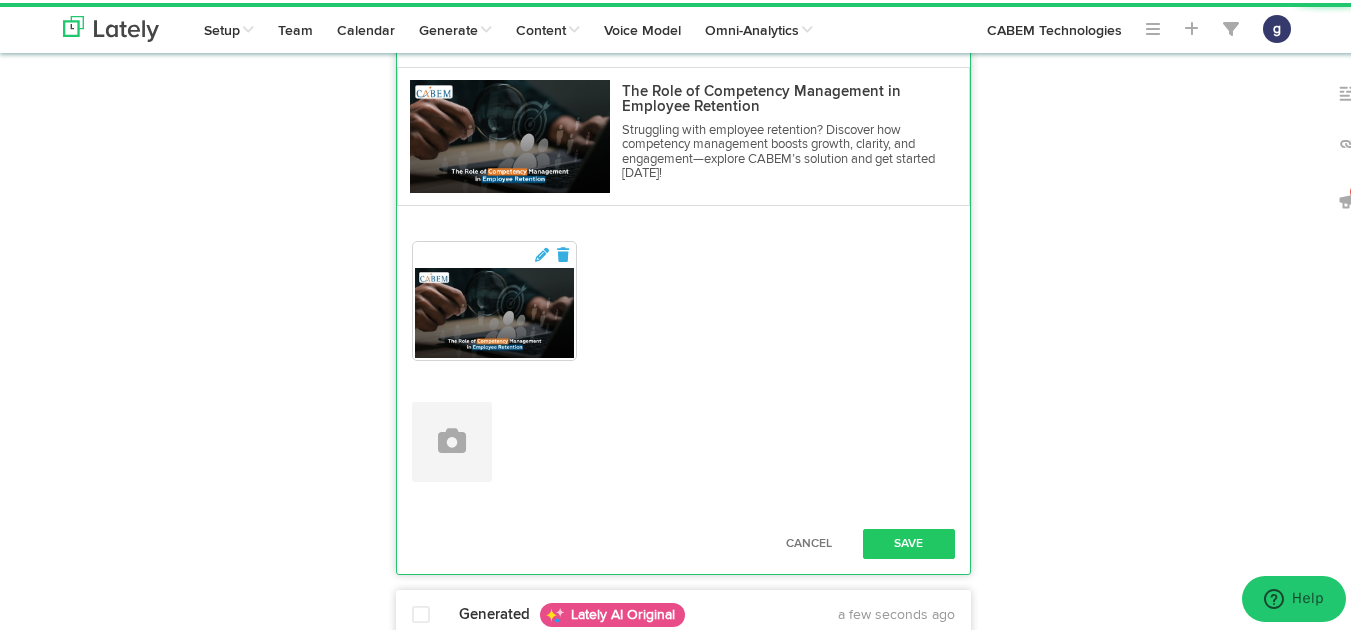 scroll, scrollTop: 524, scrollLeft: 0, axis: vertical 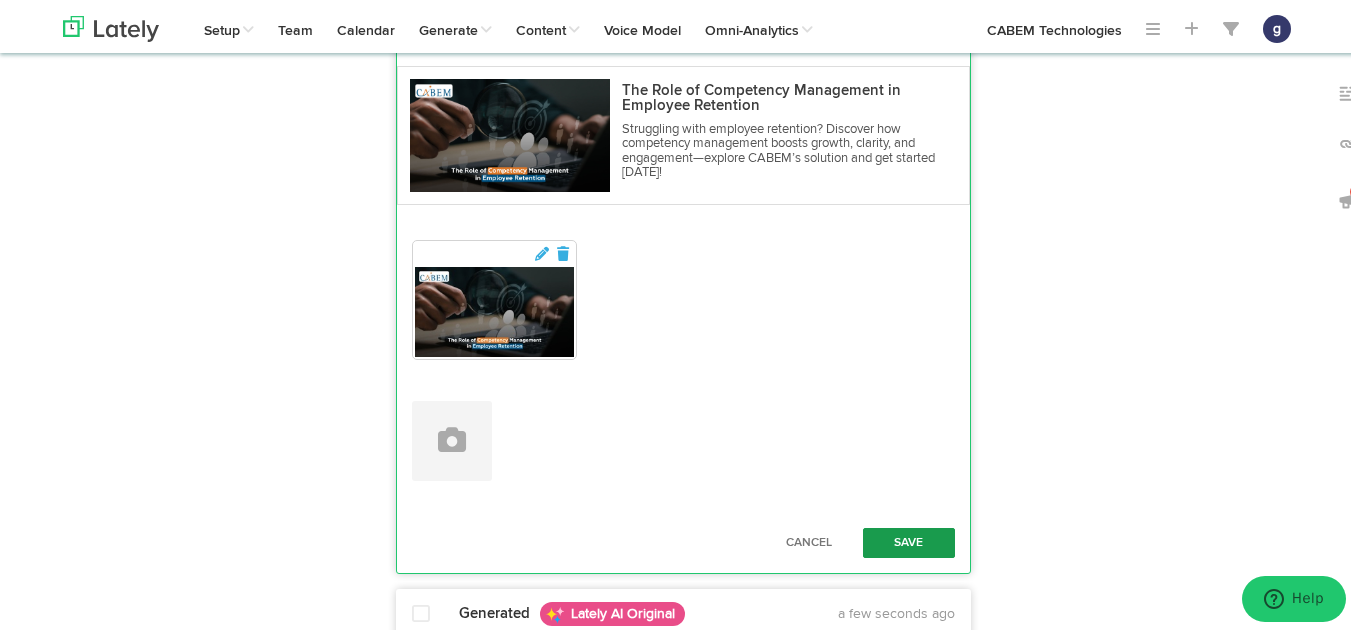 type on "Looking to boost employee engagement and loyalty in your organization? CABEM's Competency Manager can help align individual growth with organizational success, fostering a culture of continuous learning and value. Retain your top talent by offering clear career pathways and personalized development plans. Invest in your employees' future today! #EmployeeEngagement #TalentRetention  https://bit.ly/44IYWHd" 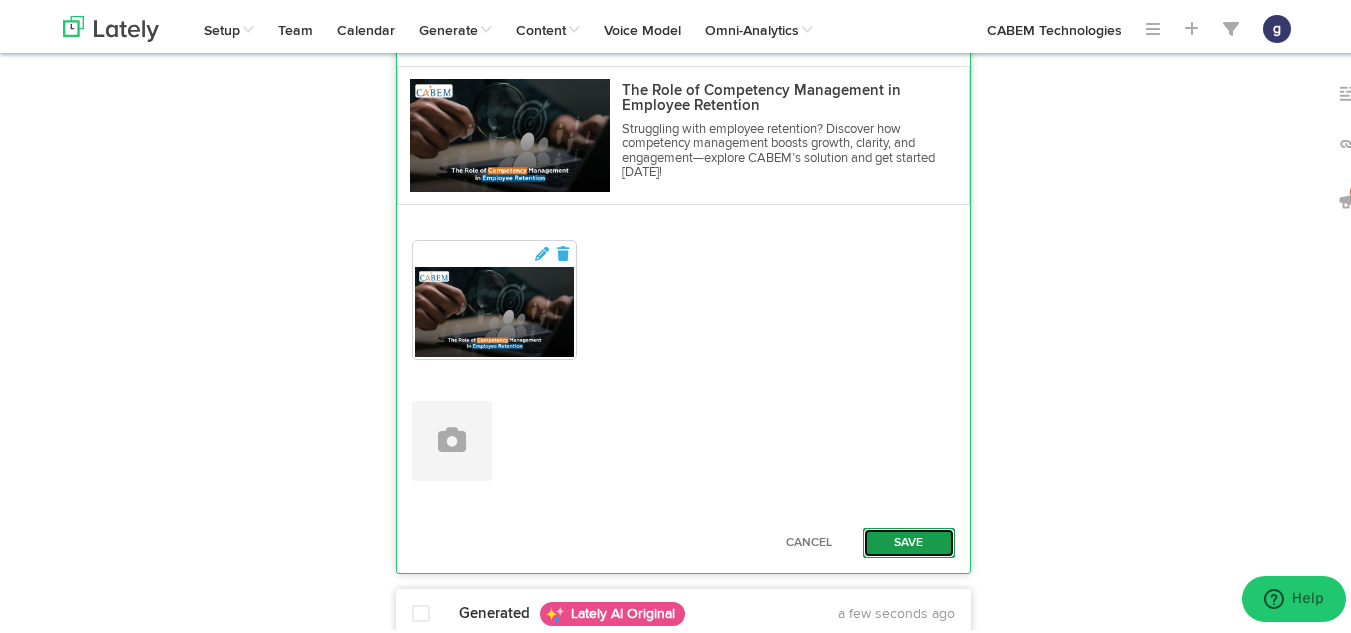 click on "Save" at bounding box center (909, 540) 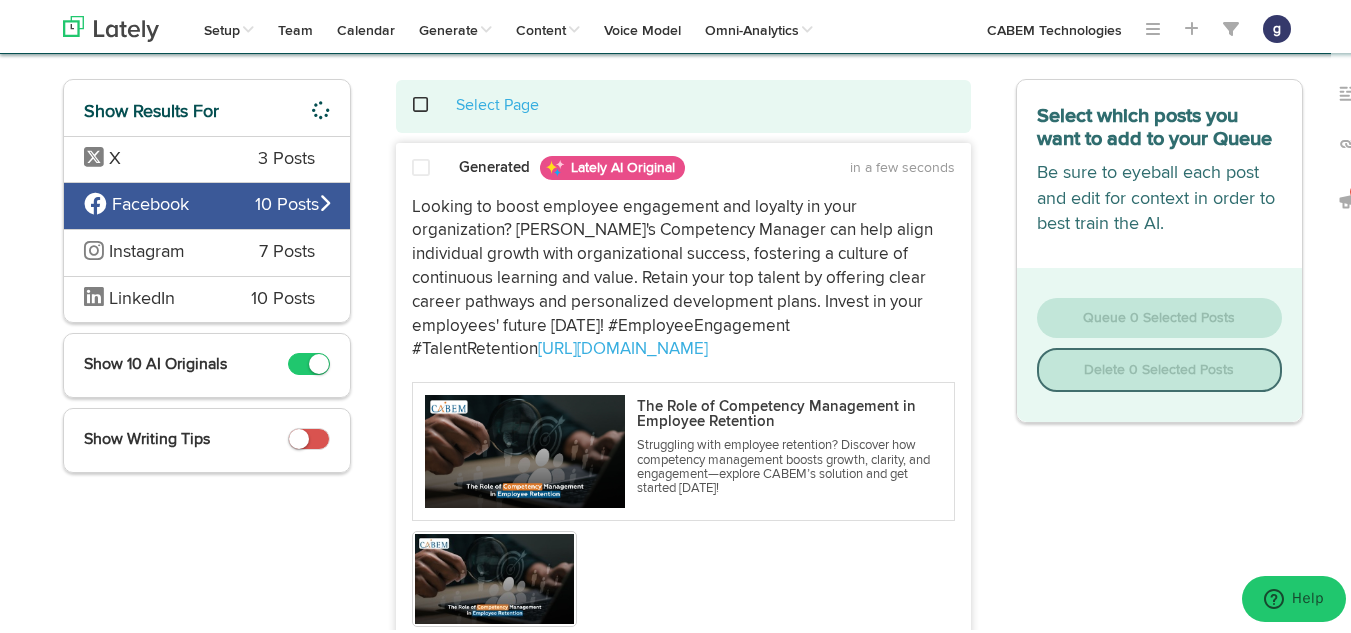 scroll, scrollTop: 76, scrollLeft: 0, axis: vertical 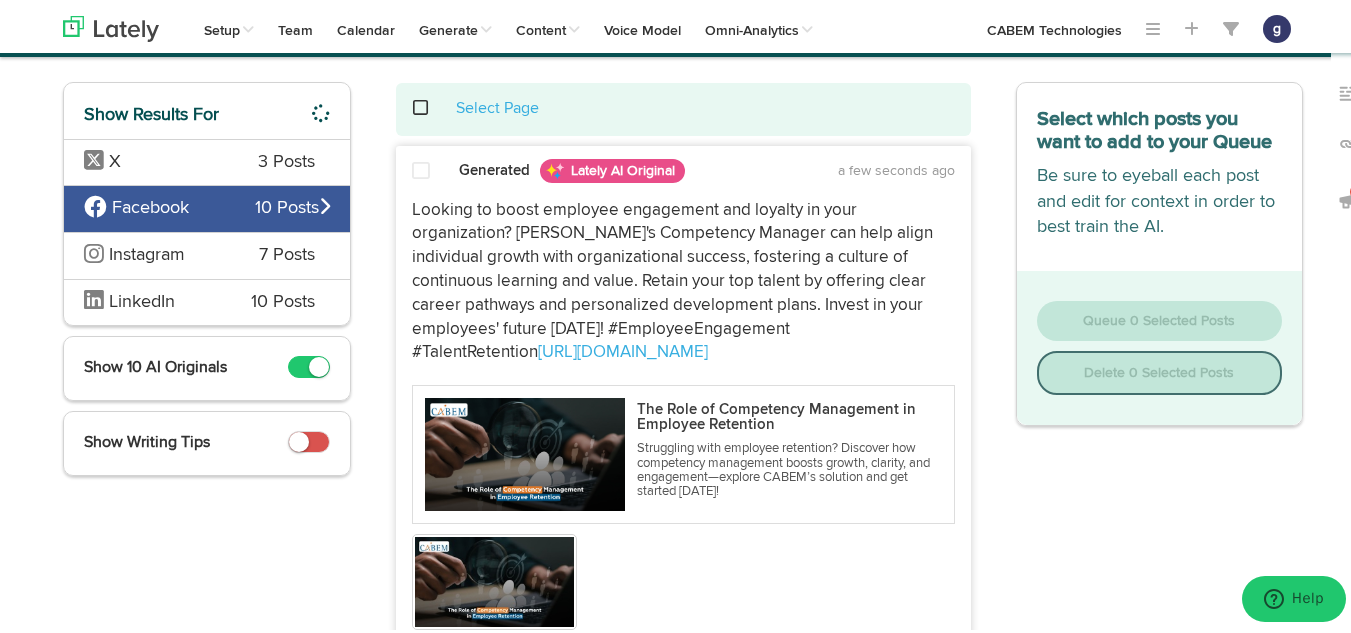 click at bounding box center (421, 168) 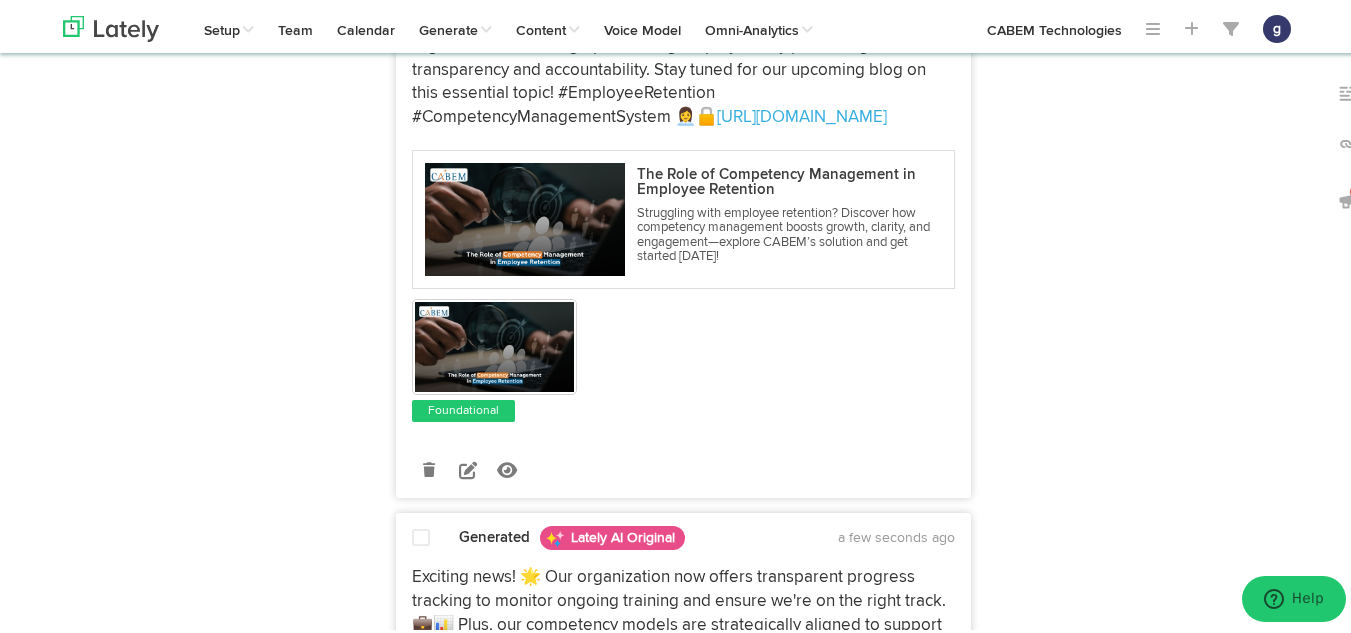 scroll, scrollTop: 891, scrollLeft: 0, axis: vertical 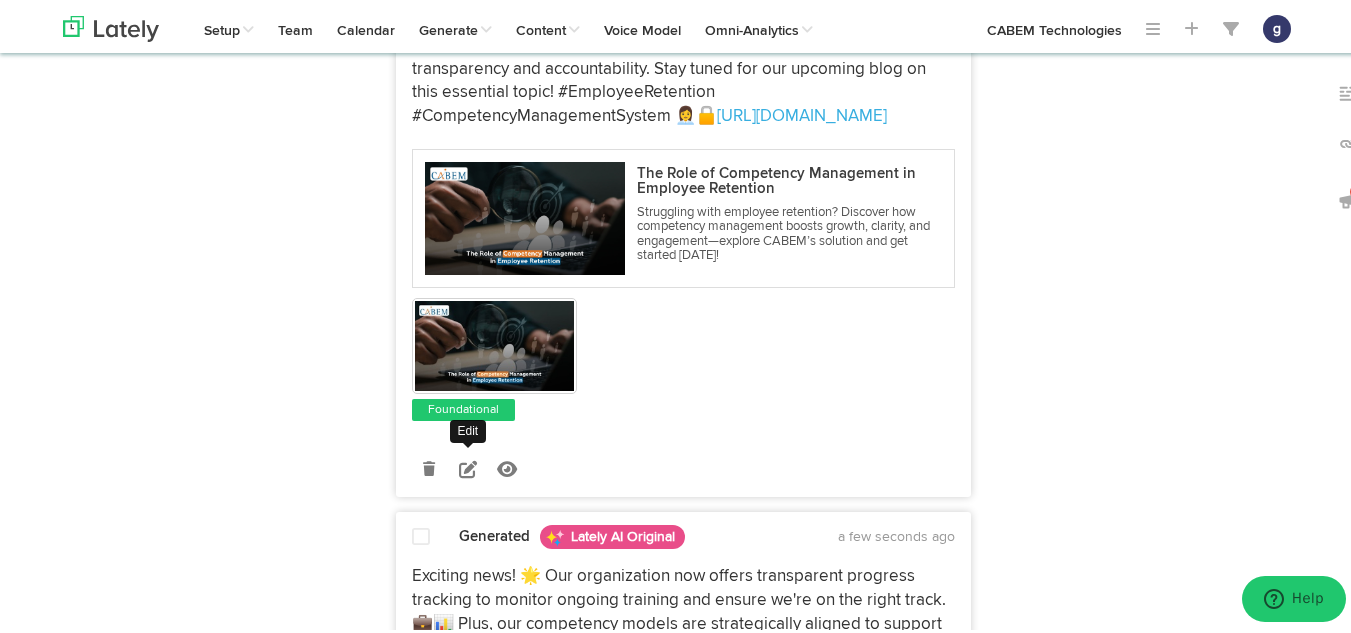 click at bounding box center [468, 466] 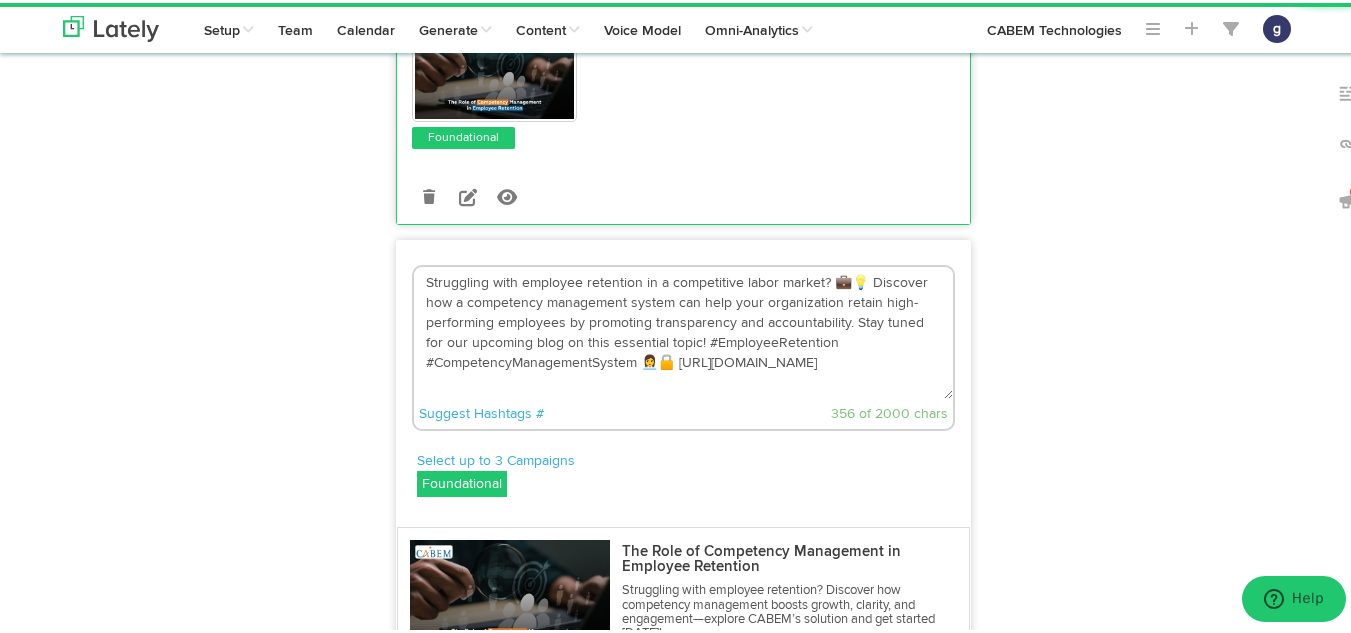 scroll, scrollTop: 581, scrollLeft: 0, axis: vertical 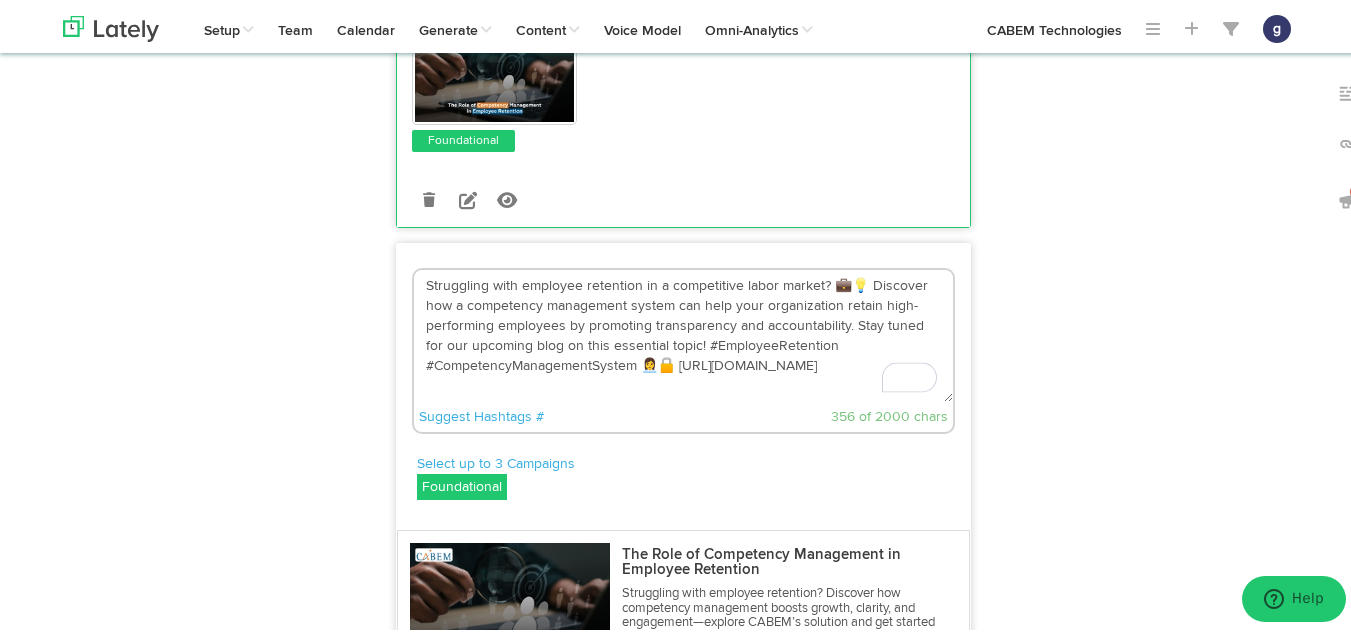 drag, startPoint x: 935, startPoint y: 321, endPoint x: 848, endPoint y: 321, distance: 87 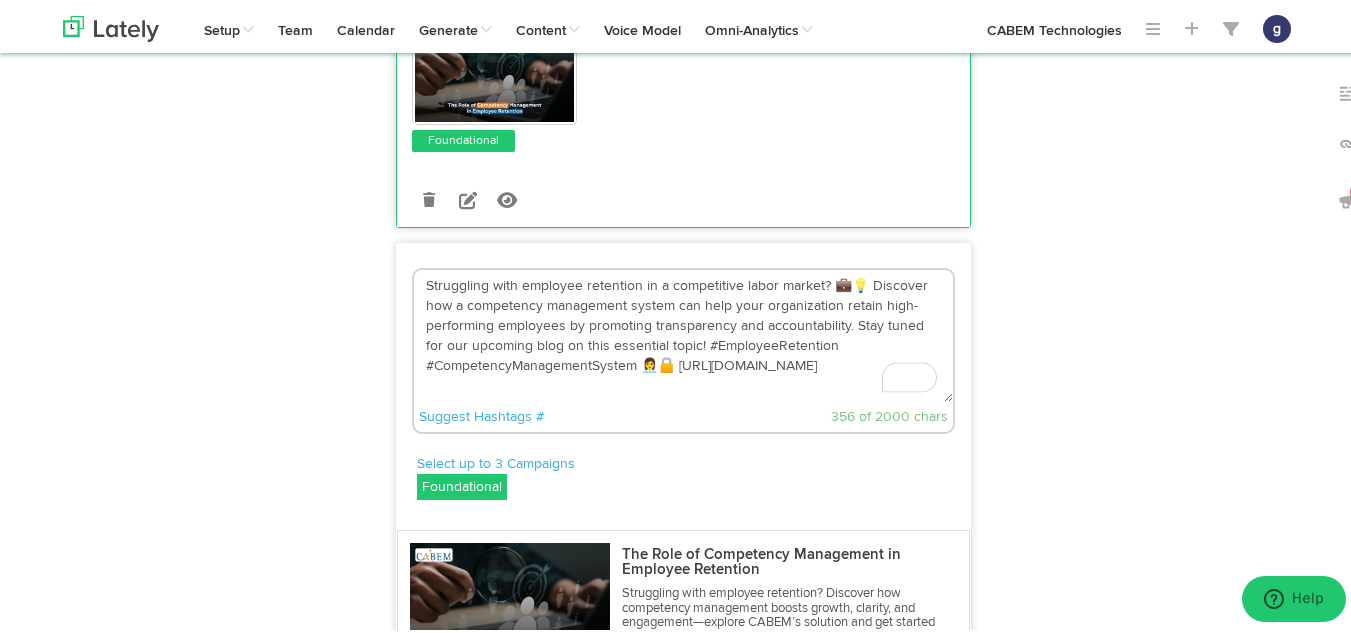 click on "Struggling with employee retention in a competitive labor market? 💼💡 Discover how a competency management system can help your organization retain high-performing employees by promoting transparency and accountability. Stay tuned for our upcoming blog on this essential topic! #EmployeeRetention #CompetencyManagementSystem 👩‍💼🔒 https://bit.ly/44IYWHd" at bounding box center (683, 333) 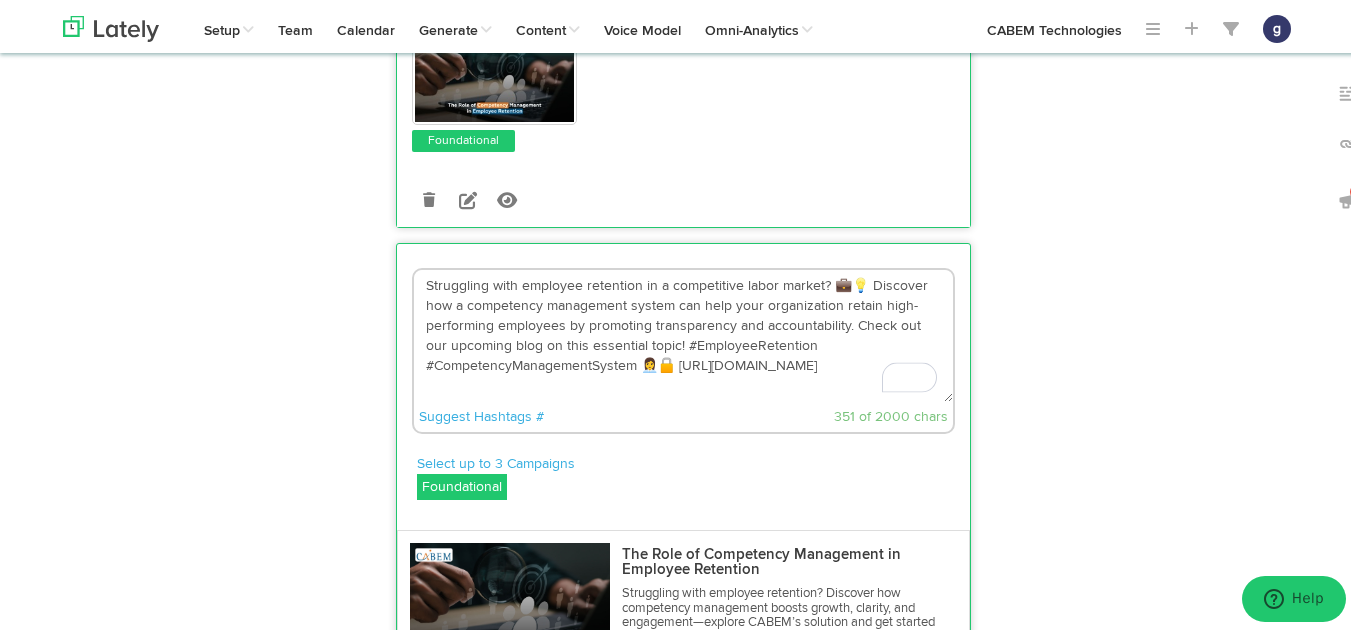 click on "Struggling with employee retention in a competitive labor market? 💼💡 Discover how a competency management system can help your organization retain high-performing employees by promoting transparency and accountability. Check out our upcoming blog on this essential topic! #EmployeeRetention #CompetencyManagementSystem 👩‍💼🔒 https://bit.ly/44IYWHd" at bounding box center (683, 333) 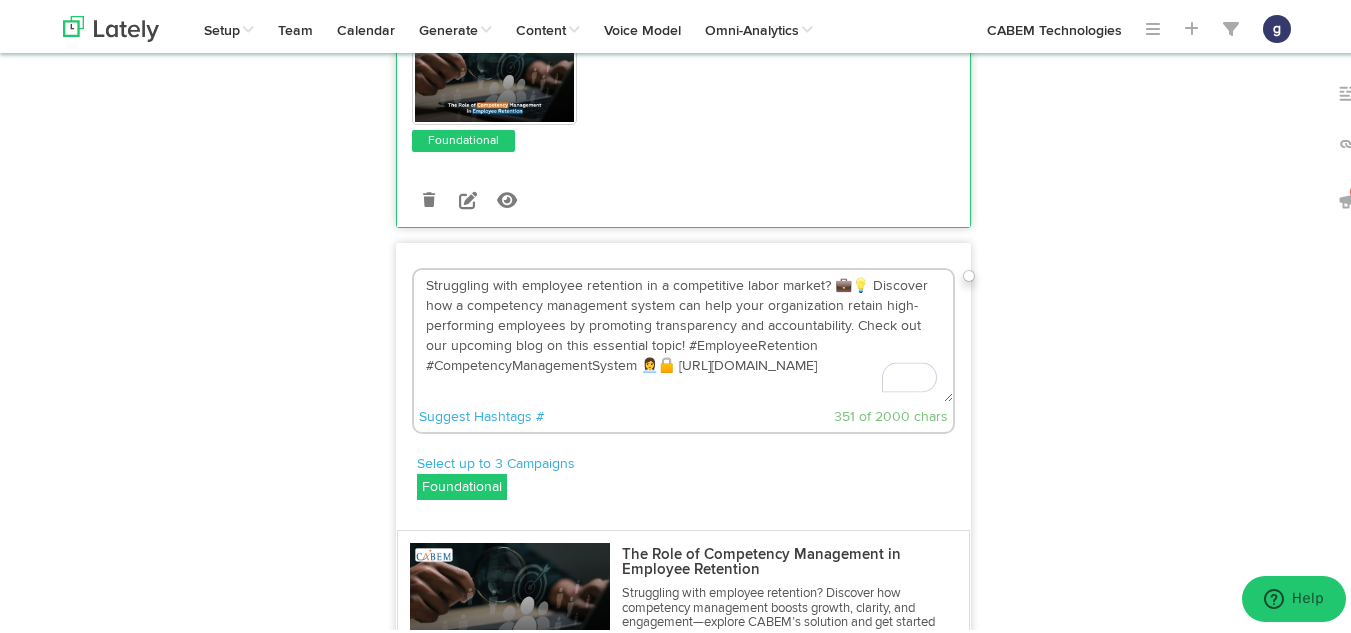 click on "Struggling with employee retention in a competitive labor market? 💼💡 Discover how a competency management system can help your organization retain high-performing employees by promoting transparency and accountability. Check out our upcoming blog on this essential topic! #EmployeeRetention #CompetencyManagementSystem 👩‍💼🔒 https://bit.ly/44IYWHd" at bounding box center [683, 333] 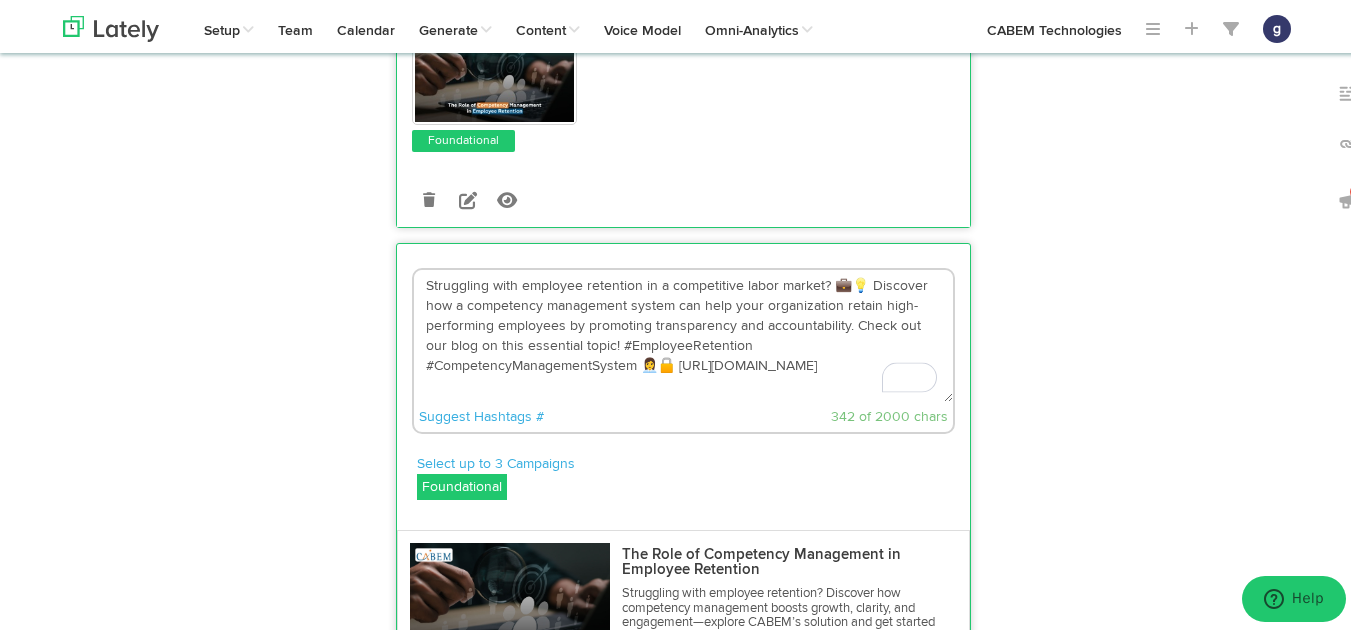 click on "Struggling with employee retention in a competitive labor market? 💼💡 Discover how a competency management system can help your organization retain high-performing employees by promoting transparency and accountability. Check out our blog on this essential topic! #EmployeeRetention #CompetencyManagementSystem 👩‍💼🔒 https://bit.ly/44IYWHd" at bounding box center [683, 333] 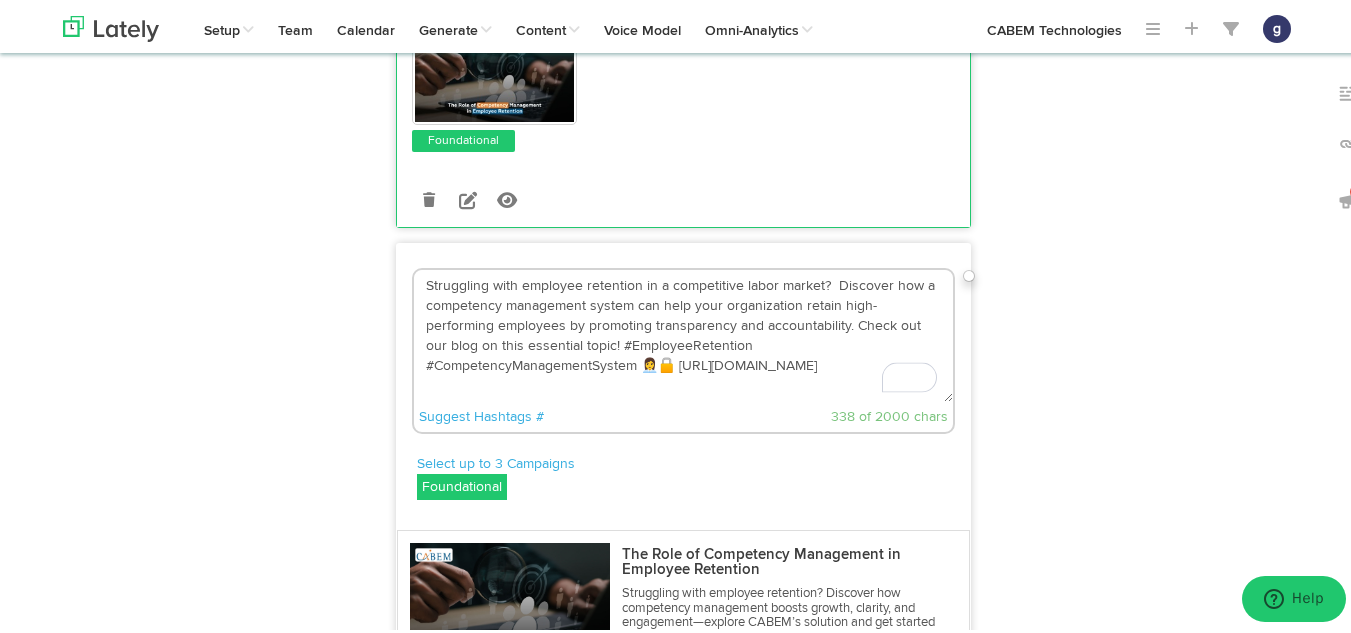 click on "Struggling with employee retention in a competitive labor market?  Discover how a competency management system can help your organization retain high-performing employees by promoting transparency and accountability. Check out our blog on this essential topic! #EmployeeRetention #CompetencyManagementSystem 👩‍💼🔒 https://bit.ly/44IYWHd" at bounding box center (683, 333) 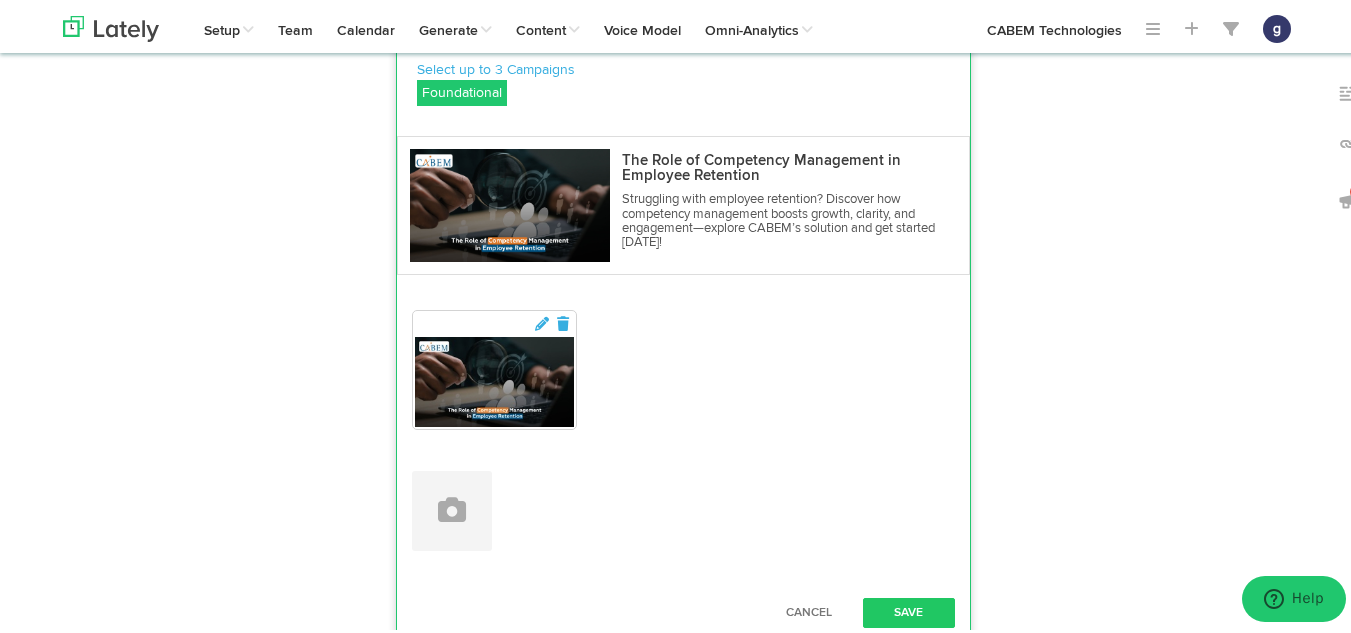 scroll, scrollTop: 976, scrollLeft: 0, axis: vertical 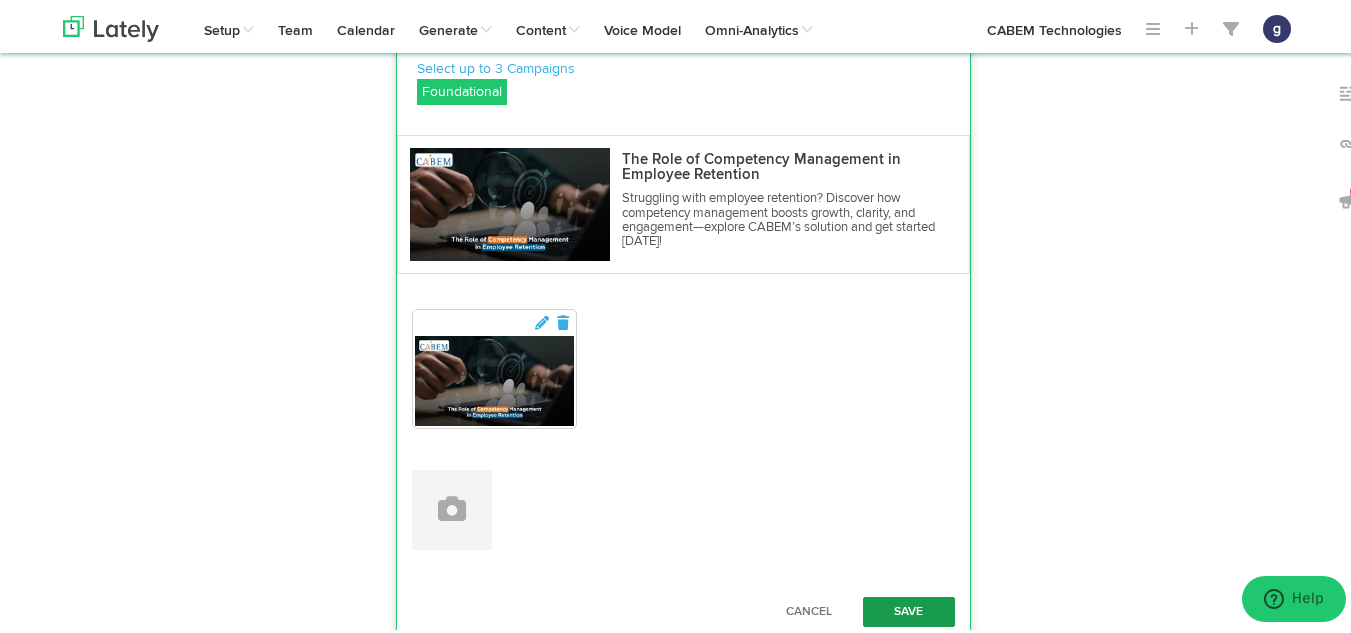 type on "Struggling with employee retention in a competitive labor market?  Discover how a competency management system can help your organization retain high-performing employees by promoting transparency and accountability. Check out our blog on this essential topic! #EmployeeRetention #CompetencyManagementSystem https://bit.ly/44IYWHd" 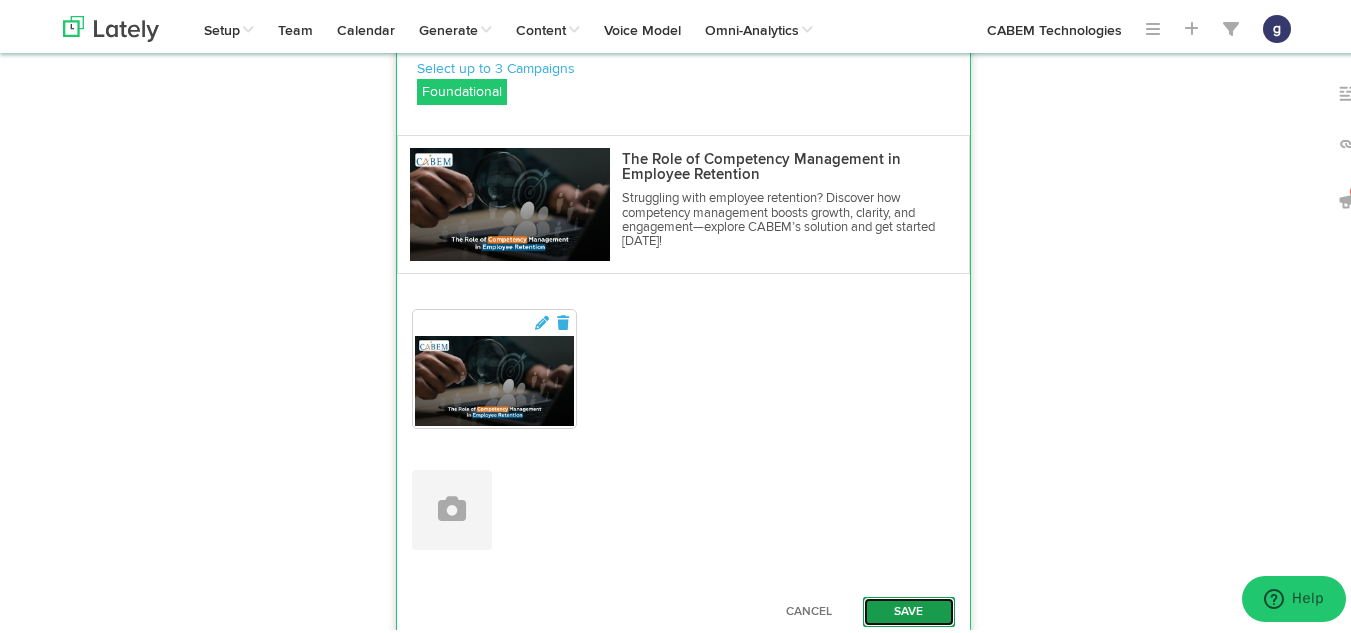 click on "Save" at bounding box center (909, 609) 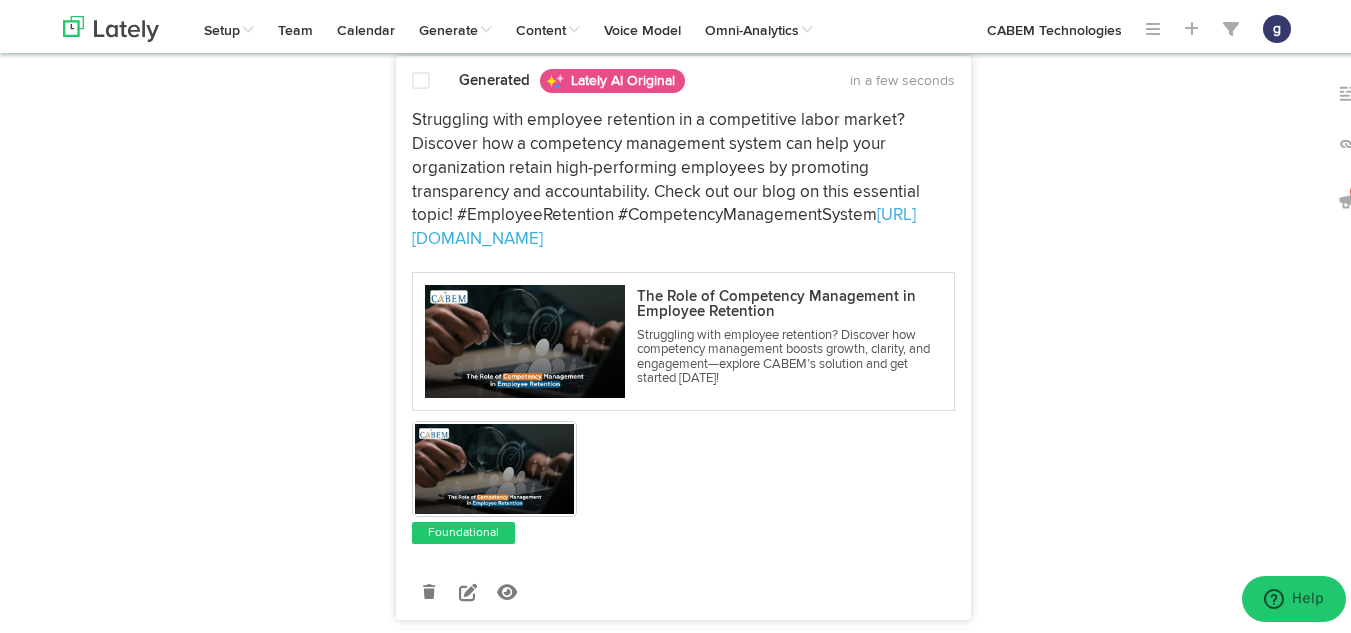 scroll, scrollTop: 711, scrollLeft: 0, axis: vertical 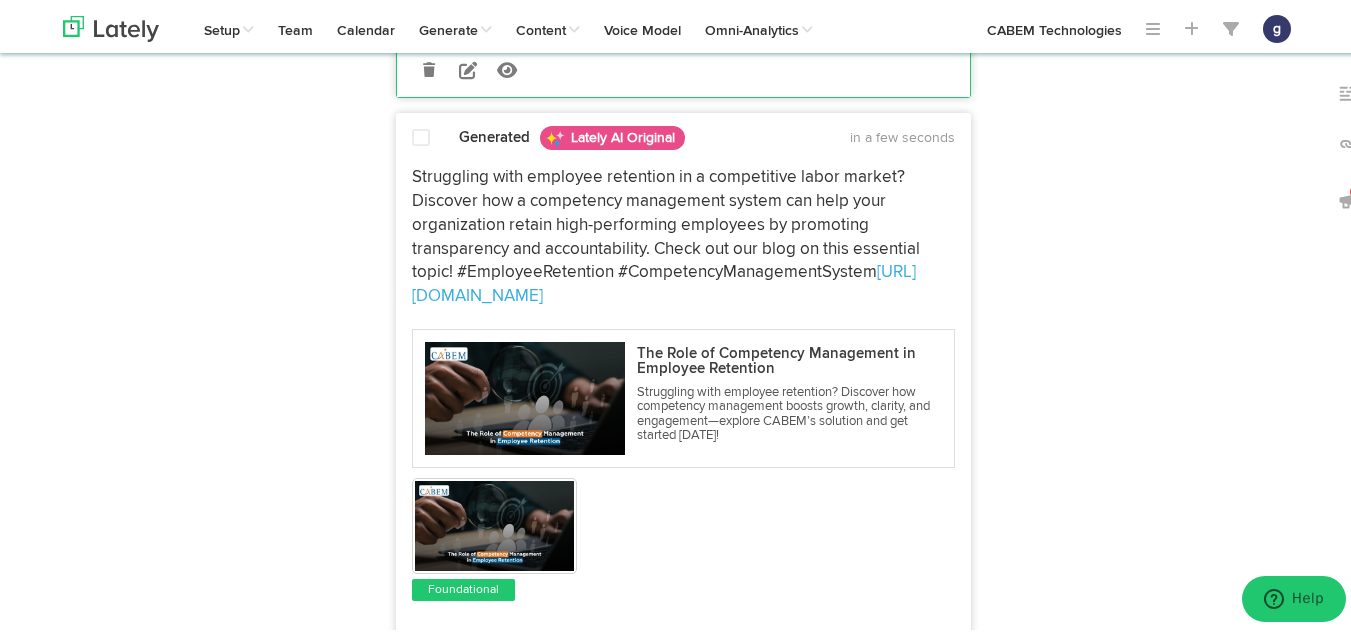 click at bounding box center (421, 135) 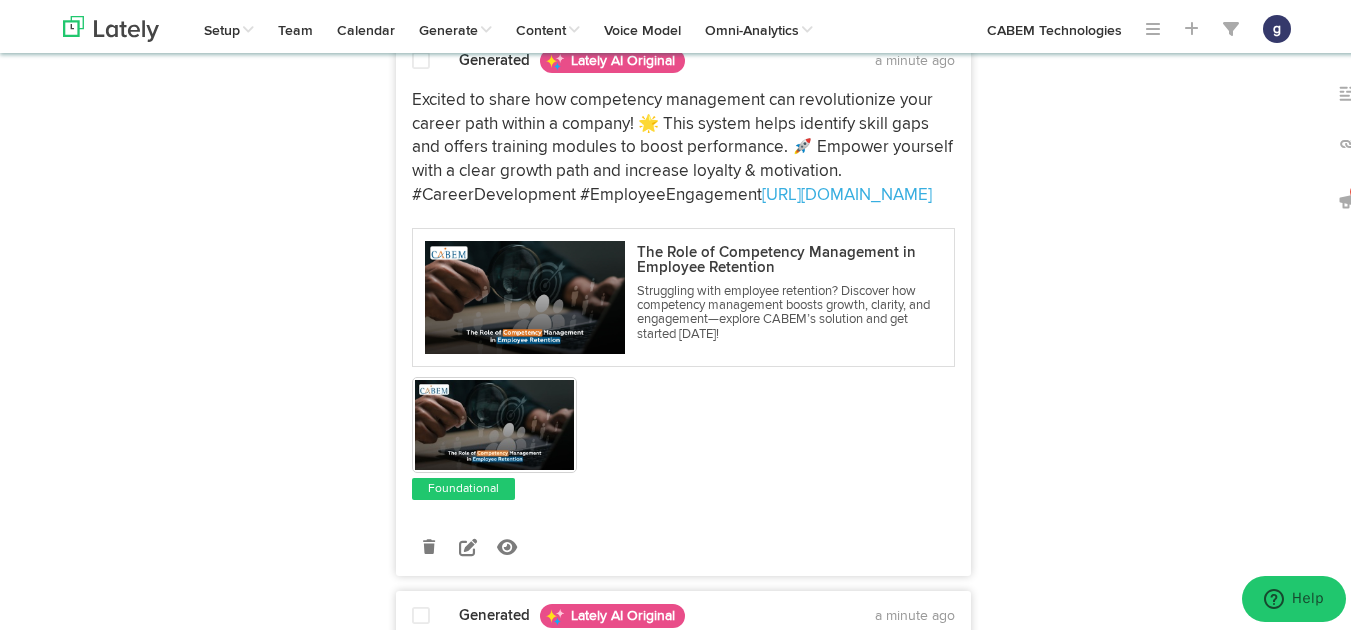 scroll, scrollTop: 2502, scrollLeft: 0, axis: vertical 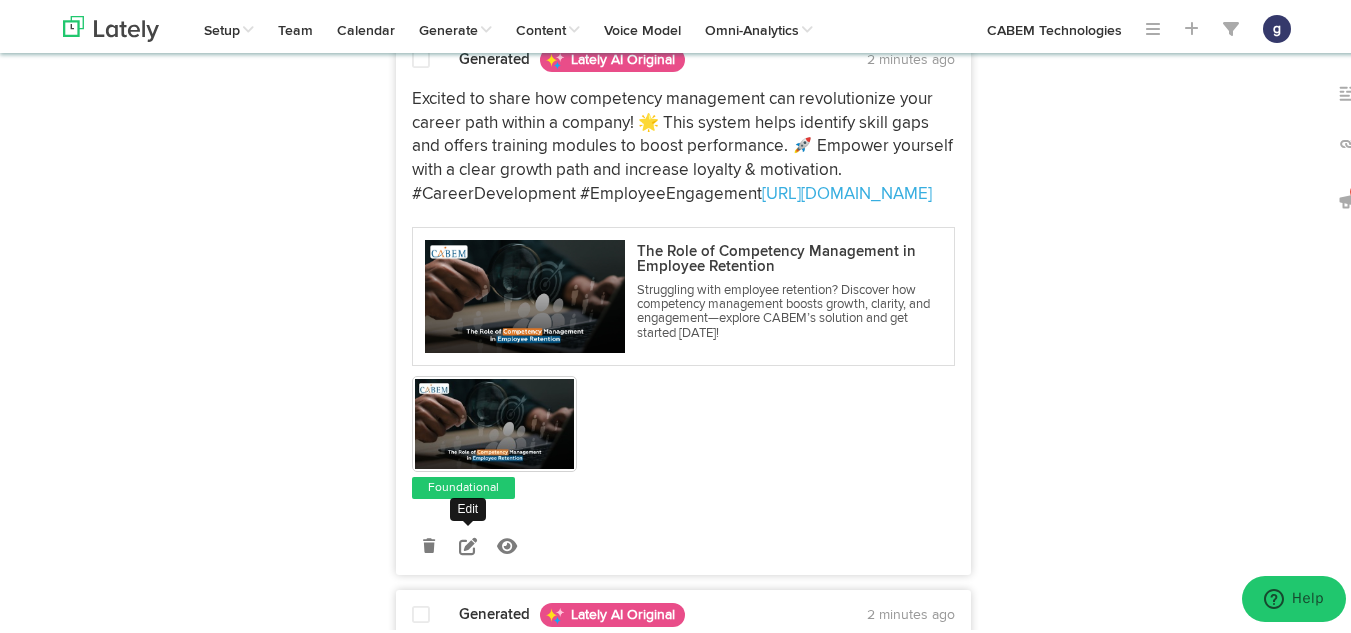 click at bounding box center [468, 543] 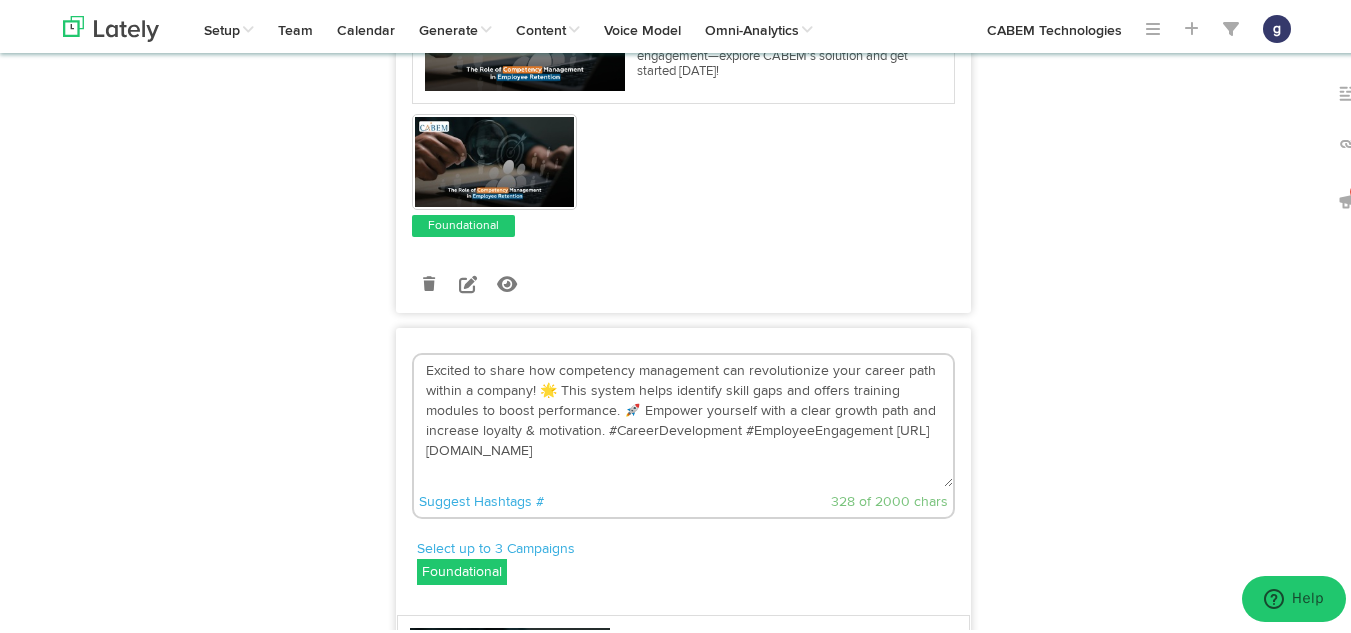 scroll, scrollTop: 2207, scrollLeft: 0, axis: vertical 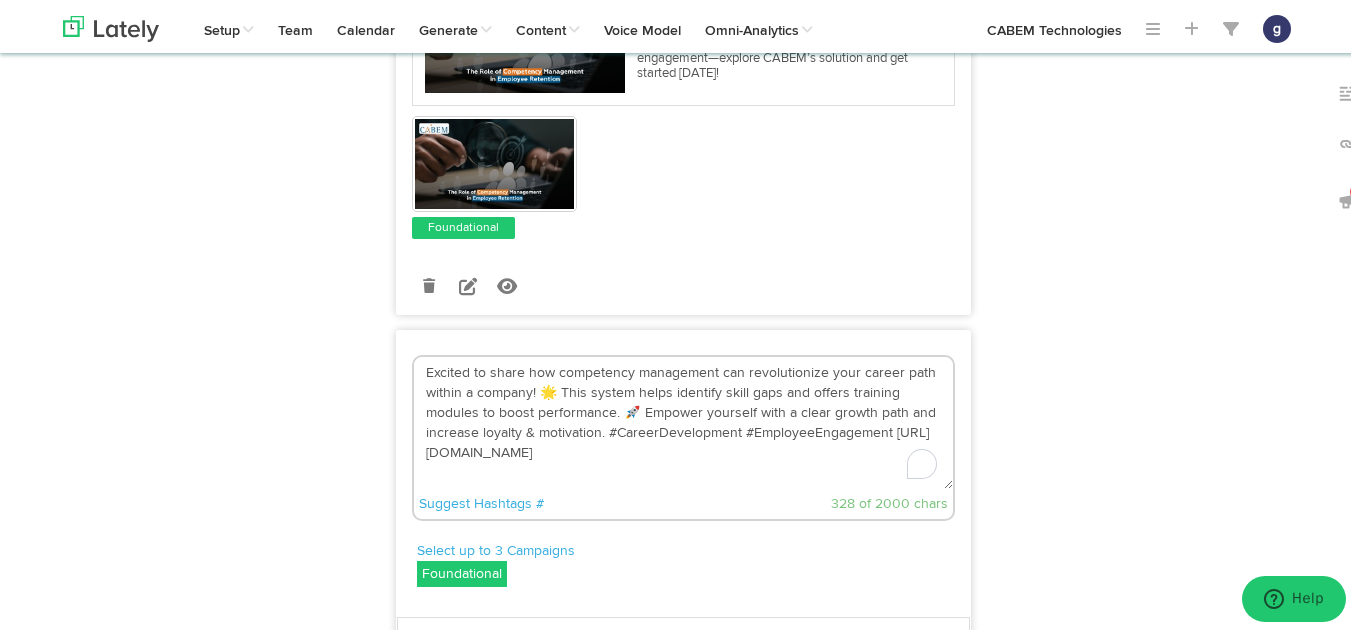click on "Excited to share how competency management can revolutionize your career path within a company! 🌟 This system helps identify skill gaps and offers training modules to boost performance. 🚀 Empower yourself with a clear growth path and increase loyalty & motivation. #CareerDevelopment #EmployeeEngagement https://bit.ly/44IYWHd" at bounding box center (683, 420) 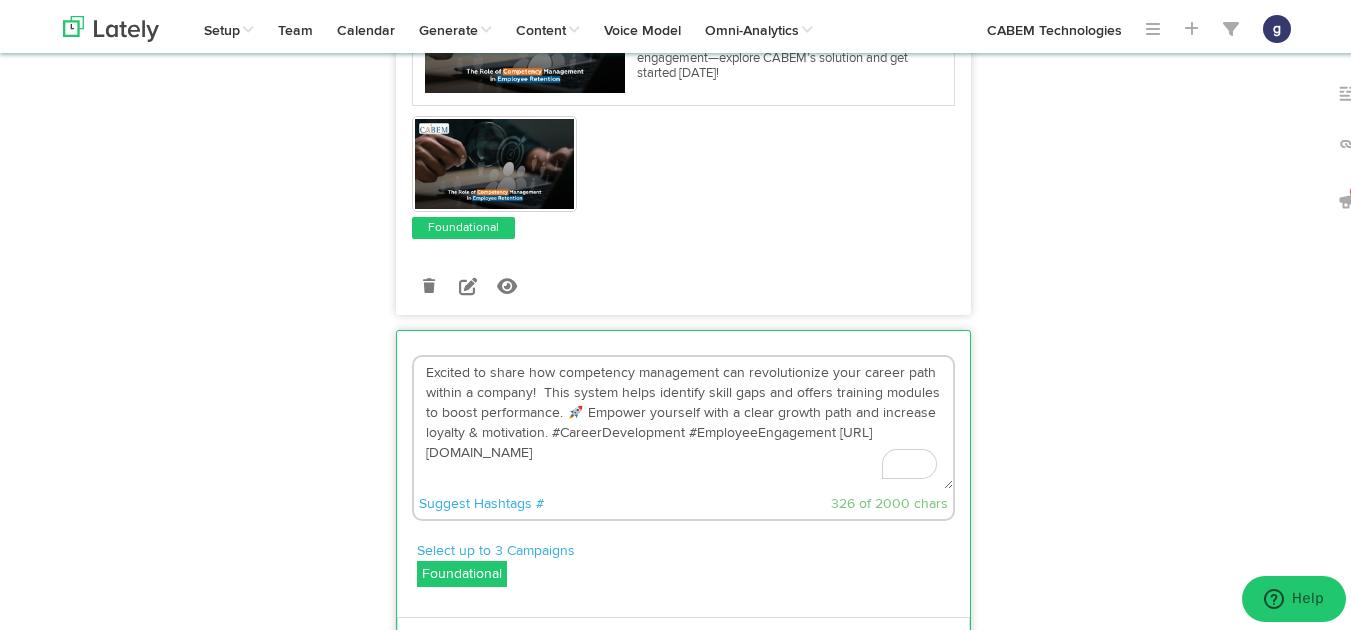 click on "Excited to share how competency management can revolutionize your career path within a company!  This system helps identify skill gaps and offers training modules to boost performance. 🚀 Empower yourself with a clear growth path and increase loyalty & motivation. #CareerDevelopment #EmployeeEngagement https://bit.ly/44IYWHd" at bounding box center [683, 420] 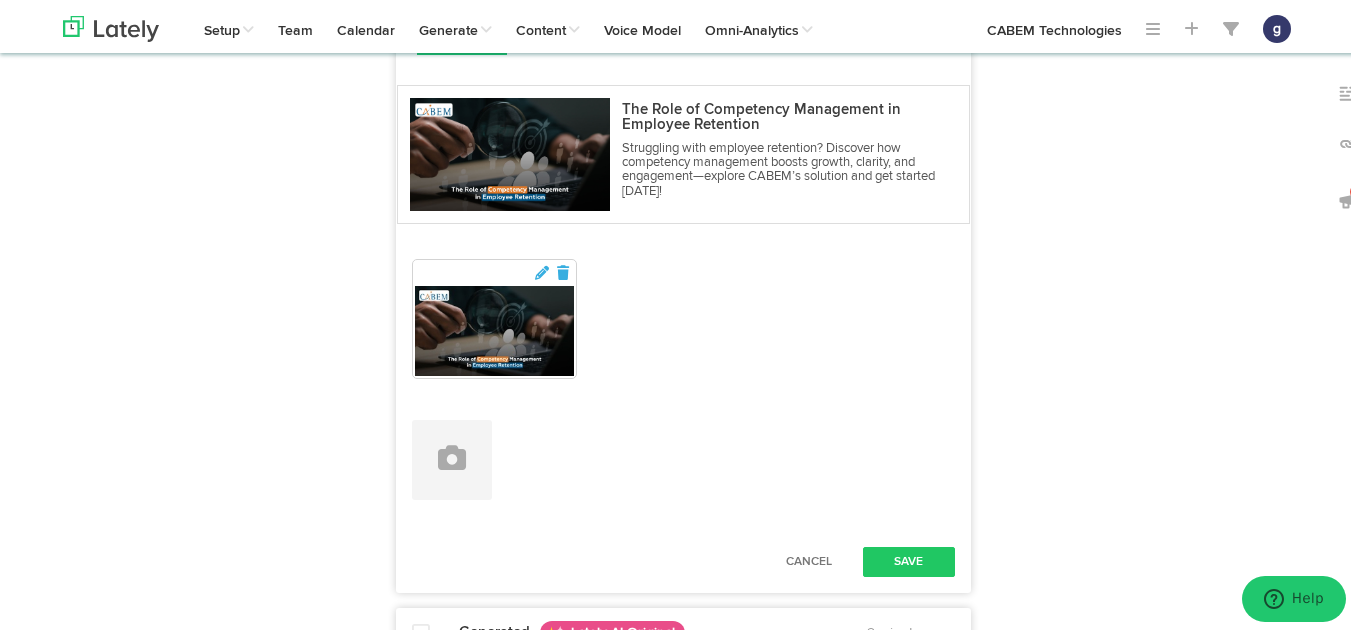 scroll, scrollTop: 2740, scrollLeft: 0, axis: vertical 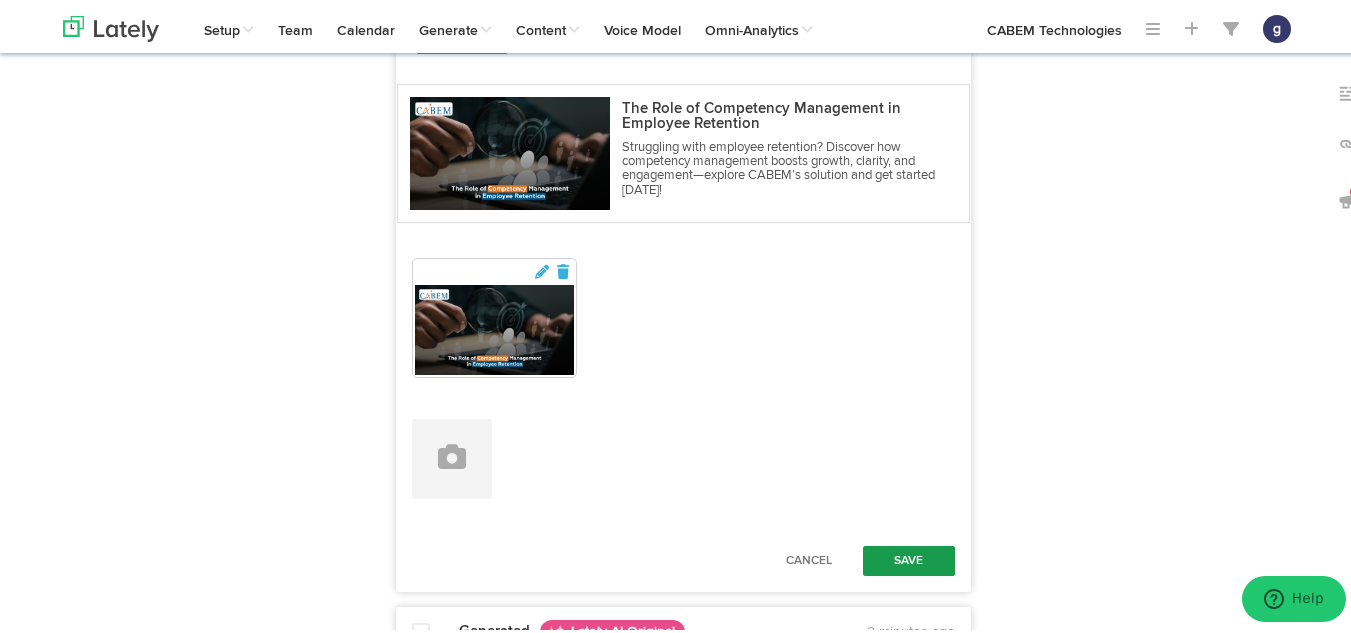 type on "Excited to share how competency management can revolutionize your career path within a company!  This system helps identify skill gaps and offers training modules to boost performance.  Empower yourself with a clear growth path and increase loyalty & motivation. #CareerDevelopment #EmployeeEngagement https://bit.ly/44IYWHd" 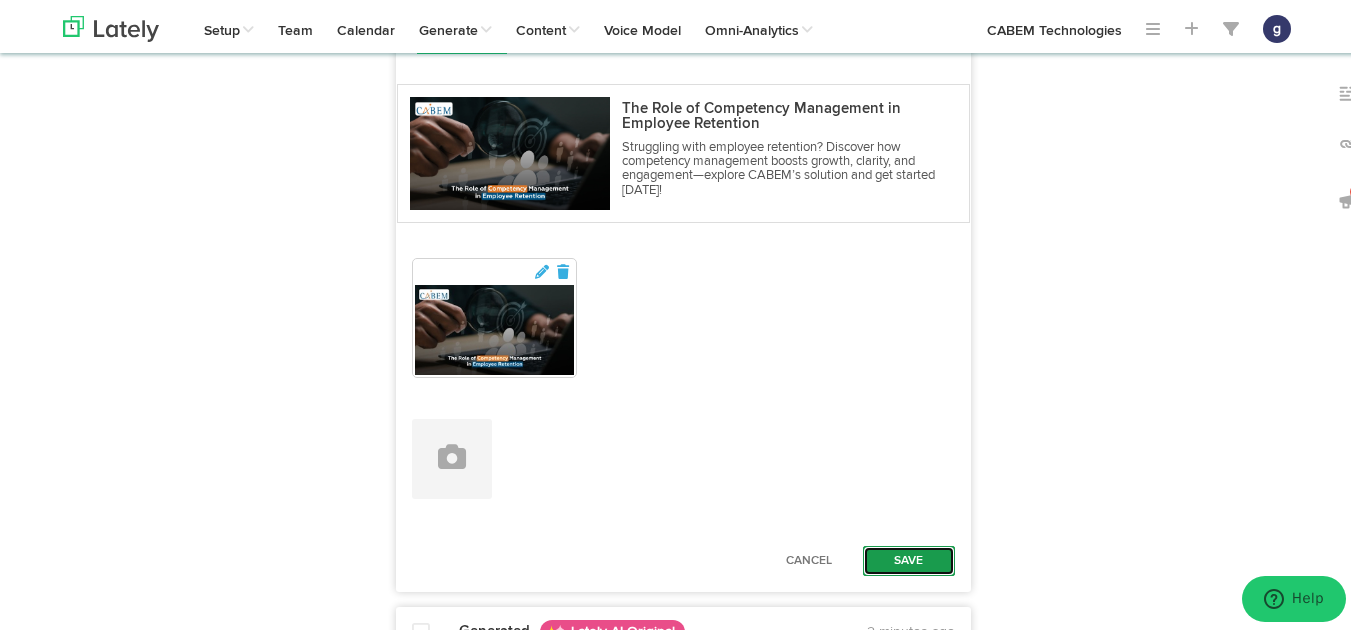 click on "Save" at bounding box center (909, 558) 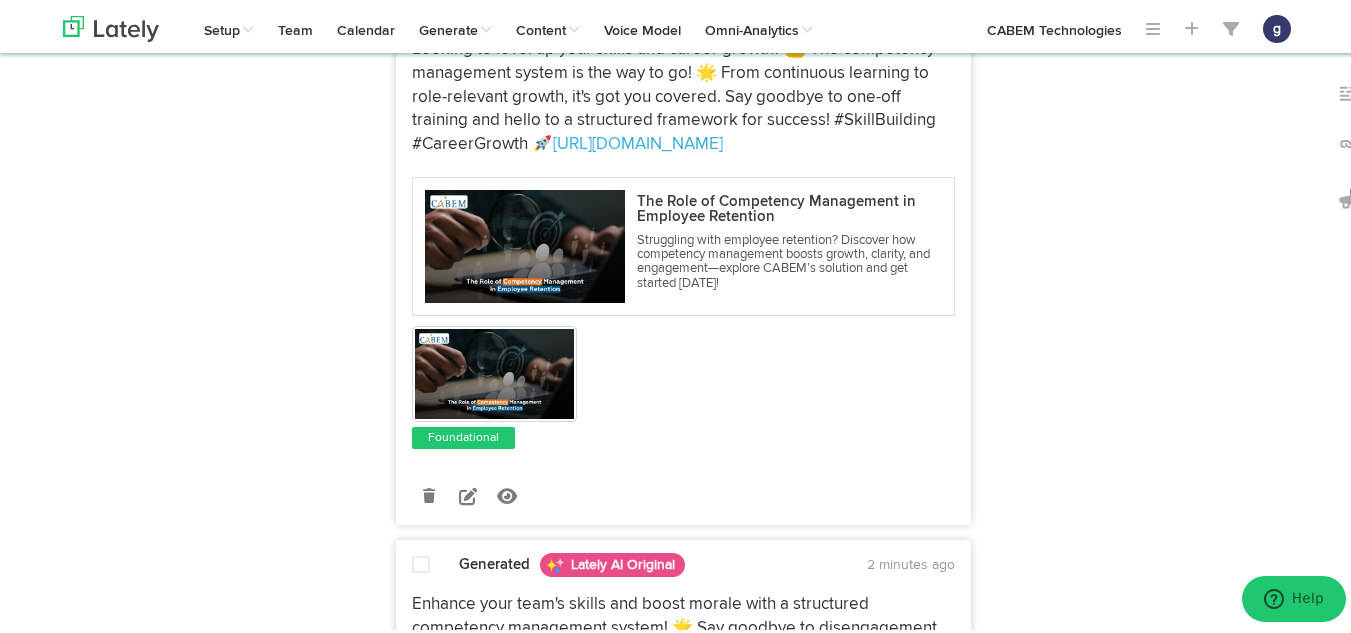 scroll, scrollTop: 3111, scrollLeft: 0, axis: vertical 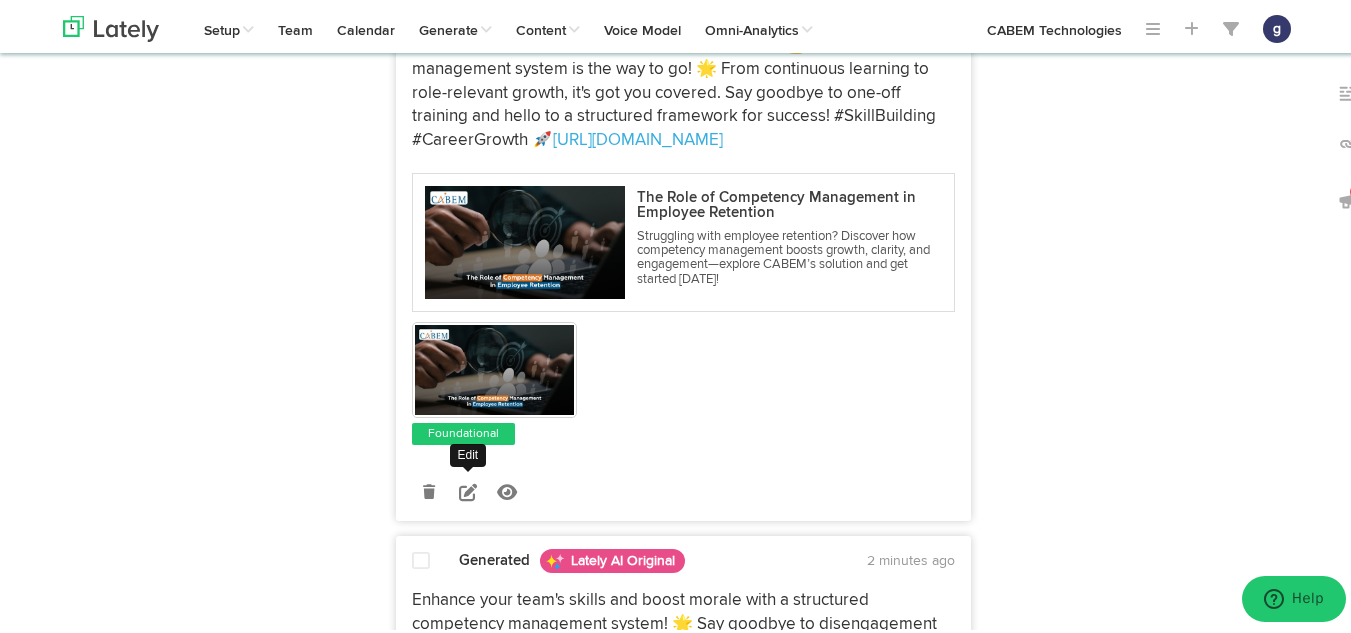 click at bounding box center [468, 489] 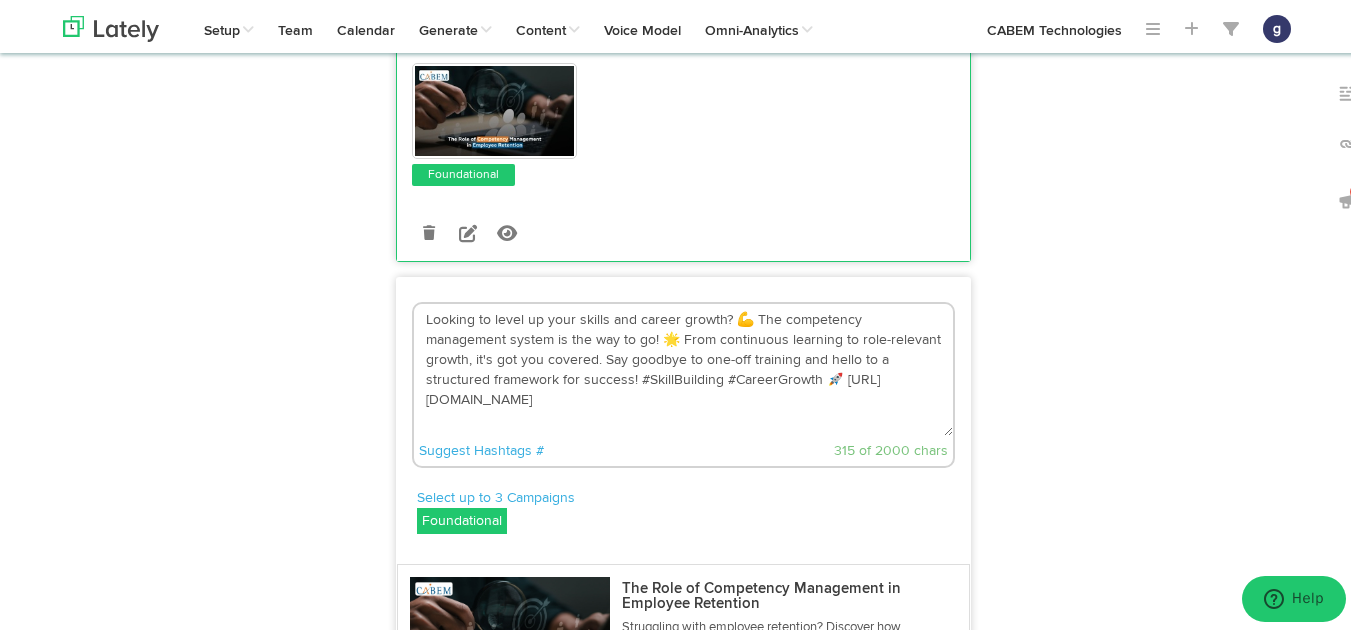 scroll, scrollTop: 2814, scrollLeft: 0, axis: vertical 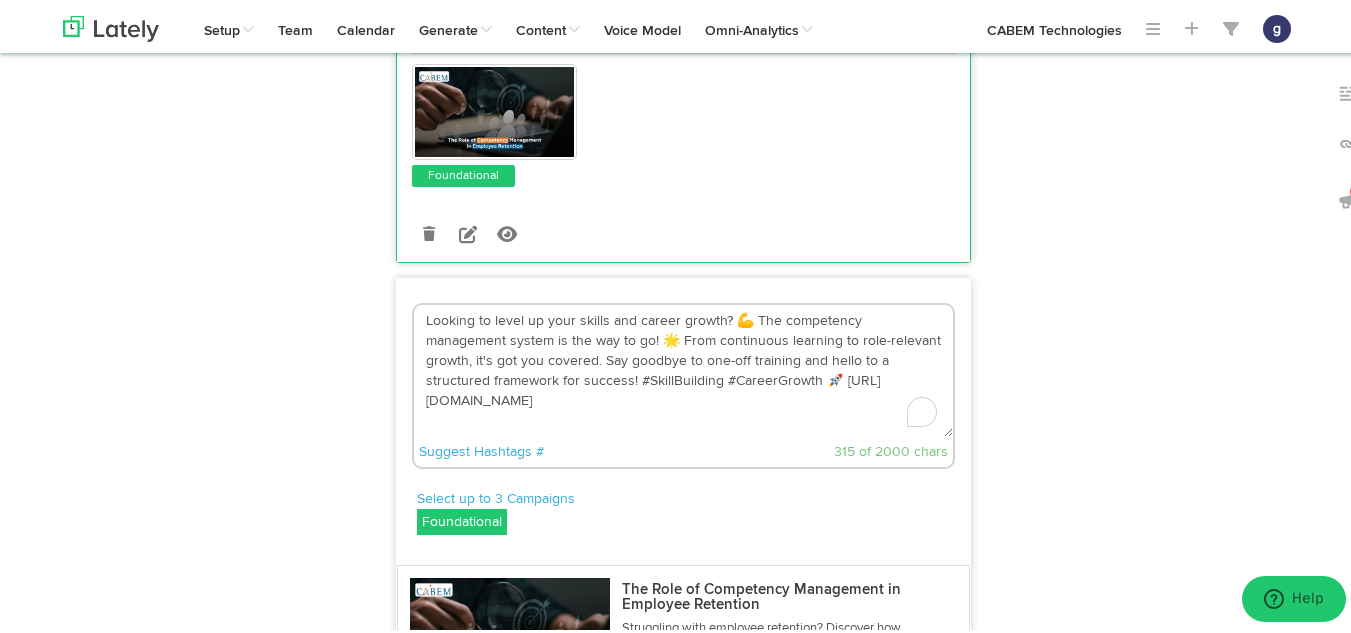 click on "Looking to level up your skills and career growth? 💪 The competency management system is the way to go! 🌟 From continuous learning to role-relevant growth, it's got you covered. Say goodbye to one-off training and hello to a structured framework for success! #SkillBuilding #CareerGrowth 🚀 https://bit.ly/44IYWHd" at bounding box center [683, 368] 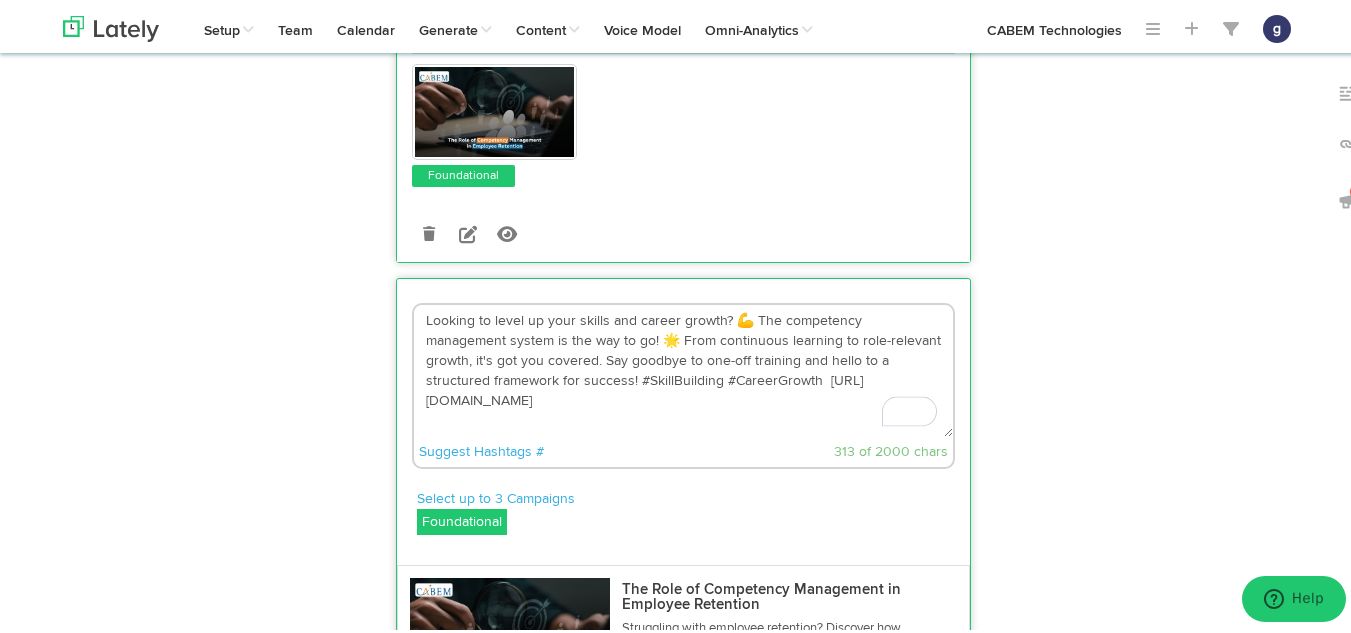 click on "Looking to level up your skills and career growth? 💪 The competency management system is the way to go! 🌟 From continuous learning to role-relevant growth, it's got you covered. Say goodbye to one-off training and hello to a structured framework for success! #SkillBuilding #CareerGrowth  https://bit.ly/44IYWHd" at bounding box center [683, 368] 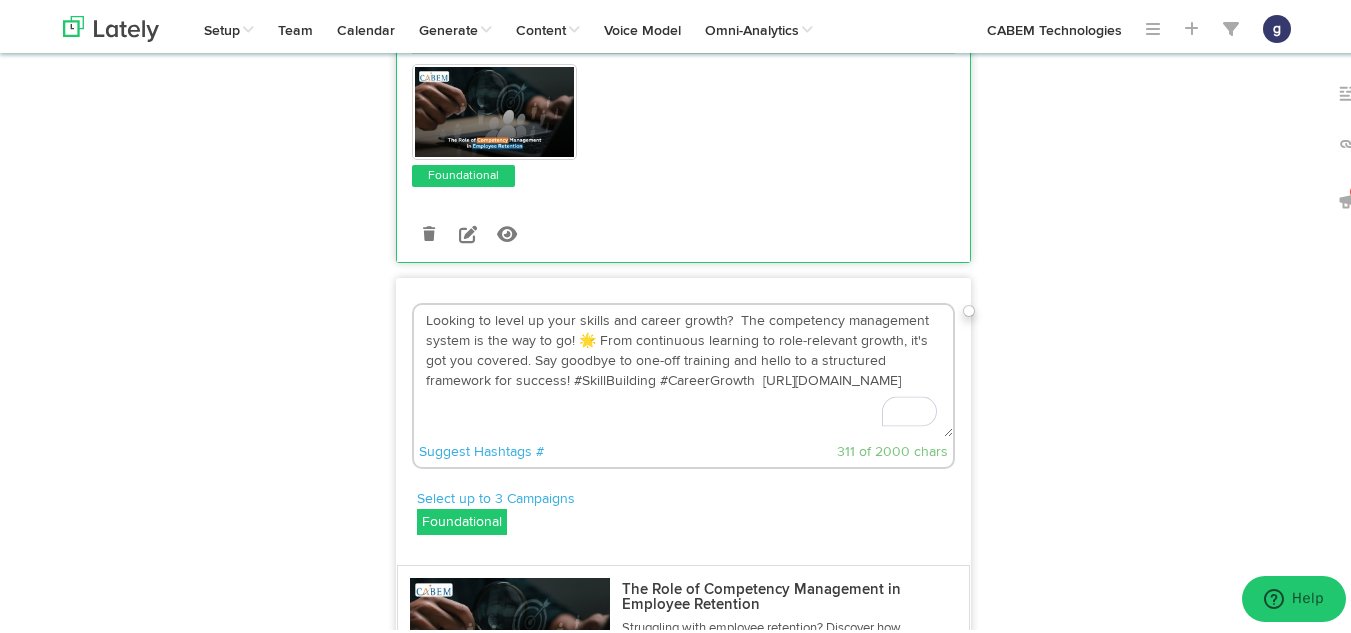 click on "Looking to level up your skills and career growth?  The competency management system is the way to go! 🌟 From continuous learning to role-relevant growth, it's got you covered. Say goodbye to one-off training and hello to a structured framework for success! #SkillBuilding #CareerGrowth  https://bit.ly/44IYWHd" at bounding box center [683, 368] 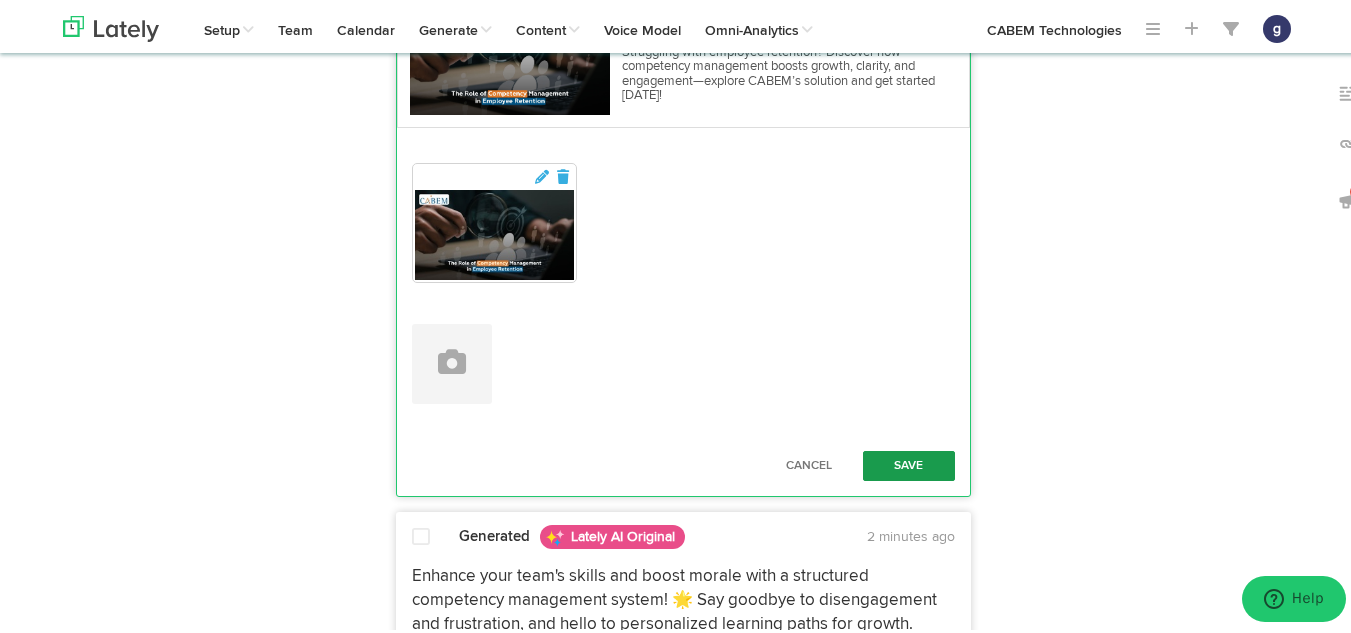 scroll, scrollTop: 3391, scrollLeft: 0, axis: vertical 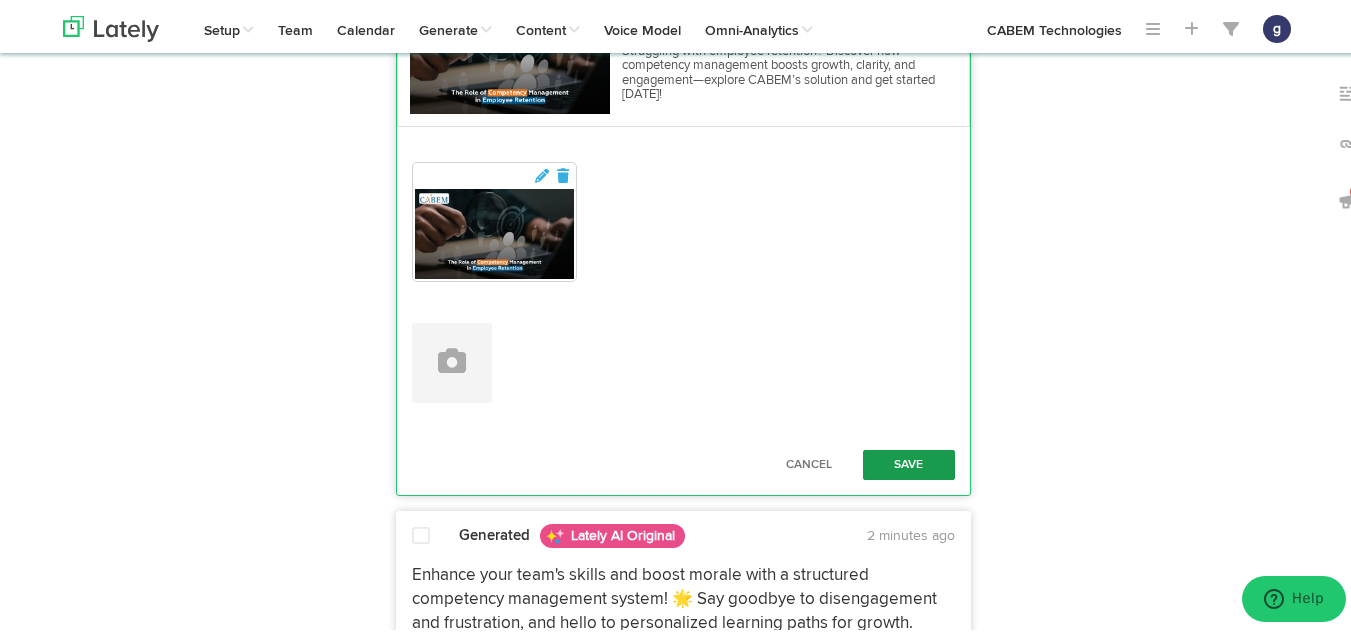 type on "Looking to level up your skills and career growth?  The competency management system is the way to go!  From continuous learning to role-relevant growth, it's got you covered. Say goodbye to one-off training and hello to a structured framework for success! #SkillBuilding #CareerGrowth  https://bit.ly/44IYWHd" 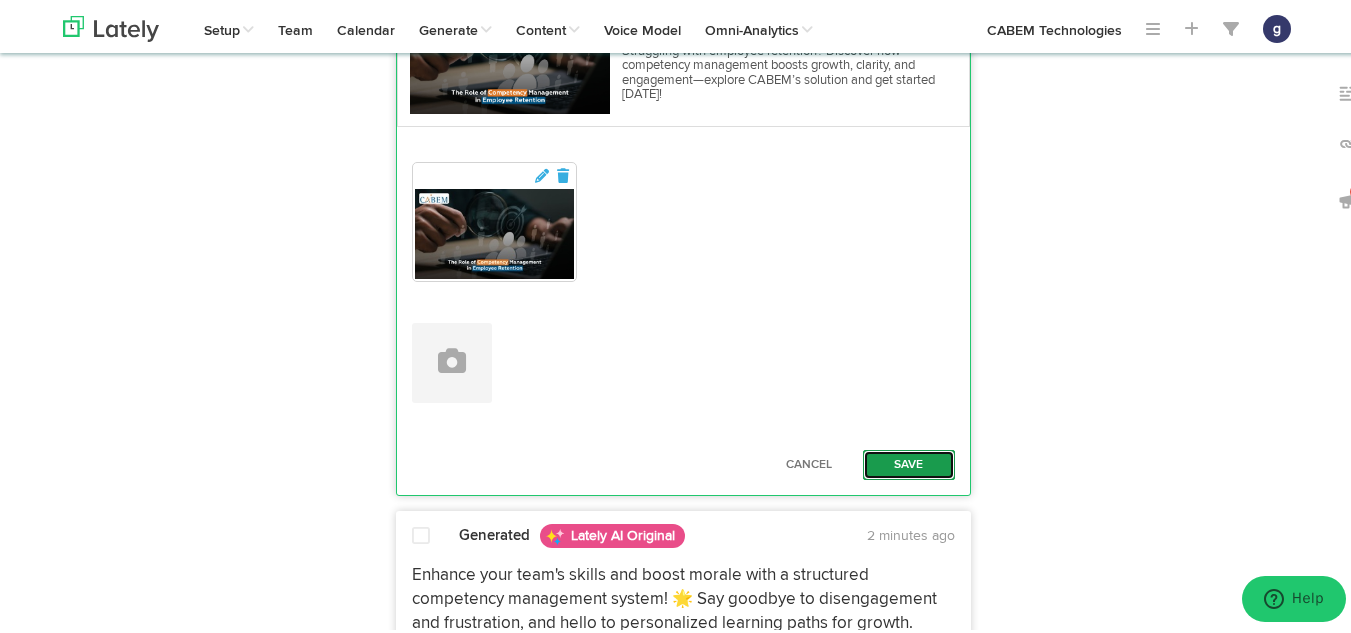 click on "Save" at bounding box center (909, 462) 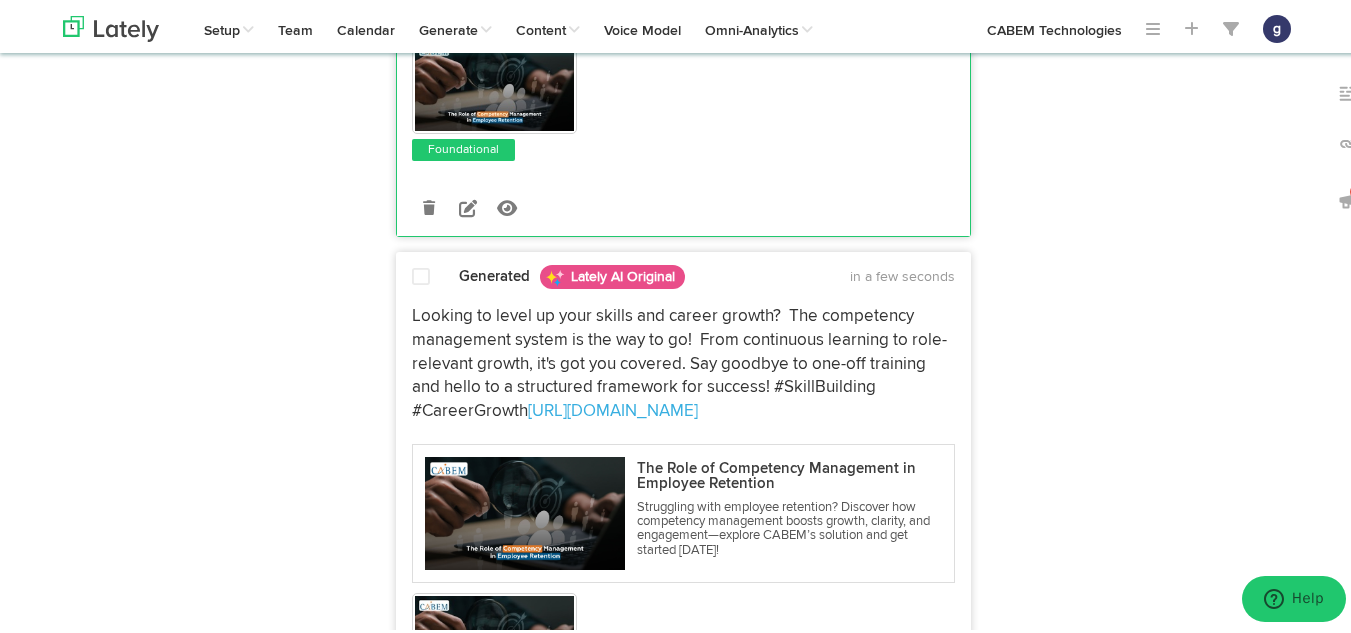 scroll, scrollTop: 2838, scrollLeft: 0, axis: vertical 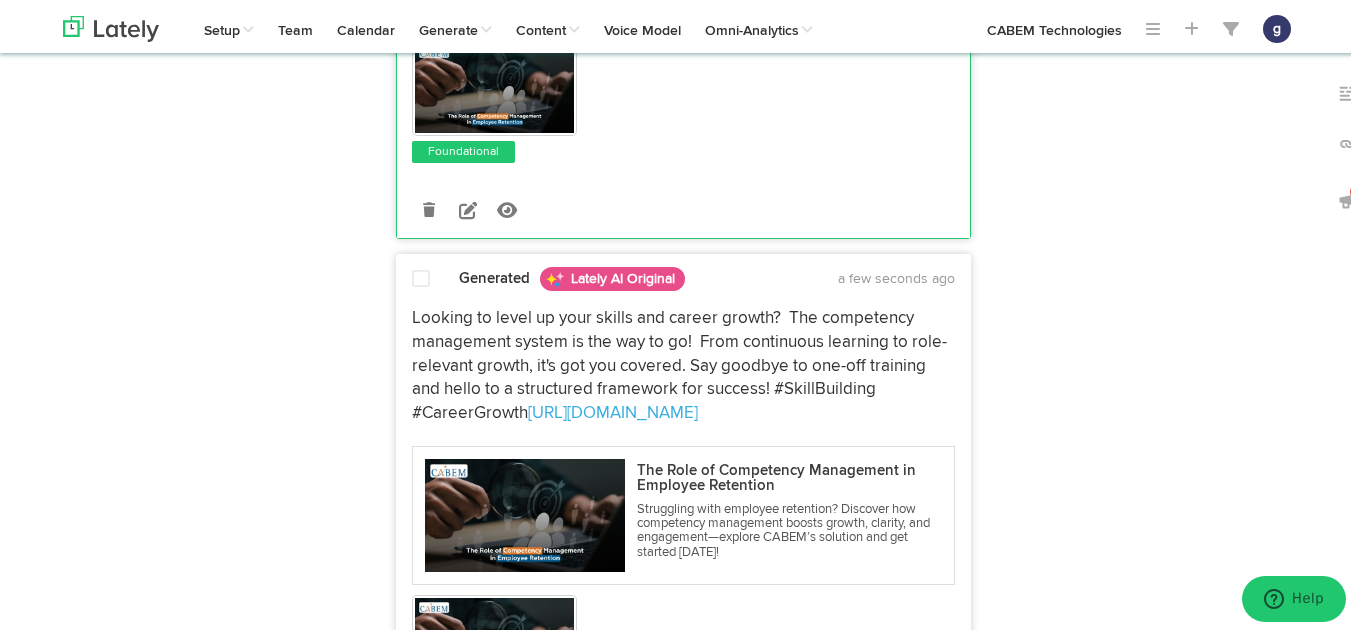 click at bounding box center [421, 277] 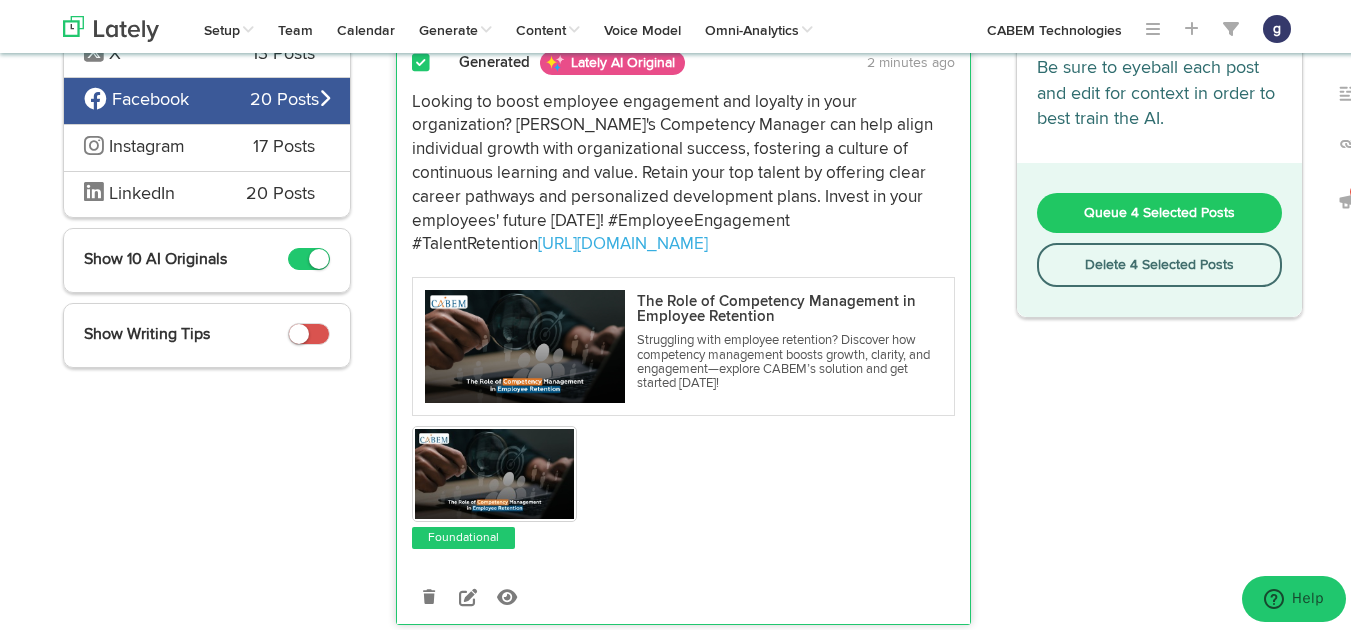 scroll, scrollTop: 183, scrollLeft: 0, axis: vertical 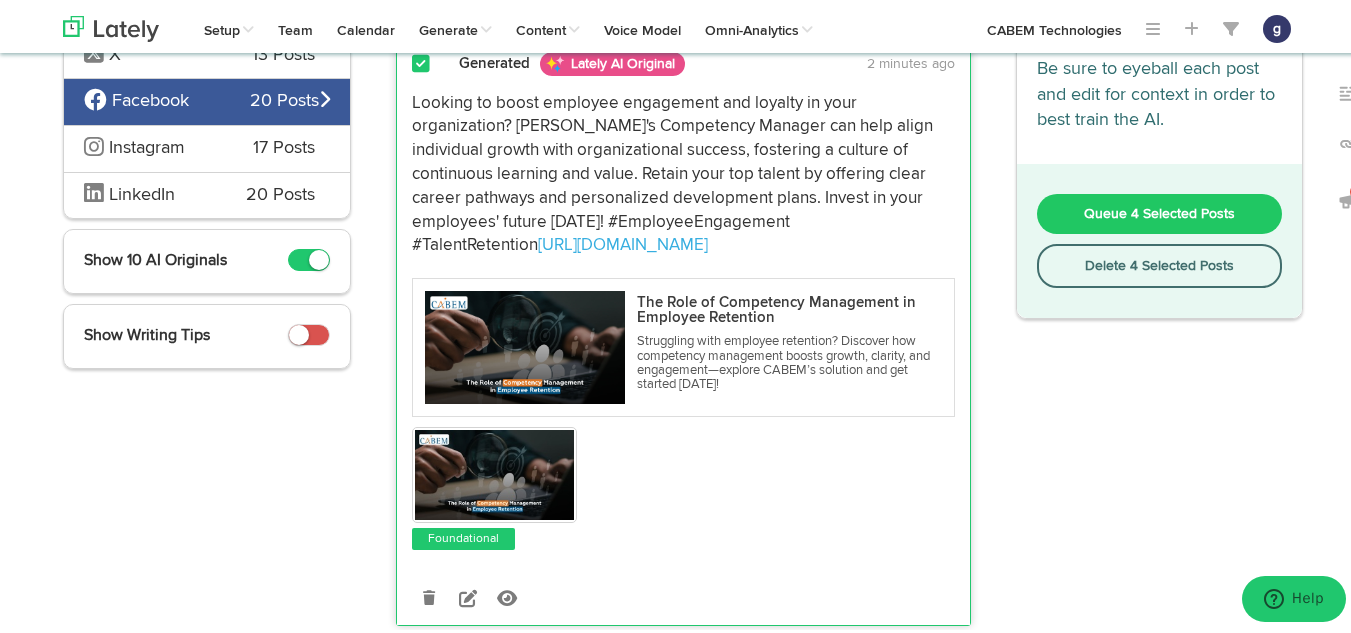 click on "Queue 4 Selected Posts" at bounding box center [1159, 211] 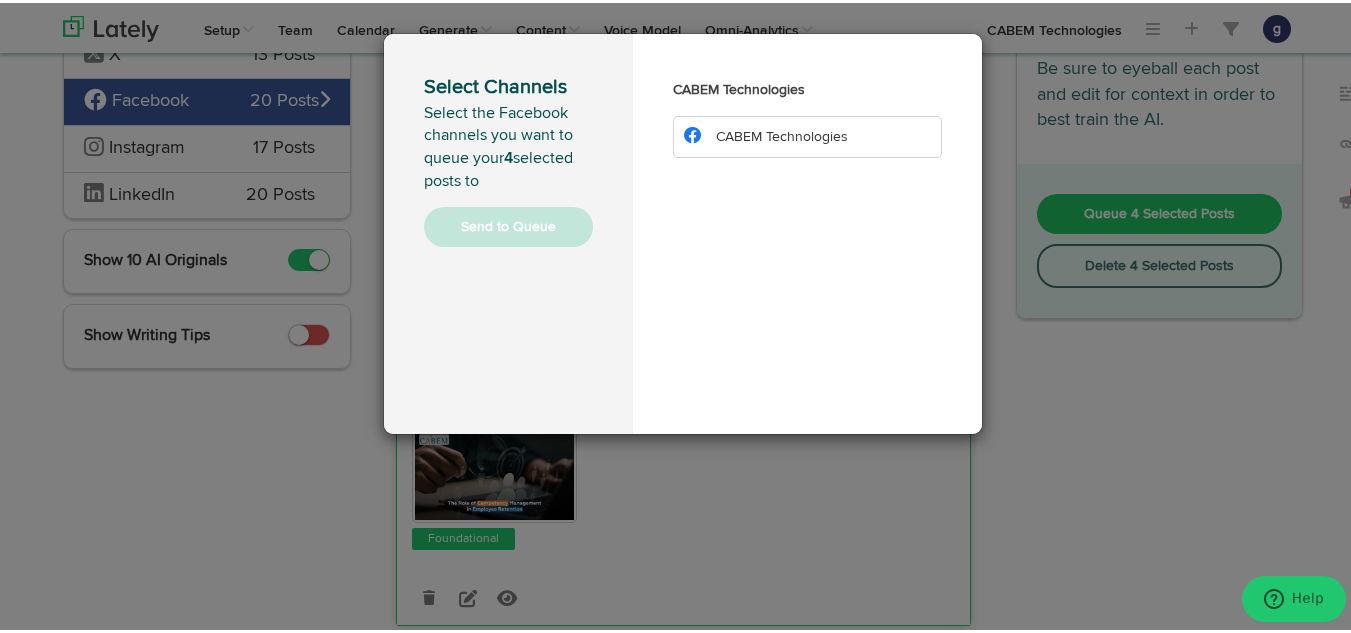 click on "CABEM Technologies" at bounding box center (782, 134) 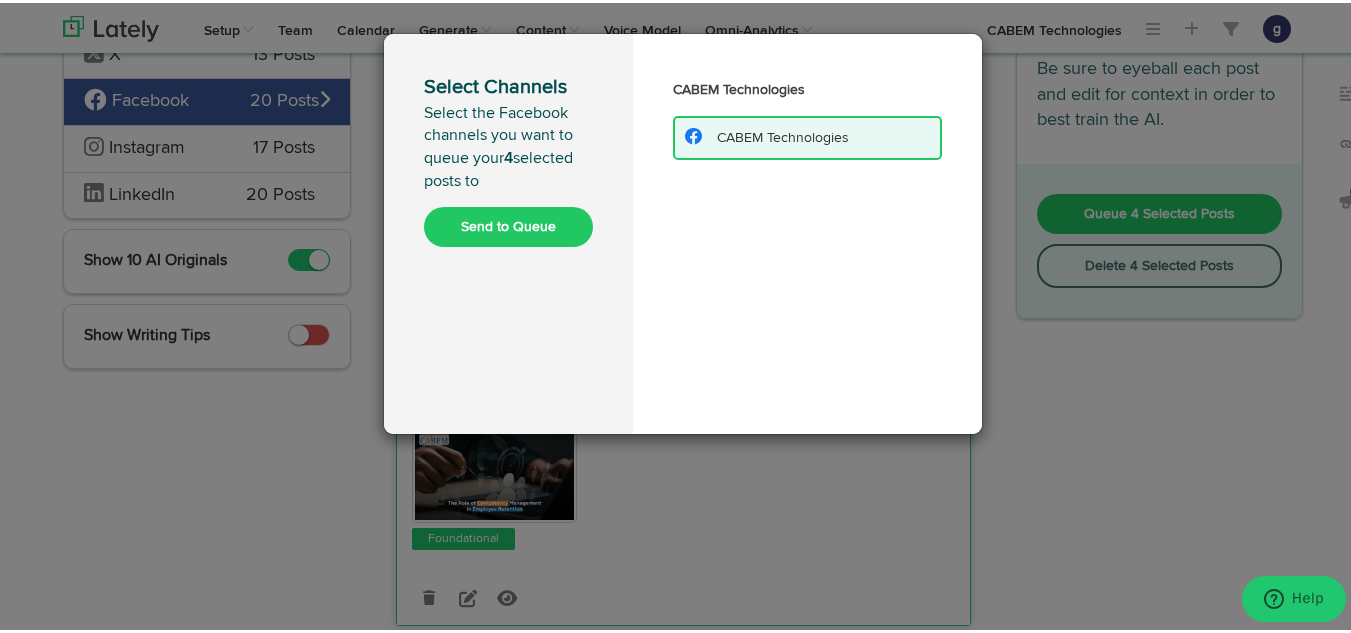 click on "Send to Queue" at bounding box center [508, 224] 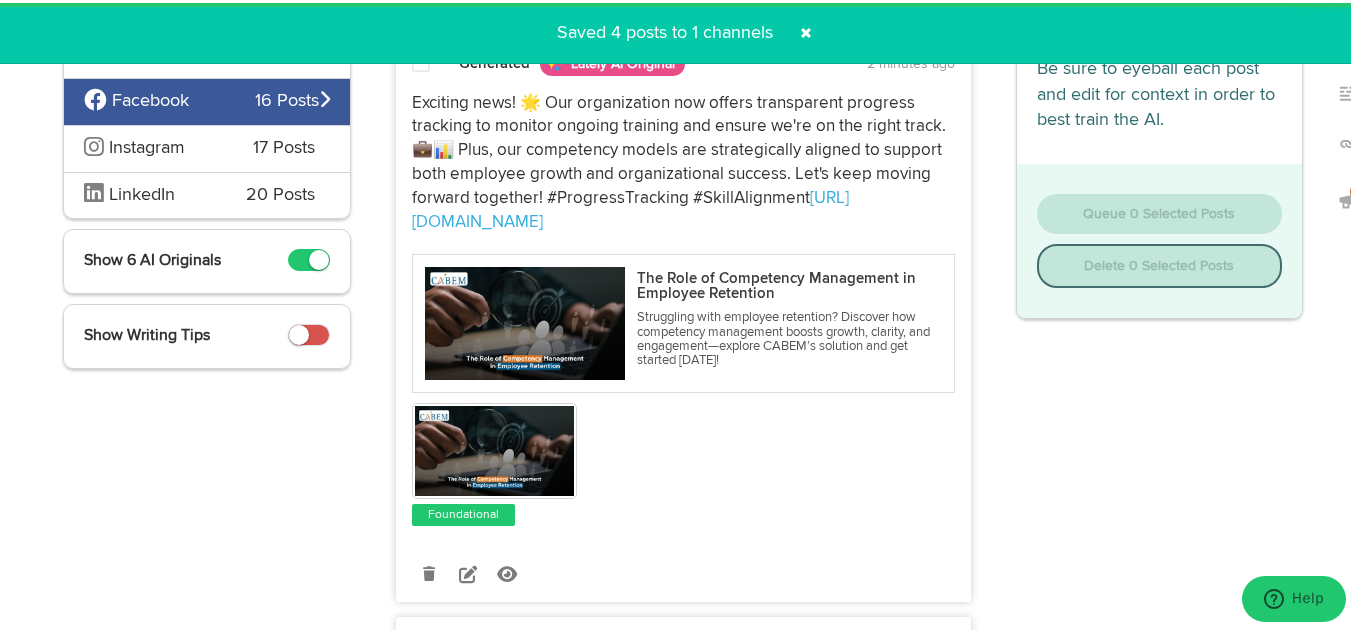 scroll, scrollTop: 0, scrollLeft: 0, axis: both 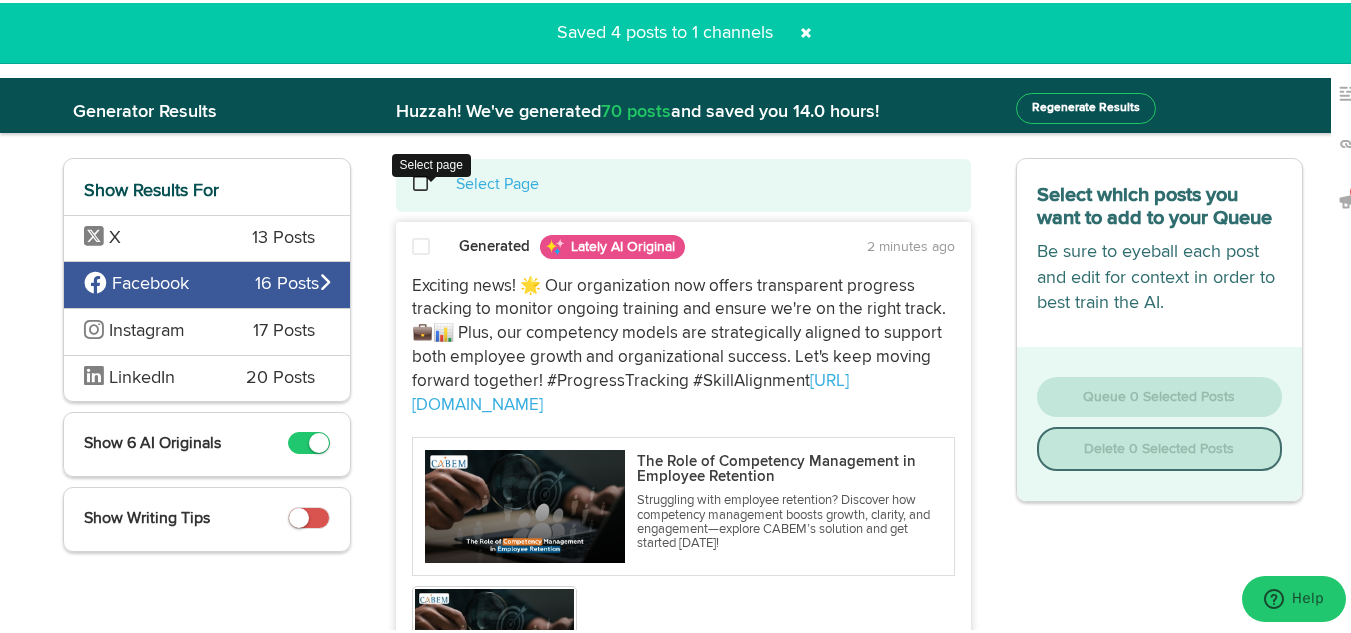 click at bounding box center (431, 181) 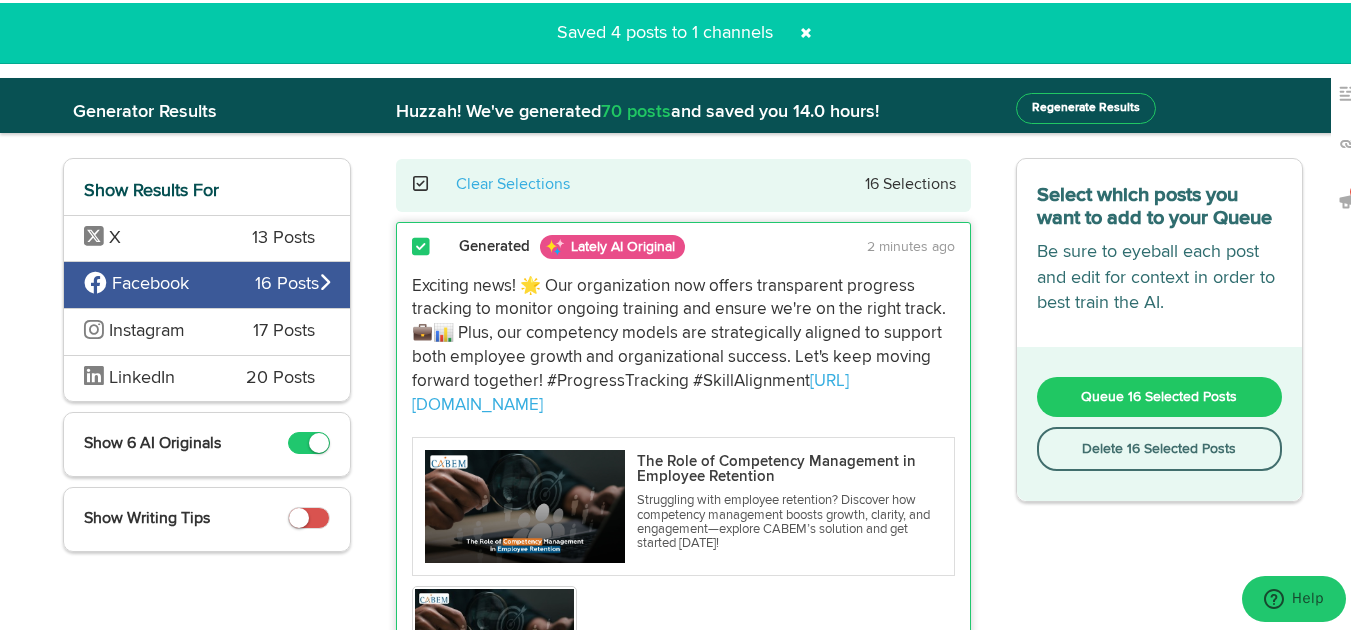 click on "Delete 16 Selected Posts" at bounding box center [1160, 446] 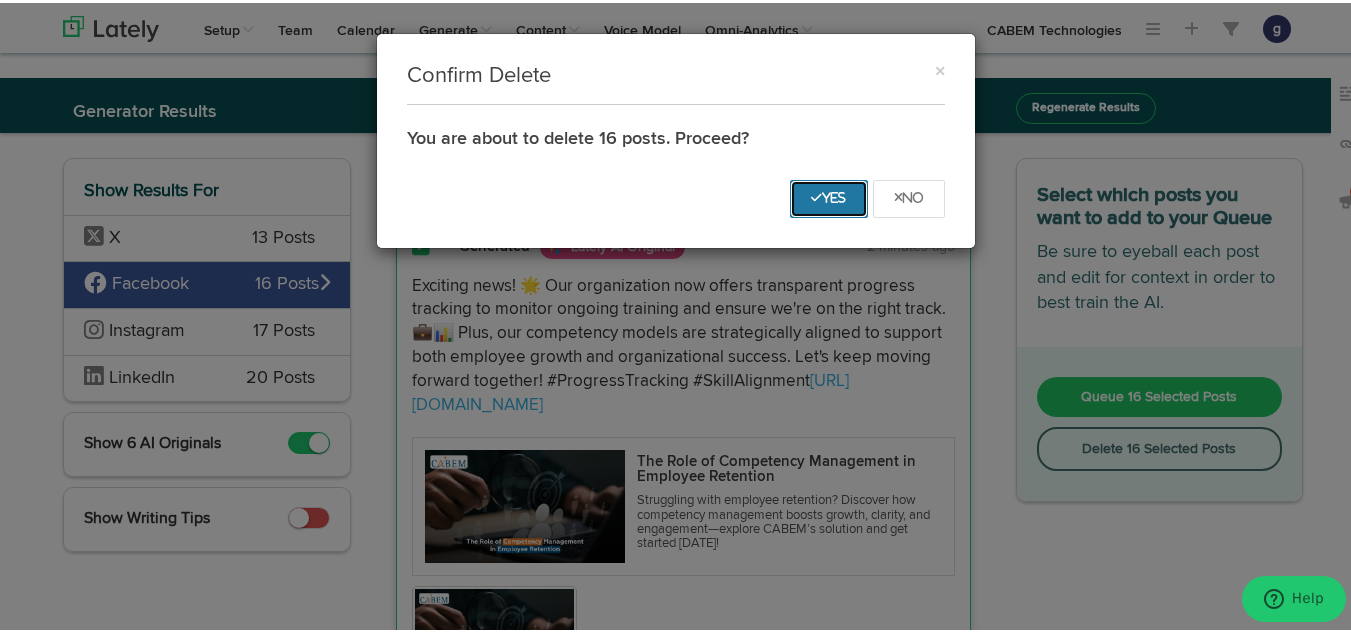 click on "Yes" at bounding box center [829, 196] 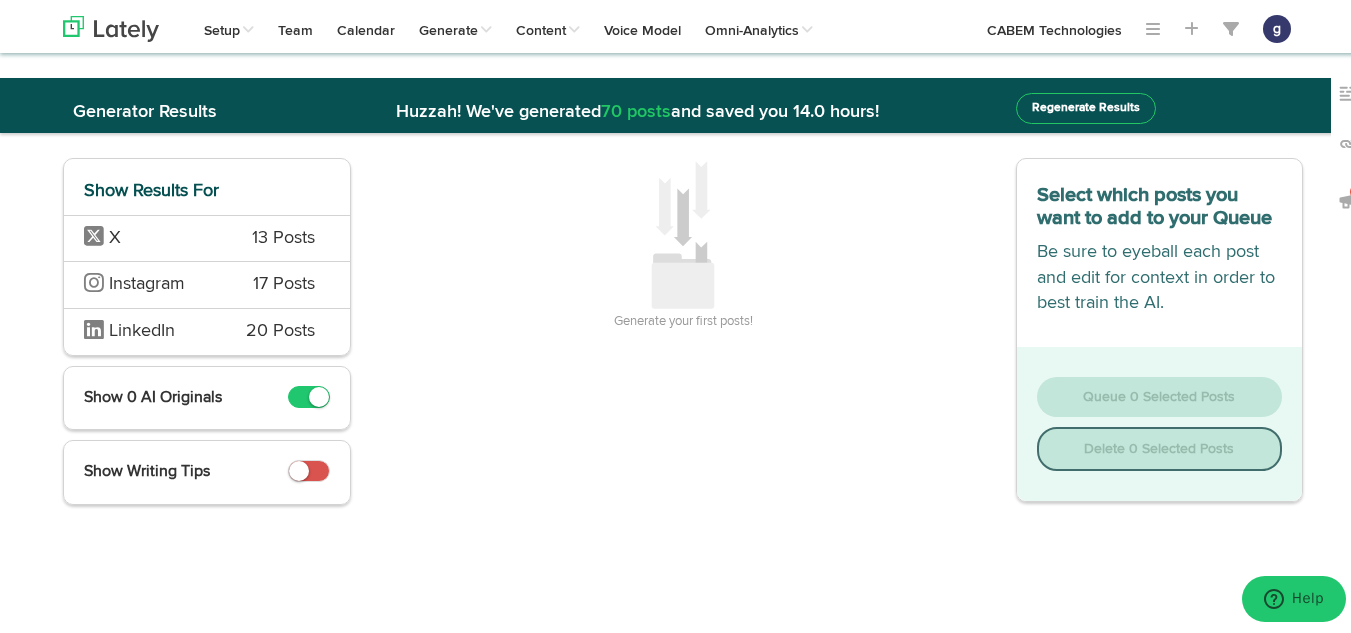 click on "X
13 Posts" at bounding box center (207, 235) 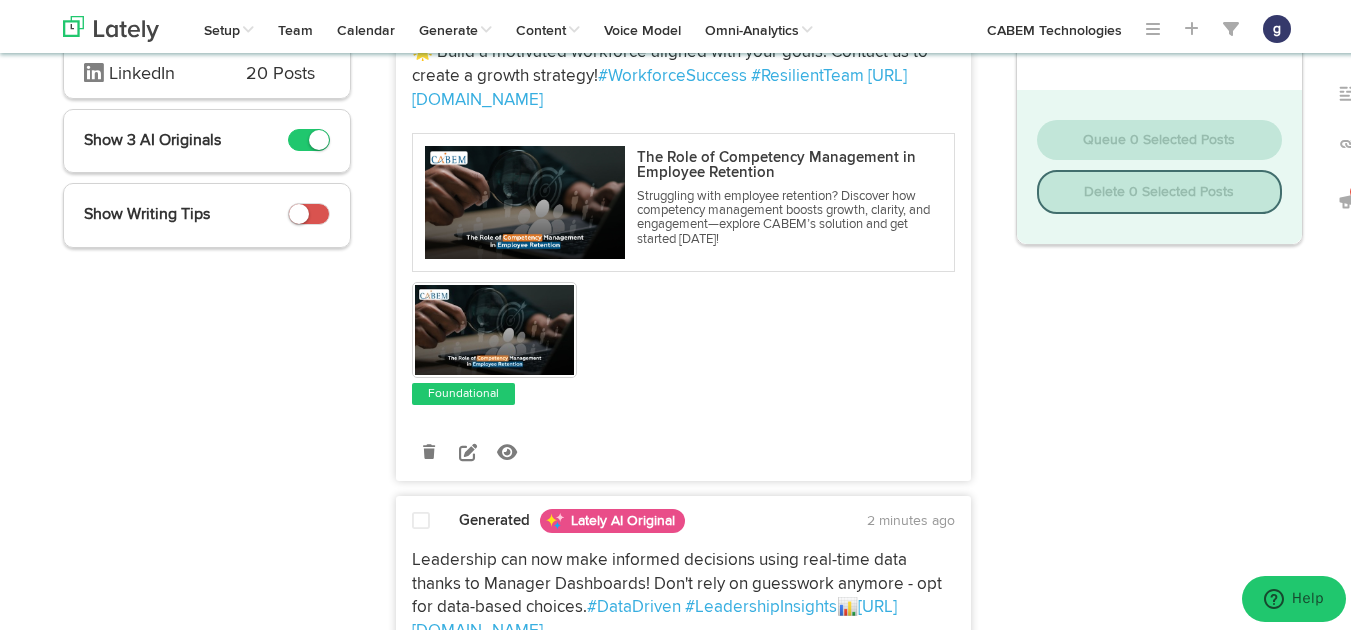 scroll, scrollTop: 259, scrollLeft: 0, axis: vertical 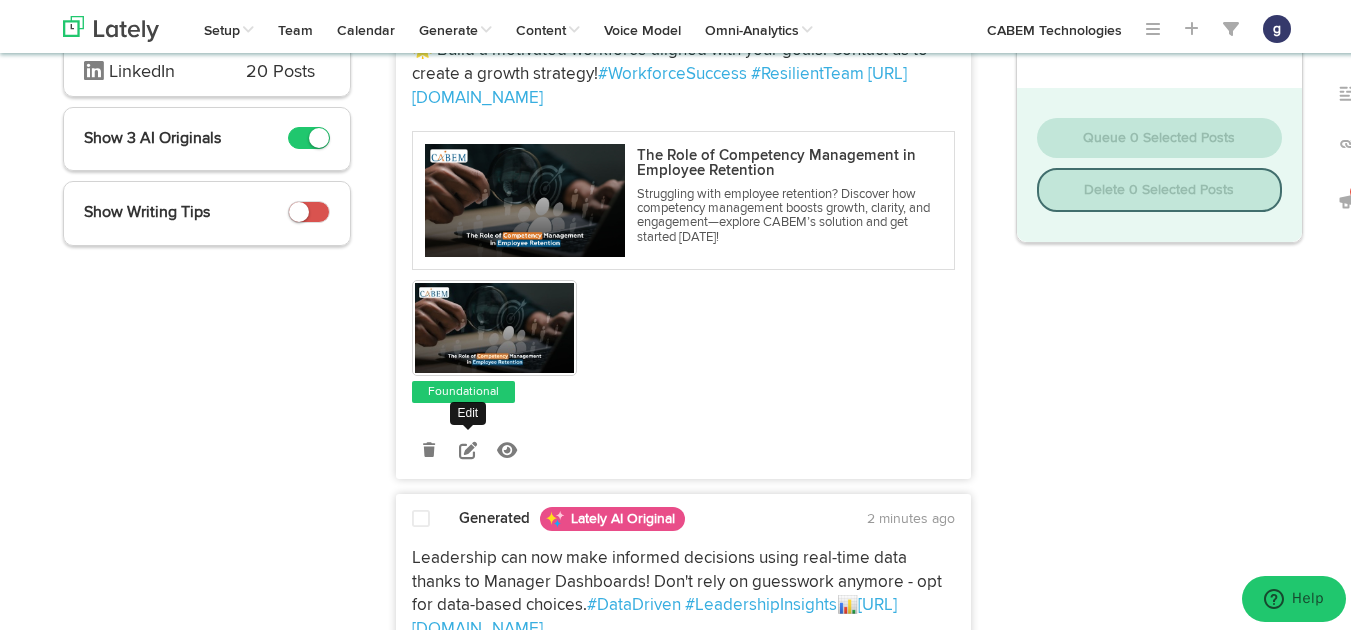 click at bounding box center [468, 447] 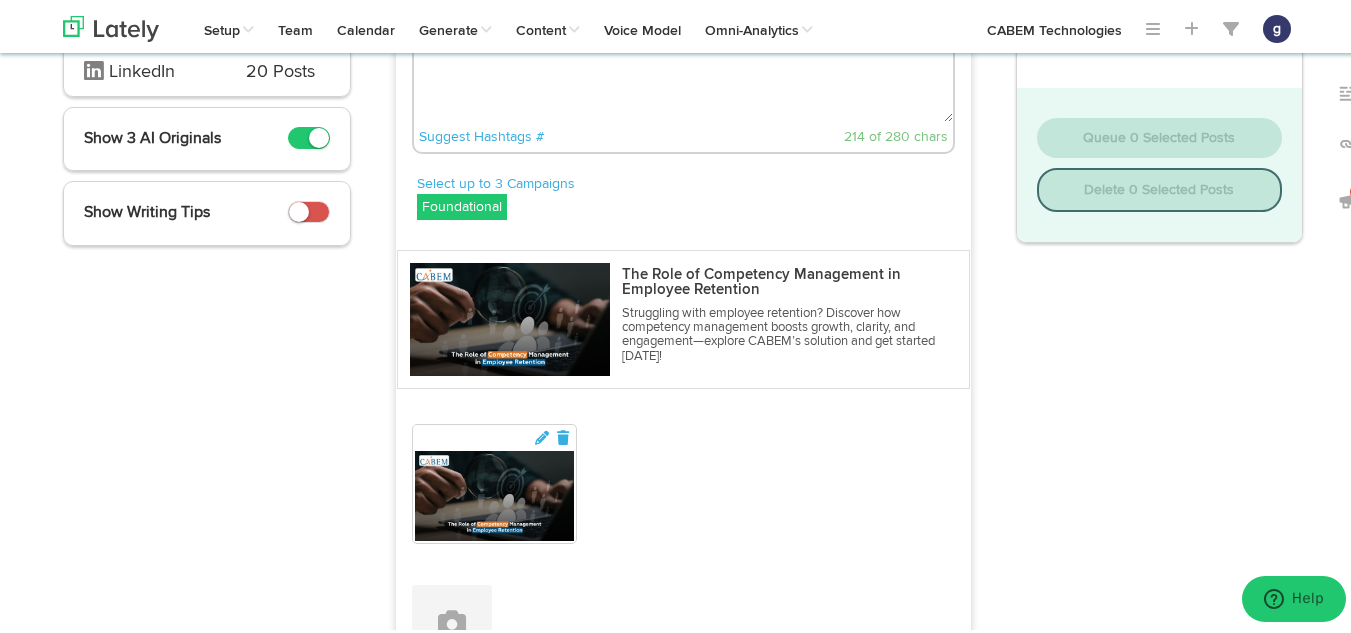 scroll, scrollTop: 0, scrollLeft: 0, axis: both 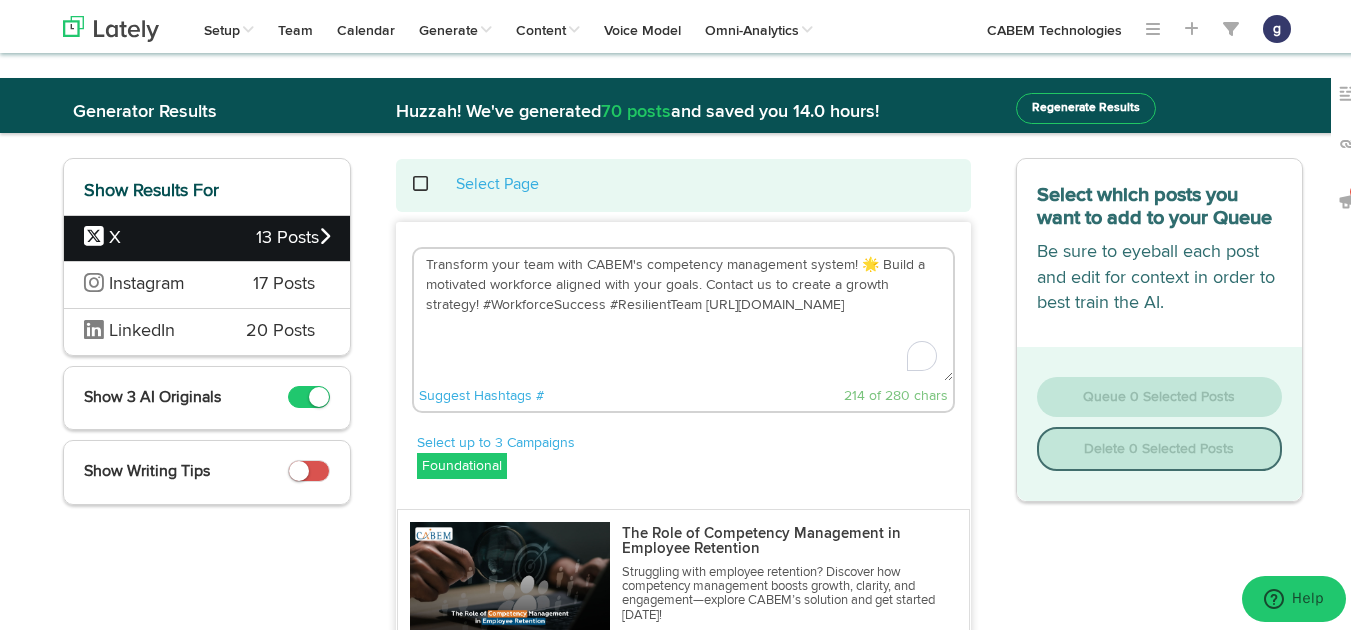 click on "Transform your team with CABEM's competency management system! 🌟 Build a motivated workforce aligned with your goals. Contact us to create a growth strategy! #WorkforceSuccess #ResilientTeam https://bit.ly/44IYWHd" at bounding box center (683, 312) 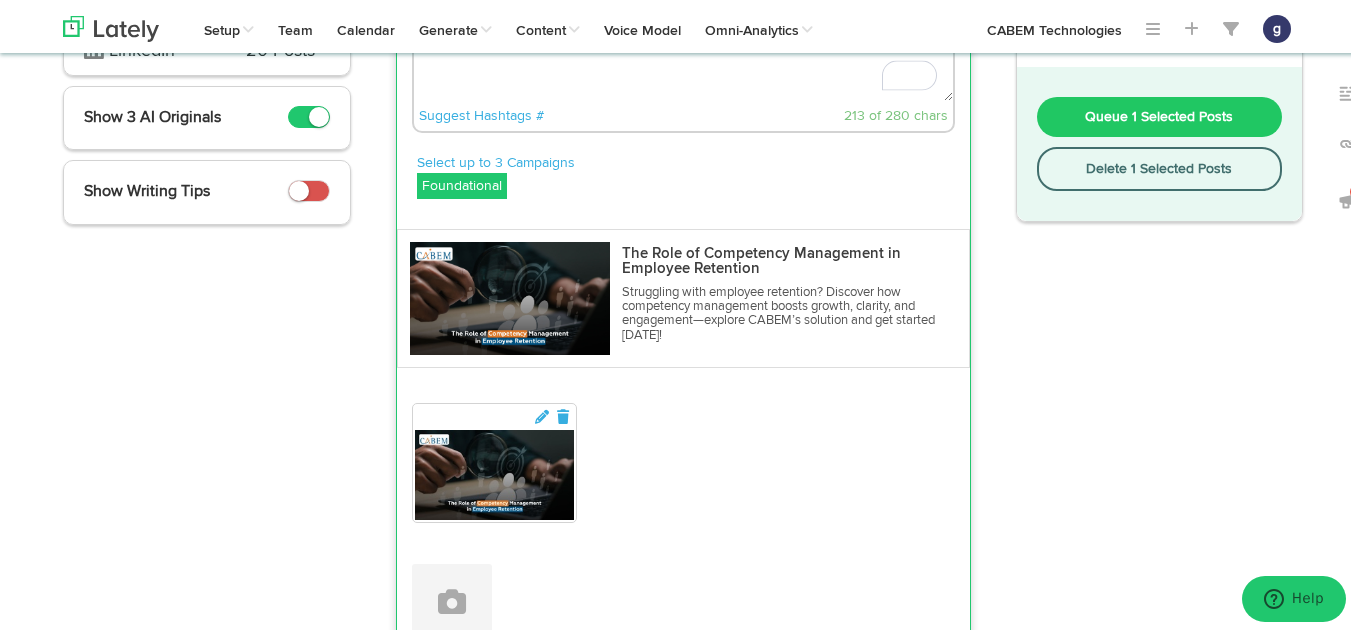 scroll, scrollTop: 513, scrollLeft: 0, axis: vertical 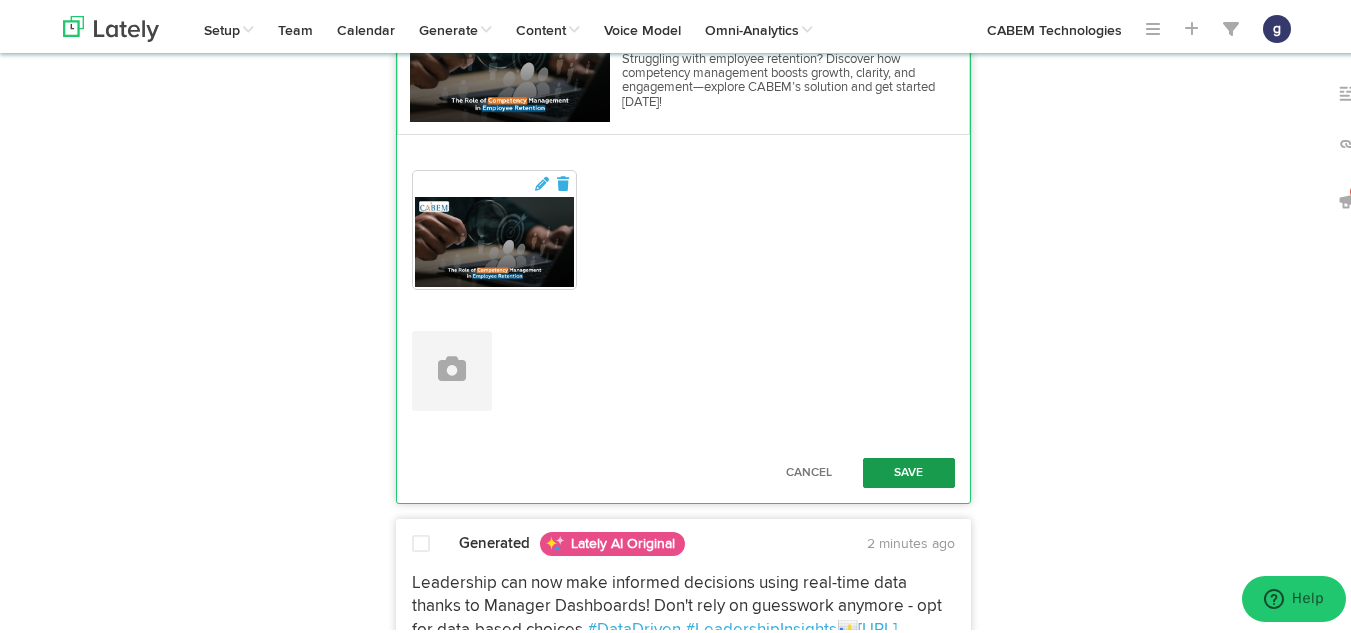 type on "Transform your team with CABEM's competency management system!  Build a motivated workforce aligned with your goals. Contact us to create a growth strategy! #WorkforceSuccess #ResilientTeam https://bit.ly/44IYWHd" 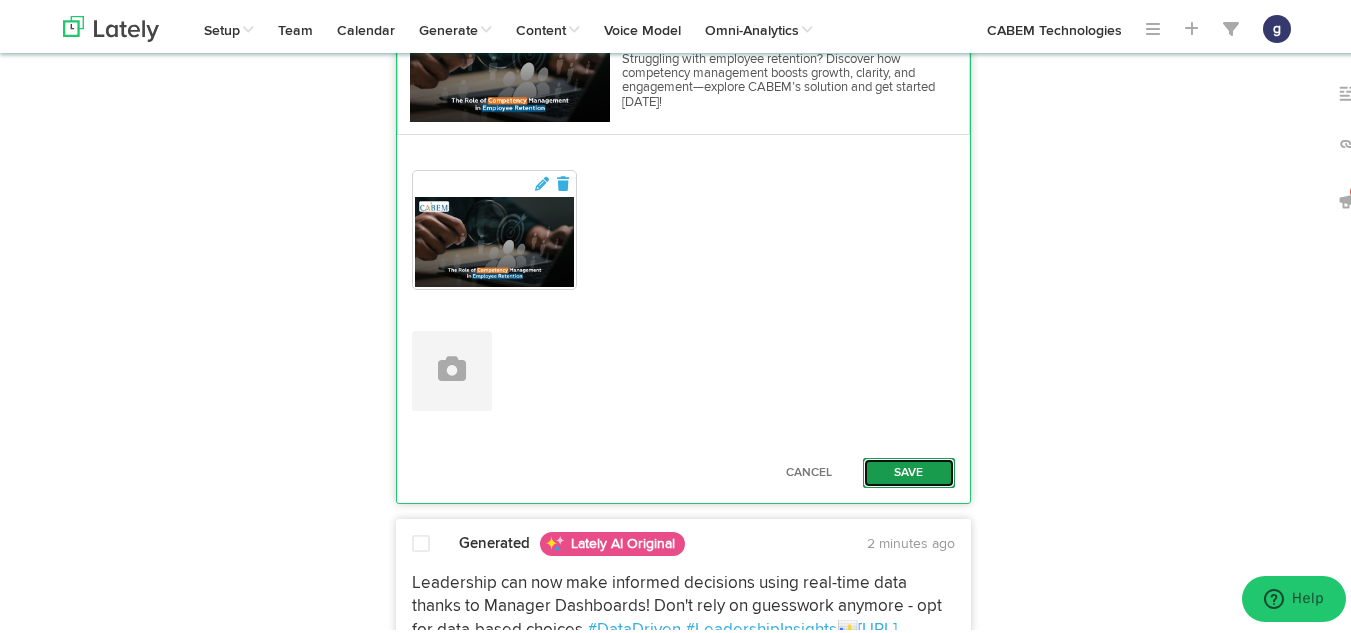 click on "Save" at bounding box center [909, 470] 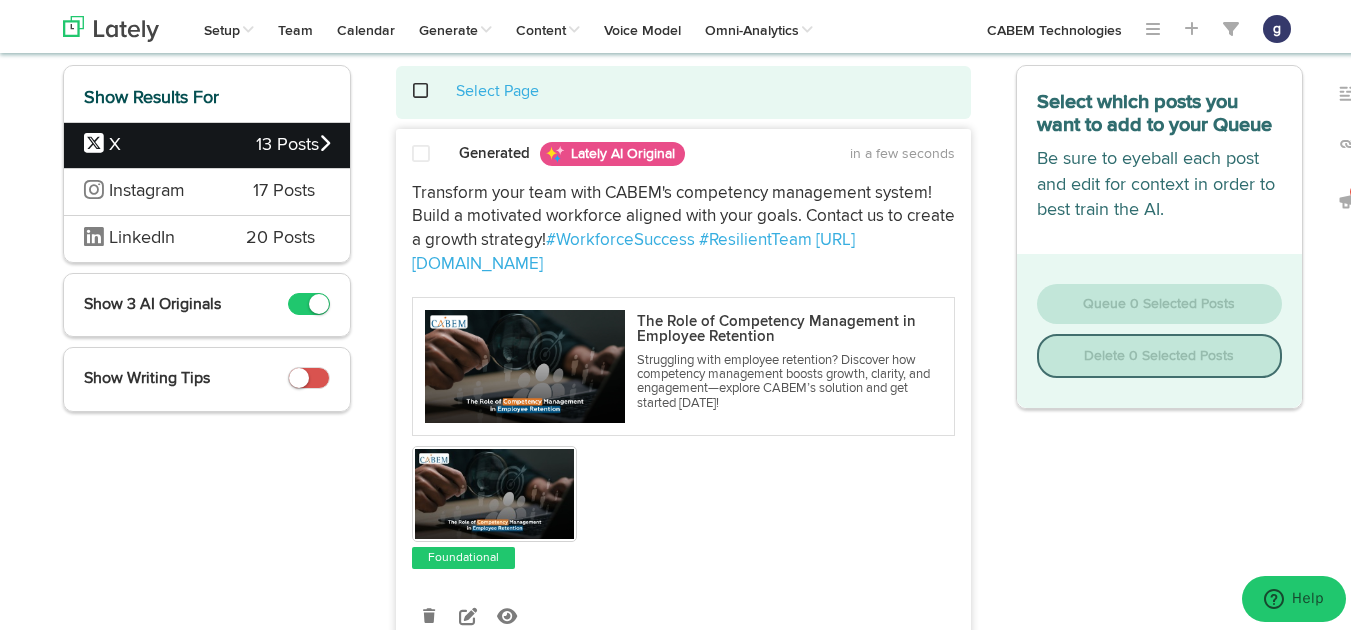 scroll, scrollTop: 92, scrollLeft: 0, axis: vertical 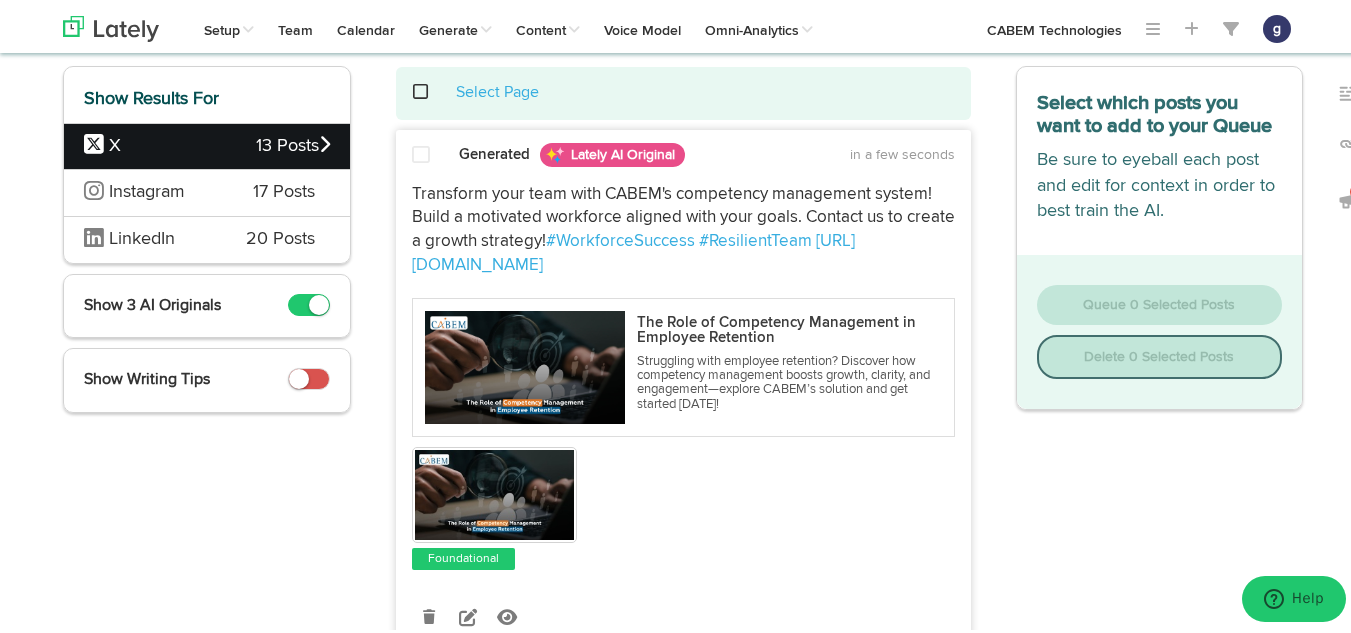 click at bounding box center (421, 152) 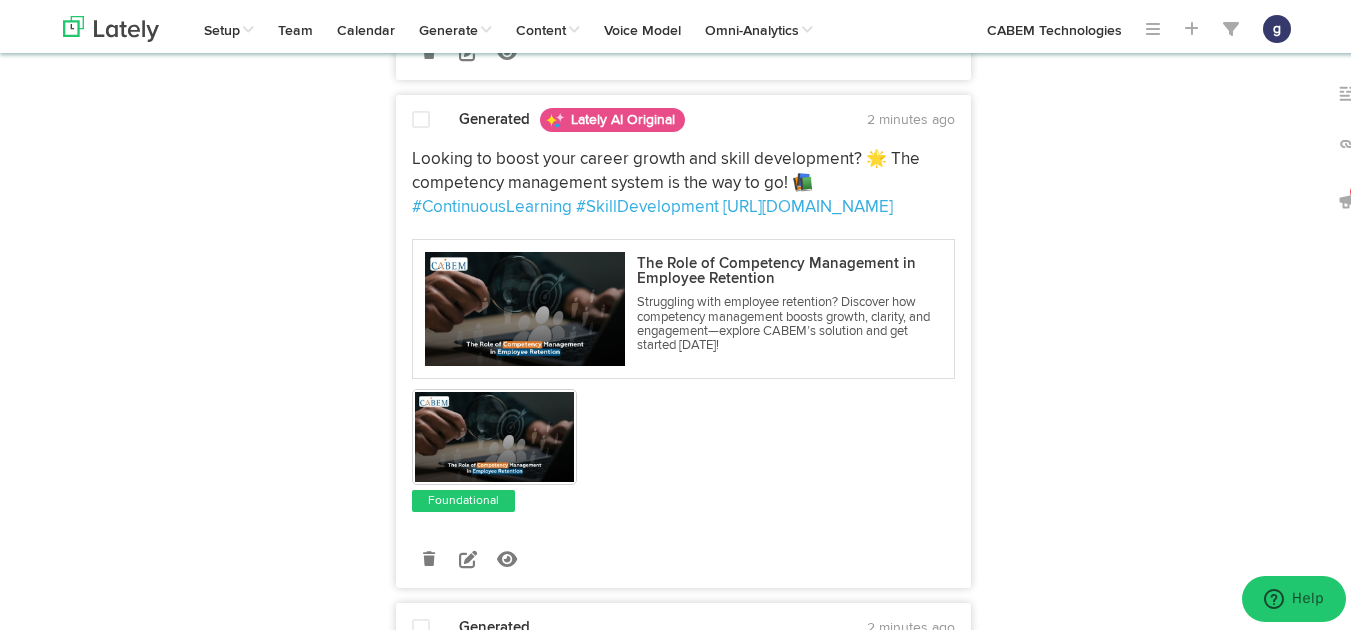 scroll, scrollTop: 1190, scrollLeft: 0, axis: vertical 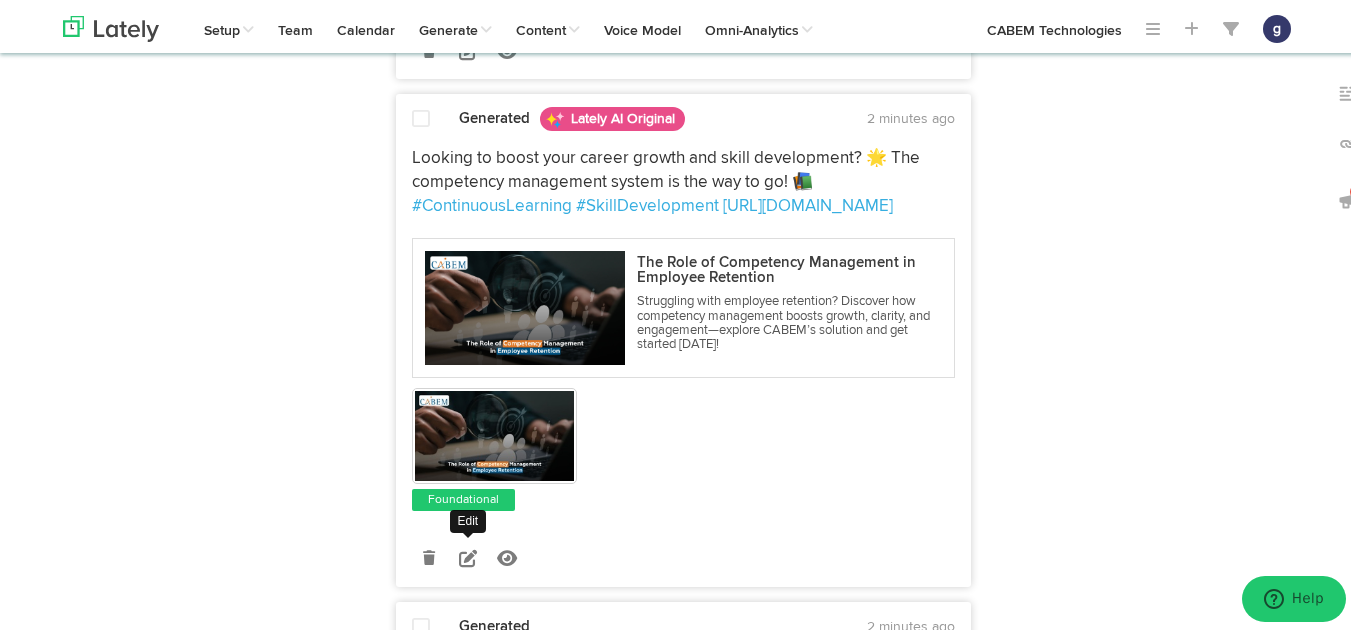 click at bounding box center [468, 555] 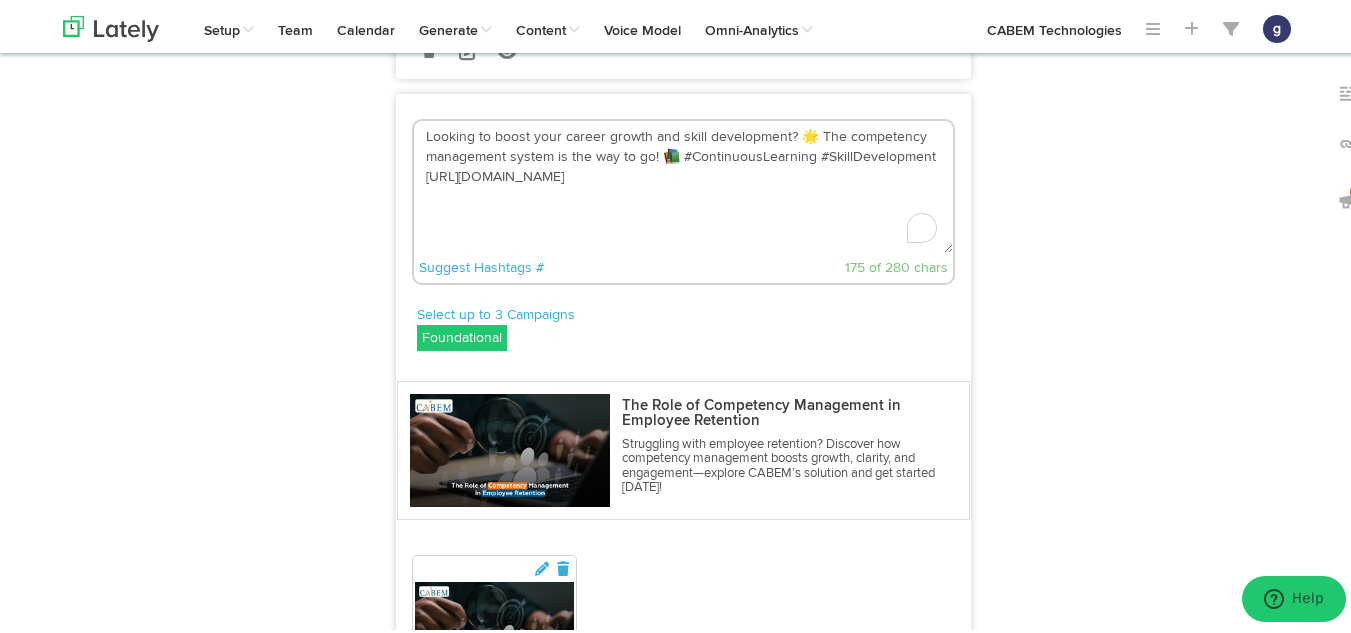 click on "Looking to boost your career growth and skill development? 🌟 The competency management system is the way to go! 📚 #ContinuousLearning #SkillDevelopment https://bit.ly/44IYWHd" at bounding box center [683, 184] 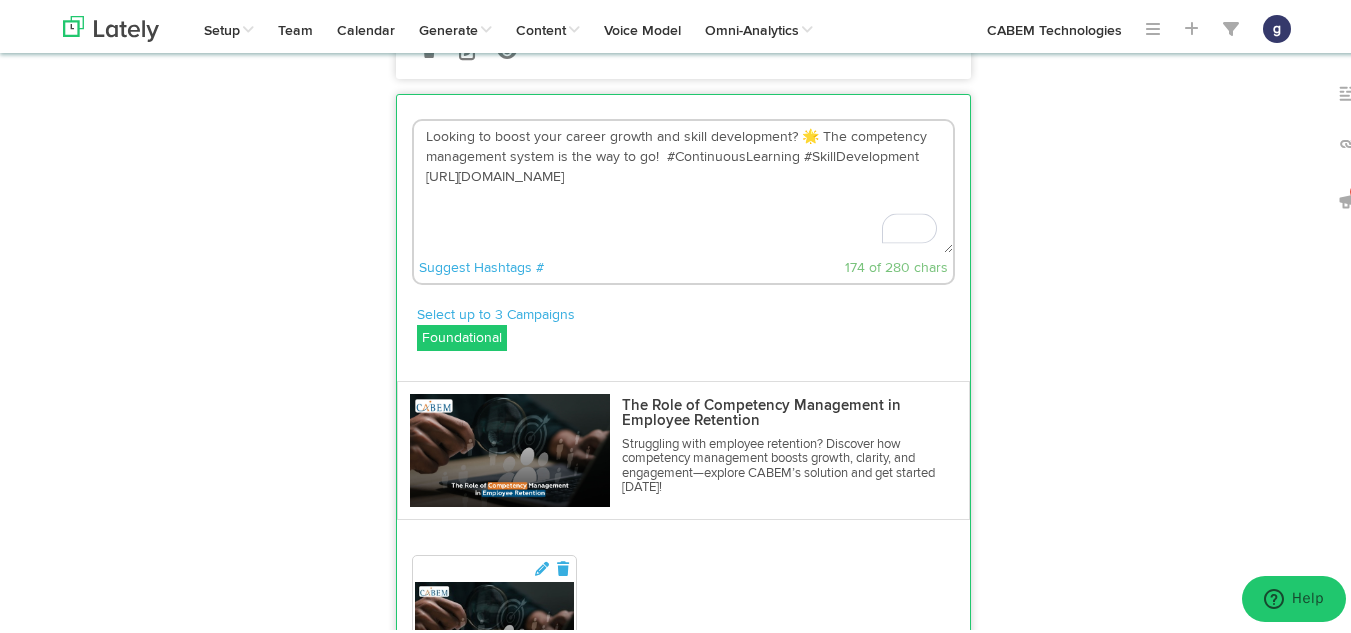 click on "Looking to boost your career growth and skill development? 🌟 The competency management system is the way to go!  #ContinuousLearning #SkillDevelopment https://bit.ly/44IYWHd" at bounding box center (683, 184) 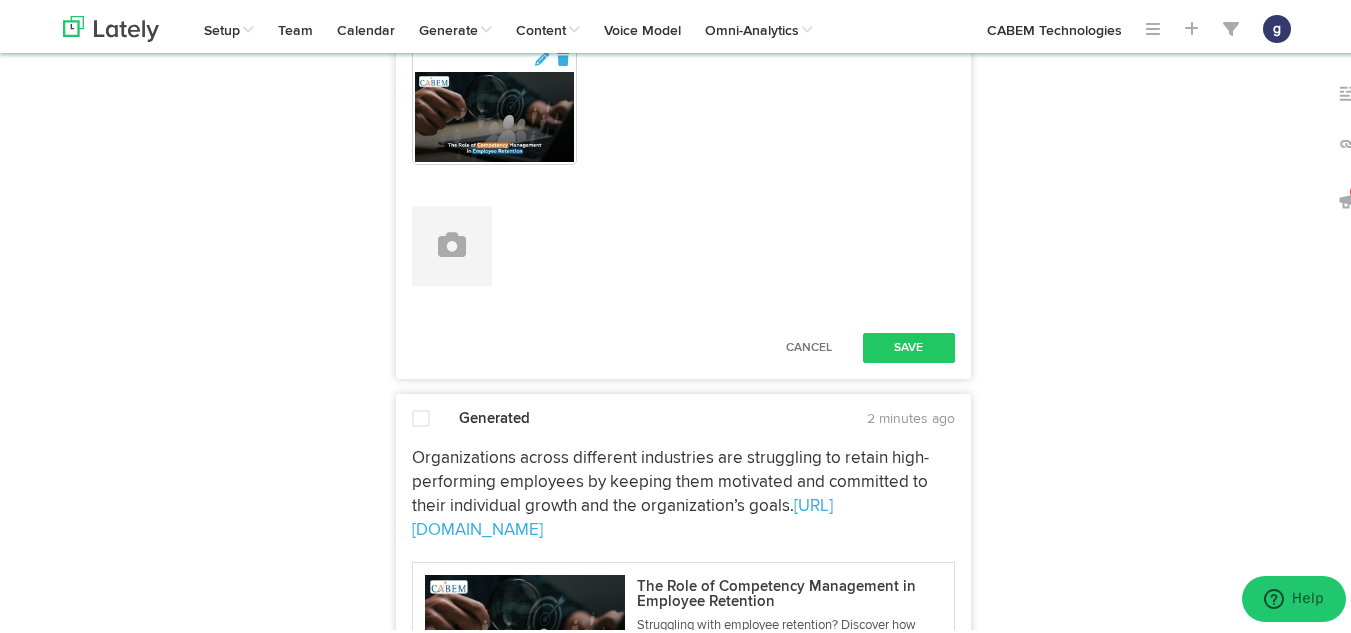 scroll, scrollTop: 1701, scrollLeft: 0, axis: vertical 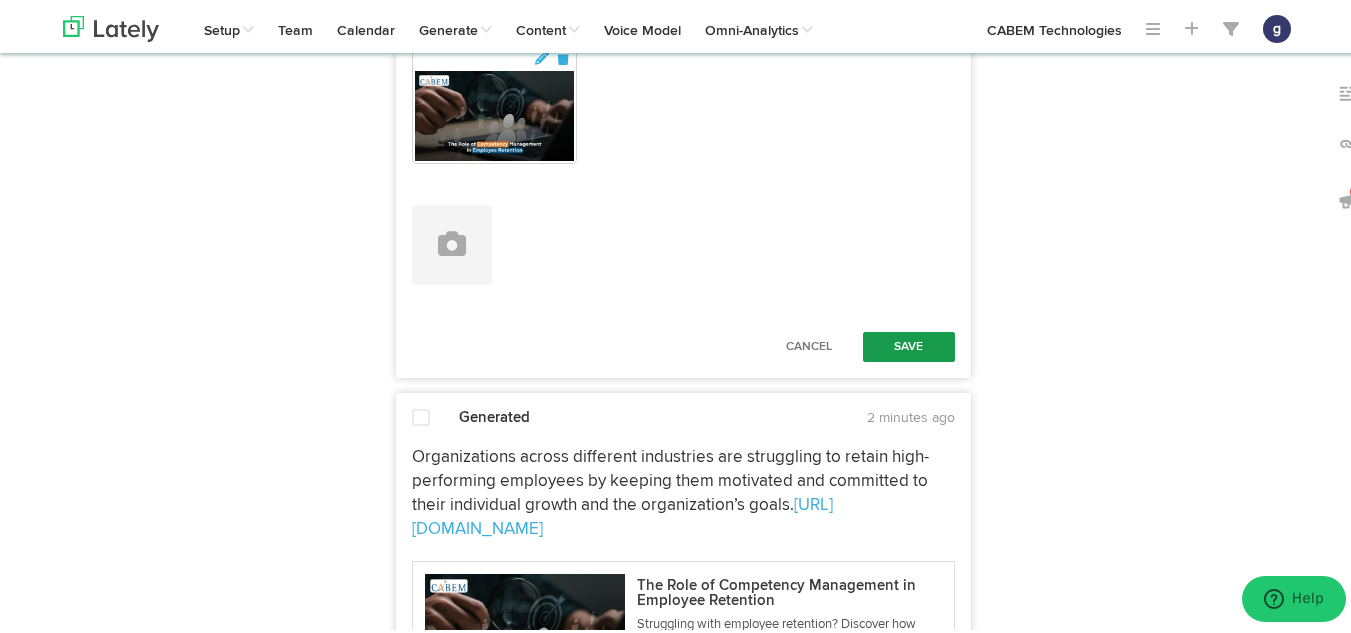 type on "Looking to boost your career growth and skill development?  The competency management system is the way to go!  #ContinuousLearning #SkillDevelopment https://bit.ly/44IYWHd" 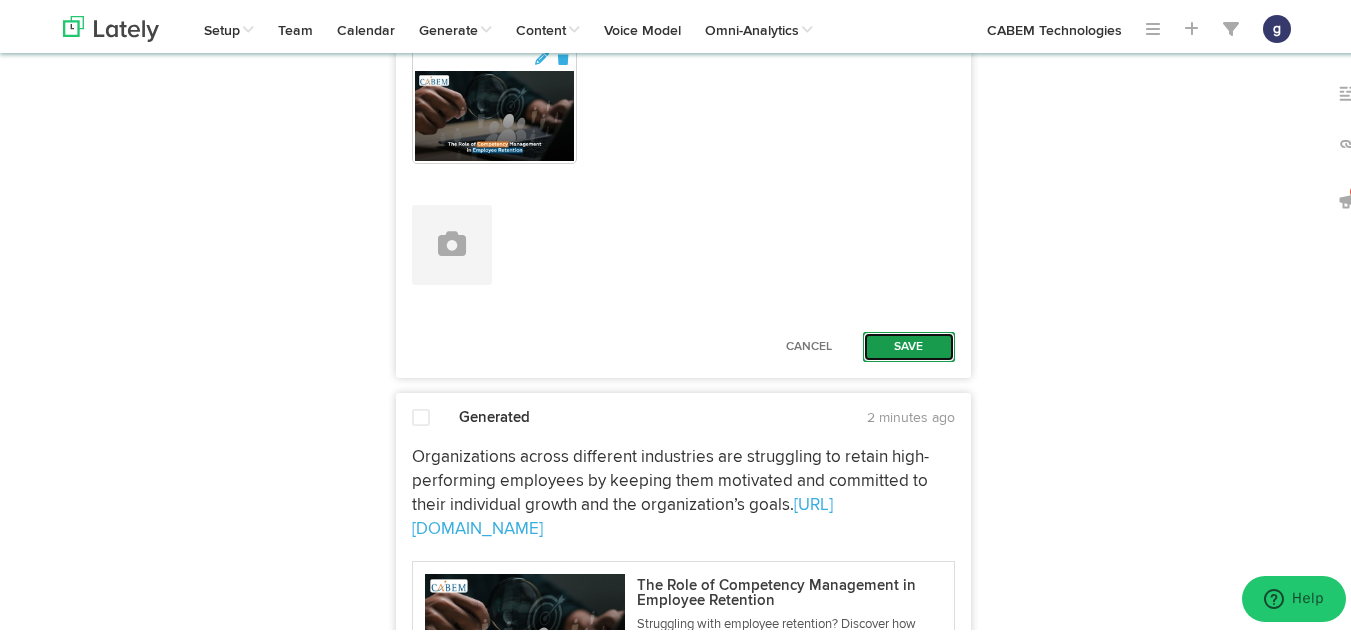 click on "Save" at bounding box center (909, 344) 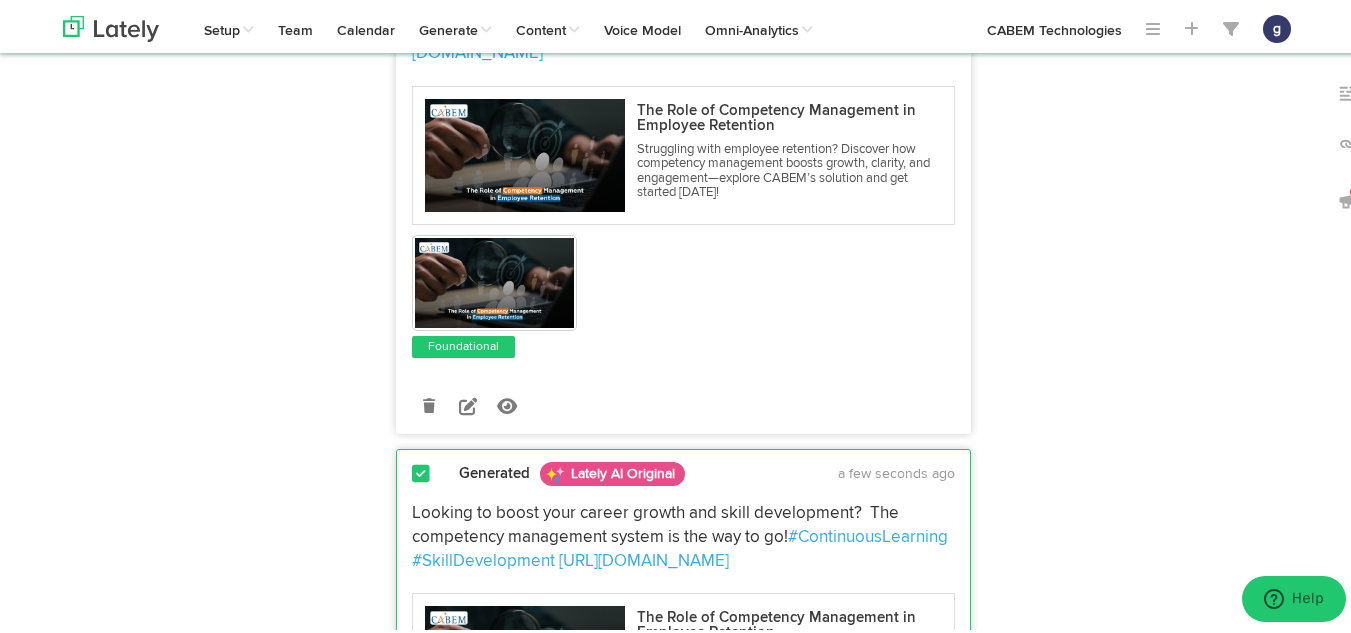 scroll, scrollTop: 836, scrollLeft: 0, axis: vertical 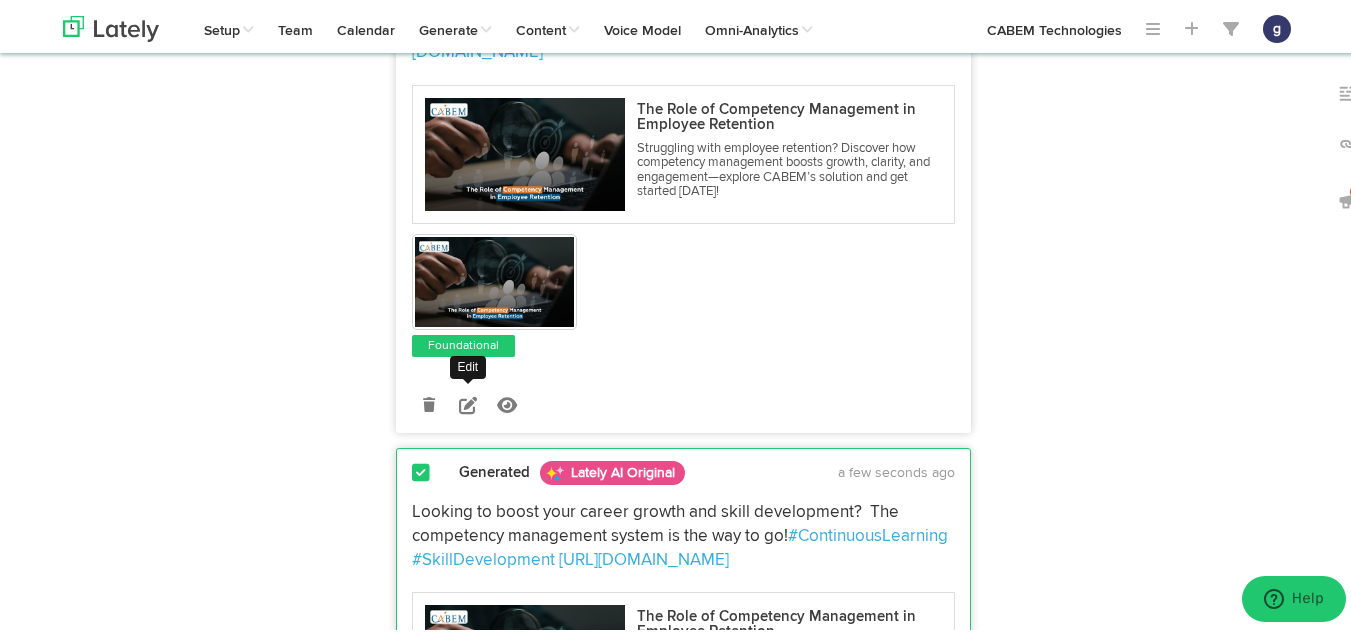 click at bounding box center (468, 402) 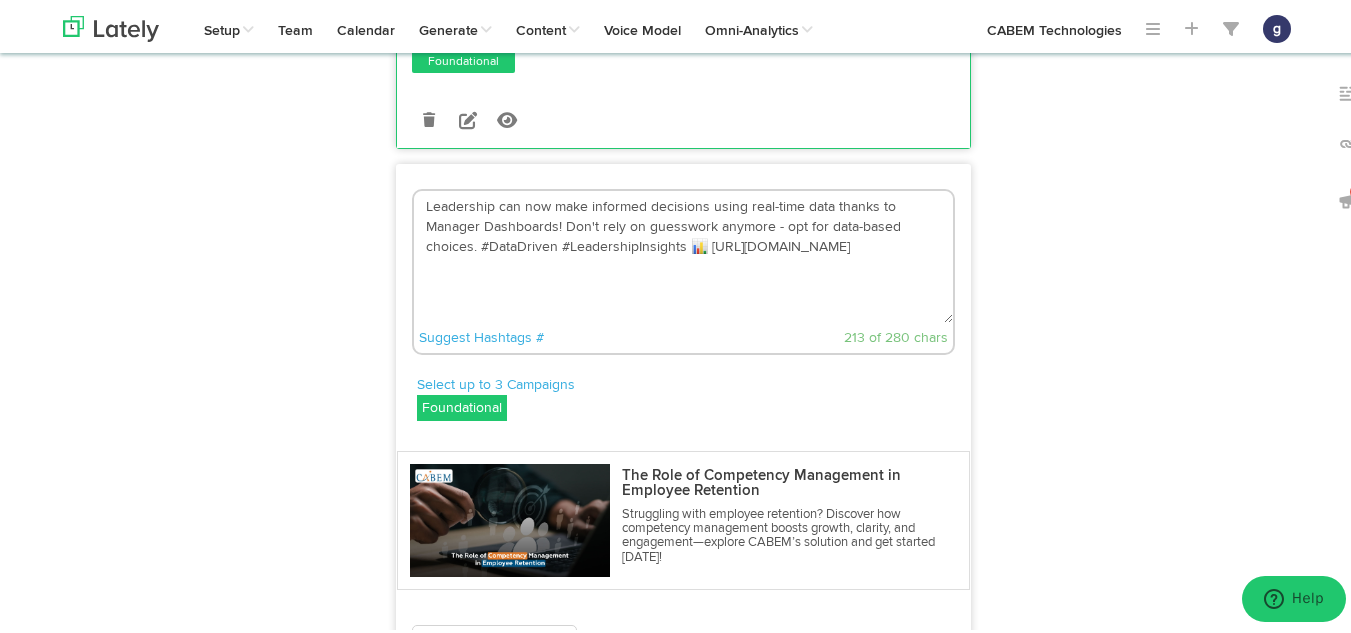scroll, scrollTop: 588, scrollLeft: 0, axis: vertical 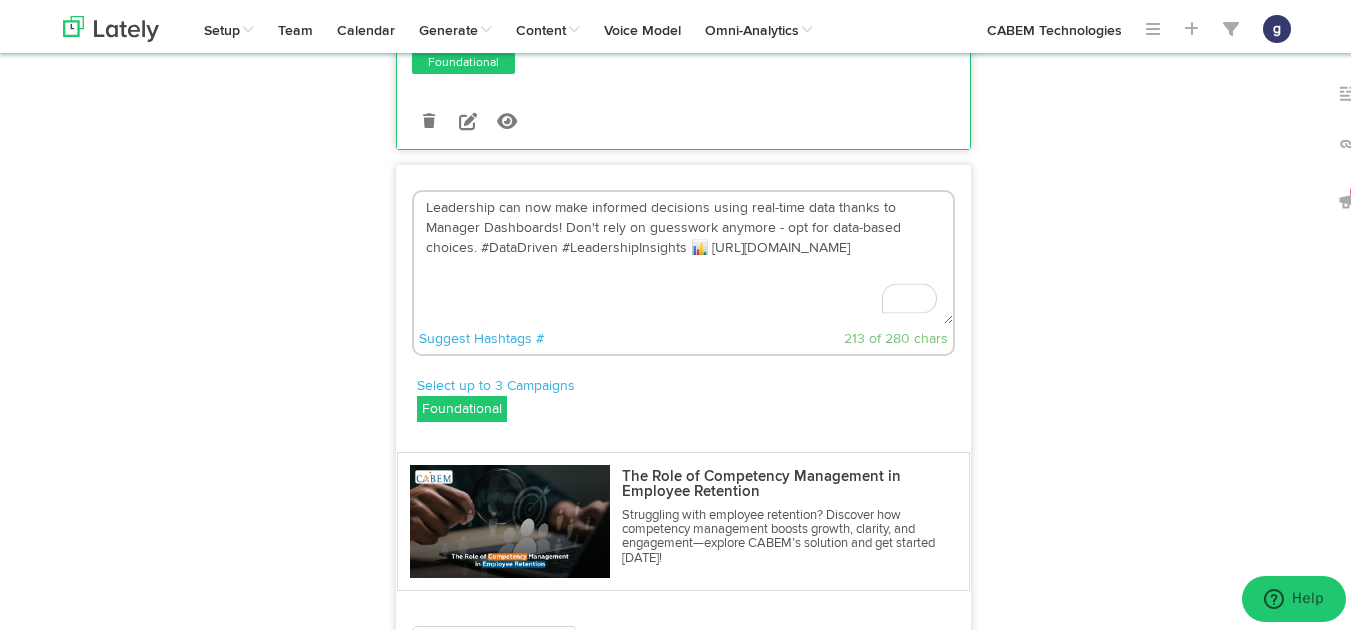 drag, startPoint x: 550, startPoint y: 223, endPoint x: 420, endPoint y: 229, distance: 130.13838 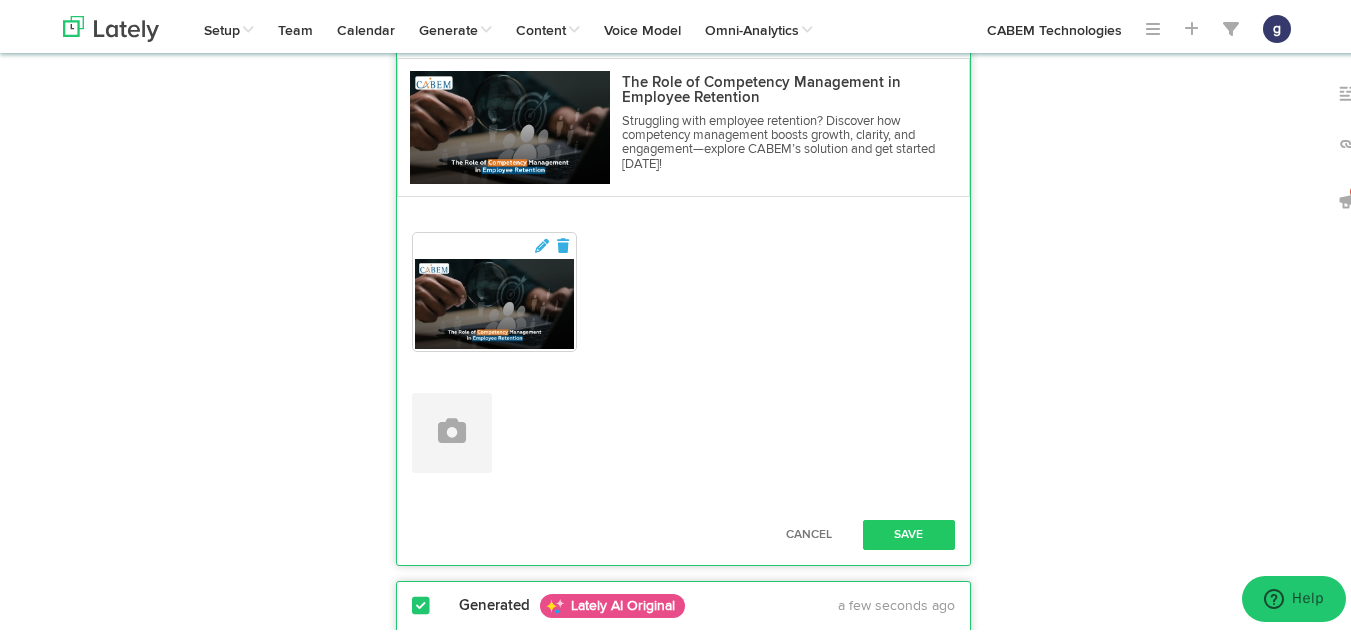 scroll, scrollTop: 986, scrollLeft: 0, axis: vertical 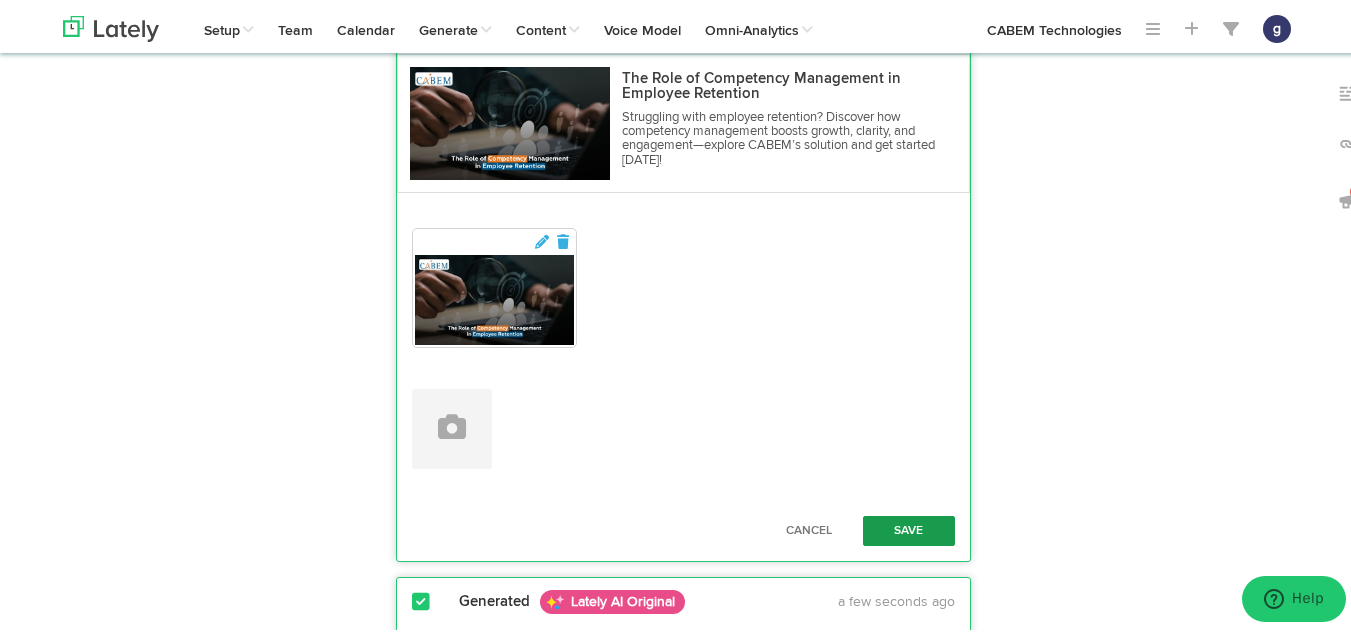 type on "Leadership can now make informed decisions using real-time data thanks to Competency Management! Don't rely on guesswork anymore - opt for data-based choices. #DataDriven #LeadershipInsights 📊 https://bit.ly/44IYWHd" 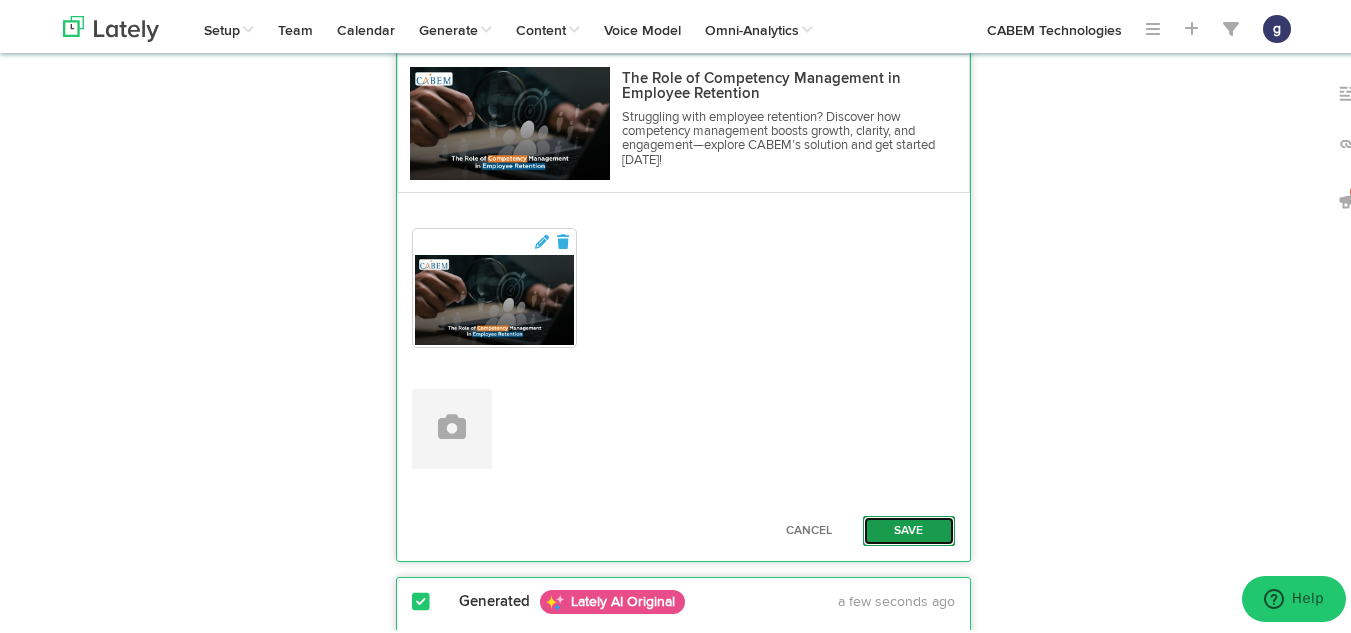 click on "Save" at bounding box center [909, 528] 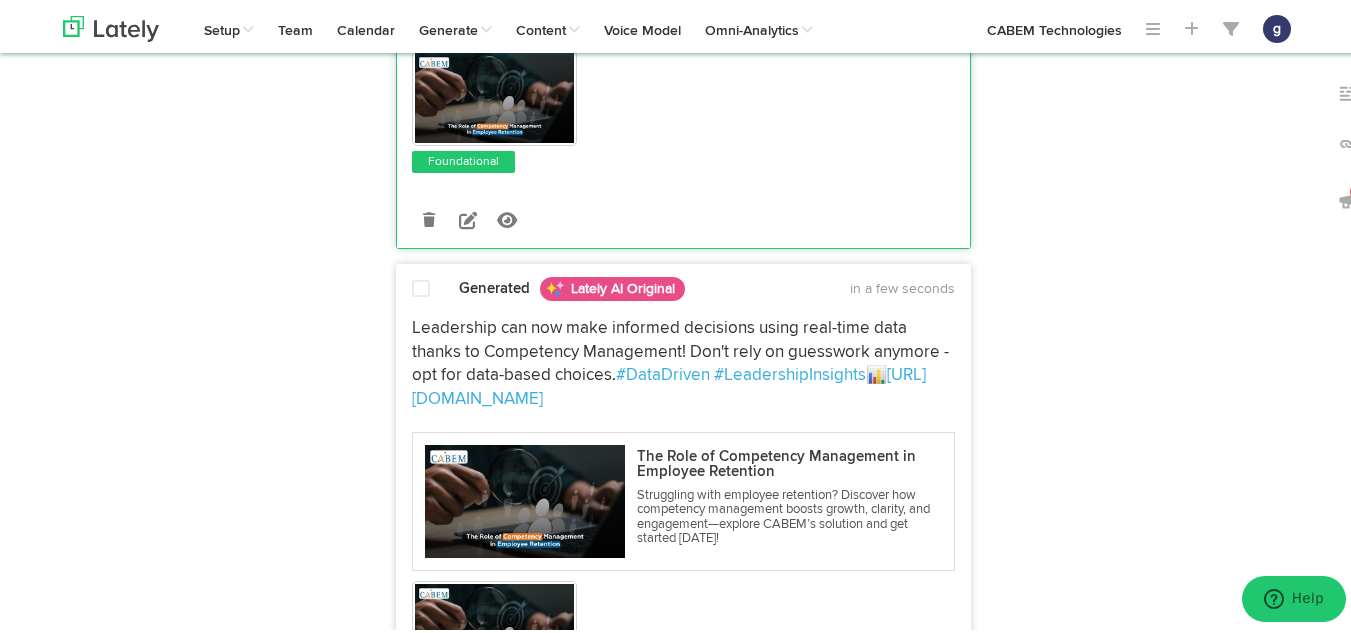scroll, scrollTop: 488, scrollLeft: 0, axis: vertical 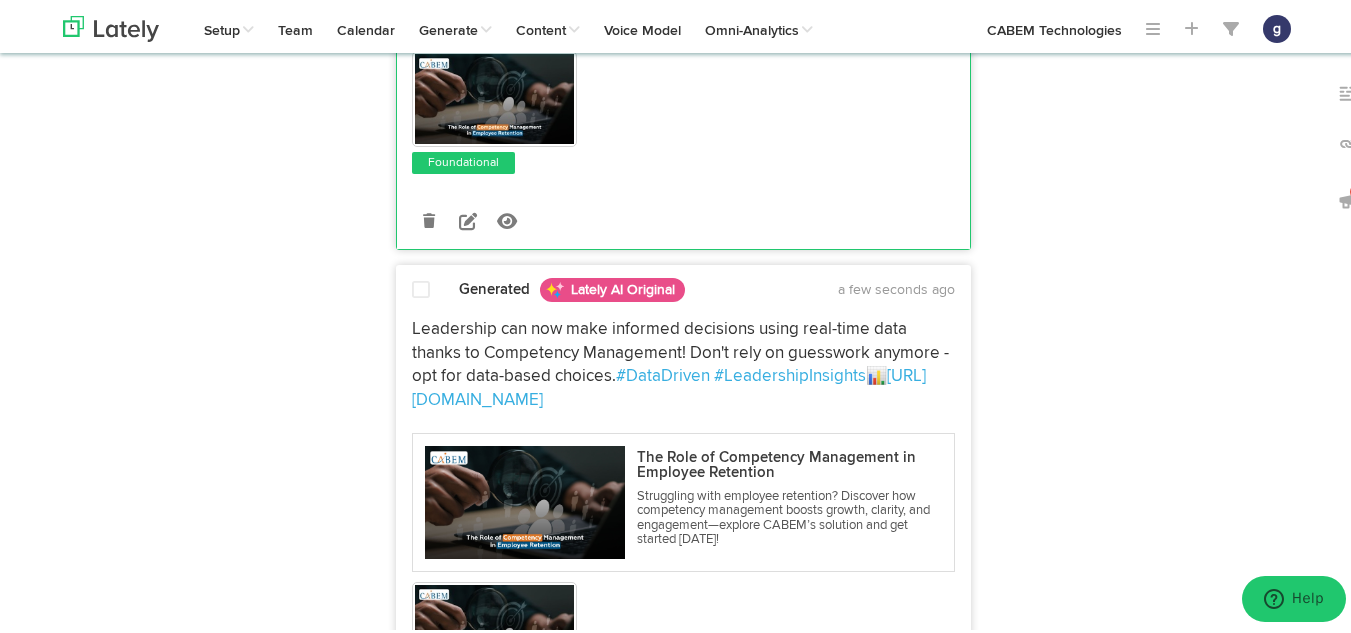 click at bounding box center (421, 287) 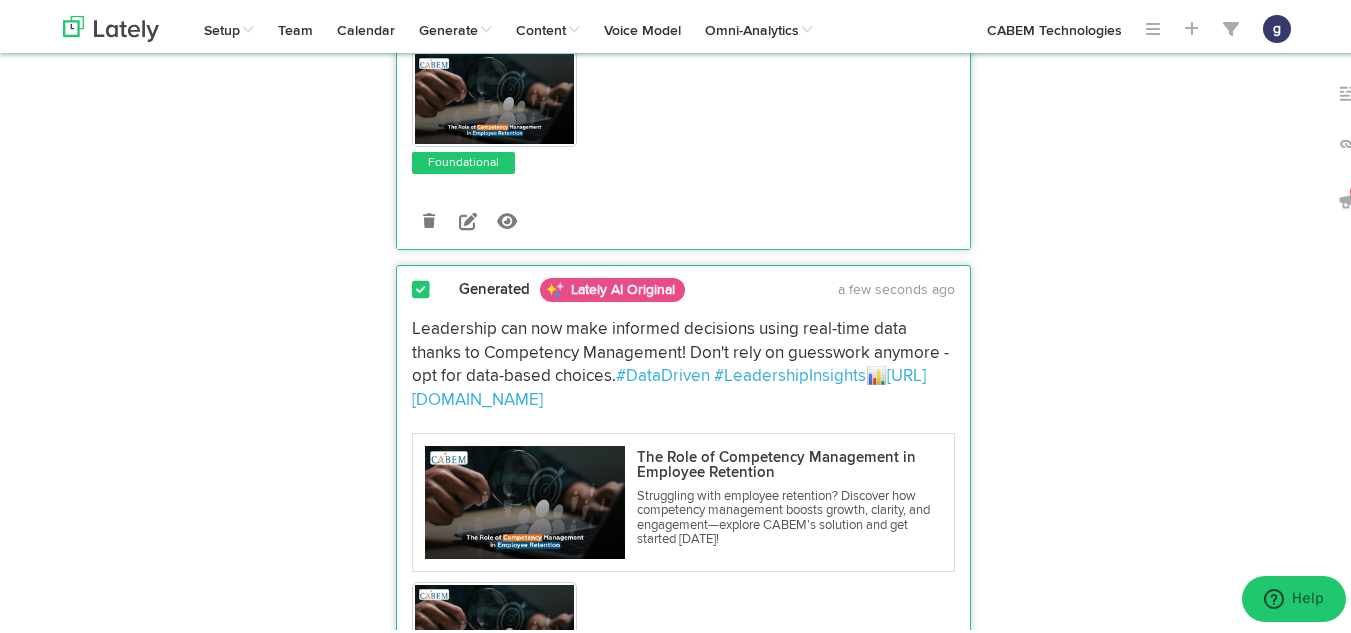 scroll, scrollTop: 0, scrollLeft: 0, axis: both 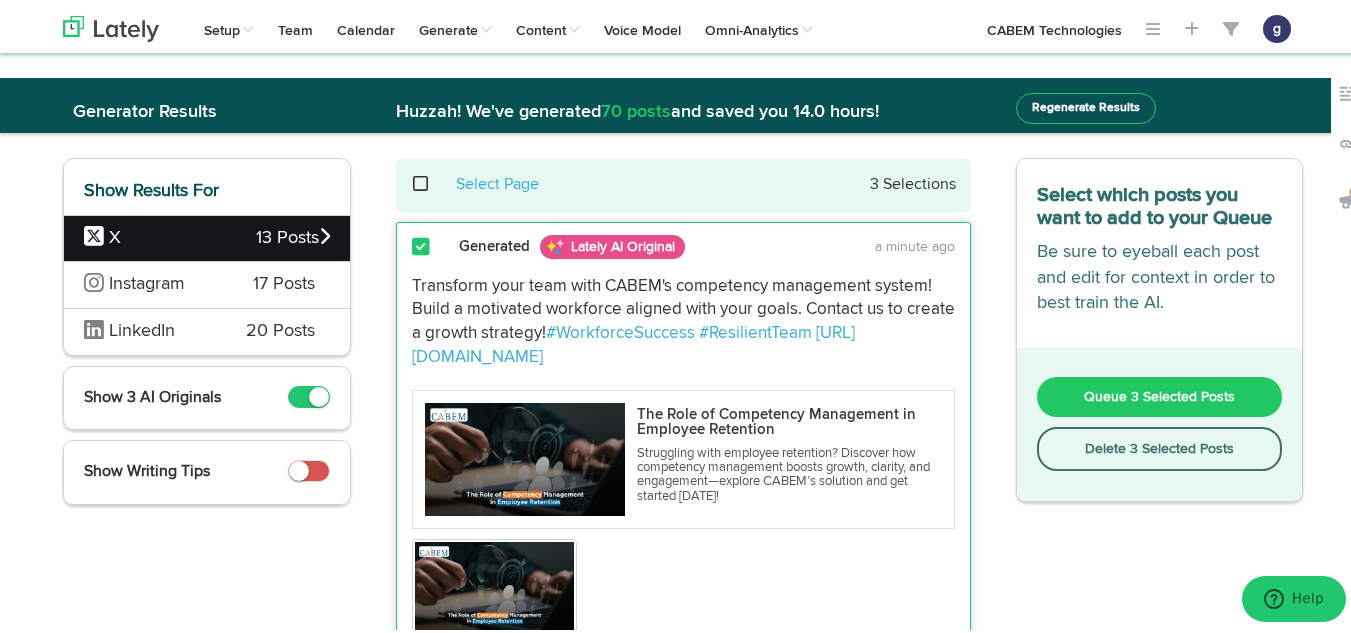 click on "Queue 3 Selected Posts" at bounding box center [1159, 394] 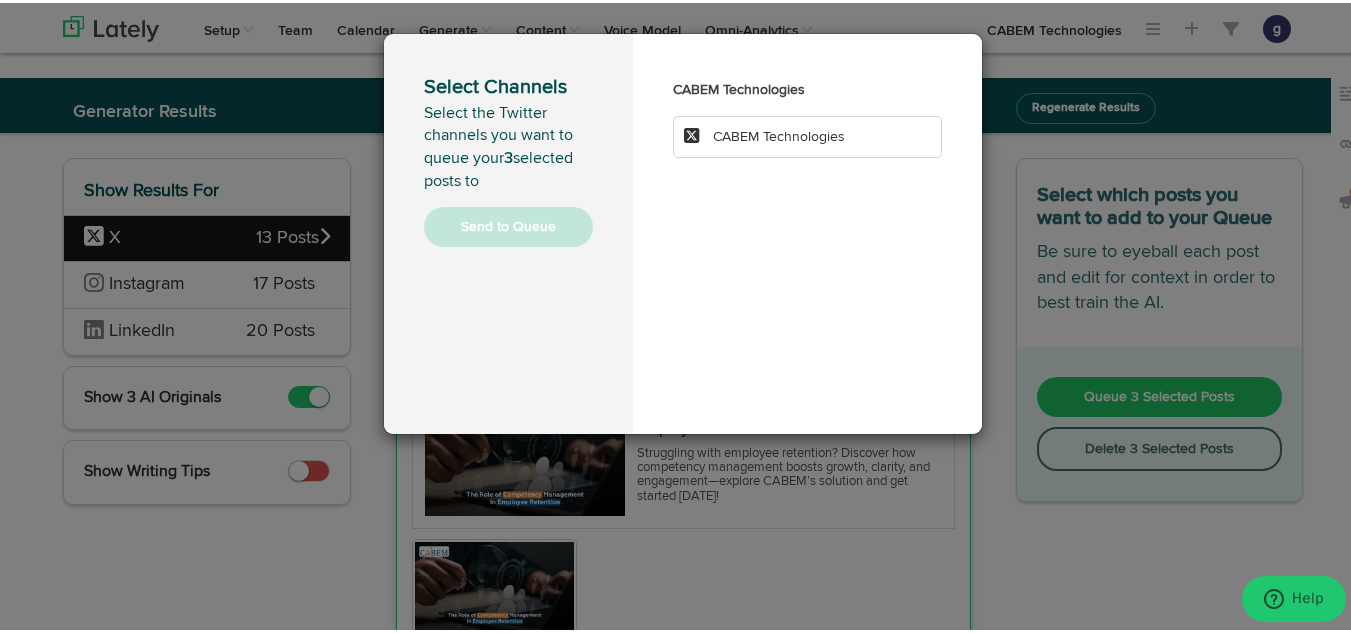 click on "CABEM Technologies" at bounding box center [779, 134] 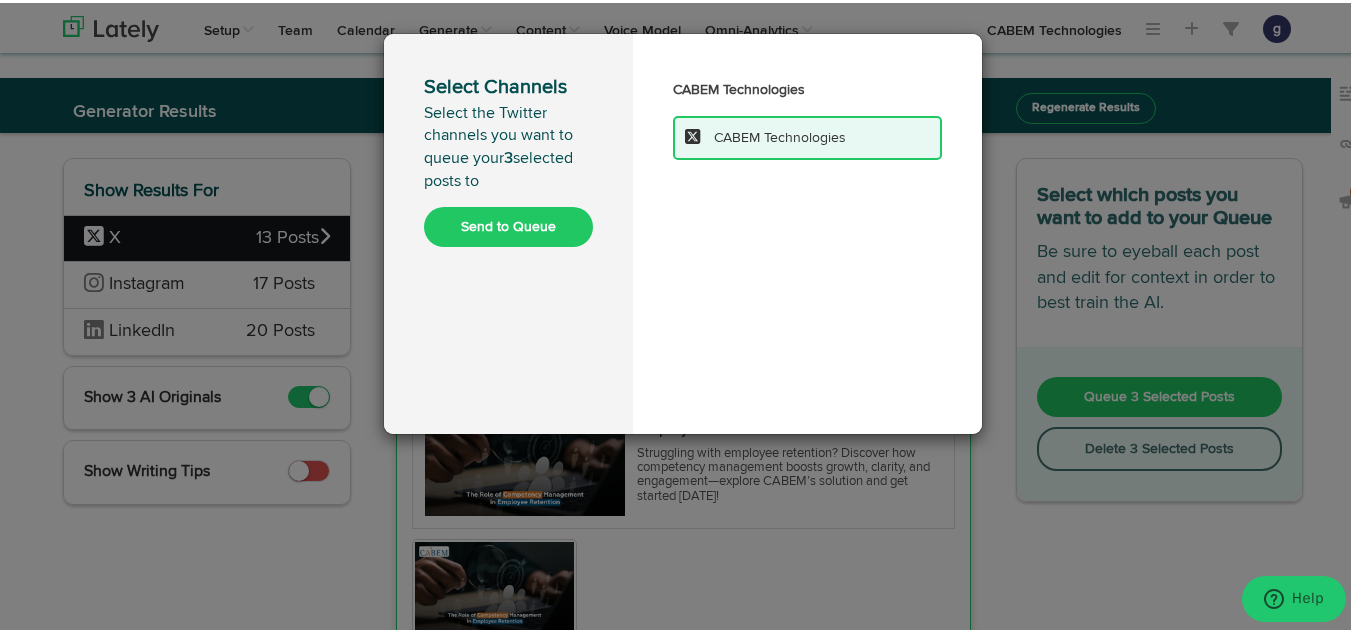 click on "Send to Queue" at bounding box center (508, 224) 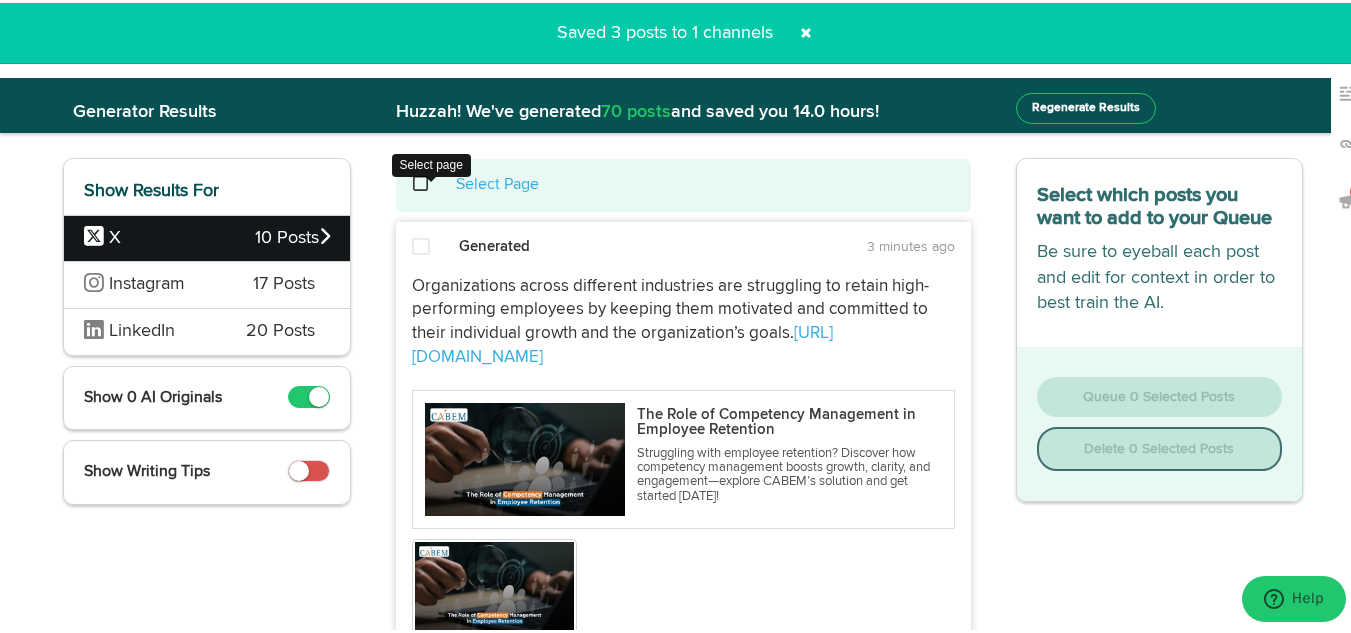 click at bounding box center (431, 181) 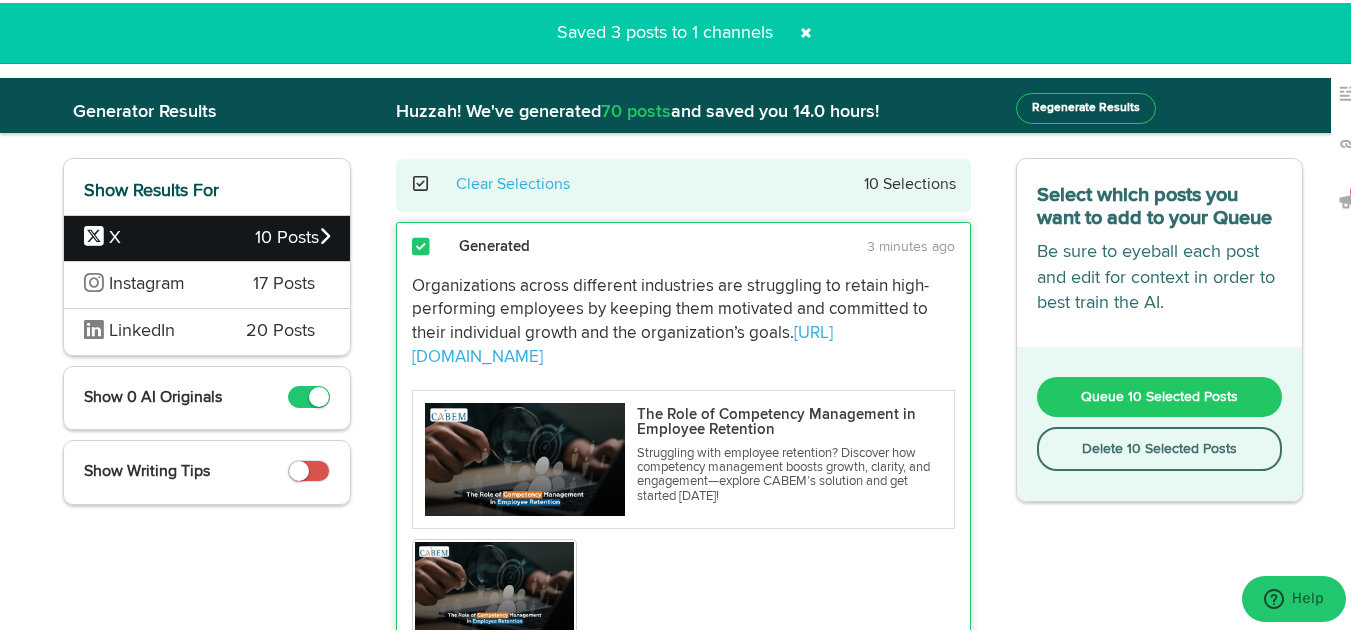 click on "Delete 10 Selected Posts" at bounding box center (1160, 446) 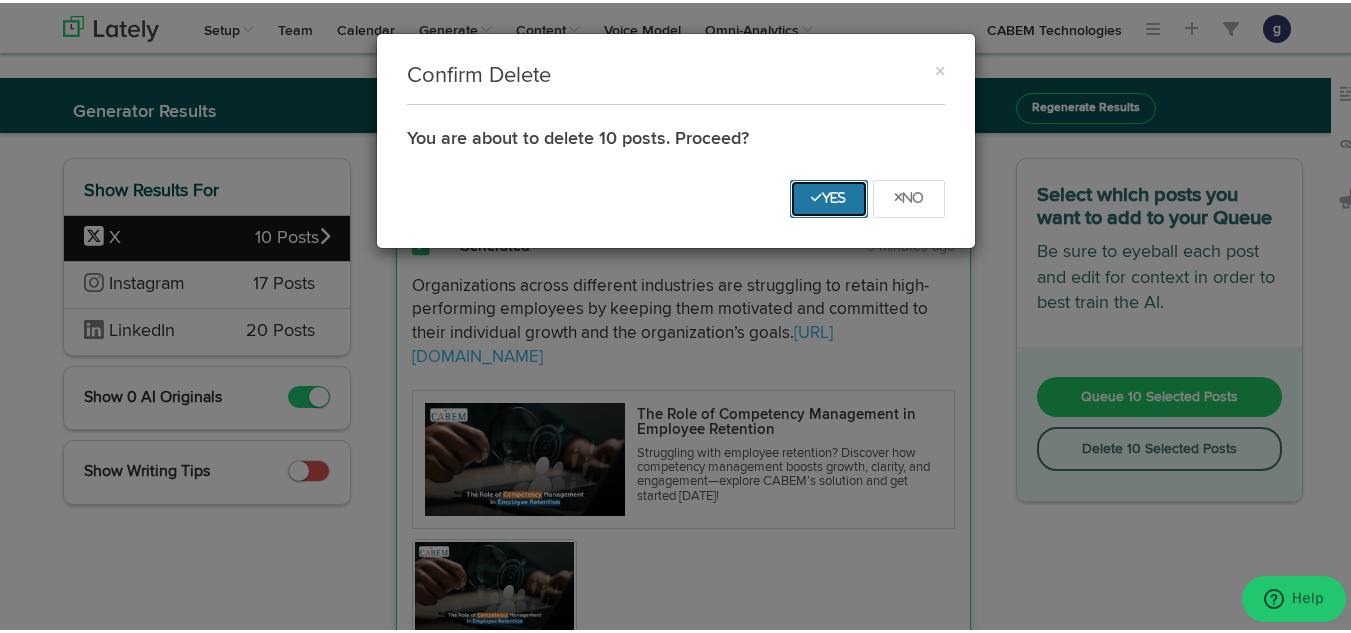 click on "Yes" at bounding box center (829, 196) 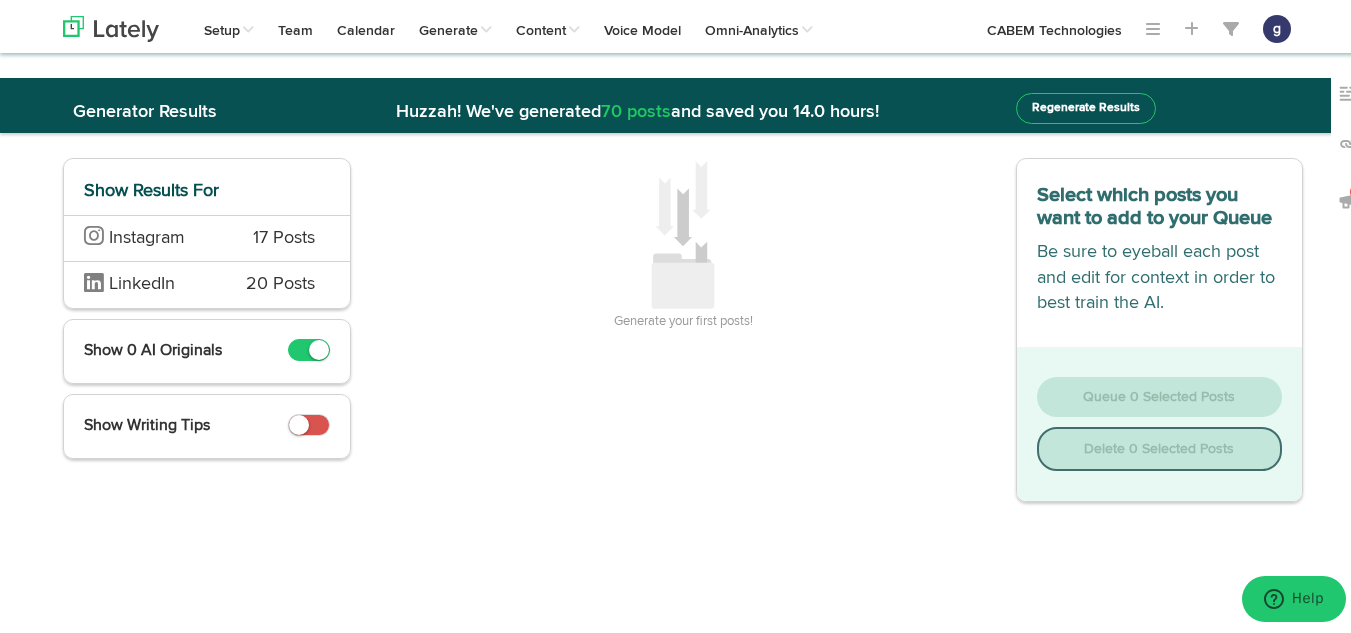click on "Instagram" at bounding box center [153, 236] 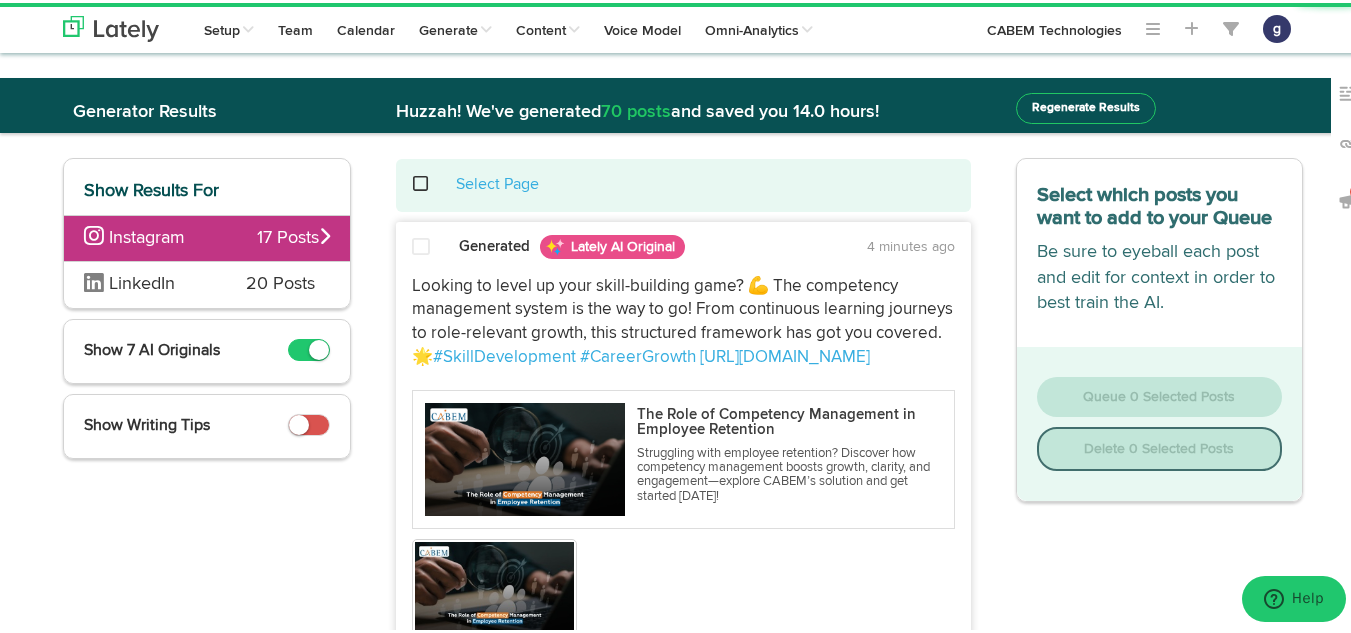 click at bounding box center [431, 181] 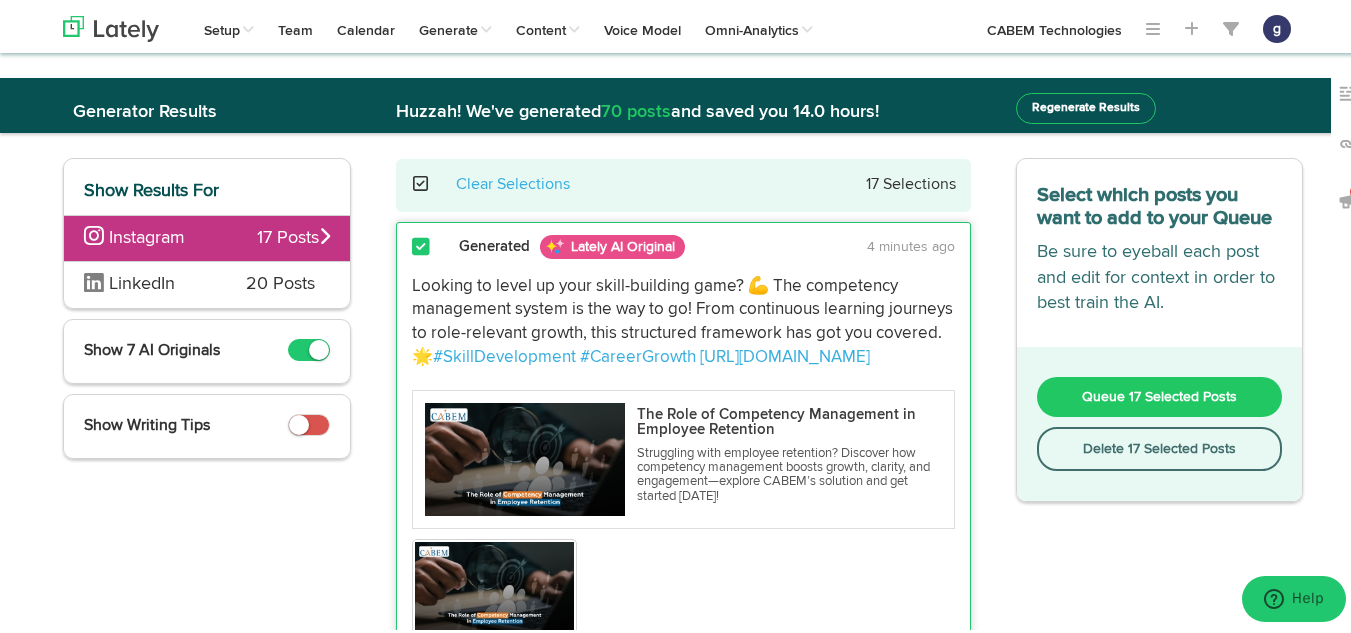 click on "Delete 17 Selected Posts" at bounding box center (1160, 446) 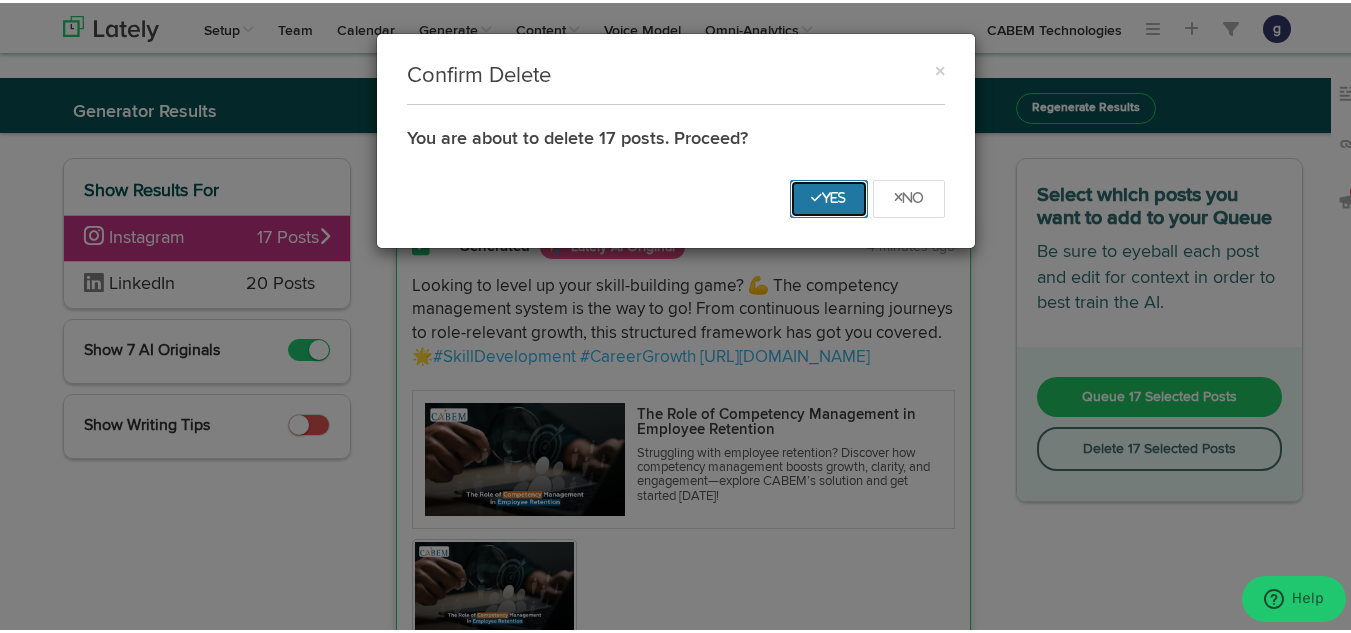 click on "Yes" at bounding box center [829, 195] 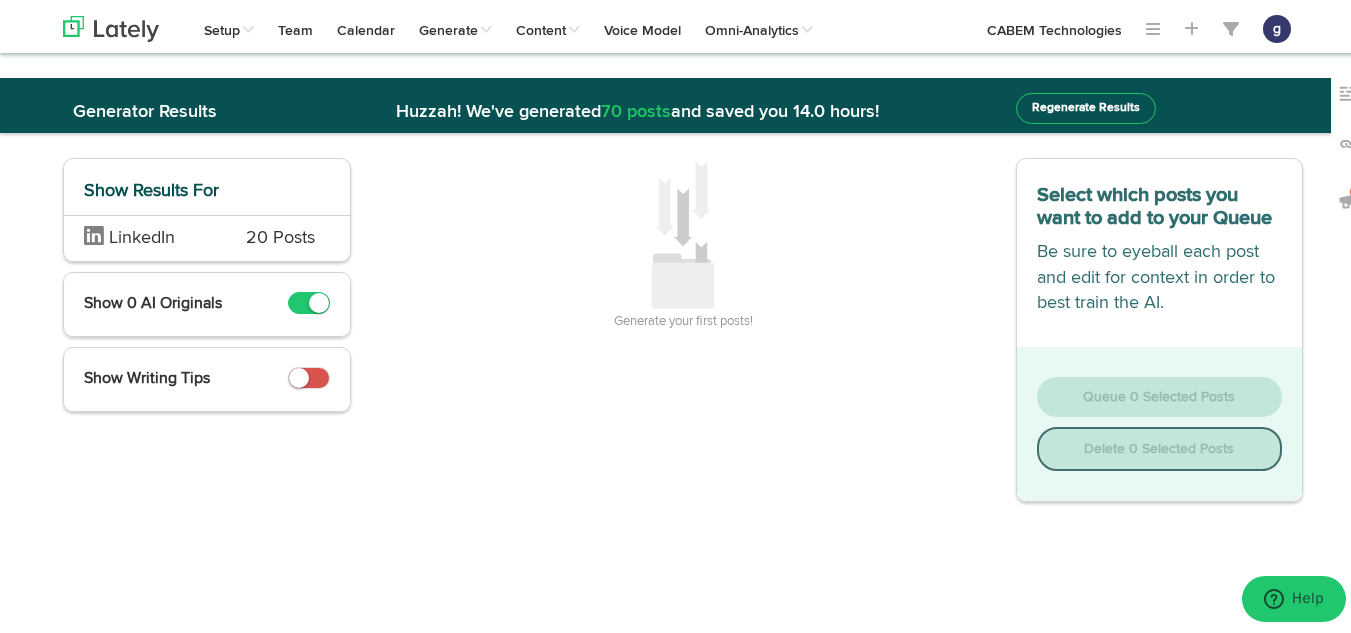 click on "LinkedIn
20 Posts" at bounding box center [207, 235] 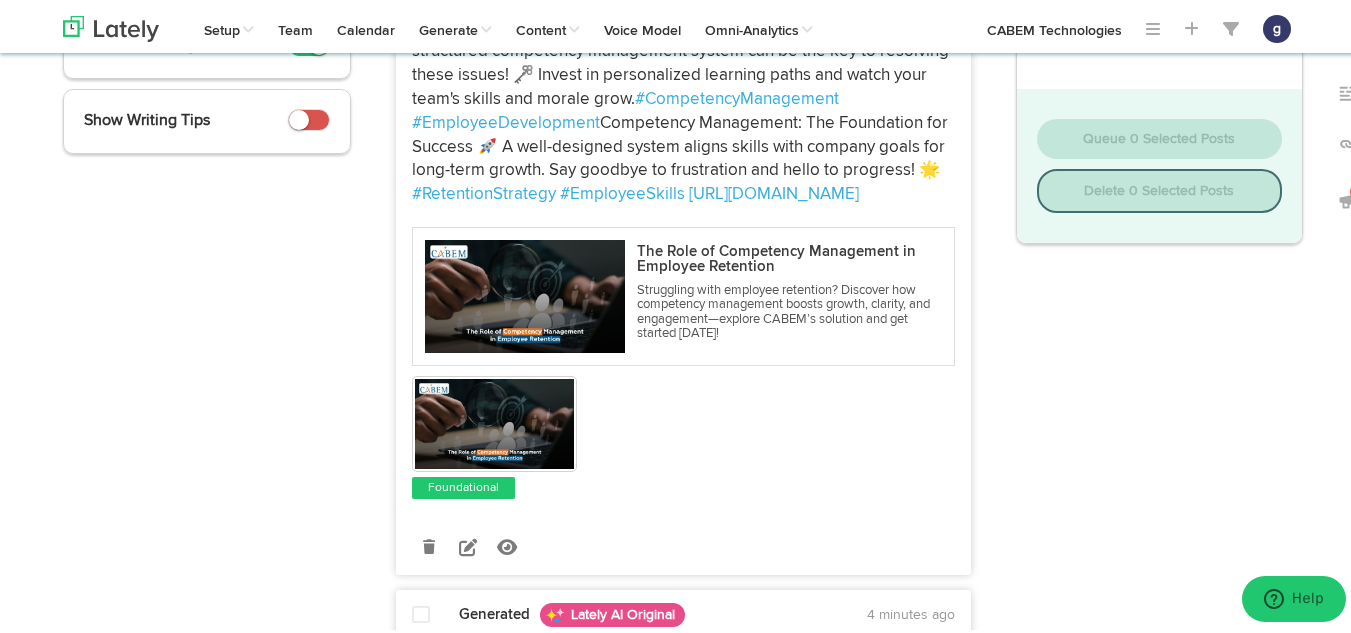 scroll, scrollTop: 261, scrollLeft: 0, axis: vertical 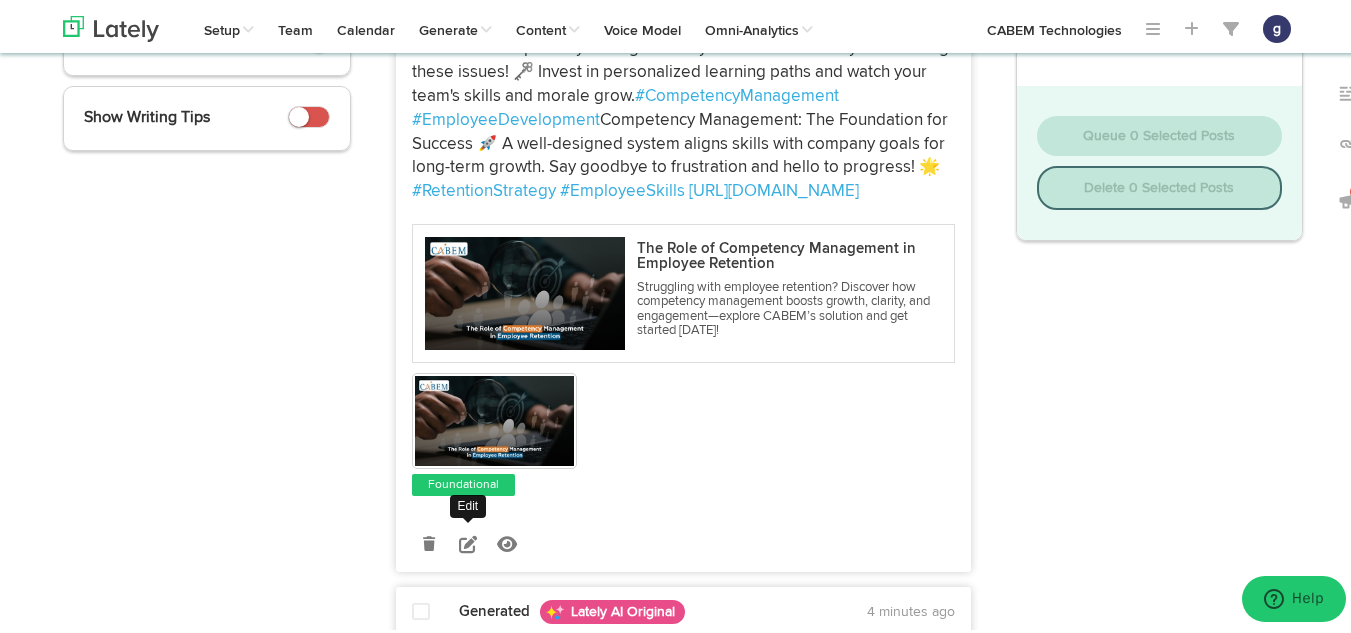 click at bounding box center [468, 540] 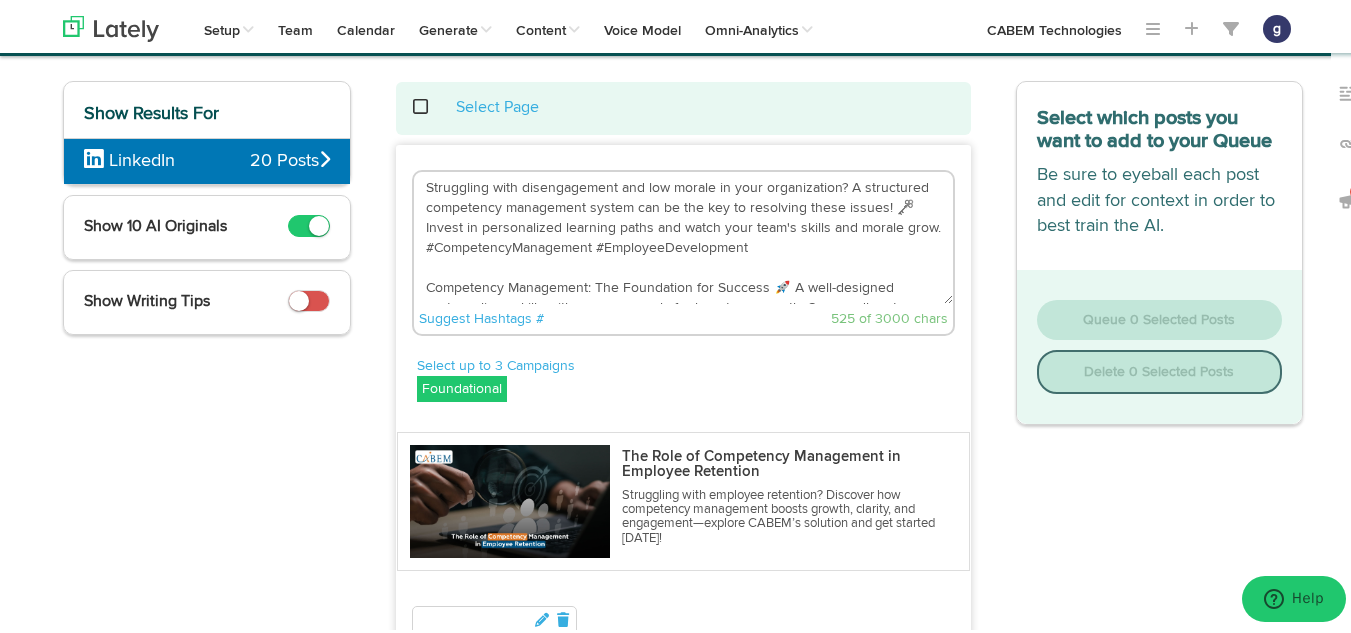 scroll, scrollTop: 38, scrollLeft: 0, axis: vertical 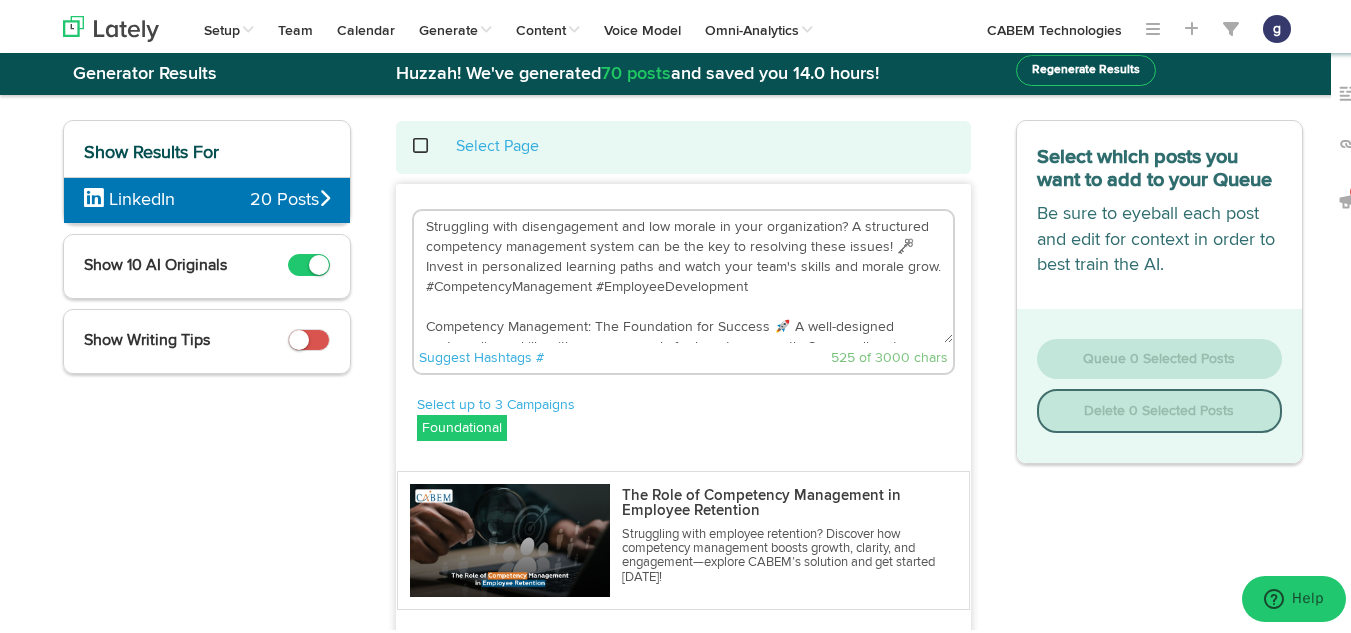 click on "Struggling with disengagement and low morale in your organization? A structured competency management system can be the key to resolving these issues! 🗝️ Invest in personalized learning paths and watch your team's skills and morale grow. #CompetencyManagement #EmployeeDevelopment
Competency Management: The Foundation for Success 🚀 A well-designed system aligns skills with company goals for long-term growth. Say goodbye to frustration and hello to progress! 🌟 #RetentionStrategy #EmployeeSkills https://bit.ly/44IYWHd" at bounding box center [683, 274] 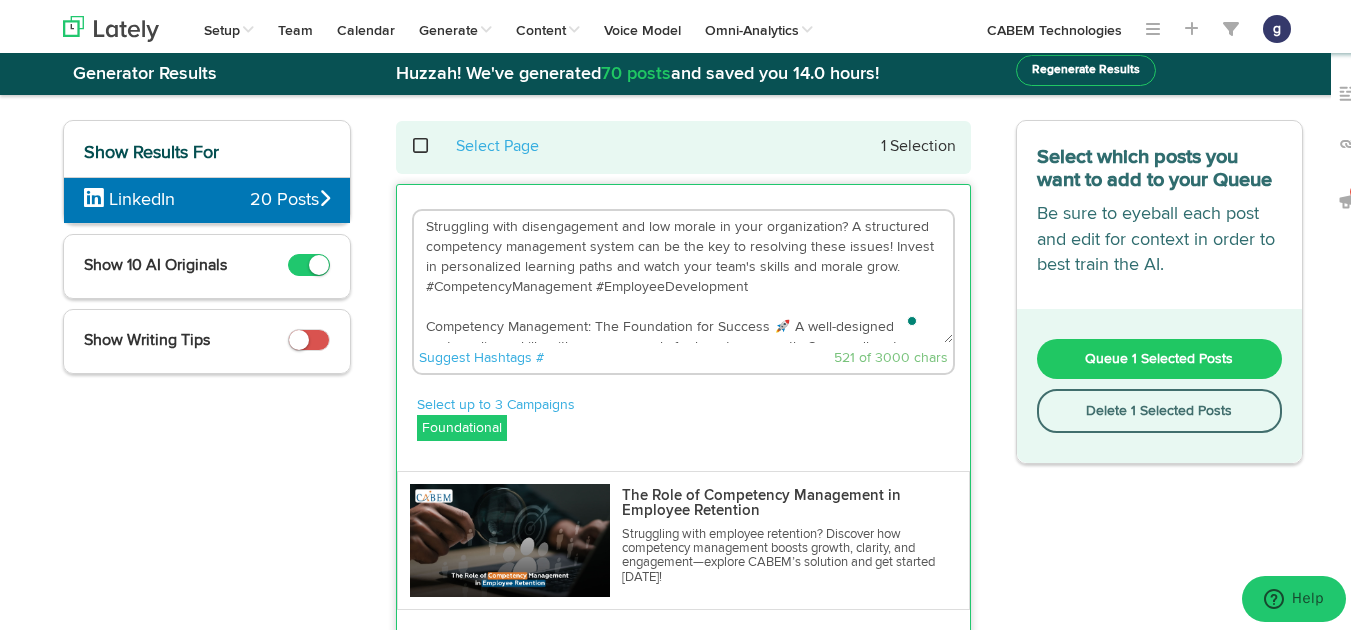 scroll, scrollTop: 59, scrollLeft: 0, axis: vertical 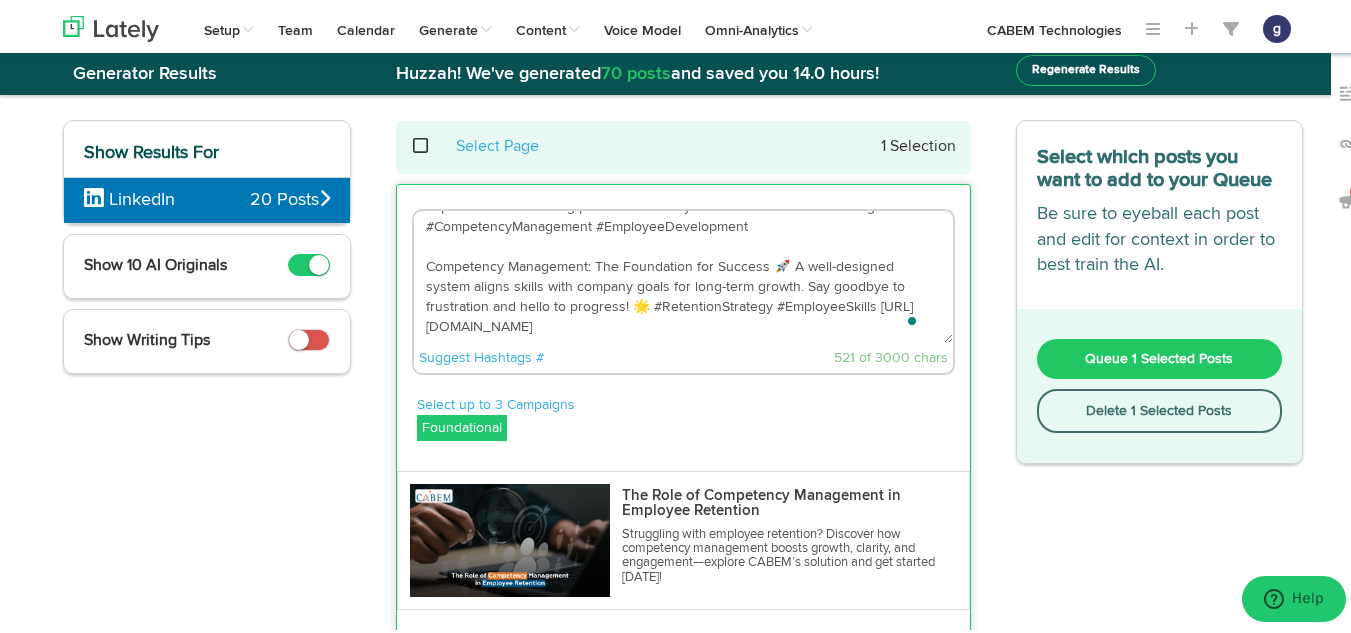 click on "Struggling with disengagement and low morale in your organization? A structured competency management system can be the key to resolving these issues! Invest in personalized learning paths and watch your team's skills and morale grow. #CompetencyManagement #EmployeeDevelopment
Competency Management: The Foundation for Success 🚀 A well-designed system aligns skills with company goals for long-term growth. Say goodbye to frustration and hello to progress! 🌟 #RetentionStrategy #EmployeeSkills https://bit.ly/44IYWHd" at bounding box center [683, 274] 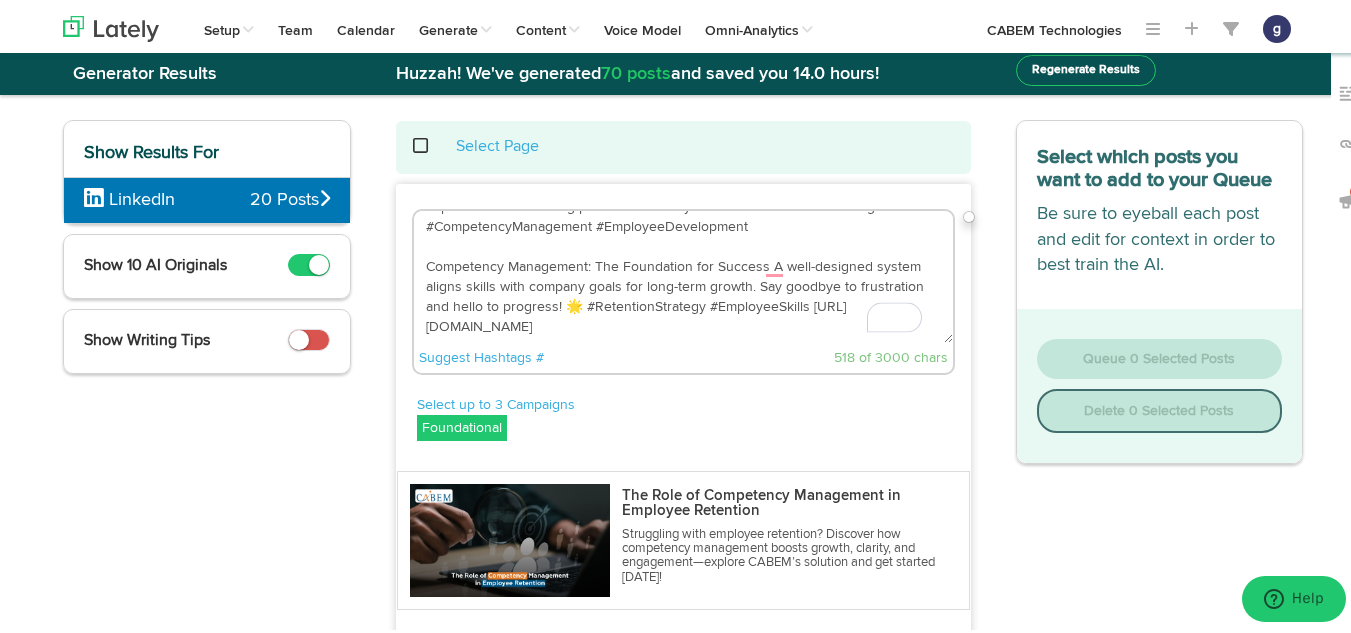 click on "Struggling with disengagement and low morale in your organization? A structured competency management system can be the key to resolving these issues! Invest in personalized learning paths and watch your team's skills and morale grow. #CompetencyManagement #EmployeeDevelopment
Competency Management: The Foundation for Success A well-designed system aligns skills with company goals for long-term growth. Say goodbye to frustration and hello to progress! 🌟 #RetentionStrategy #EmployeeSkills https://bit.ly/44IYWHd" at bounding box center [683, 274] 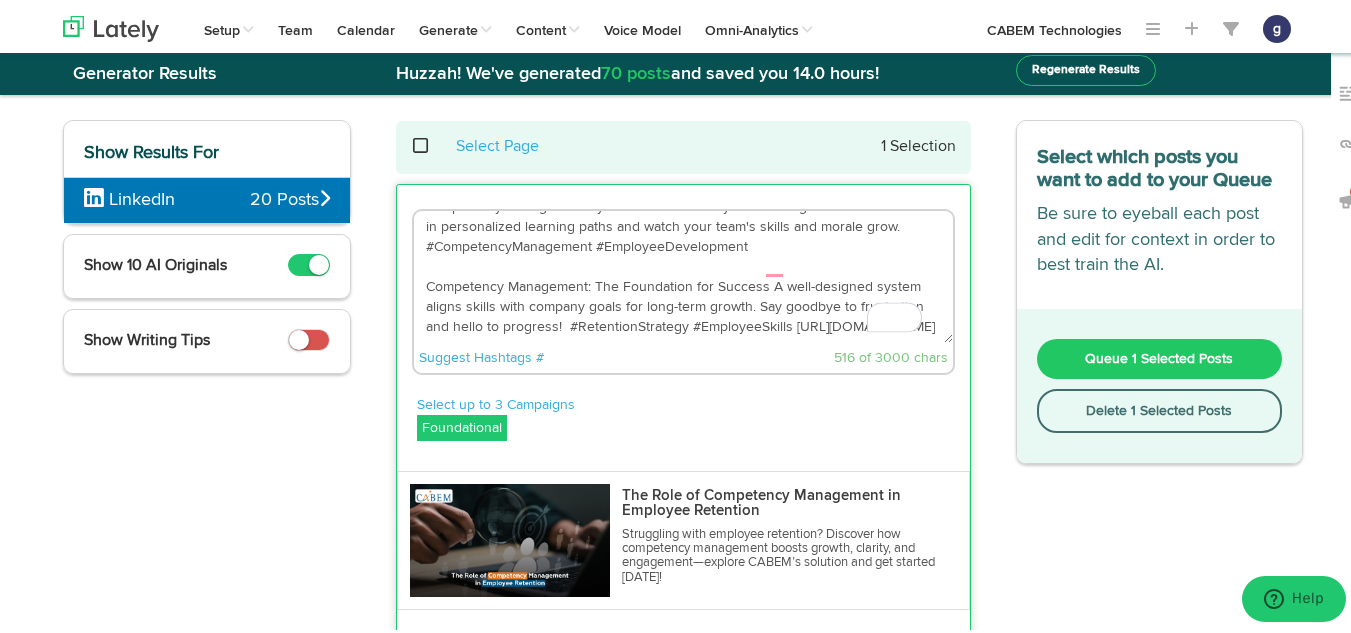 scroll, scrollTop: 40, scrollLeft: 0, axis: vertical 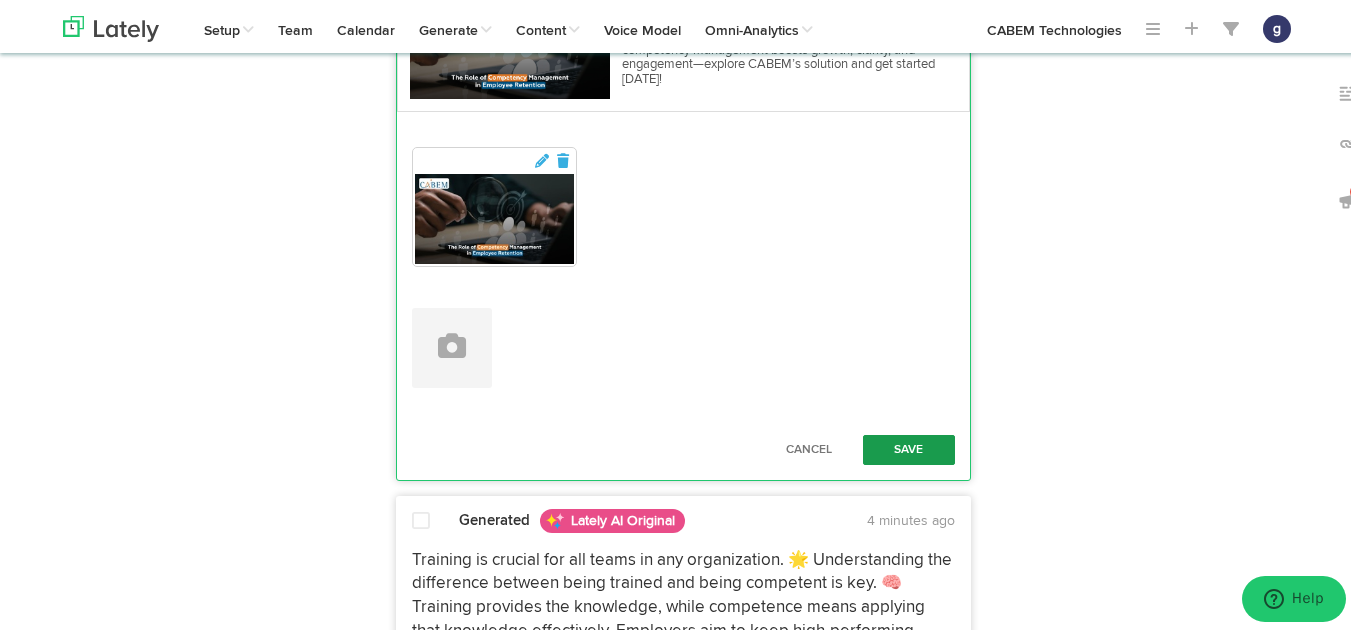 type on "Struggling with disengagement and low morale in your organization? A structured competency management system can be the key to resolving these issues! Invest in personalized learning paths and watch your team's skills and morale grow. #CompetencyManagement #EmployeeDevelopment
Competency Management: The Foundation for Success A well-designed system aligns skills with company goals for long-term growth. Say goodbye to frustration and hello to progress!  #RetentionStrategy #EmployeeSkills https://bit.ly/44IYWHd" 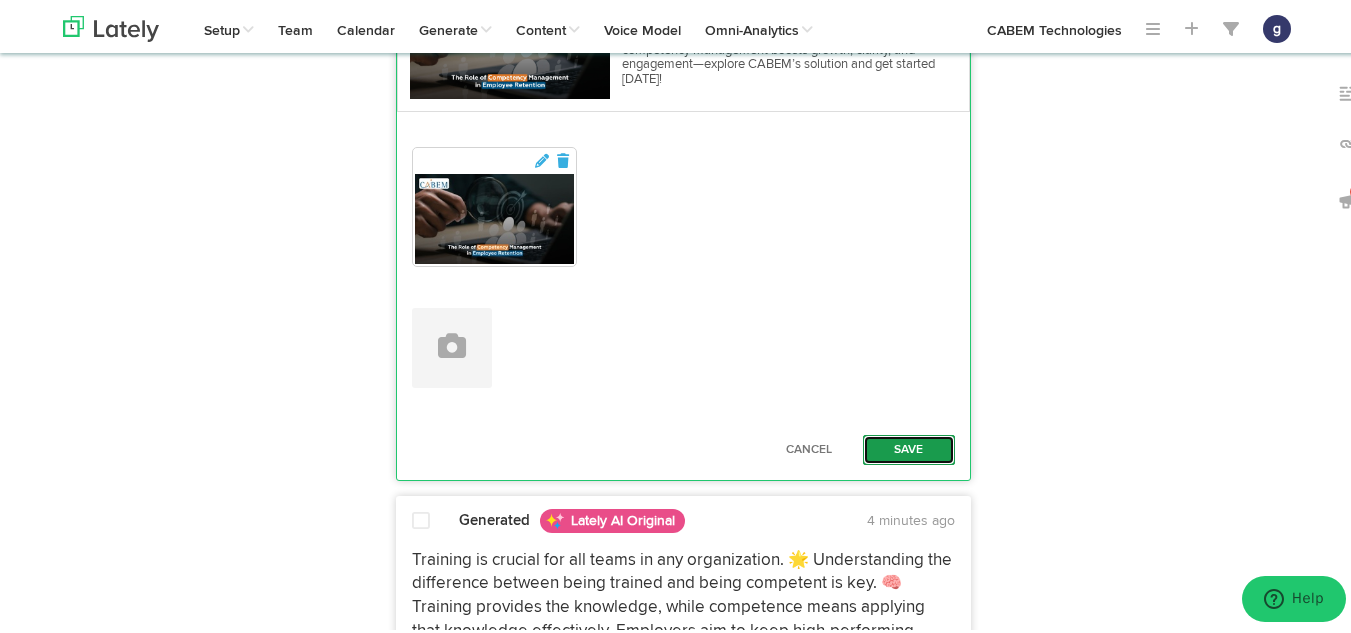 click on "Save" at bounding box center (909, 447) 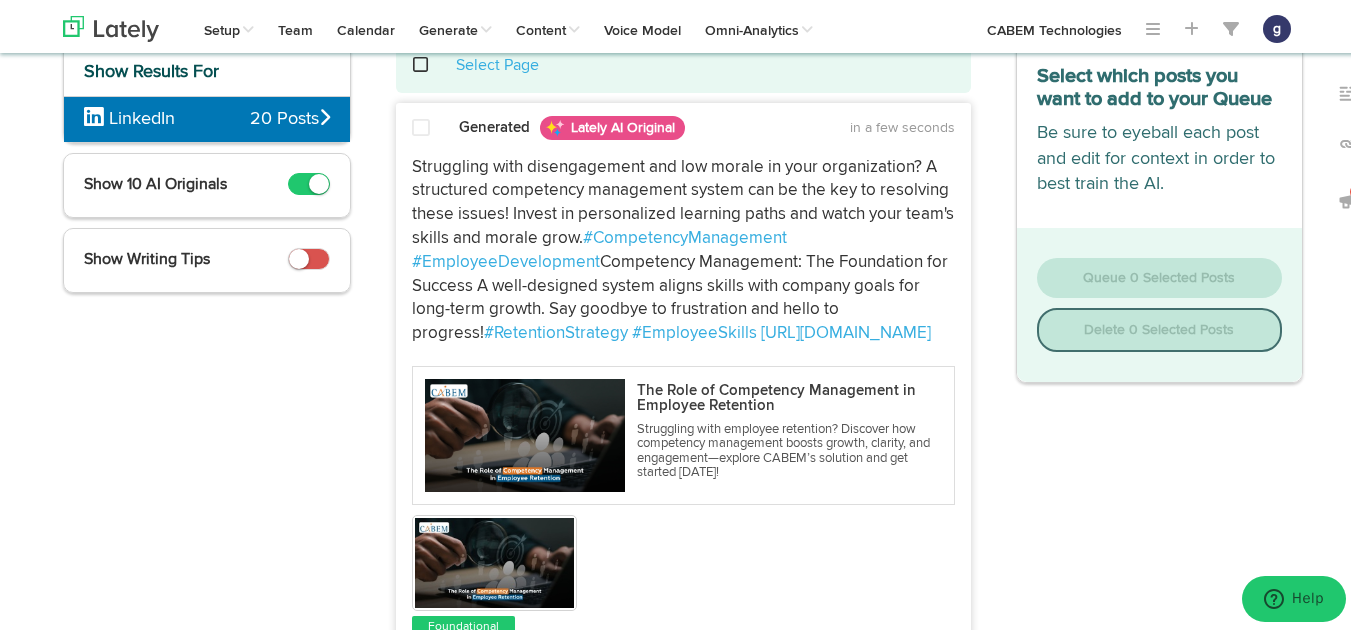 scroll, scrollTop: 118, scrollLeft: 0, axis: vertical 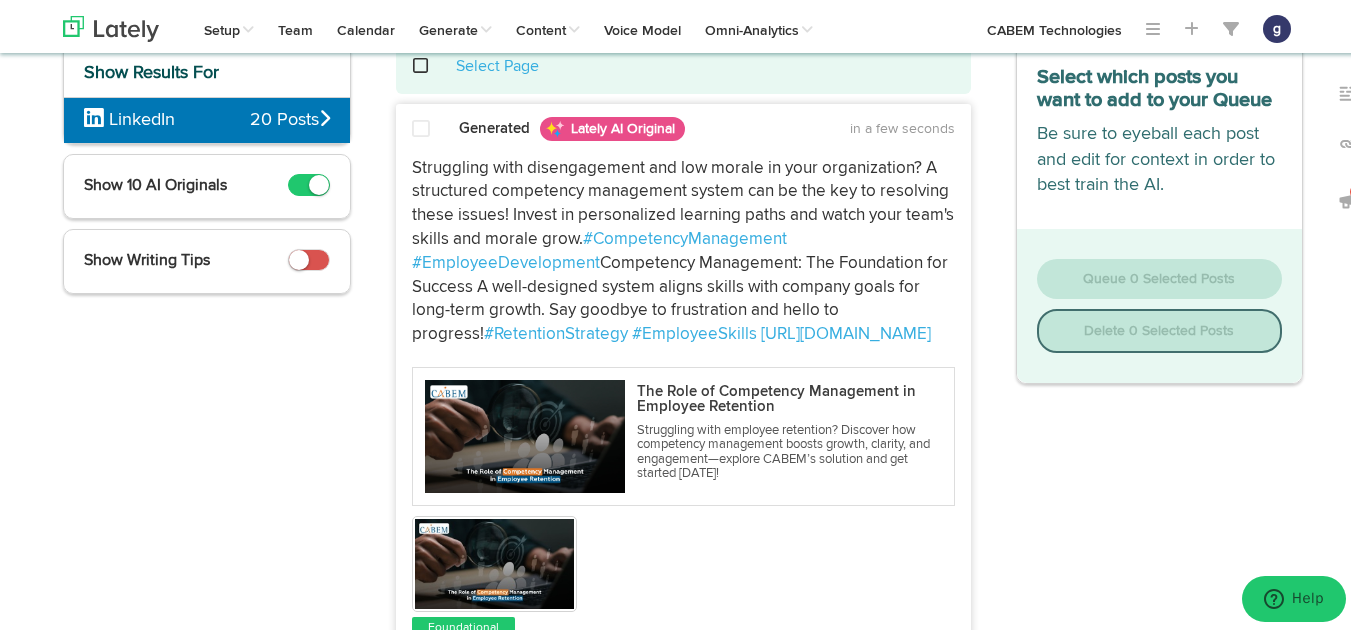 click on "Generated
Lately AI Original
in a few seconds
Struggling with disengagement and low morale in your organization? A structured competency management system can be the key to resolving these issues! Invest in personalized learning paths and watch your team's skills and morale grow.  #CompetencyManagement   #EmployeeDevelopment #RetentionStrategy   #EmployeeSkills   https://bit.ly/44IYWHd" at bounding box center (683, 413) 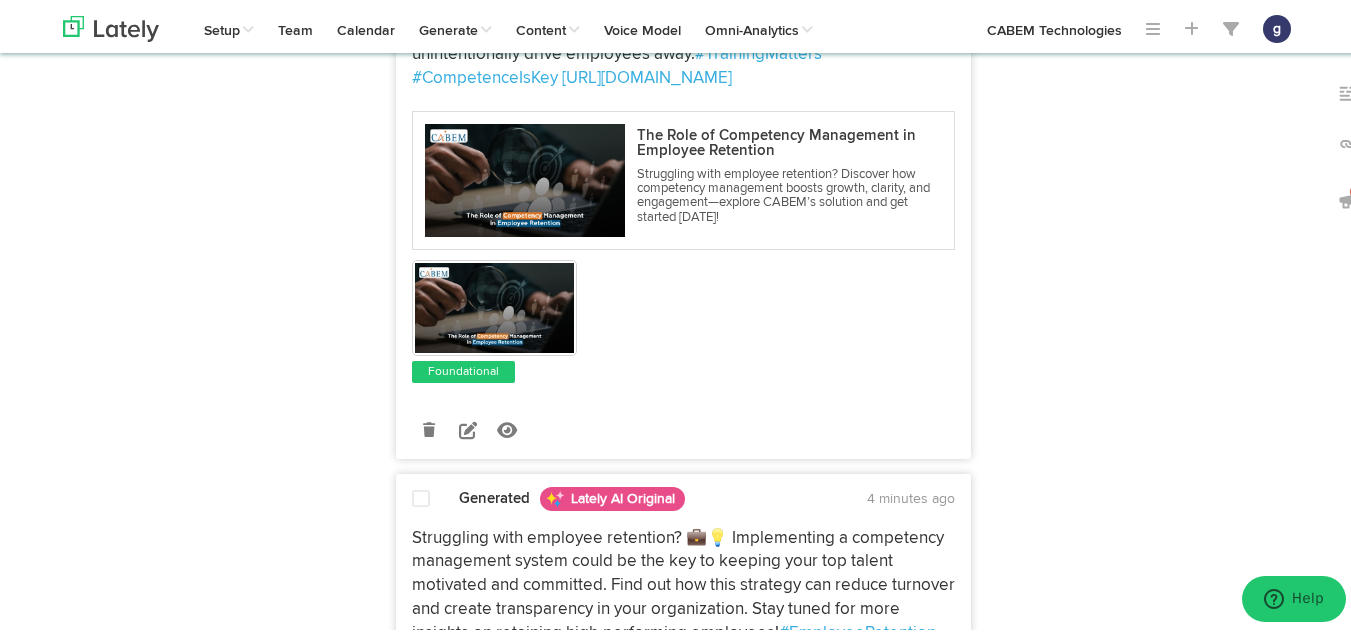 scroll, scrollTop: 978, scrollLeft: 0, axis: vertical 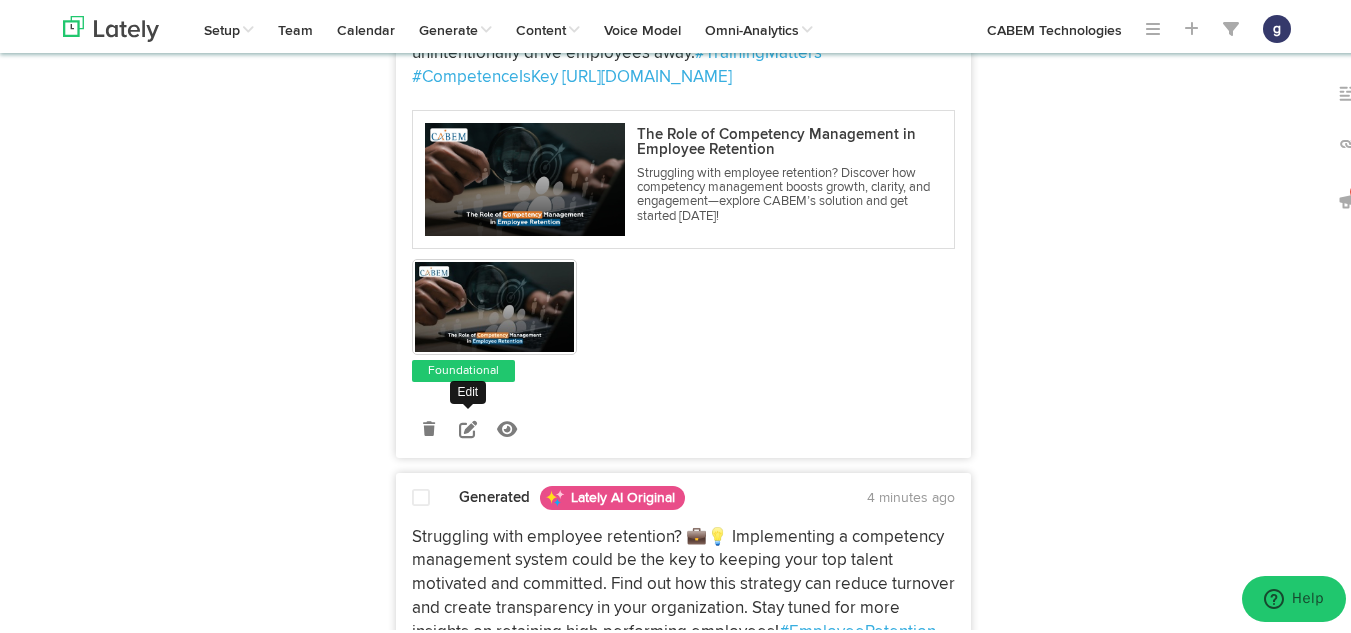 click at bounding box center [468, 426] 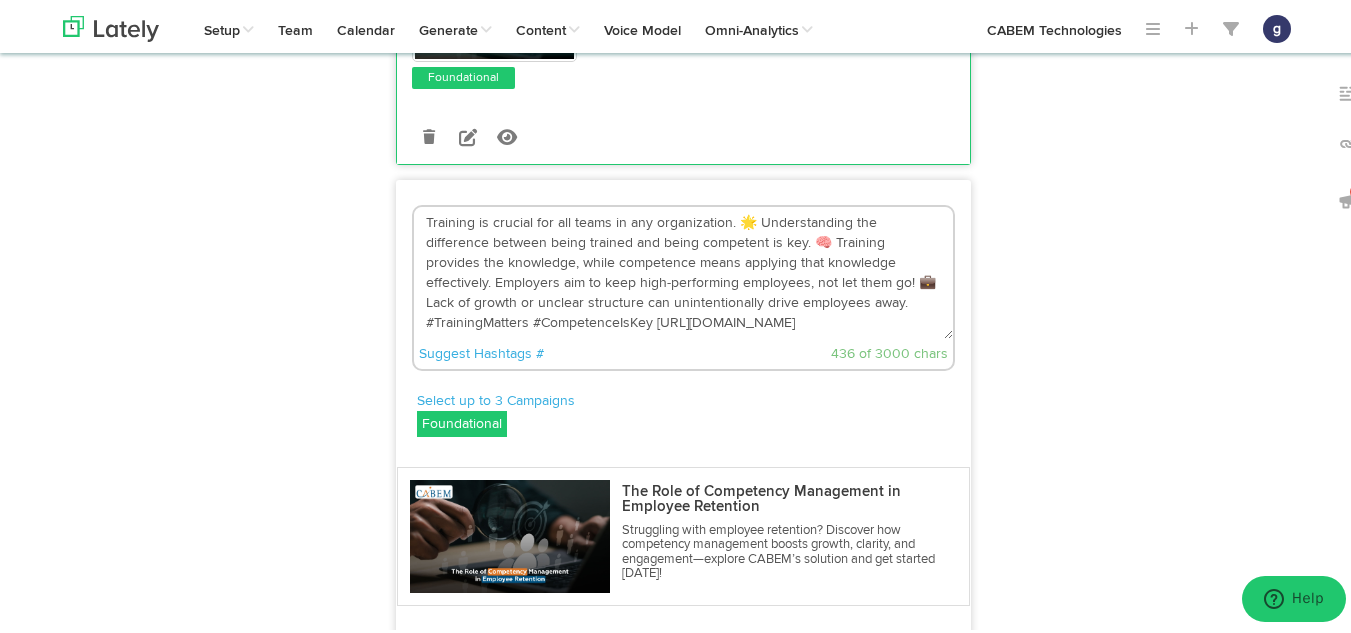 scroll, scrollTop: 667, scrollLeft: 0, axis: vertical 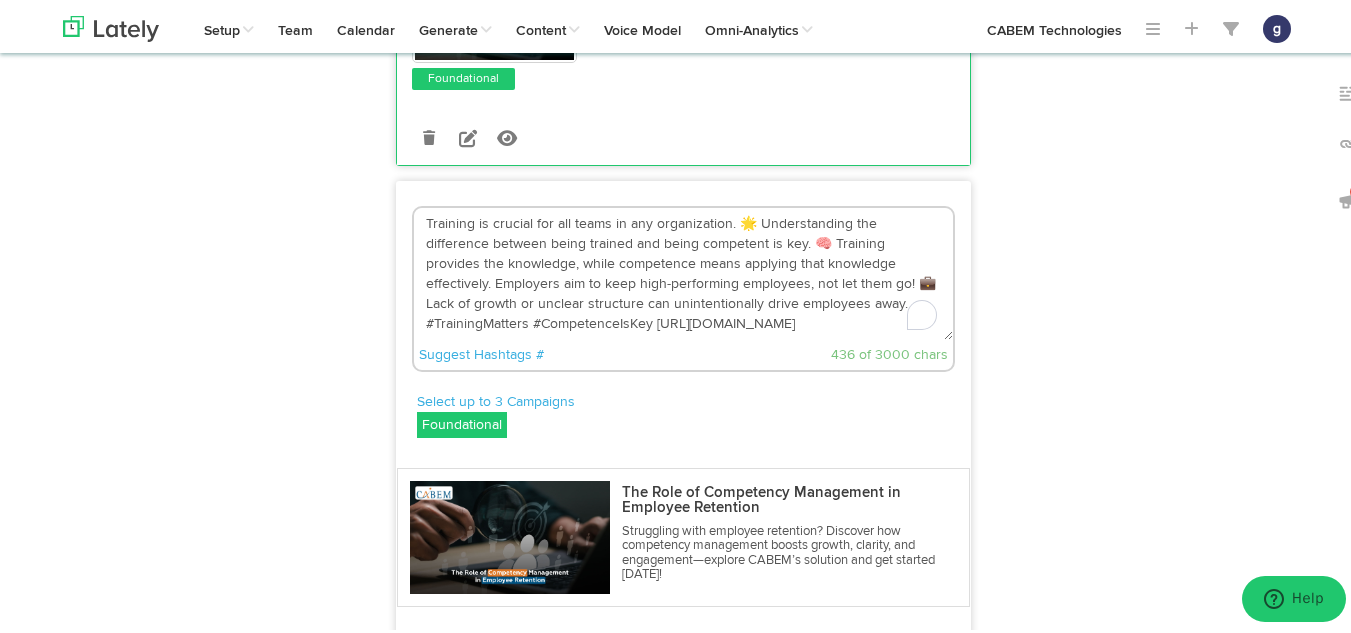 click on "Training is crucial for all teams in any organization. 🌟 Understanding the difference between being trained and being competent is key. 🧠 Training provides the knowledge, while competence means applying that knowledge effectively. Employers aim to keep high-performing employees, not let them go! 💼 Lack of growth or unclear structure can unintentionally drive employees away. #TrainingMatters #CompetenceIsKey https://bit.ly/44IYWHd" at bounding box center (683, 271) 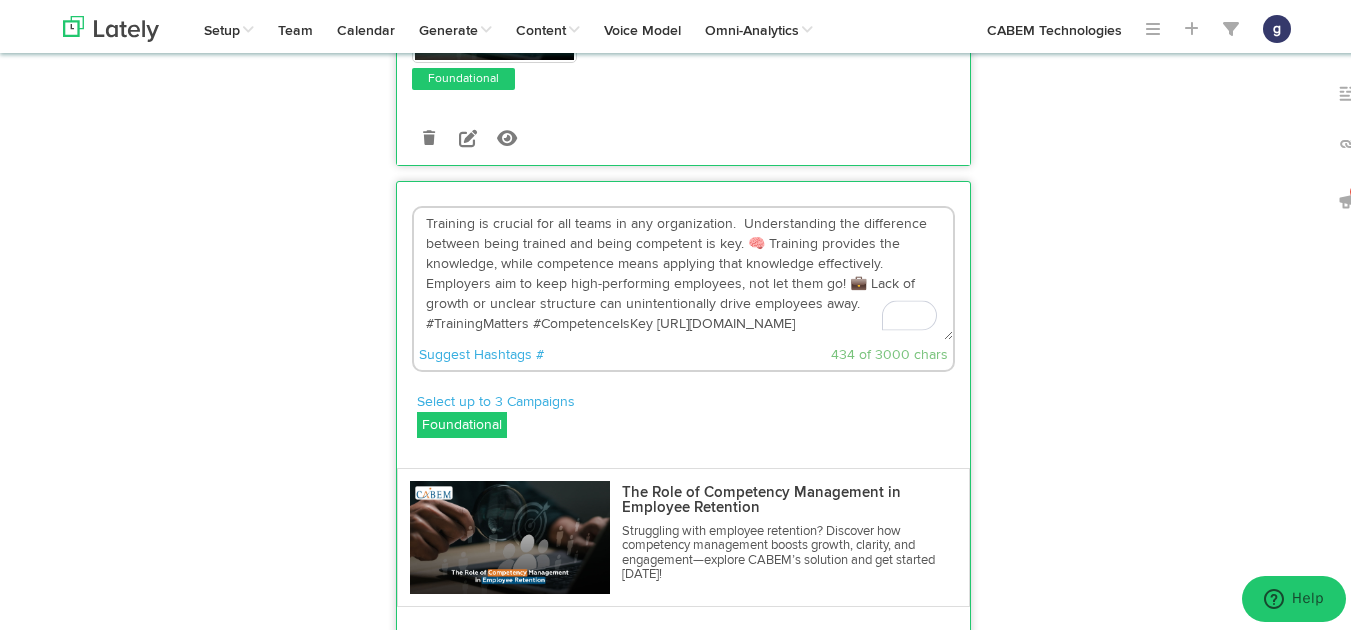 click on "Training is crucial for all teams in any organization.  Understanding the difference between being trained and being competent is key. 🧠 Training provides the knowledge, while competence means applying that knowledge effectively. Employers aim to keep high-performing employees, not let them go! 💼 Lack of growth or unclear structure can unintentionally drive employees away. #TrainingMatters #CompetenceIsKey https://bit.ly/44IYWHd" at bounding box center [683, 271] 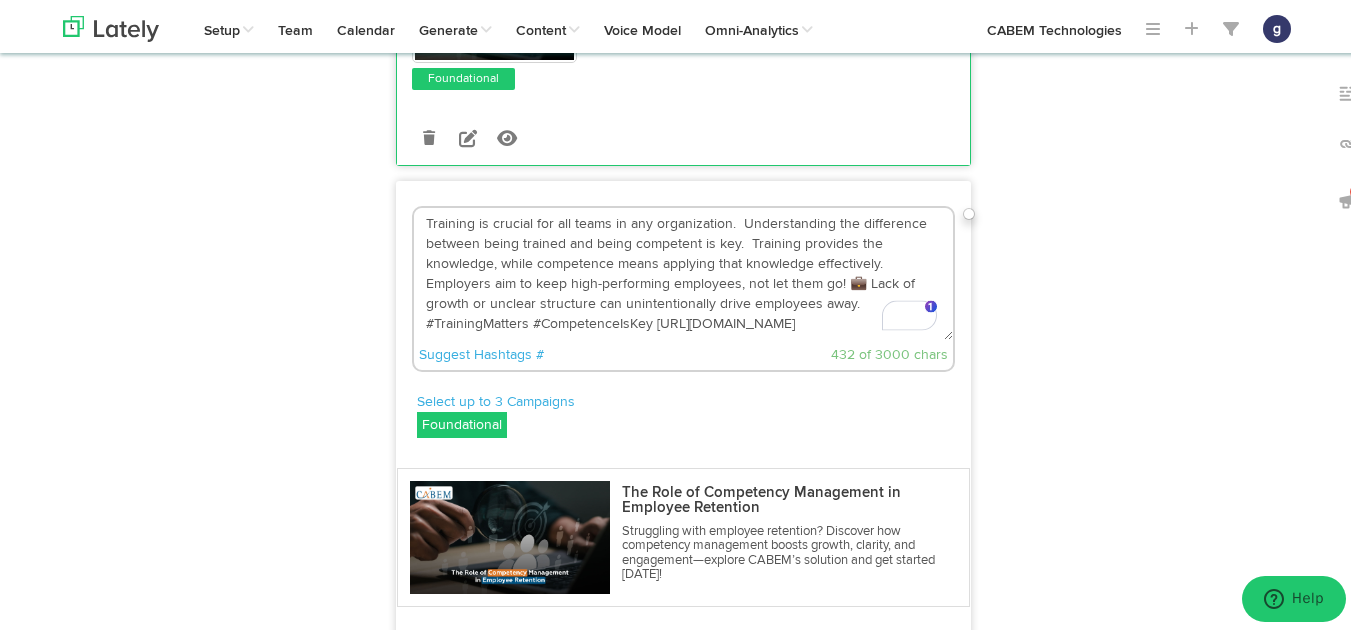 click on "Training is crucial for all teams in any organization.  Understanding the difference between being trained and being competent is key.  Training provides the knowledge, while competence means applying that knowledge effectively. Employers aim to keep high-performing employees, not let them go! 💼 Lack of growth or unclear structure can unintentionally drive employees away. #TrainingMatters #CompetenceIsKey https://bit.ly/44IYWHd" at bounding box center (683, 271) 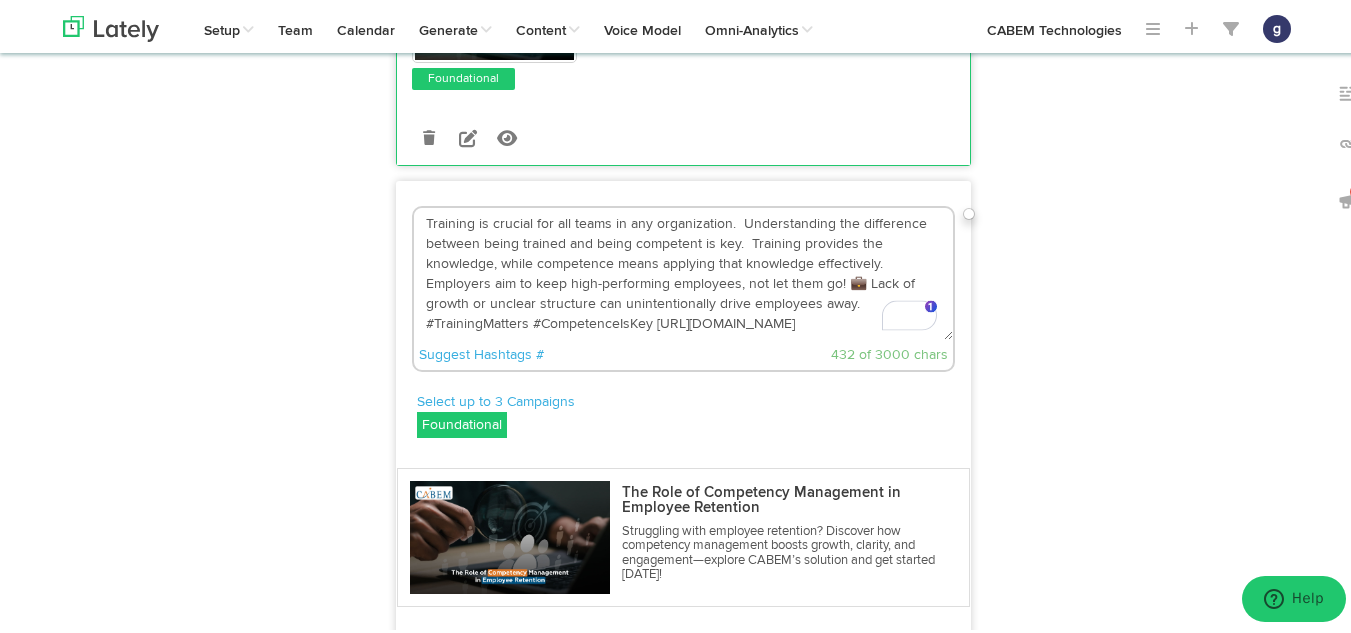 type on "Training is crucial for all teams in any organization.  Understanding the difference between being trained and being competent is key.  Training provides the knowledge, while competence means applying that knowledge effectively. Employers aim to keep high-performing employees, not let them go!  Lack of growth or unclear structure can unintentionally drive employees away. #TrainingMatters #CompetenceIsKey https://bit.ly/44IYWHd" 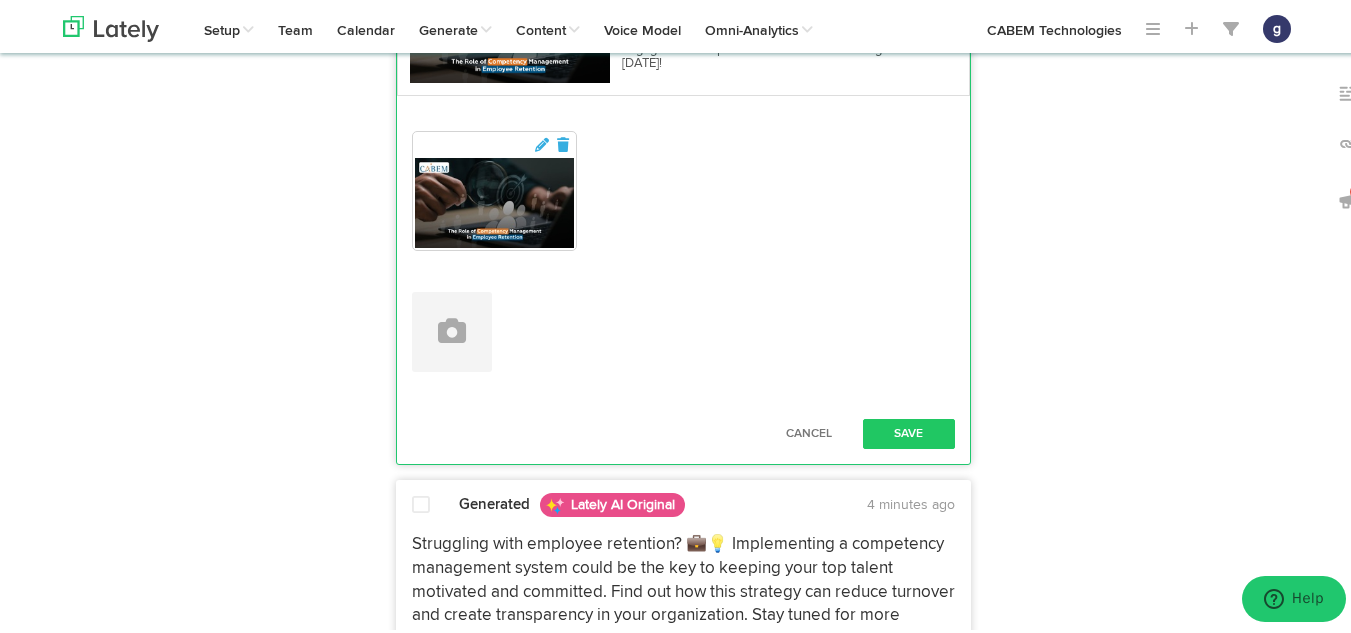 scroll, scrollTop: 1180, scrollLeft: 0, axis: vertical 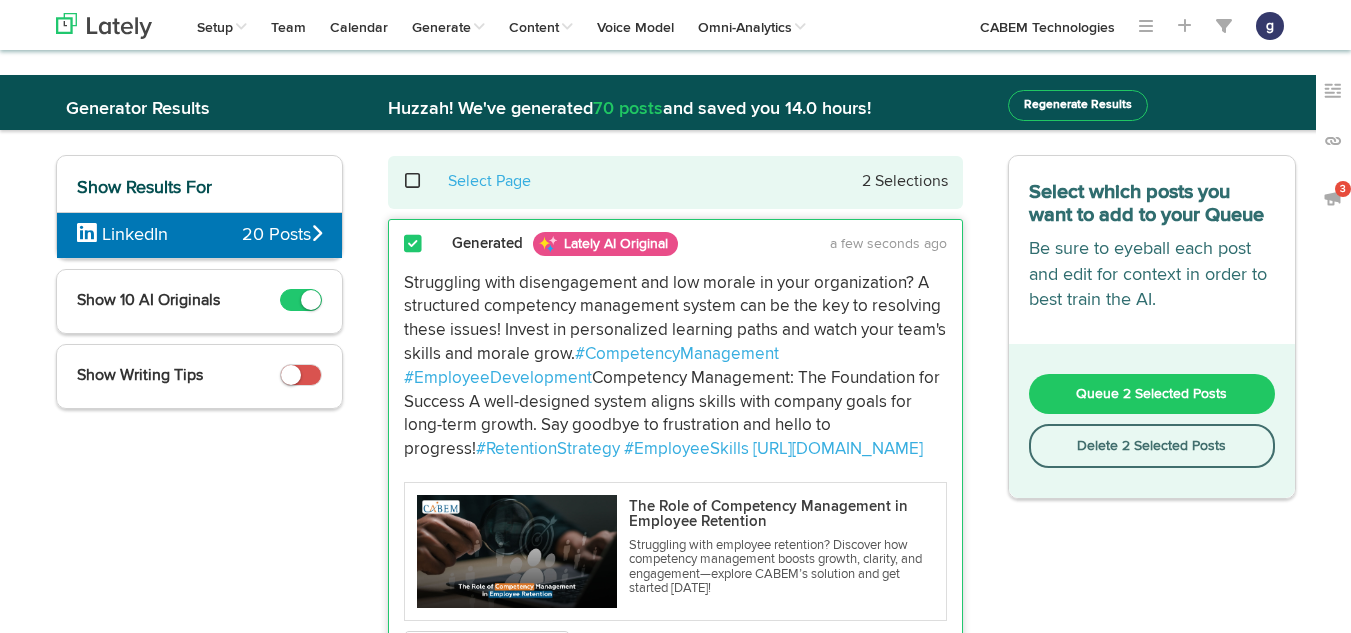 type on "Training is crucial for all teams in any organization.  Understanding the difference between being trained and being competent is key.  Training provides the knowledge, while competence means applying that knowledge effectively. Employers aim to keep high-performing employees, not let them go!  Lack of growth or unclear structure can unintentionally drive employees away. #TrainingMatters #CompetenceIsKey https://bit.ly/44IYWHd" 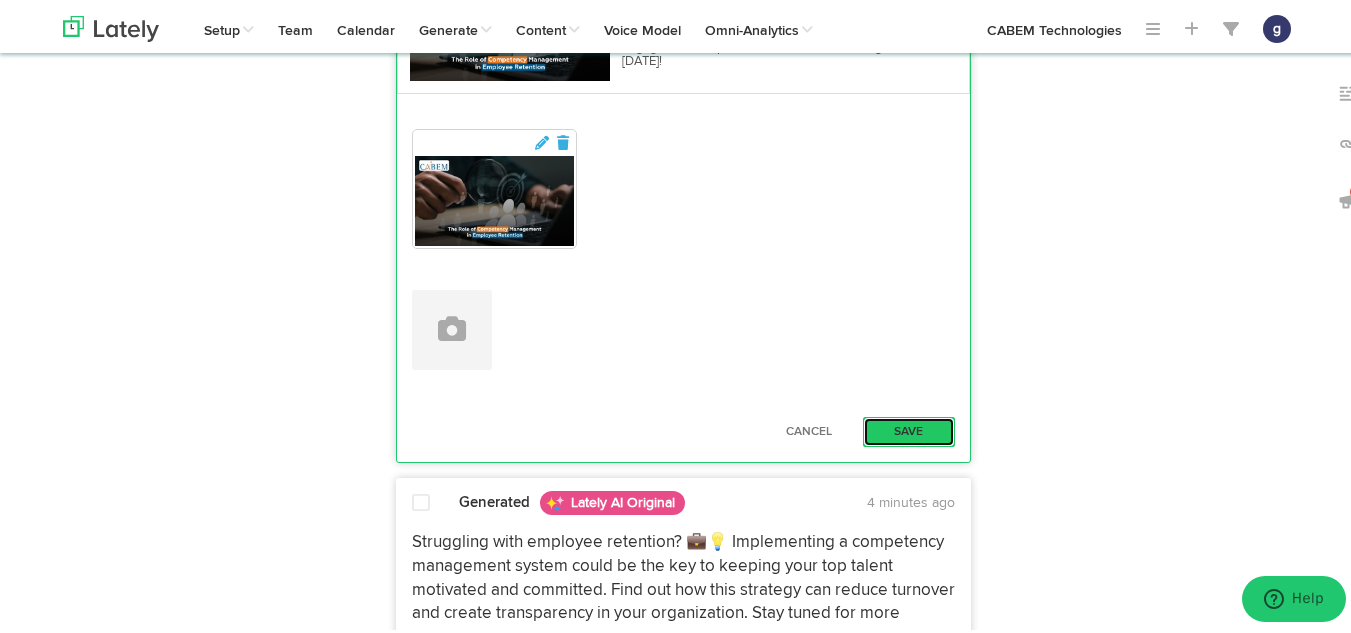click on "Save" at bounding box center (909, 429) 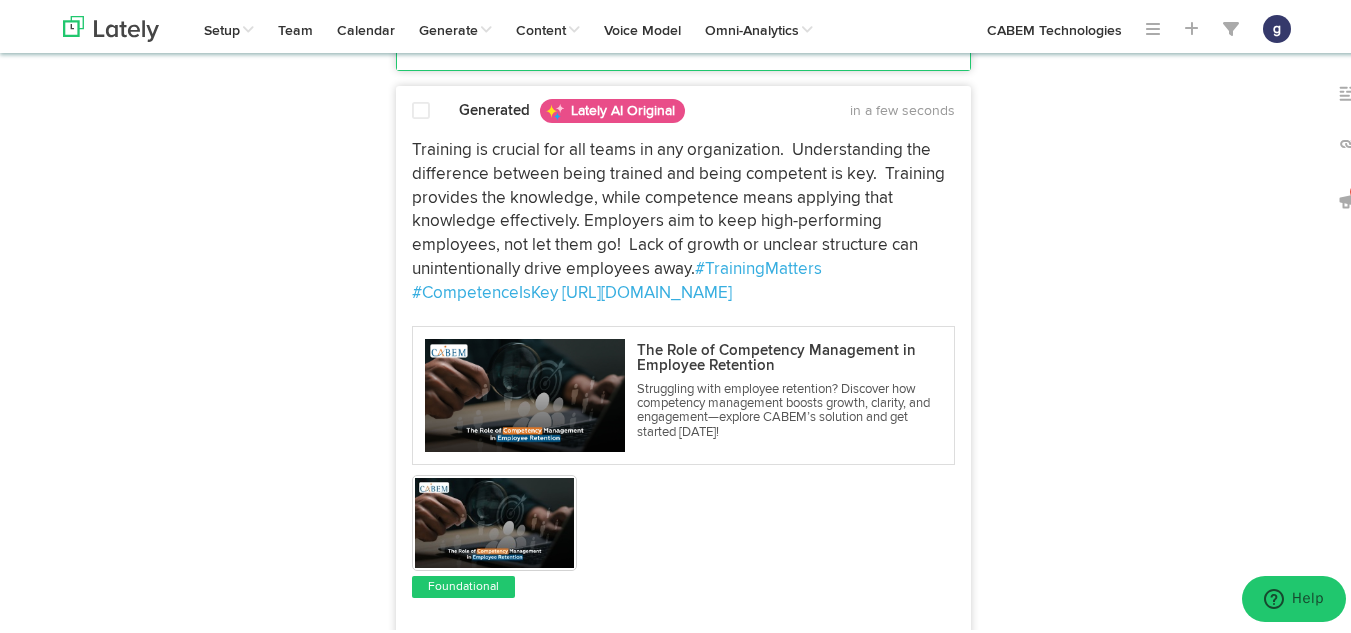 scroll, scrollTop: 692, scrollLeft: 0, axis: vertical 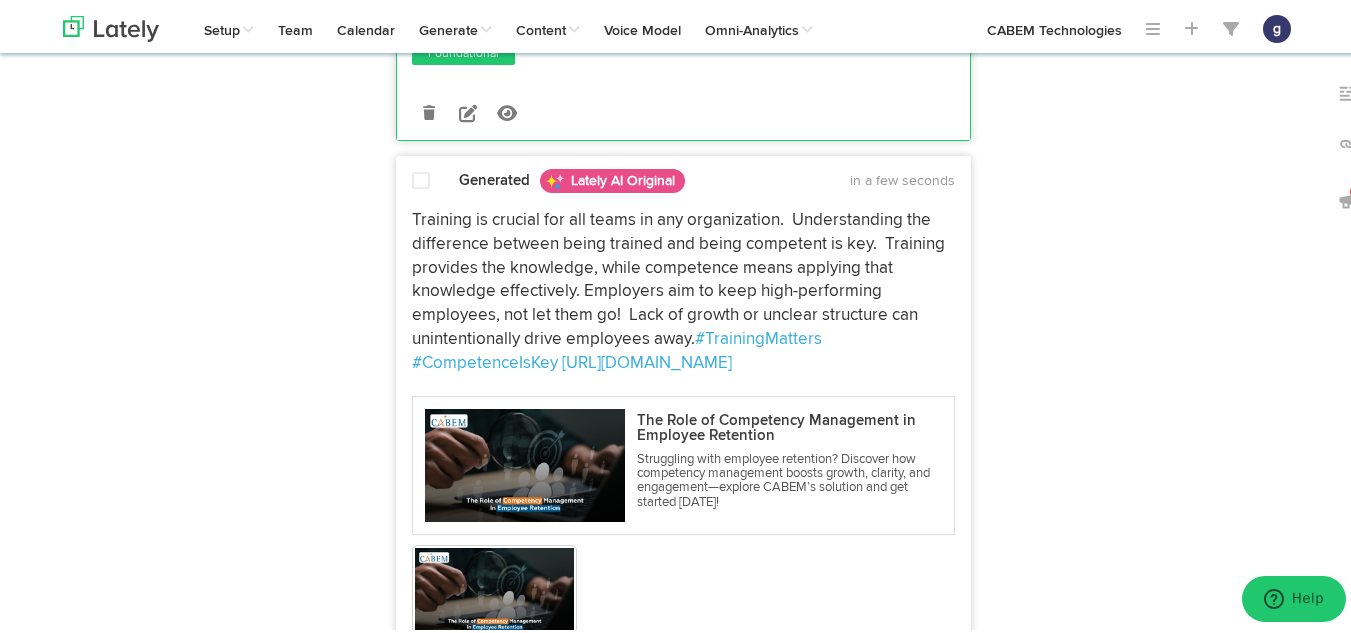 click at bounding box center [421, 178] 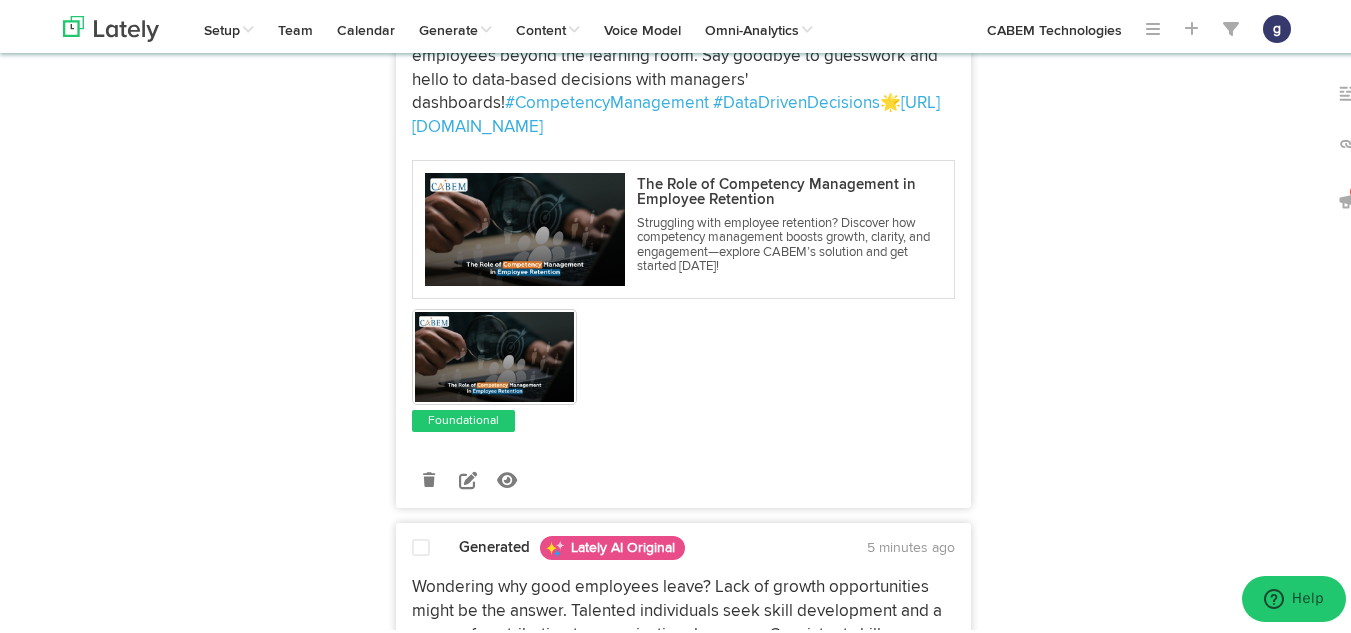 scroll, scrollTop: 2110, scrollLeft: 0, axis: vertical 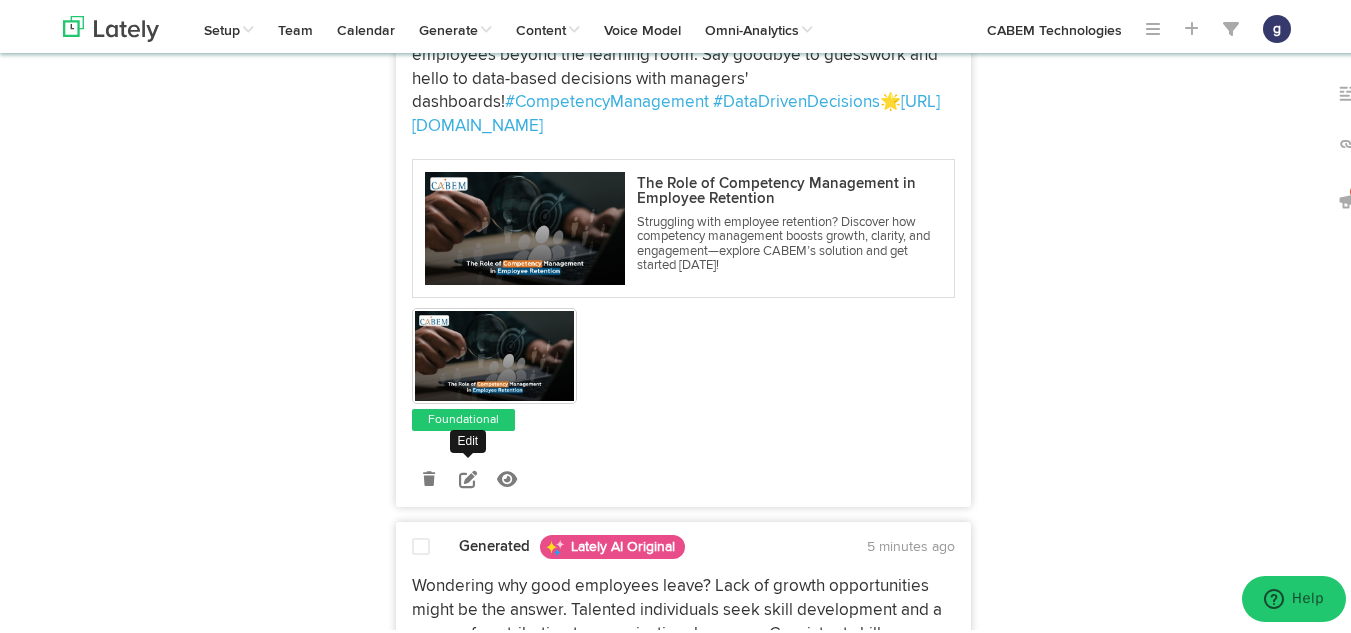 click at bounding box center [468, 476] 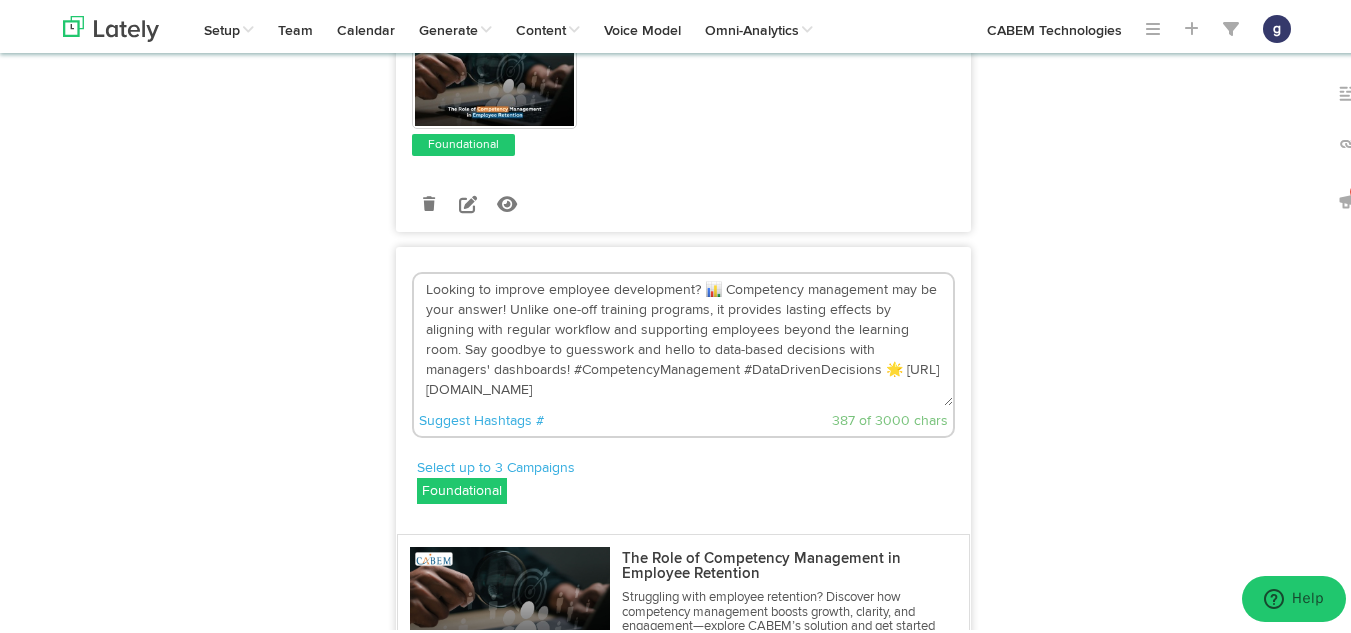 scroll, scrollTop: 1779, scrollLeft: 0, axis: vertical 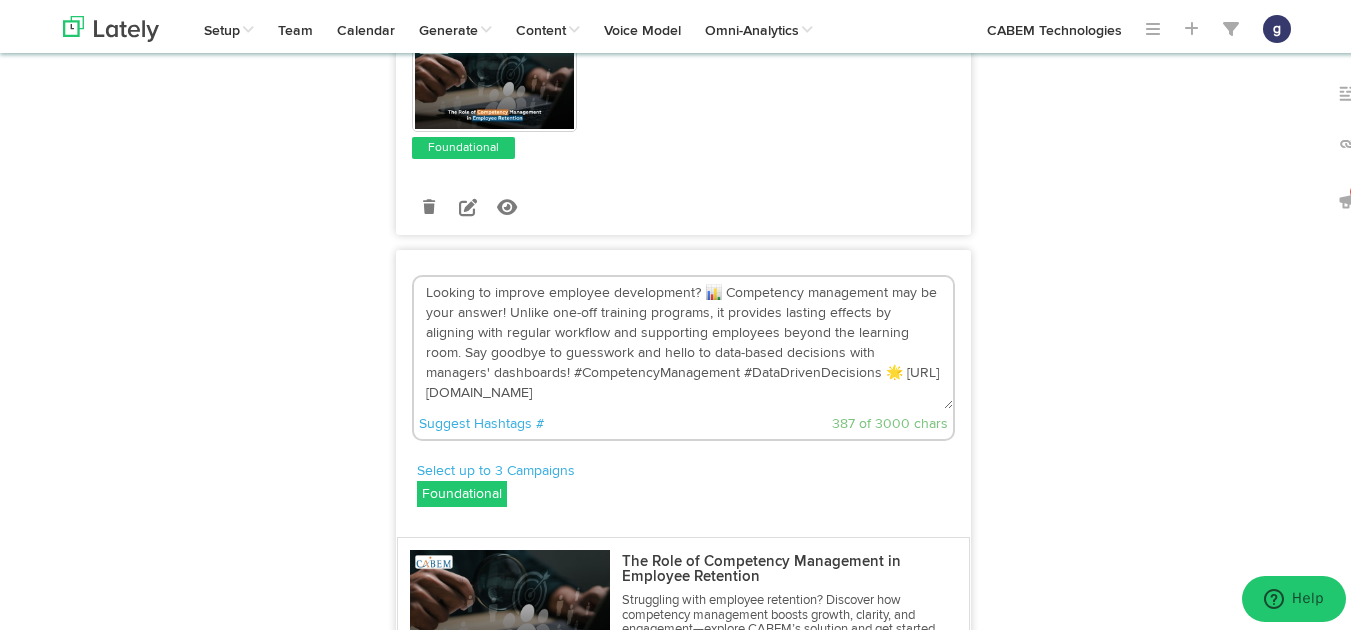 click on "Looking to improve employee development? 📊 Competency management may be your answer! Unlike one-off training programs, it provides lasting effects by aligning with regular workflow and supporting employees beyond the learning room. Say goodbye to guesswork and hello to data-based decisions with managers' dashboards! #CompetencyManagement #DataDrivenDecisions 🌟 https://bit.ly/44IYWHd" at bounding box center (683, 340) 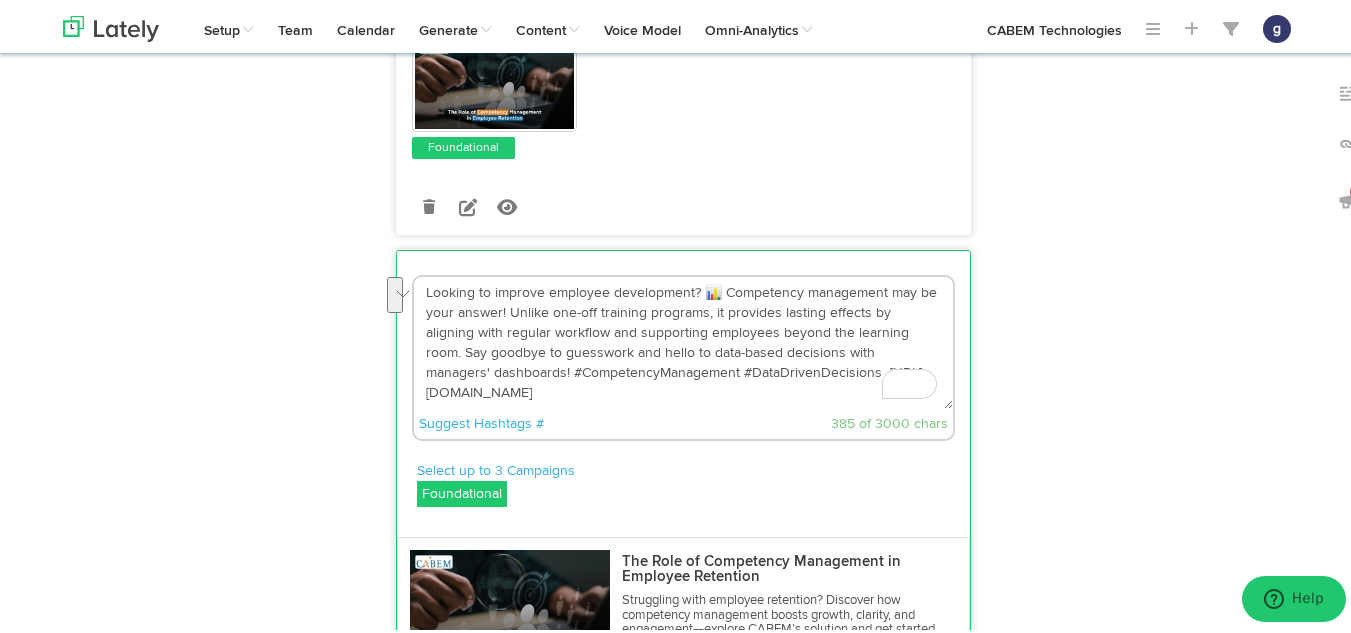 drag, startPoint x: 489, startPoint y: 439, endPoint x: 806, endPoint y: 420, distance: 317.56888 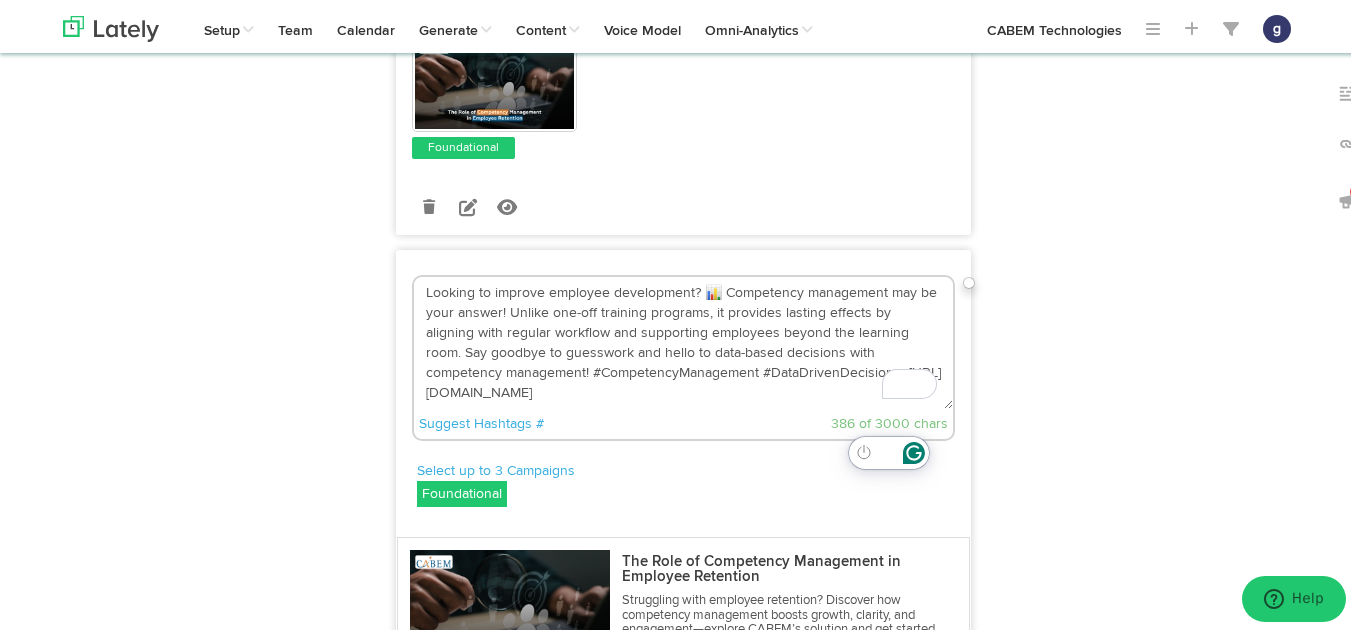 click on "Looking to improve employee development? 📊 Competency management may be your answer! Unlike one-off training programs, it provides lasting effects by aligning with regular workflow and supporting employees beyond the learning room. Say goodbye to guesswork and hello to data-based decisions with competency management! #CompetencyManagement #DataDrivenDecisions  https://bit.ly/44IYWHd" at bounding box center [683, 340] 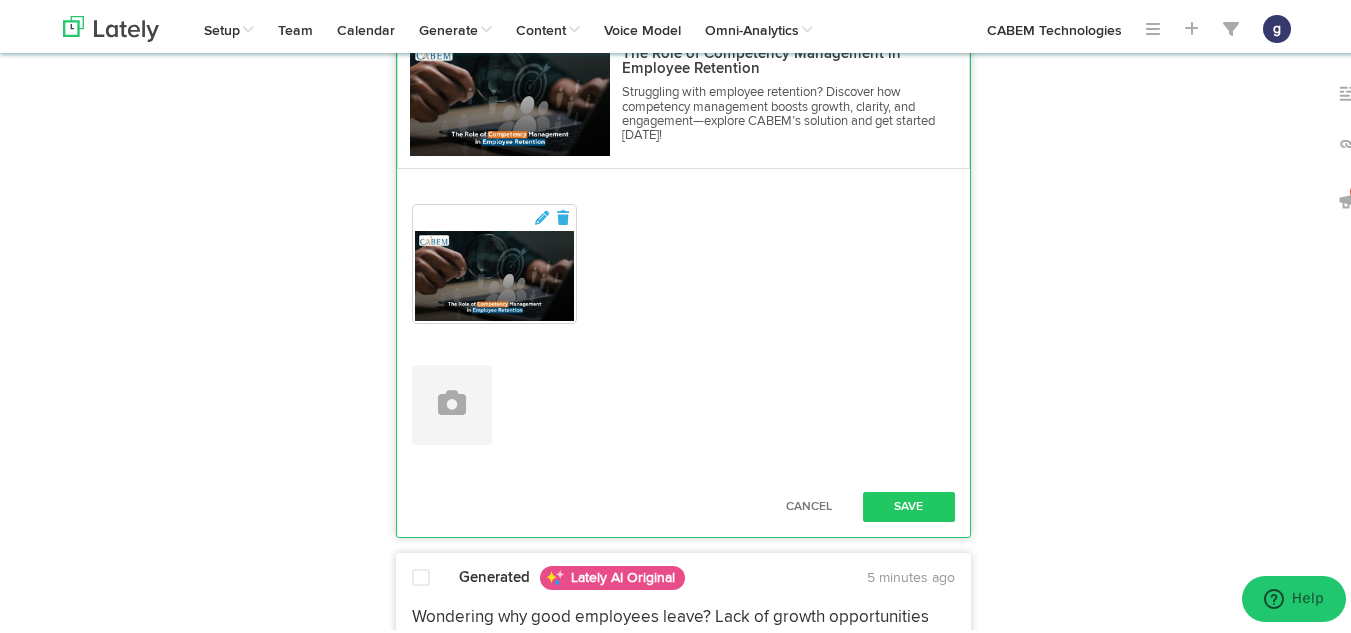 scroll, scrollTop: 2289, scrollLeft: 0, axis: vertical 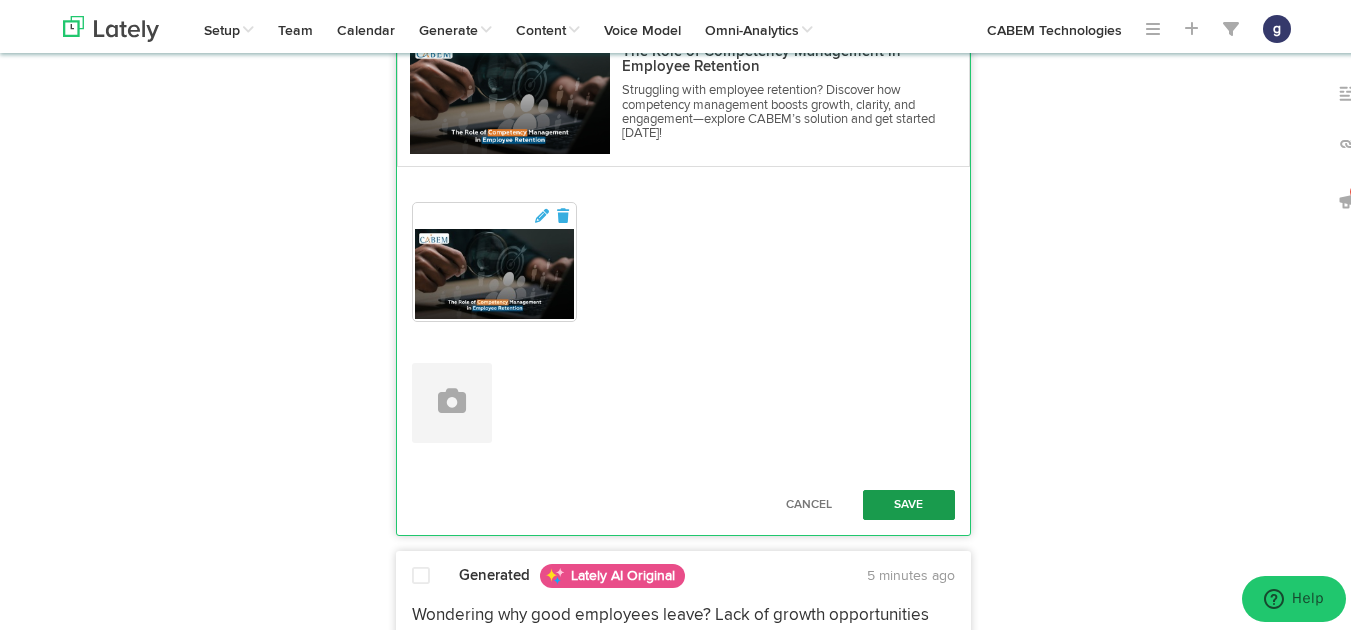 type on "Looking to improve employee development?  Competency management may be your answer! Unlike one-off training programs, it provides lasting effects by aligning with regular workflow and supporting employees beyond the learning room. Say goodbye to guesswork and hello to data-based decisions with competency management! #CompetencyManagement #DataDrivenDecisions  https://bit.ly/44IYWHd" 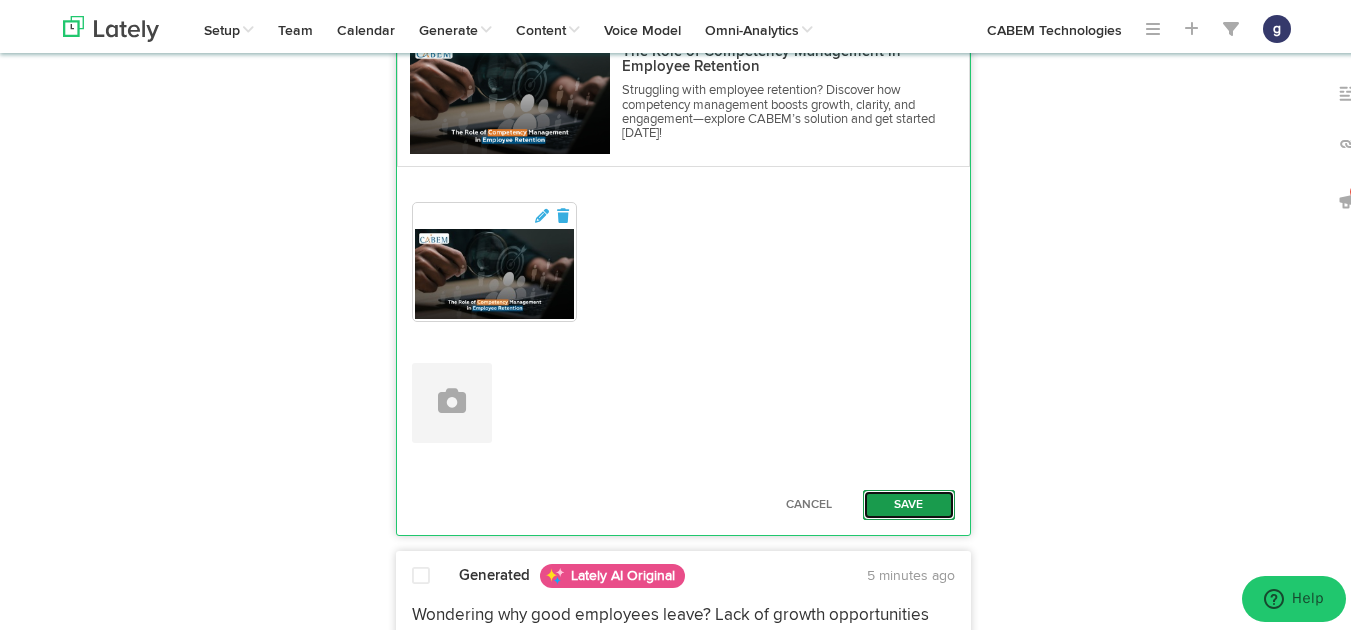 click on "Save" at bounding box center [909, 502] 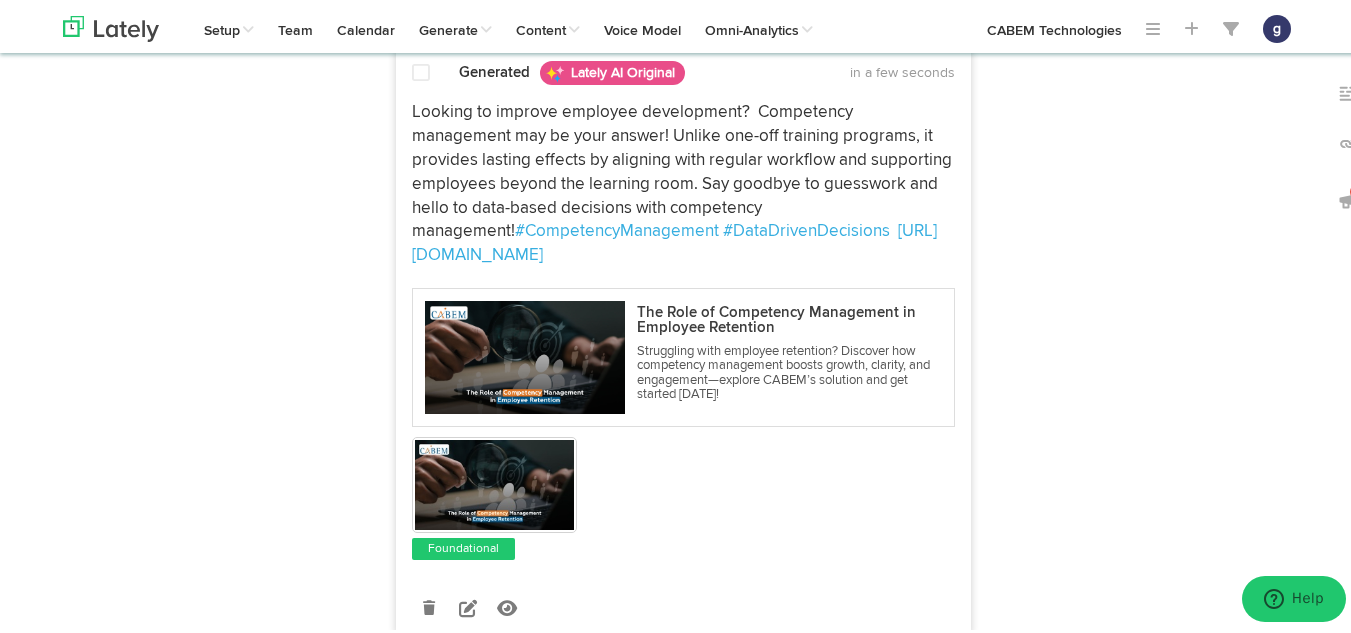 scroll, scrollTop: 1980, scrollLeft: 0, axis: vertical 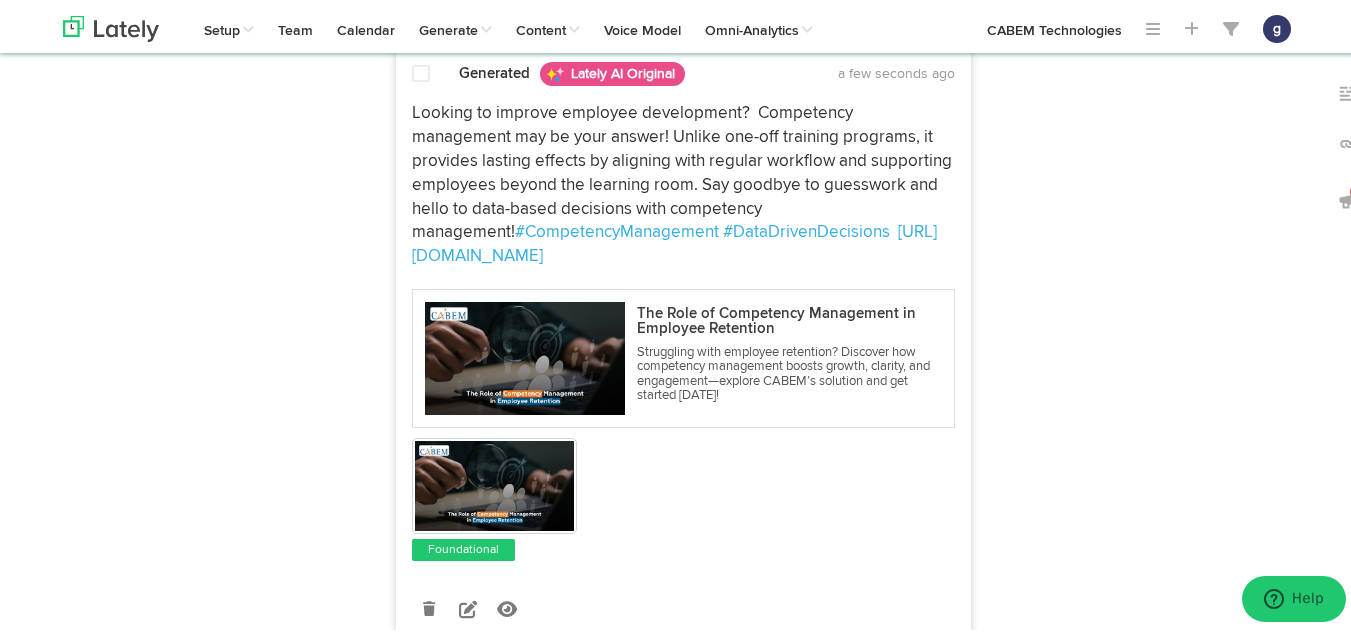 click at bounding box center [421, 71] 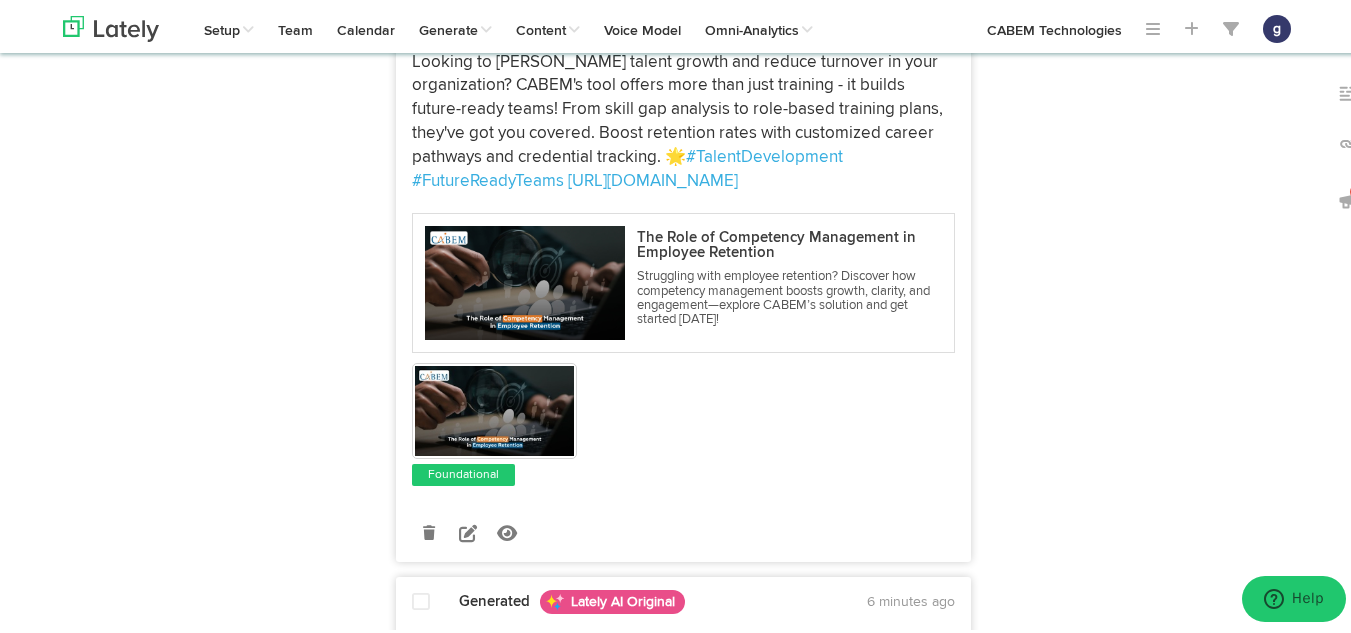 scroll, scrollTop: 3238, scrollLeft: 0, axis: vertical 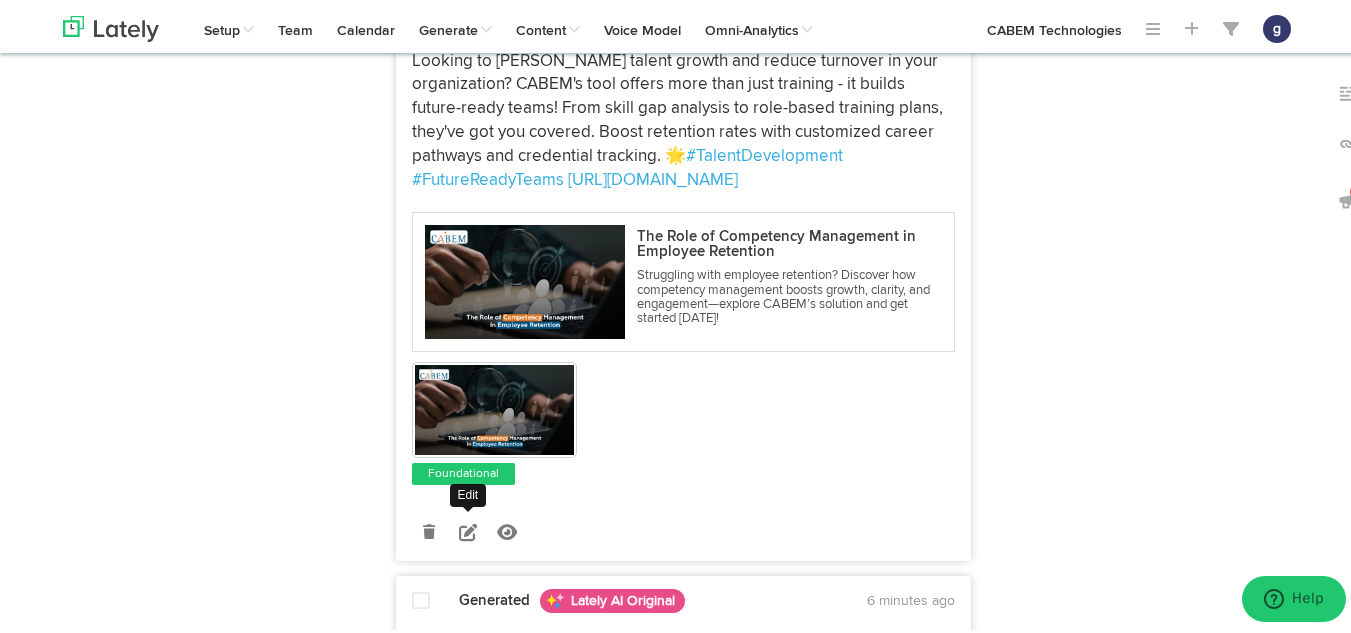 click at bounding box center [468, 529] 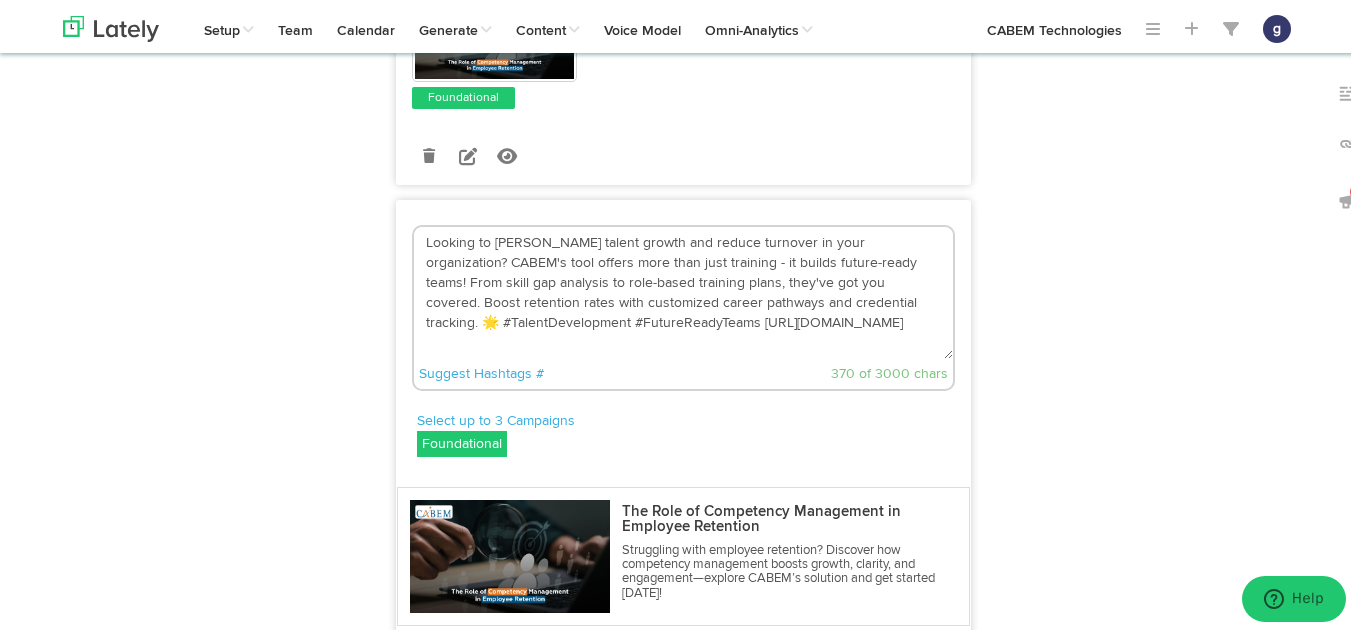 scroll, scrollTop: 3033, scrollLeft: 0, axis: vertical 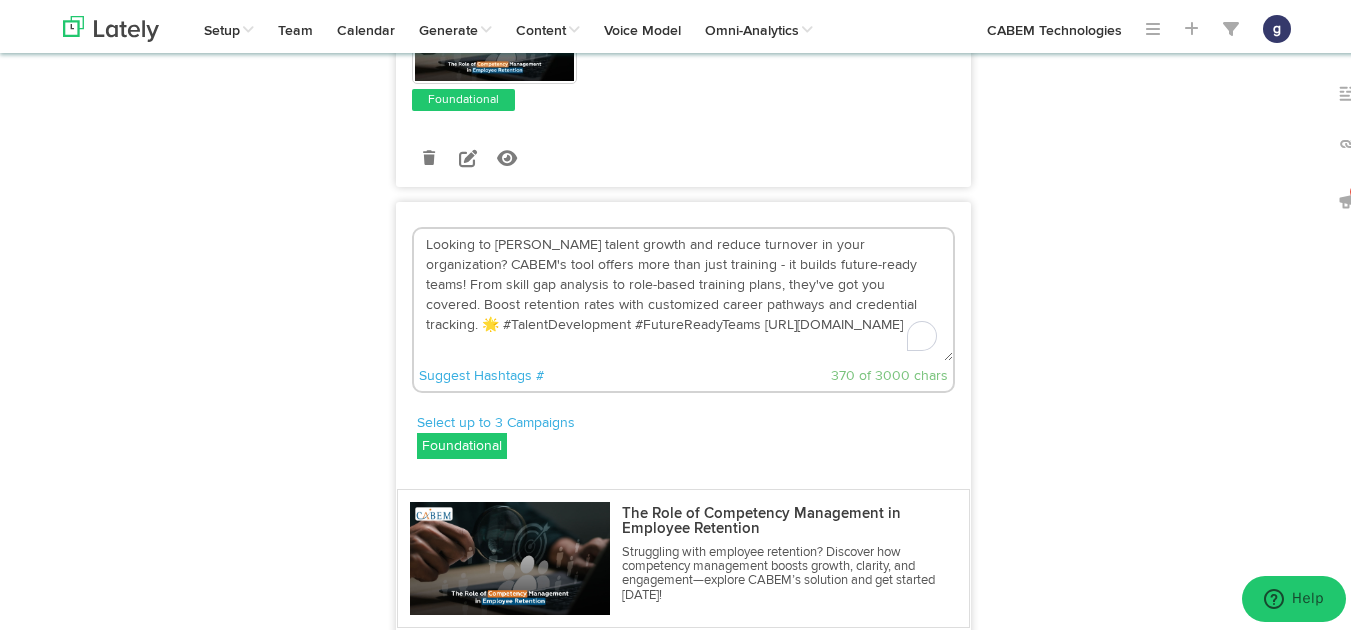 click on "Looking to foster talent growth and reduce turnover in your organization? CABEM's tool offers more than just training - it builds future-ready teams! From skill gap analysis to role-based training plans, they've got you covered. Boost retention rates with customized career pathways and credential tracking. 🌟 #TalentDevelopment #FutureReadyTeams https://bit.ly/44IYWHd" at bounding box center [683, 292] 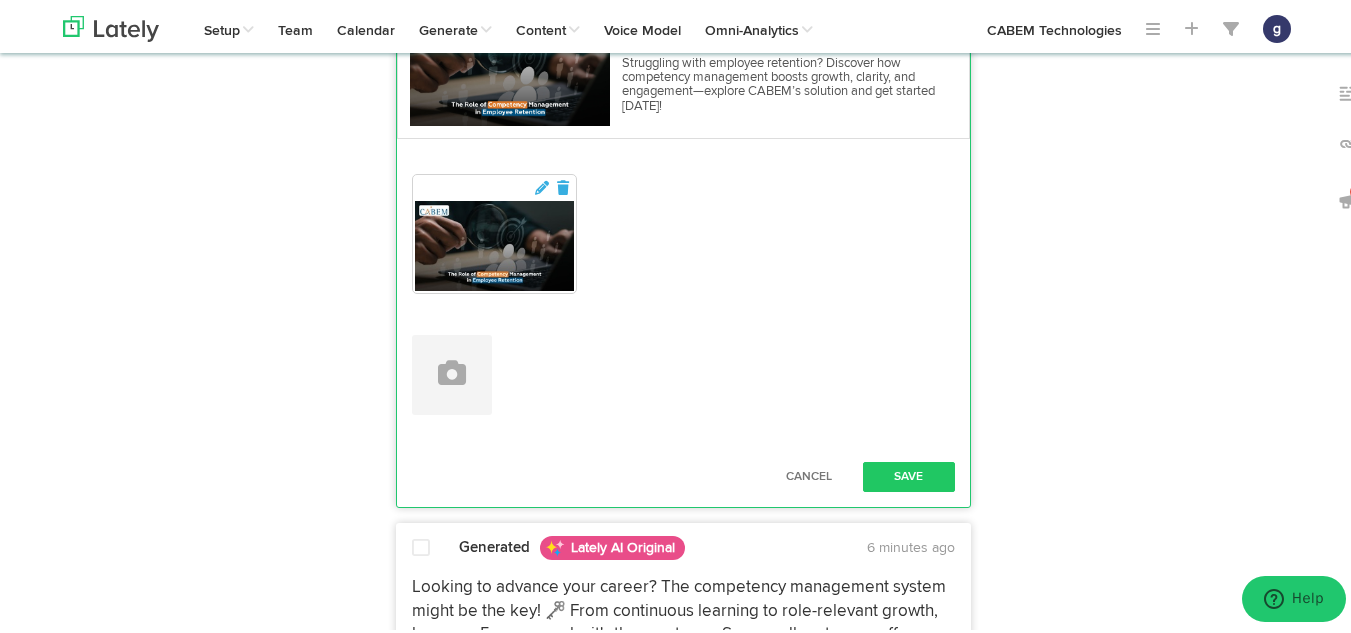scroll, scrollTop: 3525, scrollLeft: 0, axis: vertical 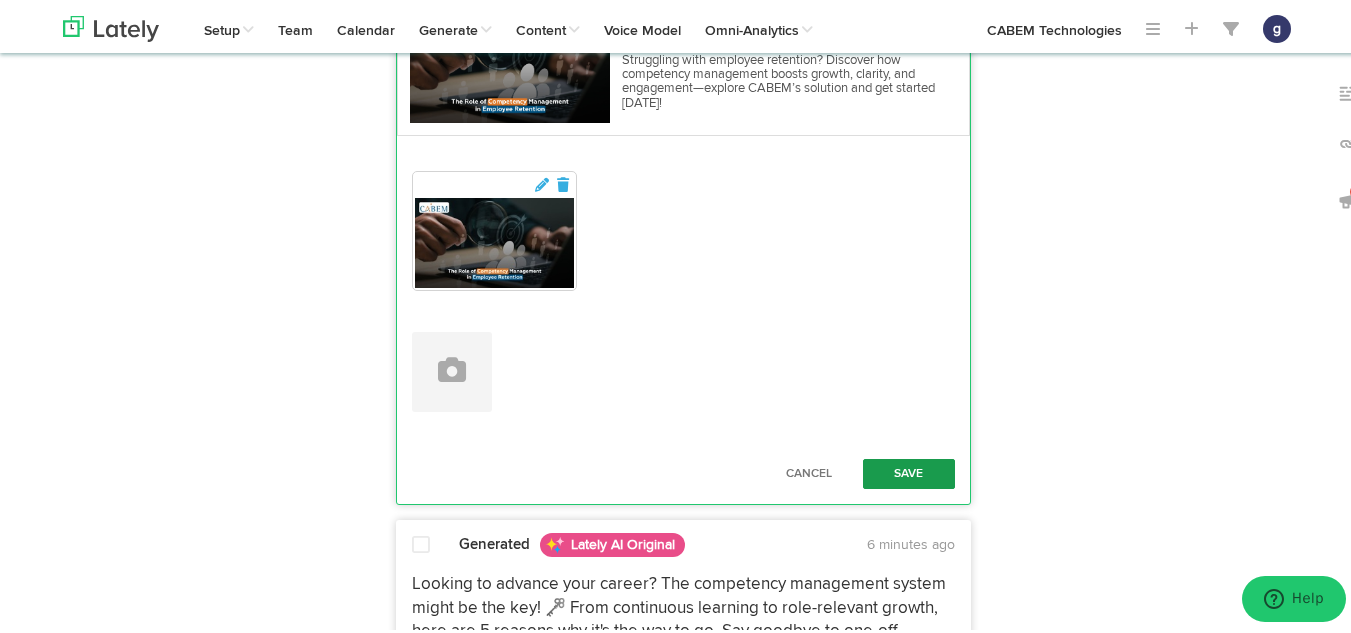 type on "Looking to foster talent growth and reduce turnover in your organization? CABEM's tool offers more than just training - it builds future-ready teams! From skill gap analysis to role-based training plans, they've got you covered. Boost retention rates with customized career pathways and credential tracking.  #TalentDevelopment #FutureReadyTeams https://bit.ly/44IYWHd" 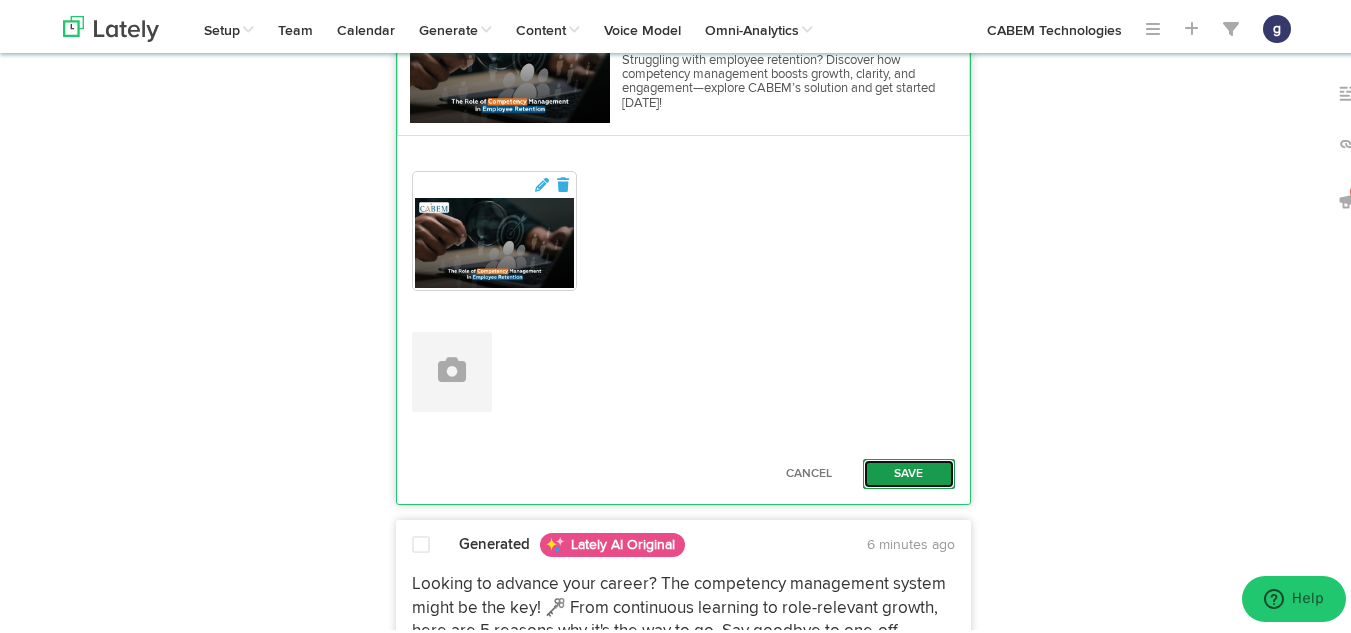 click on "Save" at bounding box center [909, 471] 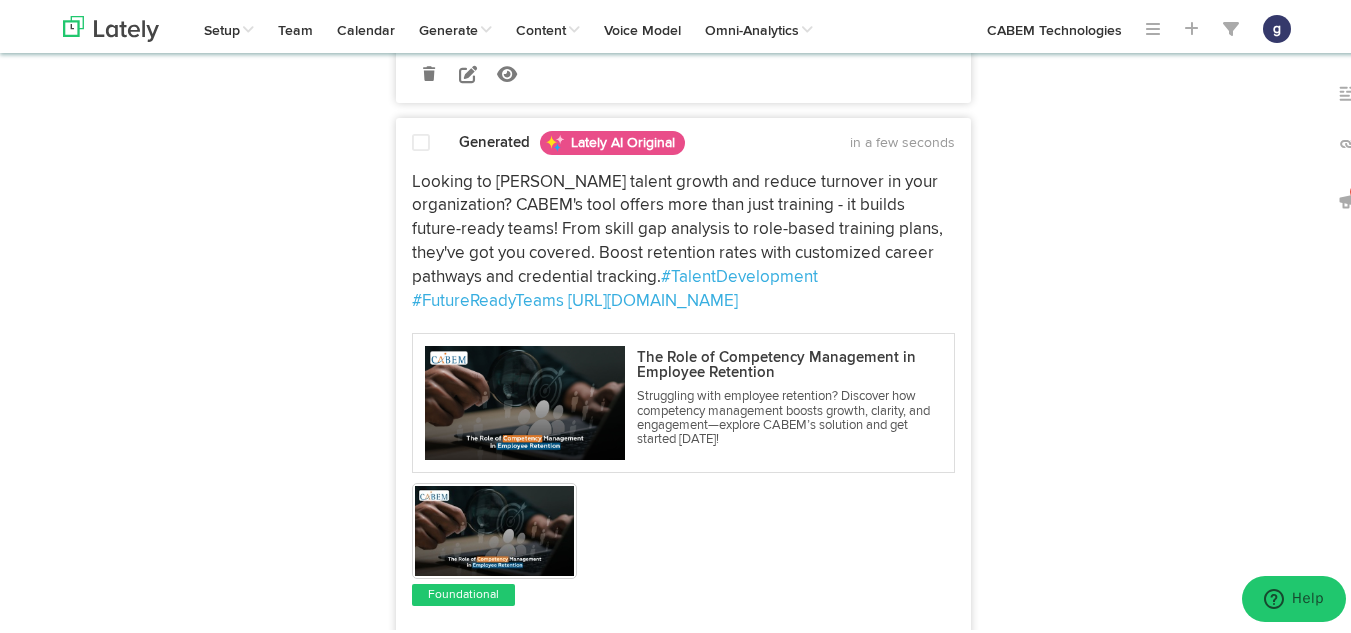 scroll, scrollTop: 3116, scrollLeft: 0, axis: vertical 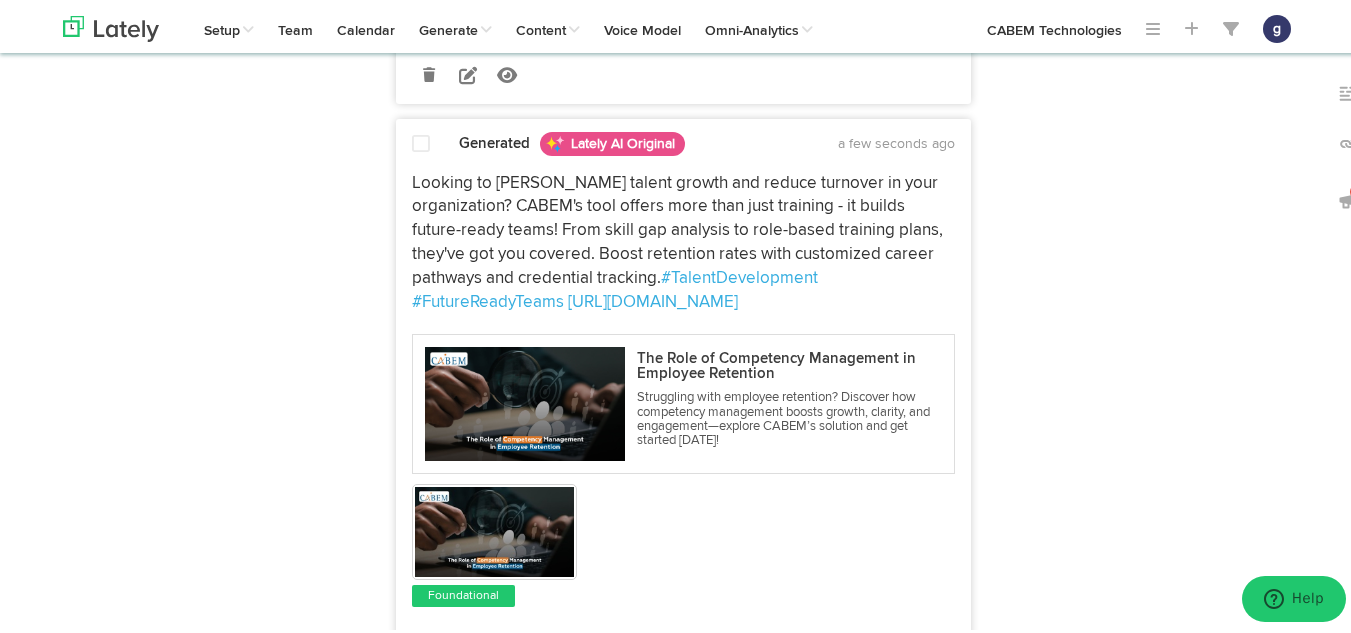 click at bounding box center (421, 142) 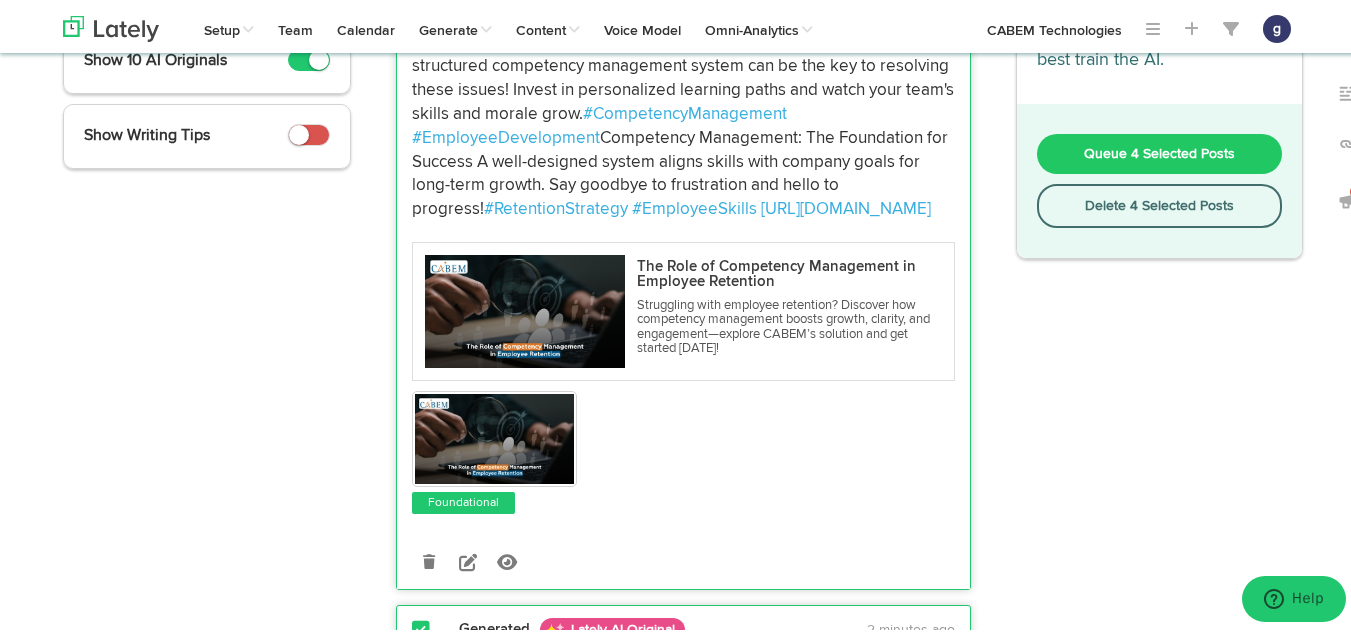 scroll, scrollTop: 242, scrollLeft: 0, axis: vertical 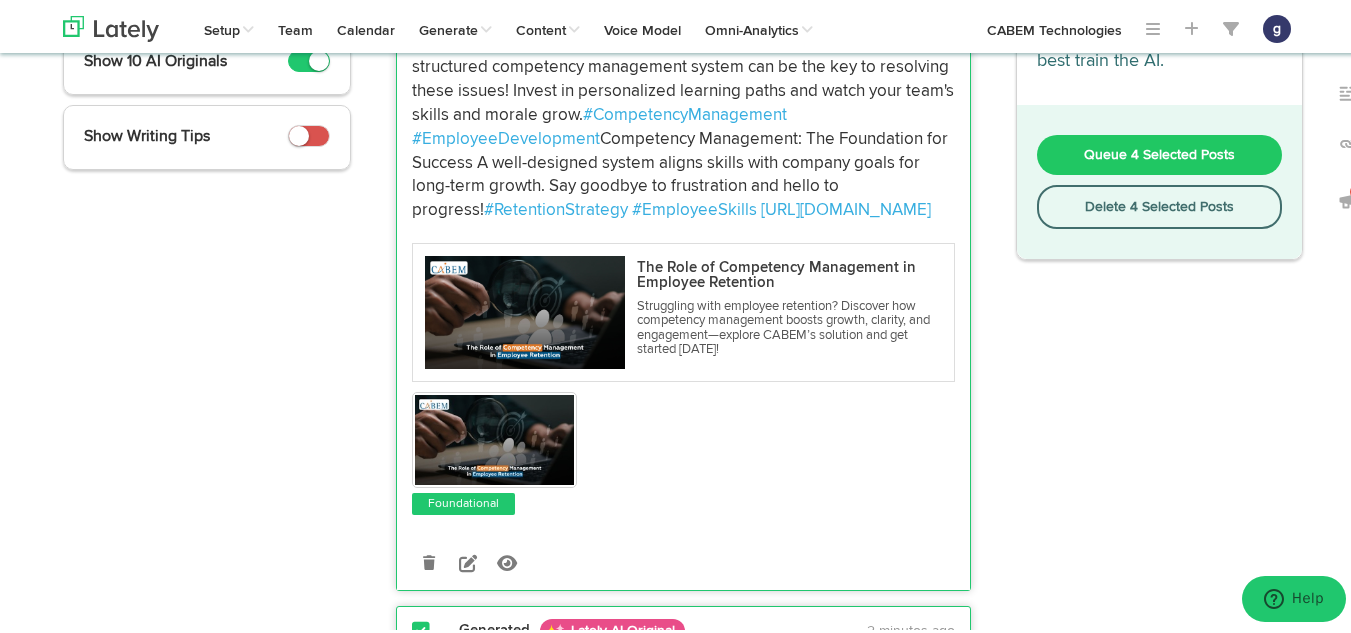click on "Queue 4 Selected Posts" at bounding box center [1160, 152] 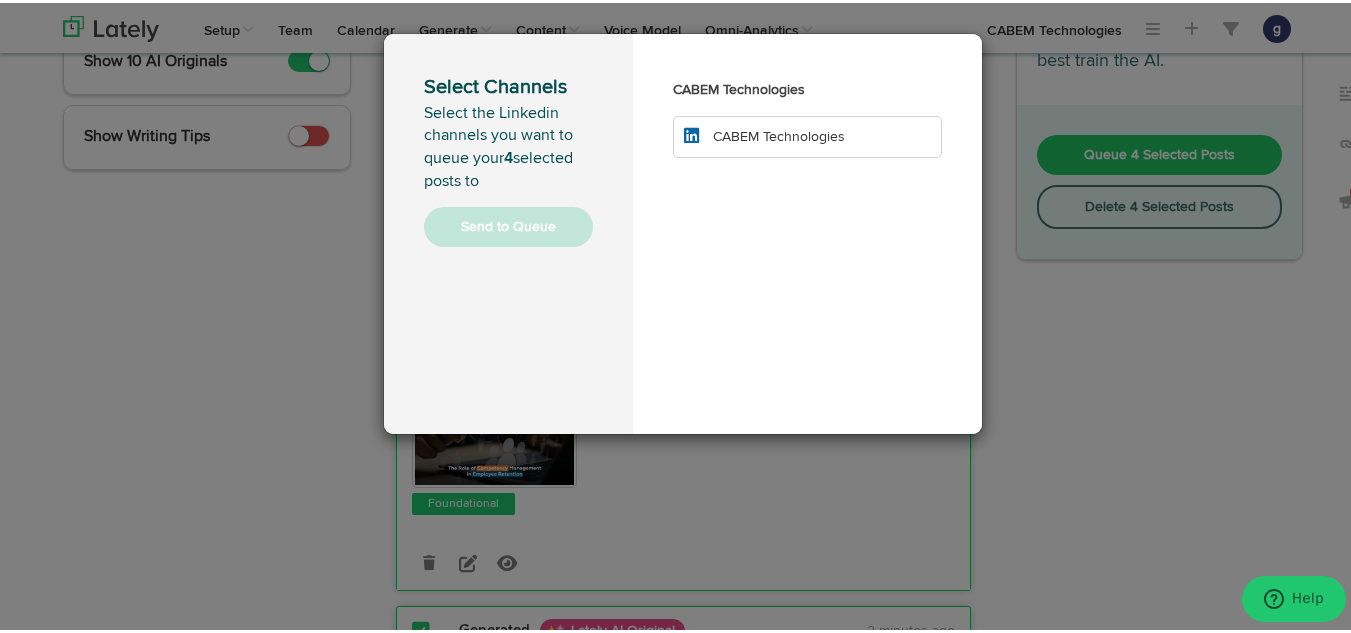 click on "CABEM Technologies" at bounding box center (779, 134) 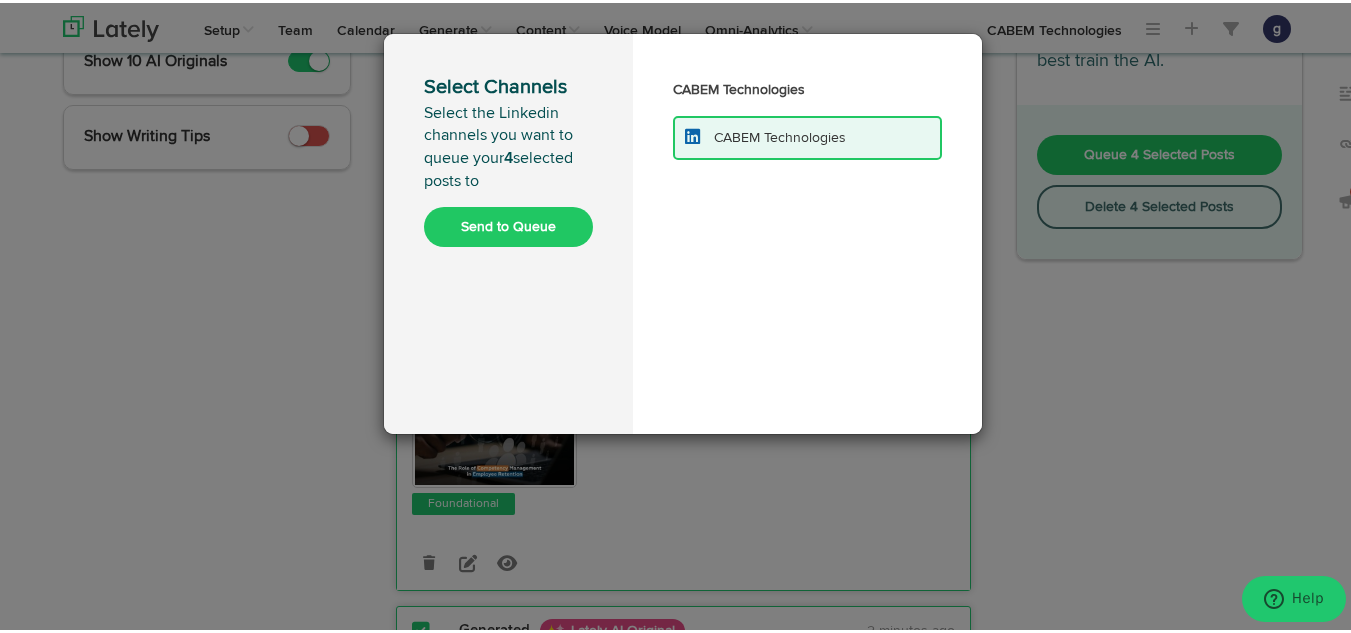 click on "Send to Queue" at bounding box center (508, 224) 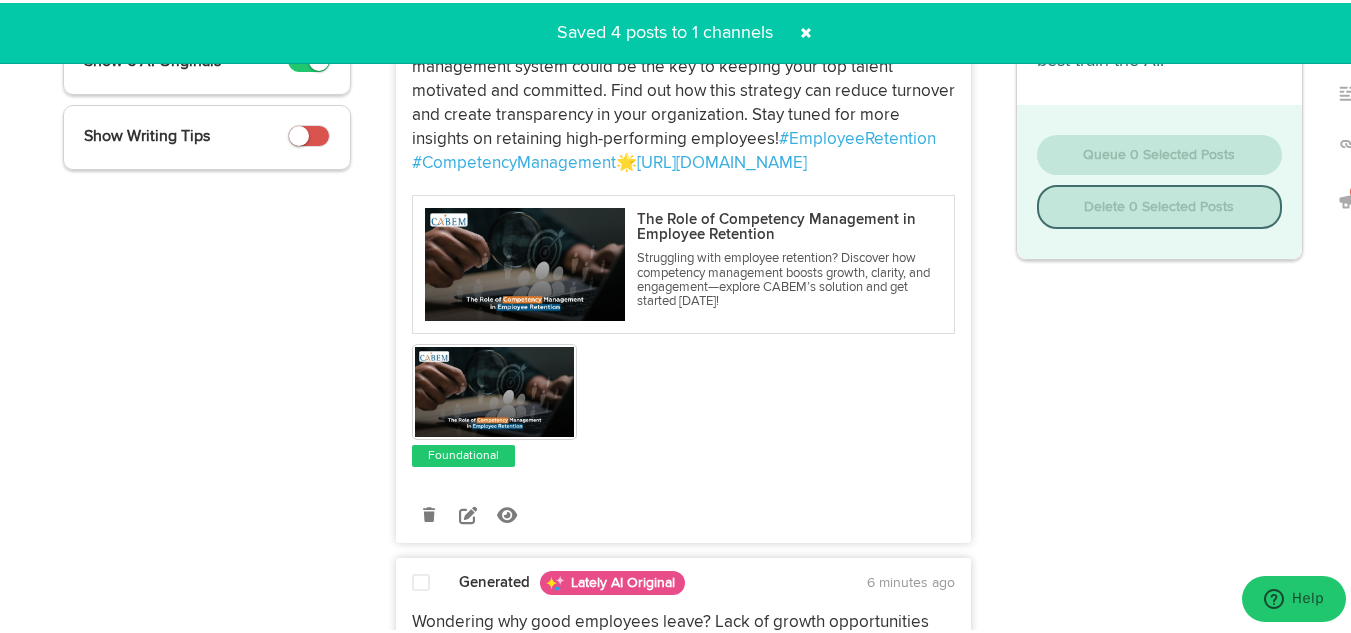 scroll, scrollTop: 0, scrollLeft: 0, axis: both 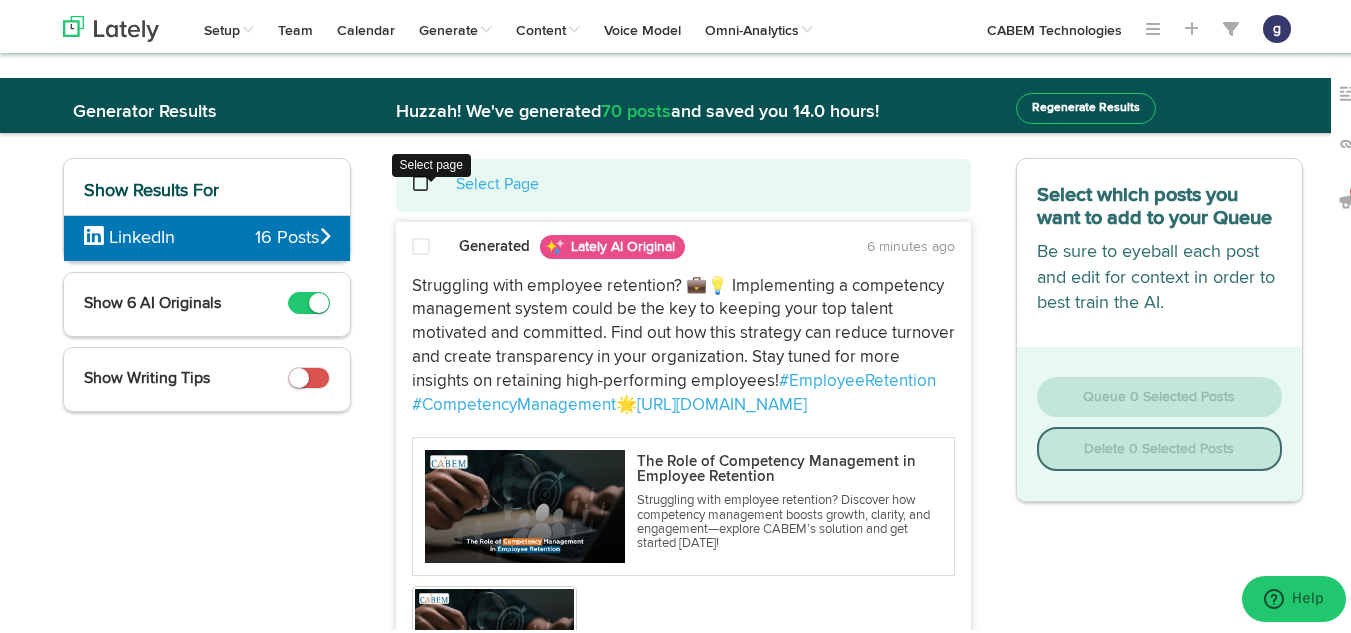 click at bounding box center (431, 181) 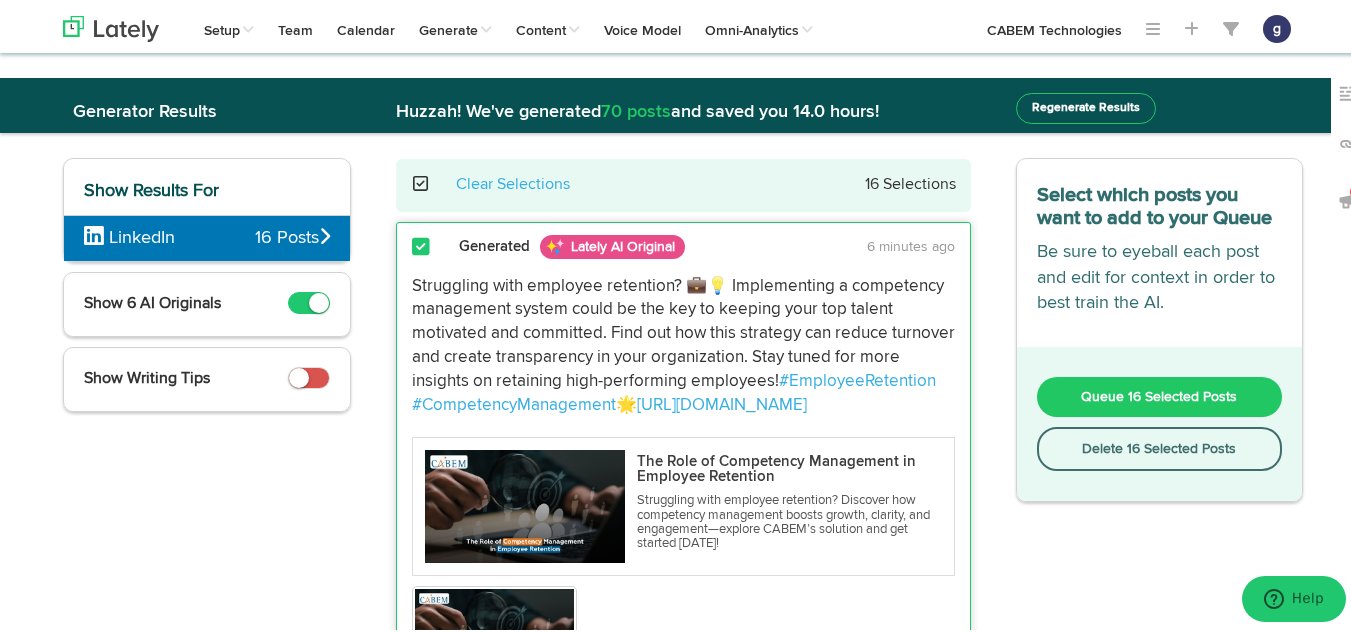 click on "Delete 16 Selected Posts" at bounding box center (1160, 446) 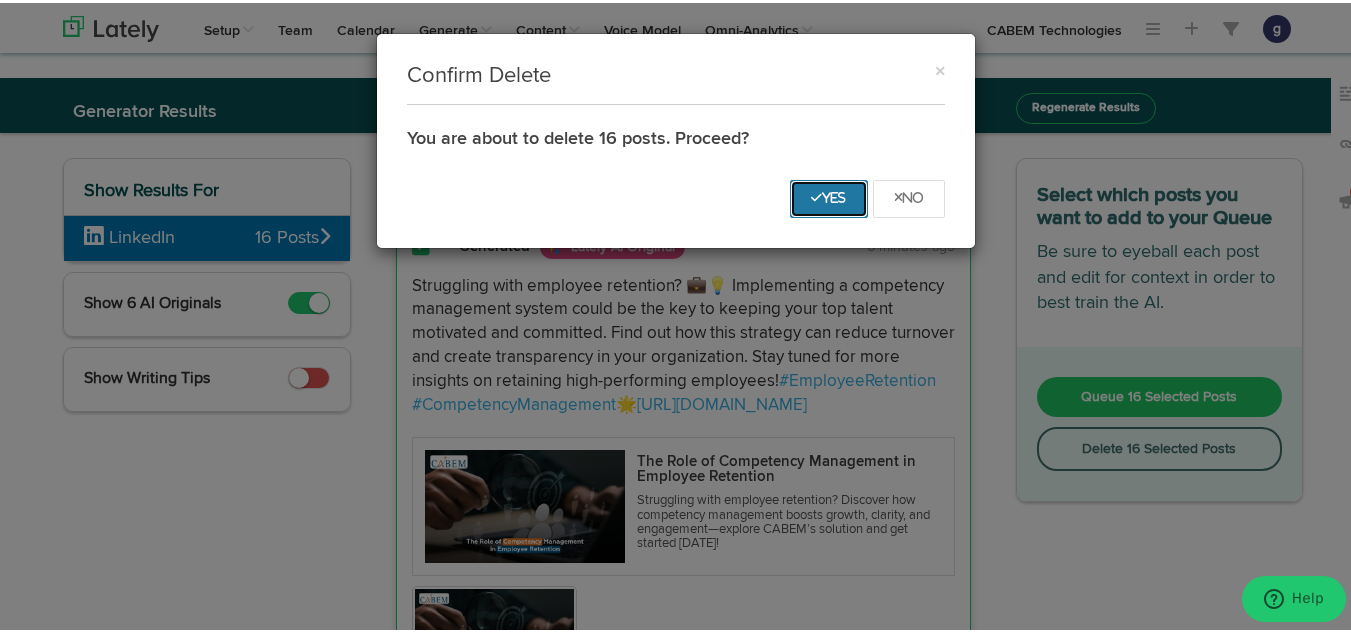 click on "Yes" at bounding box center (829, 196) 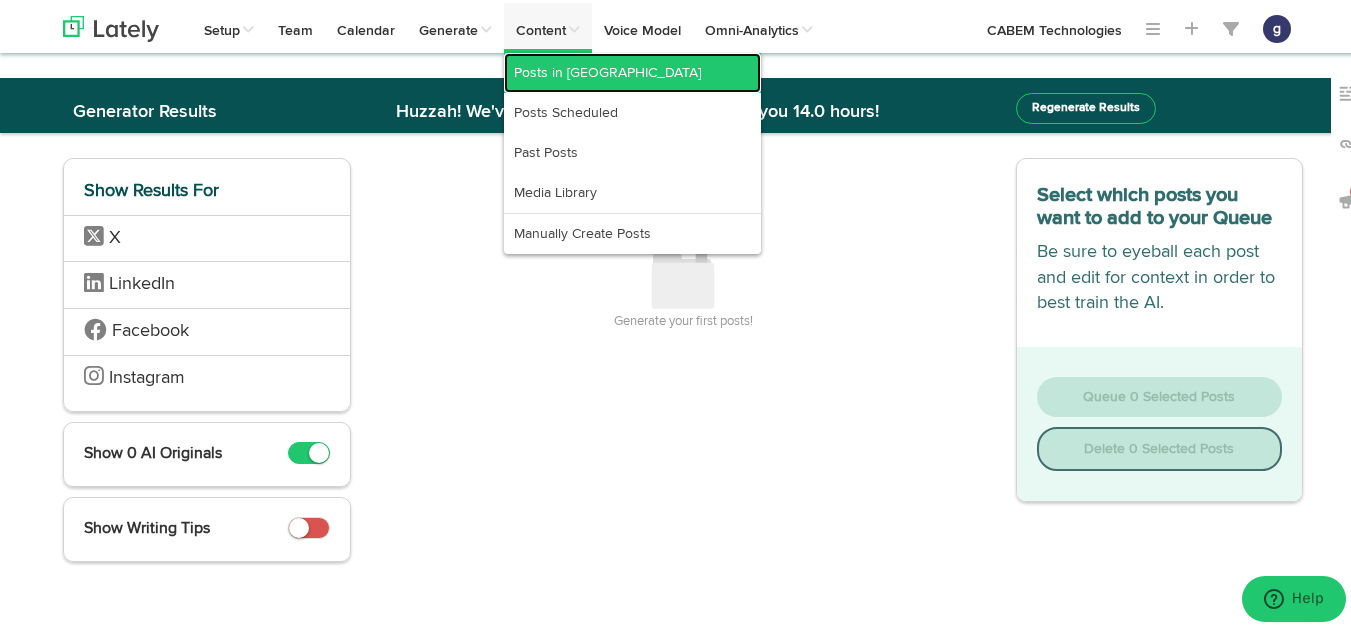 click on "Posts in [GEOGRAPHIC_DATA]" at bounding box center (632, 70) 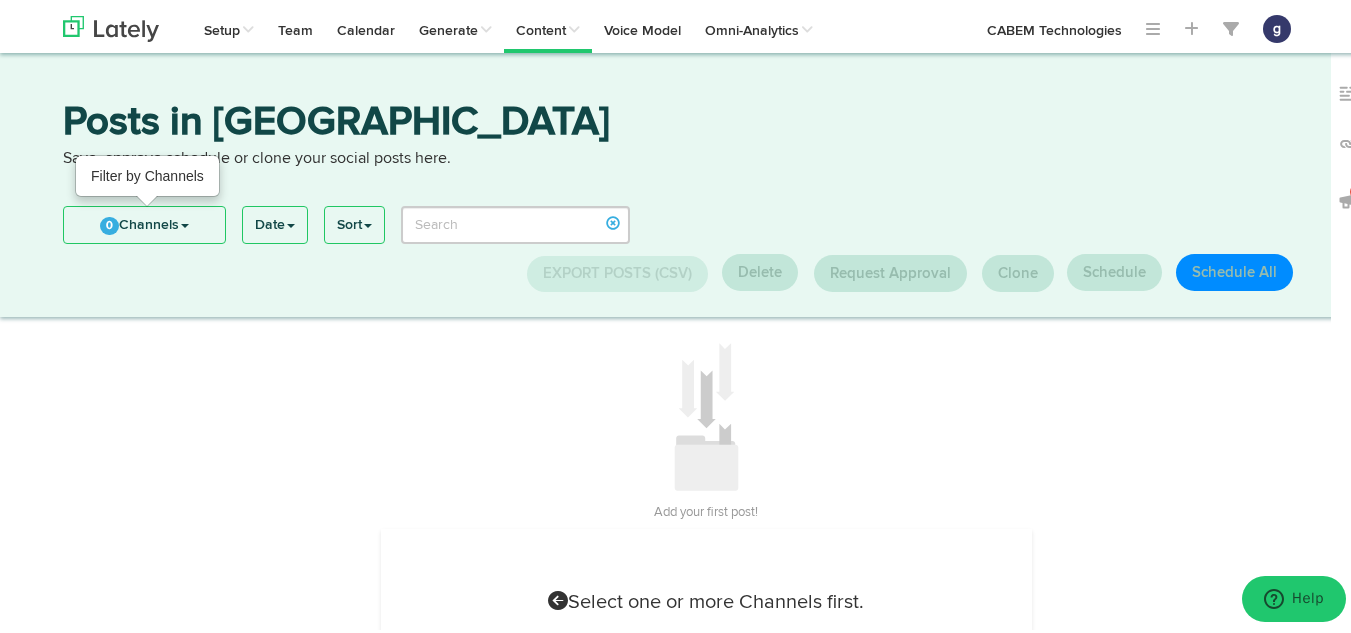 click on "0  Channels" at bounding box center (144, 222) 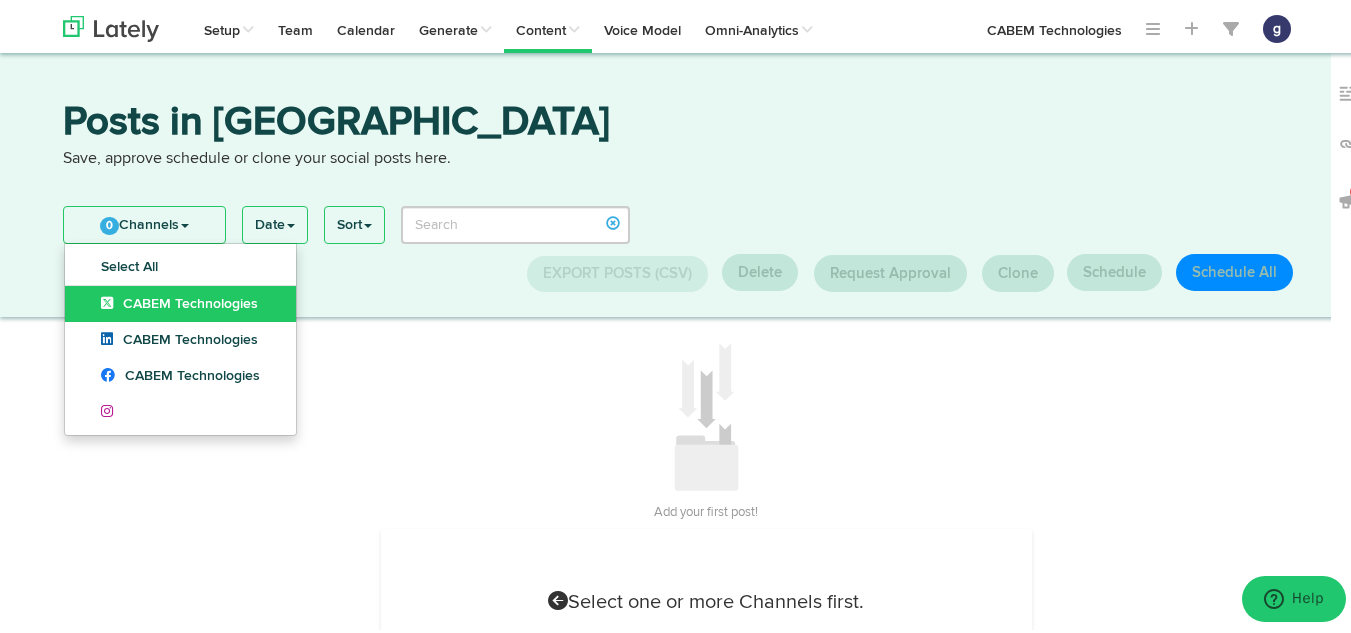 click on "CABEM Technologies" at bounding box center (179, 301) 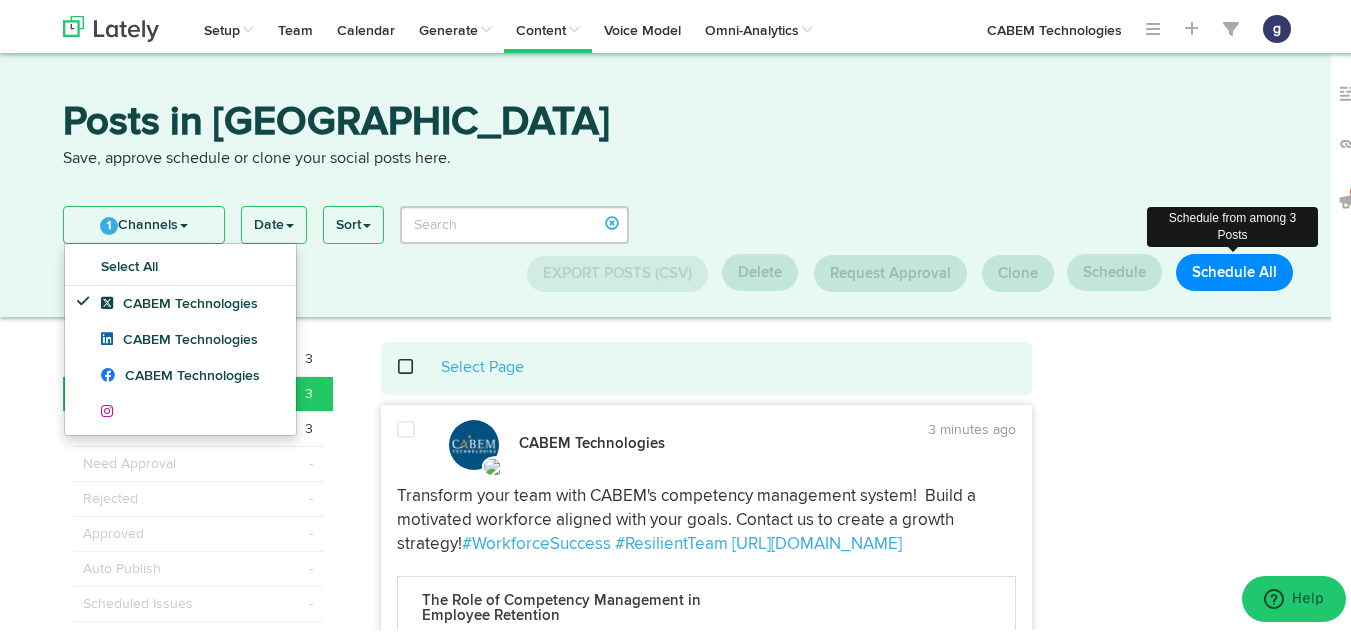 click on "Schedule All" at bounding box center (1234, 269) 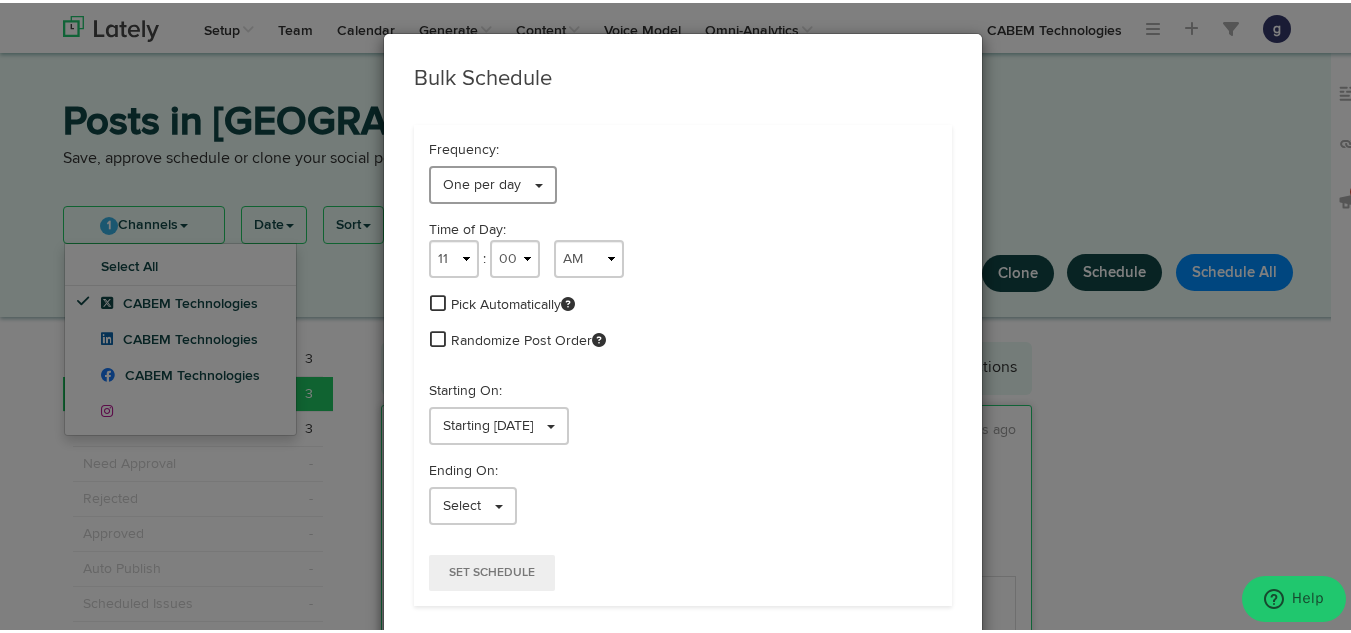 click on "One per day" at bounding box center (482, 182) 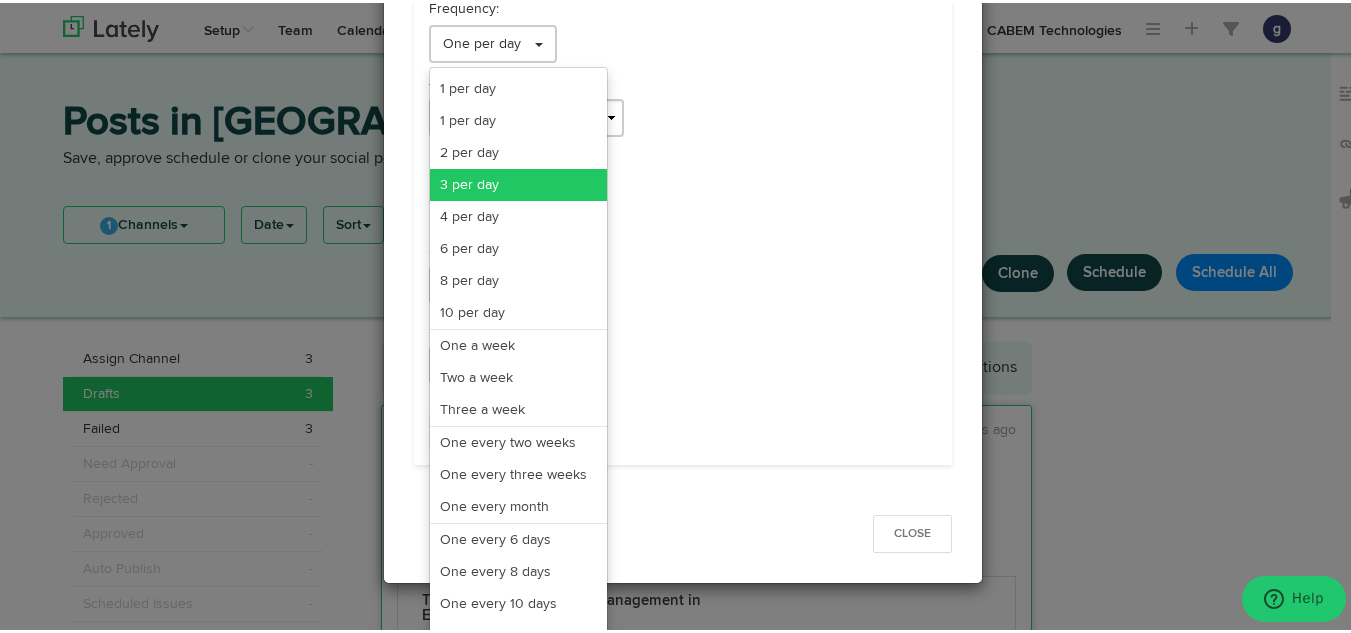 scroll, scrollTop: 163, scrollLeft: 0, axis: vertical 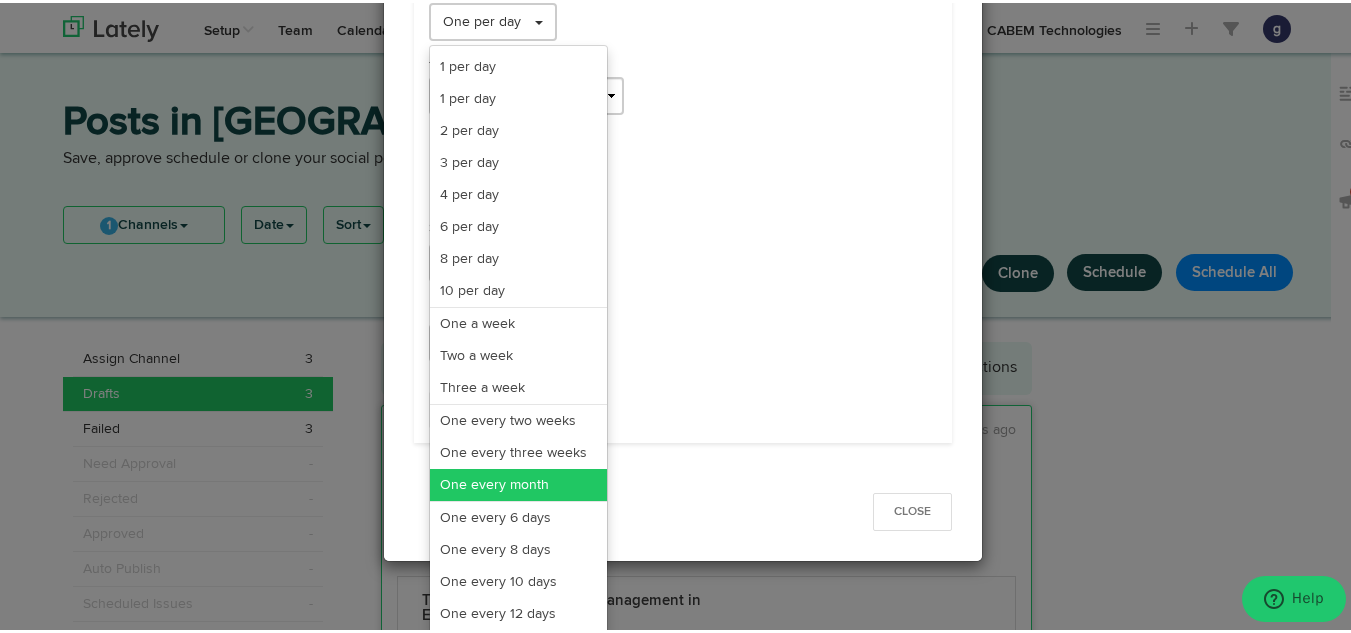 click on "One every month" at bounding box center [518, 482] 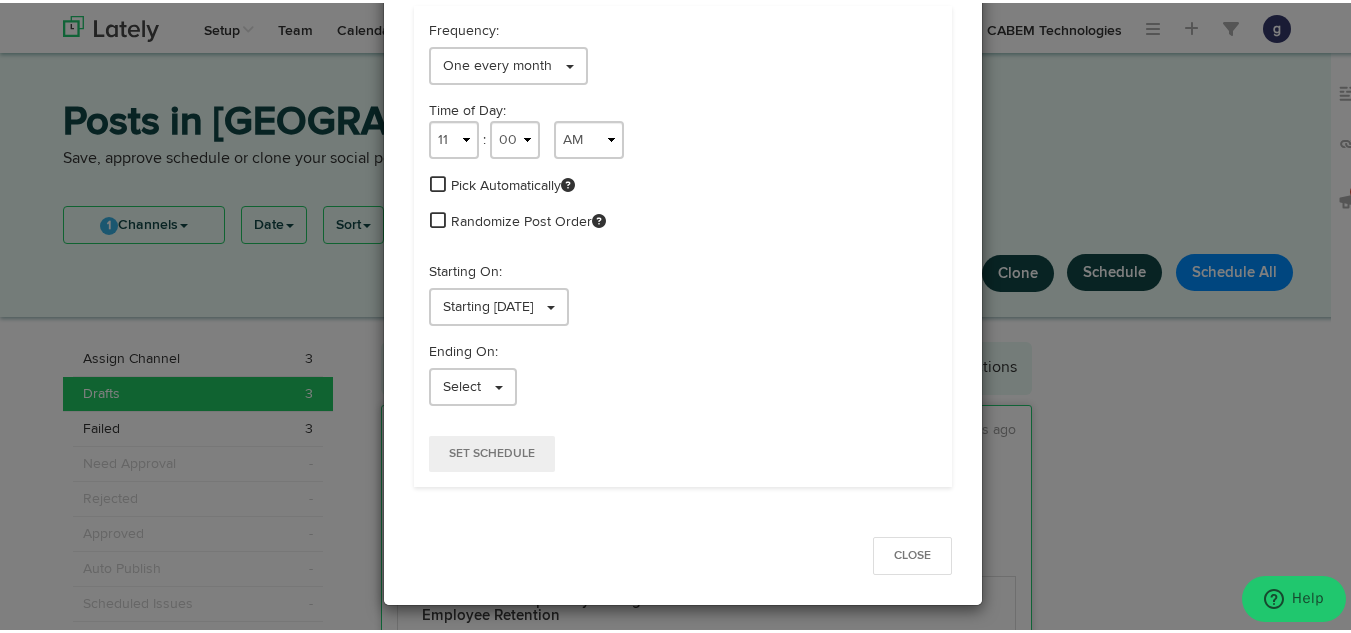 scroll, scrollTop: 119, scrollLeft: 0, axis: vertical 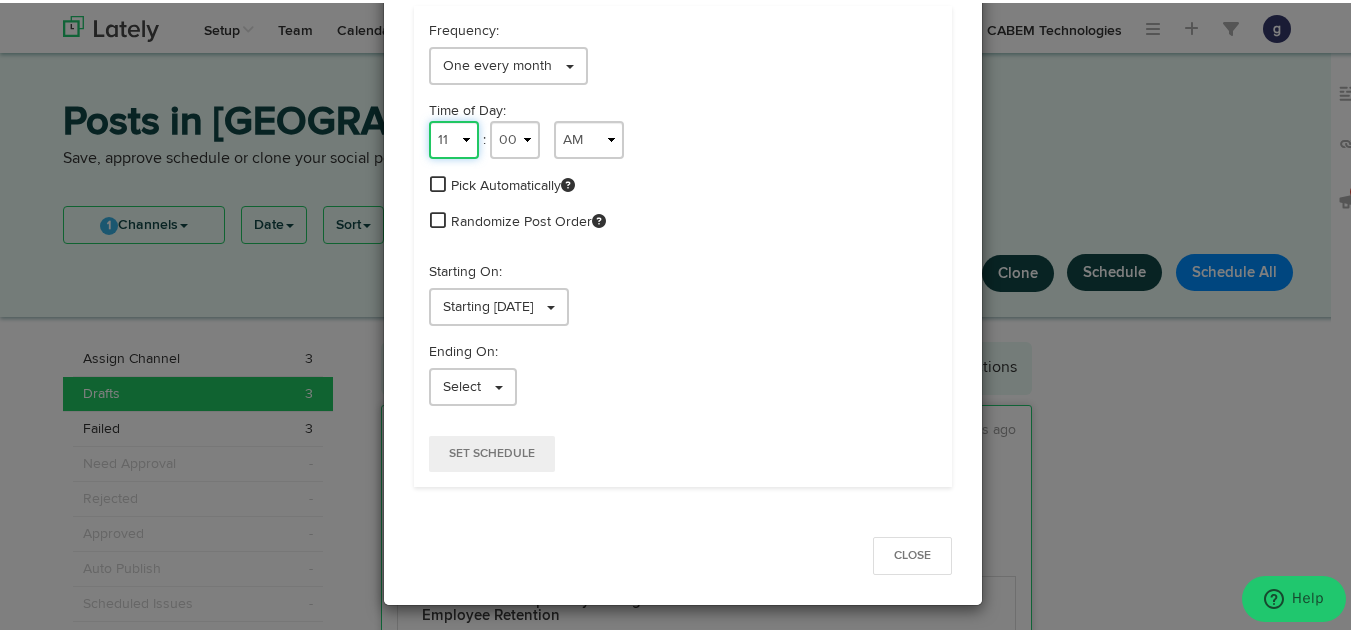 click on "1 2 3 4 5 6 7 8 9 10 11 12" at bounding box center [454, 137] 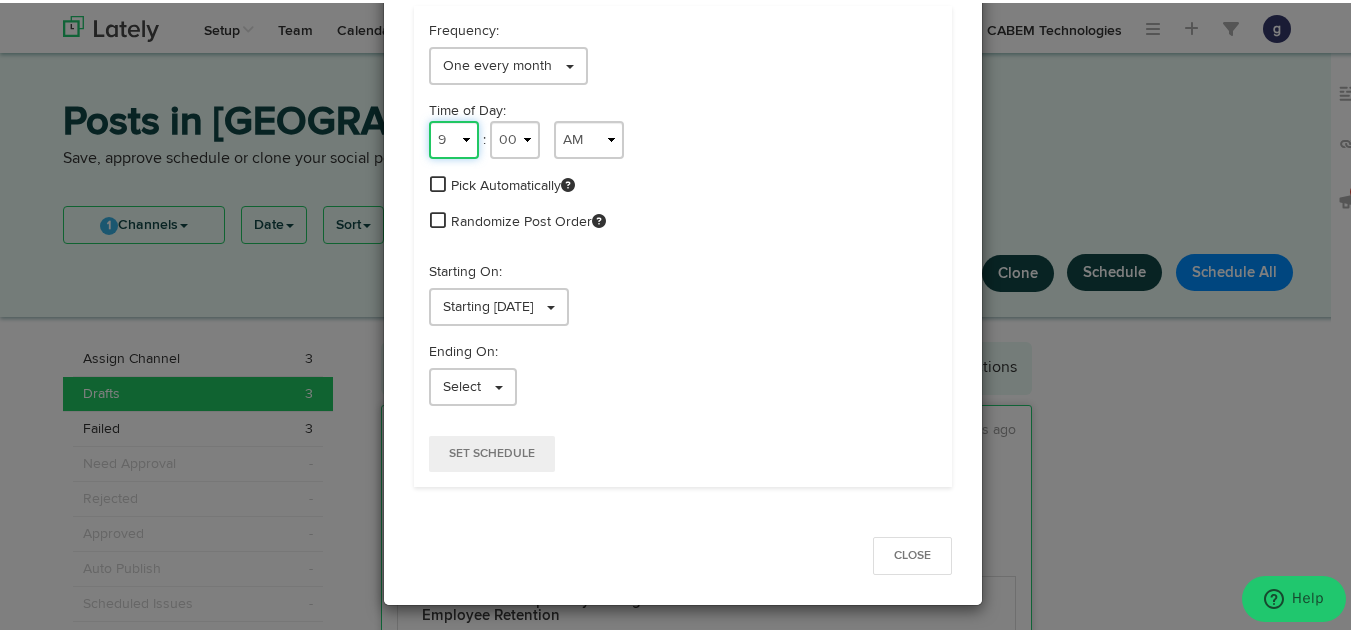 click on "1 2 3 4 5 6 7 8 9 10 11 12" at bounding box center (454, 137) 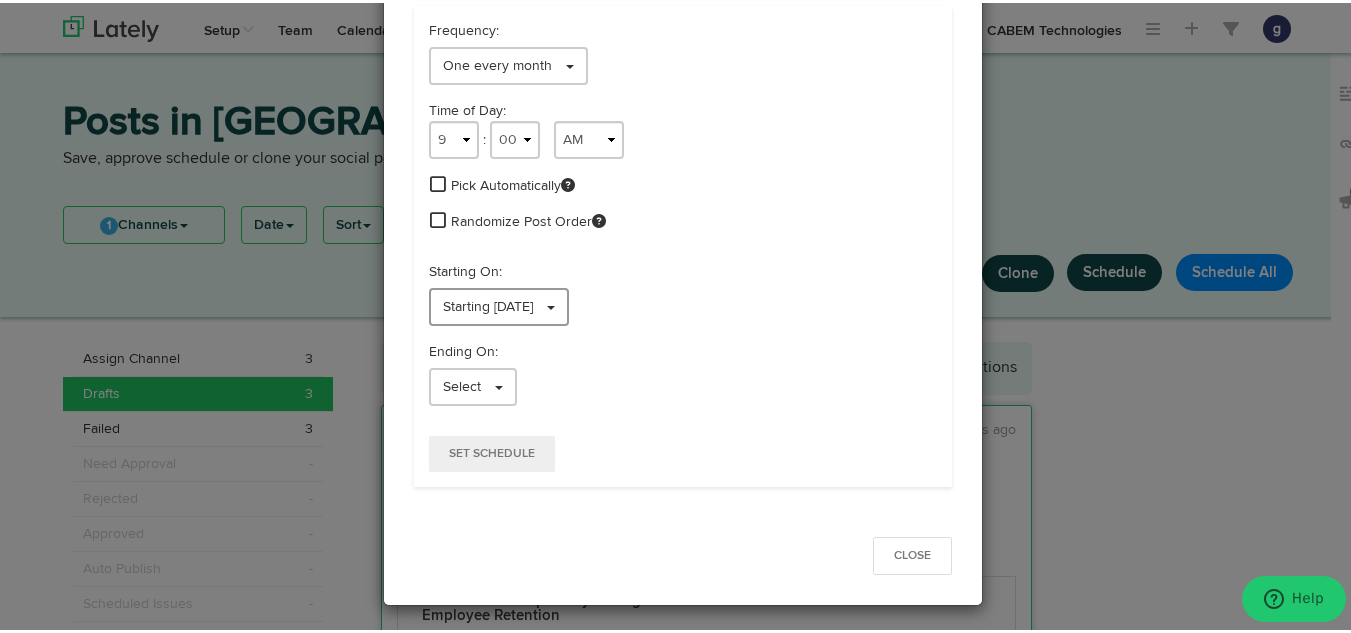 click on "Starting [DATE]" at bounding box center [488, 304] 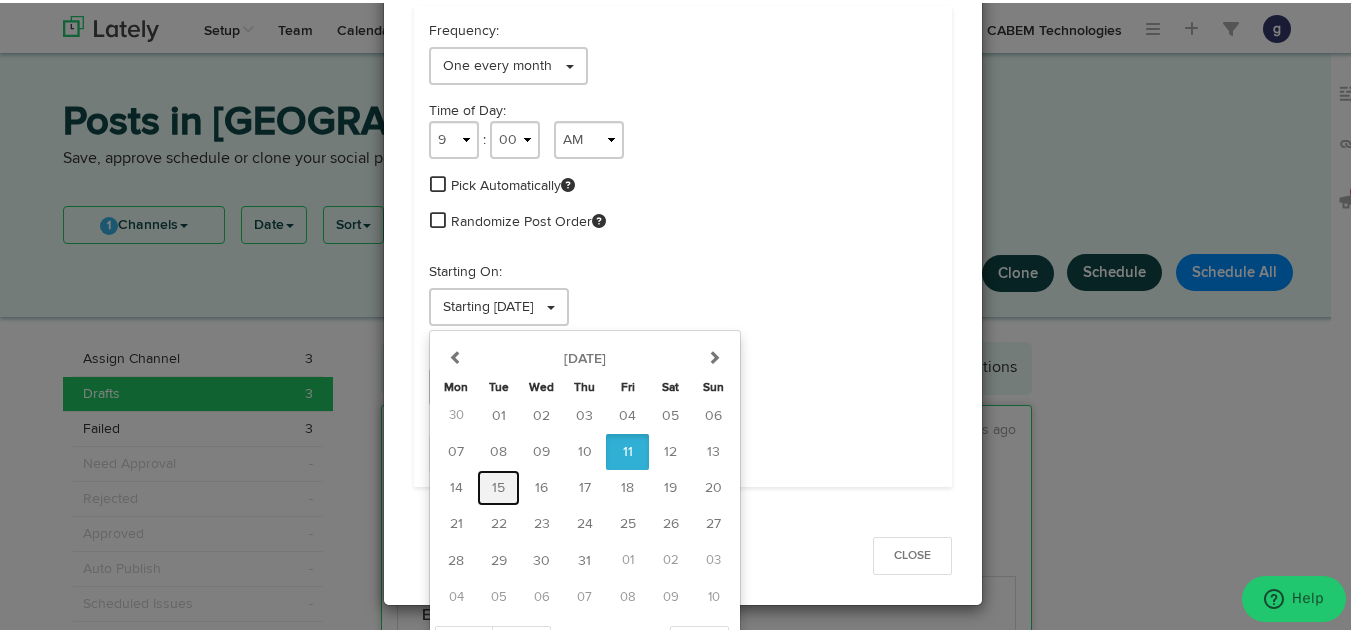 click on "15" at bounding box center (498, 485) 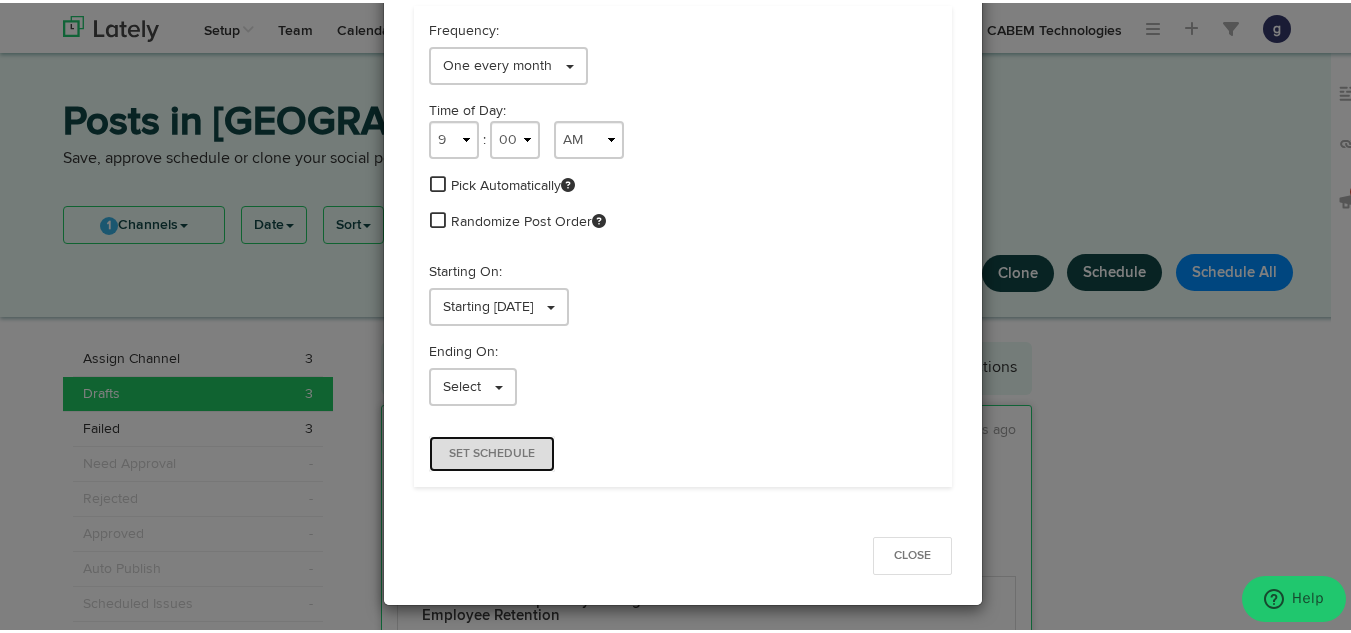click on "Set Schedule" at bounding box center (492, 451) 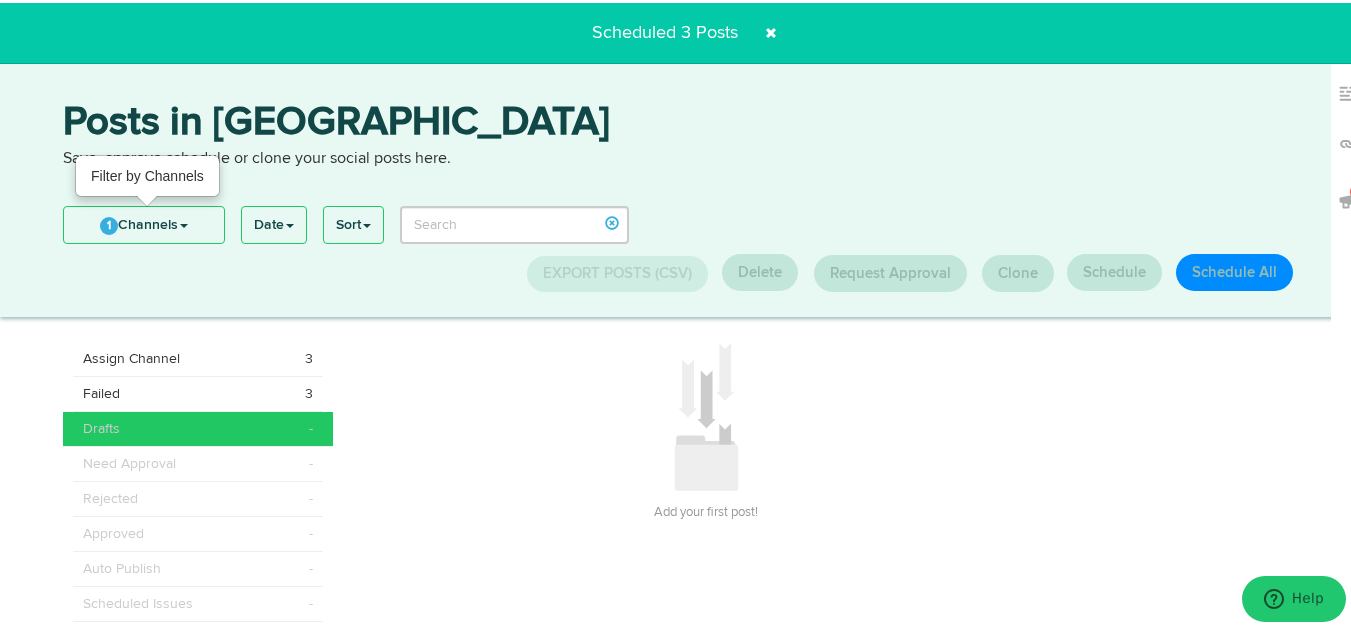 click on "1  Channels" at bounding box center (144, 222) 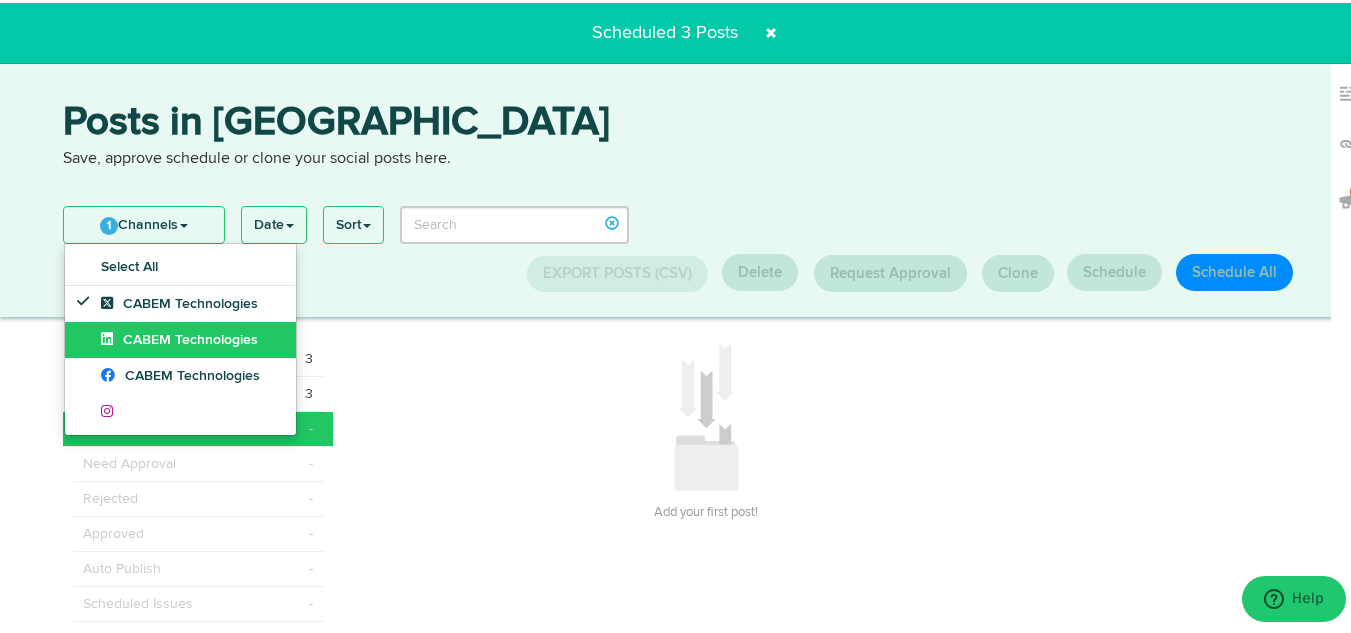 click on "CABEM Technologies" at bounding box center [179, 337] 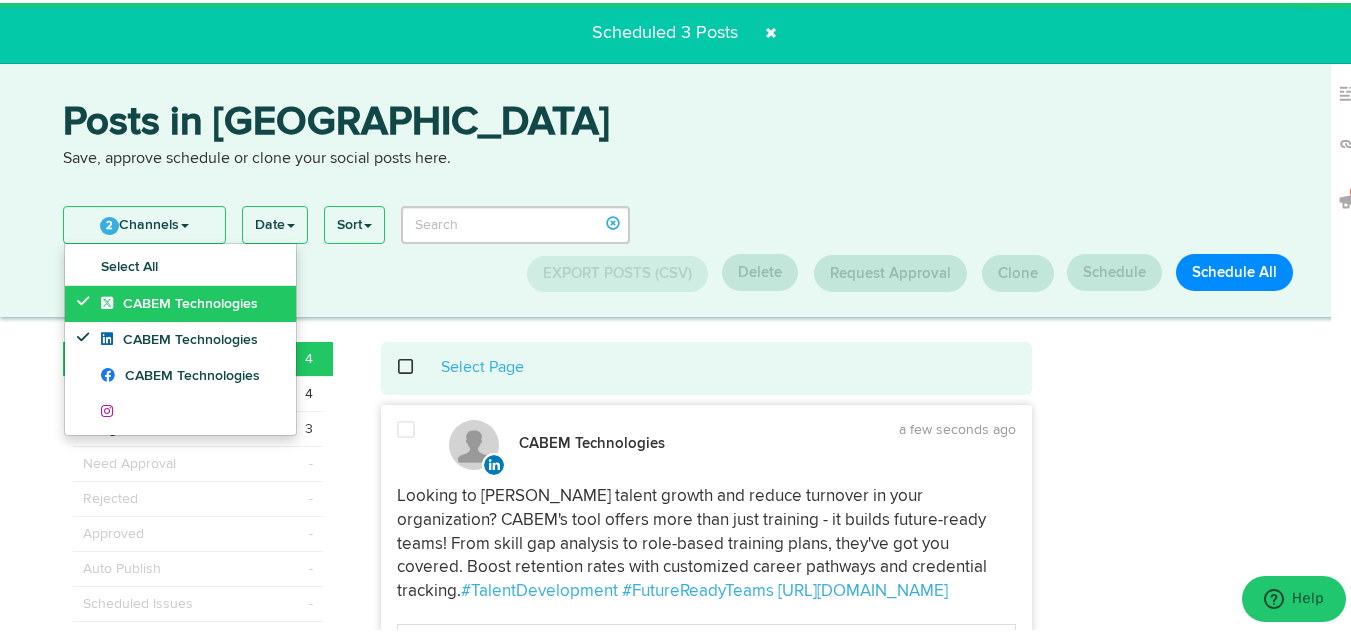 click on "CABEM Technologies" at bounding box center (179, 301) 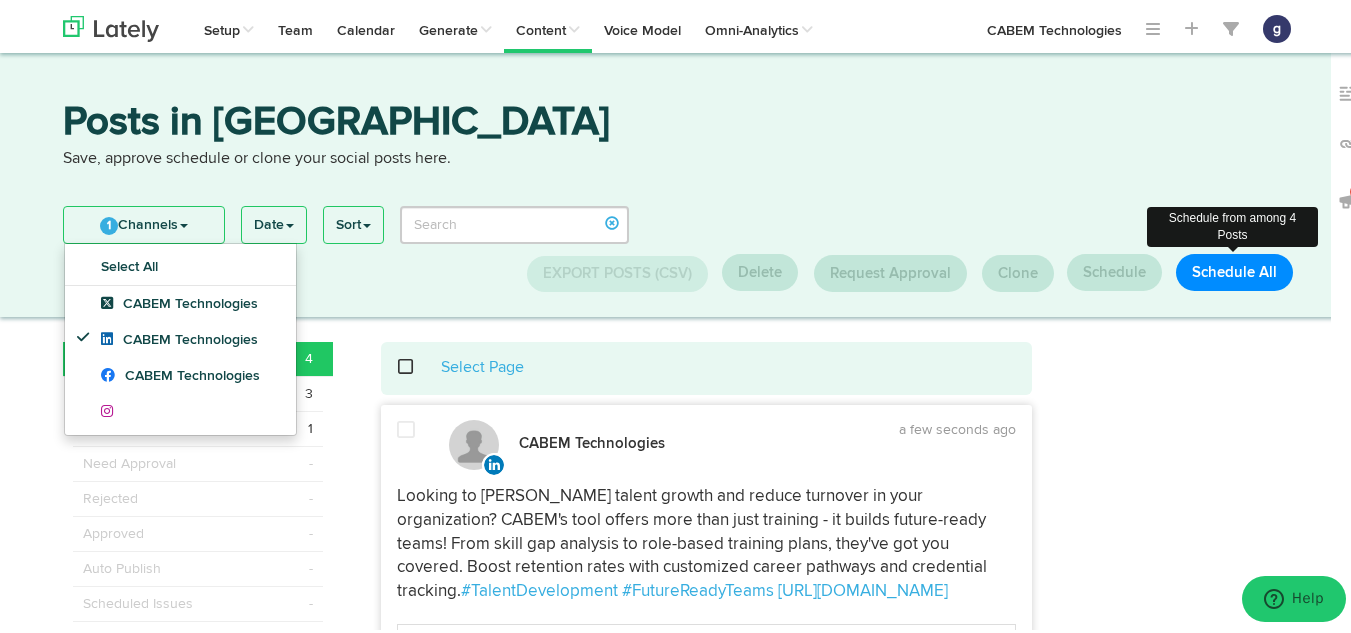 click on "Schedule All" at bounding box center (1234, 269) 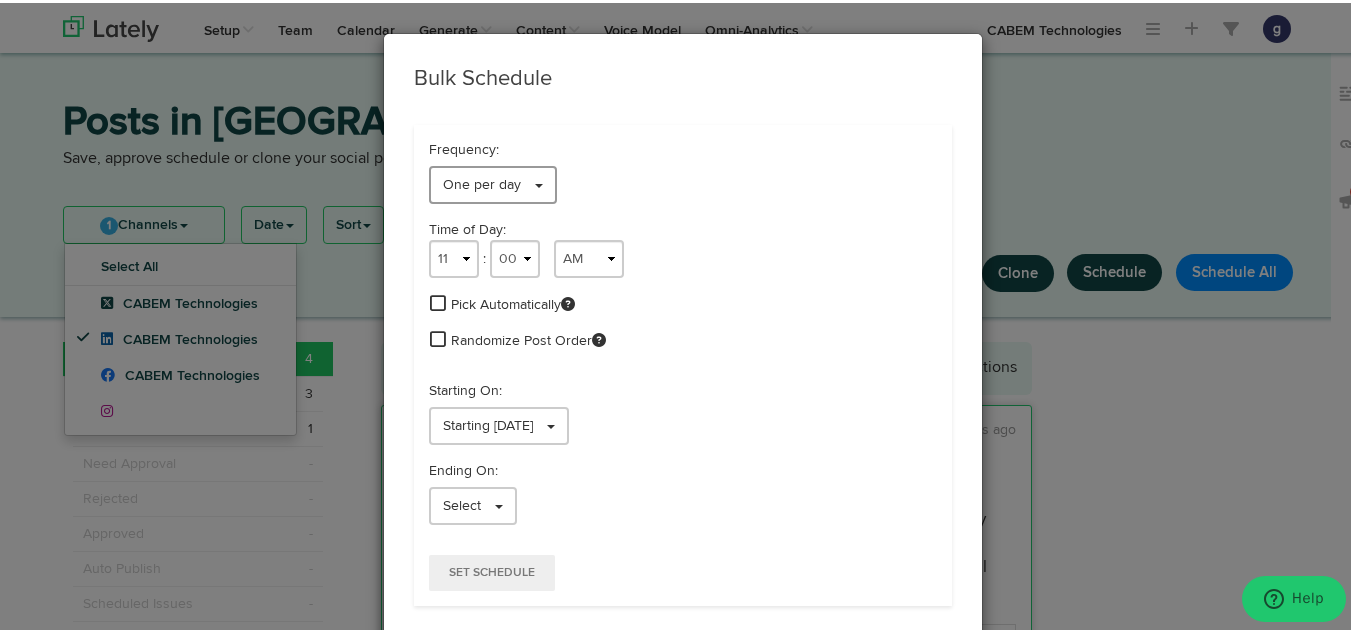 click on "One per day" at bounding box center [482, 182] 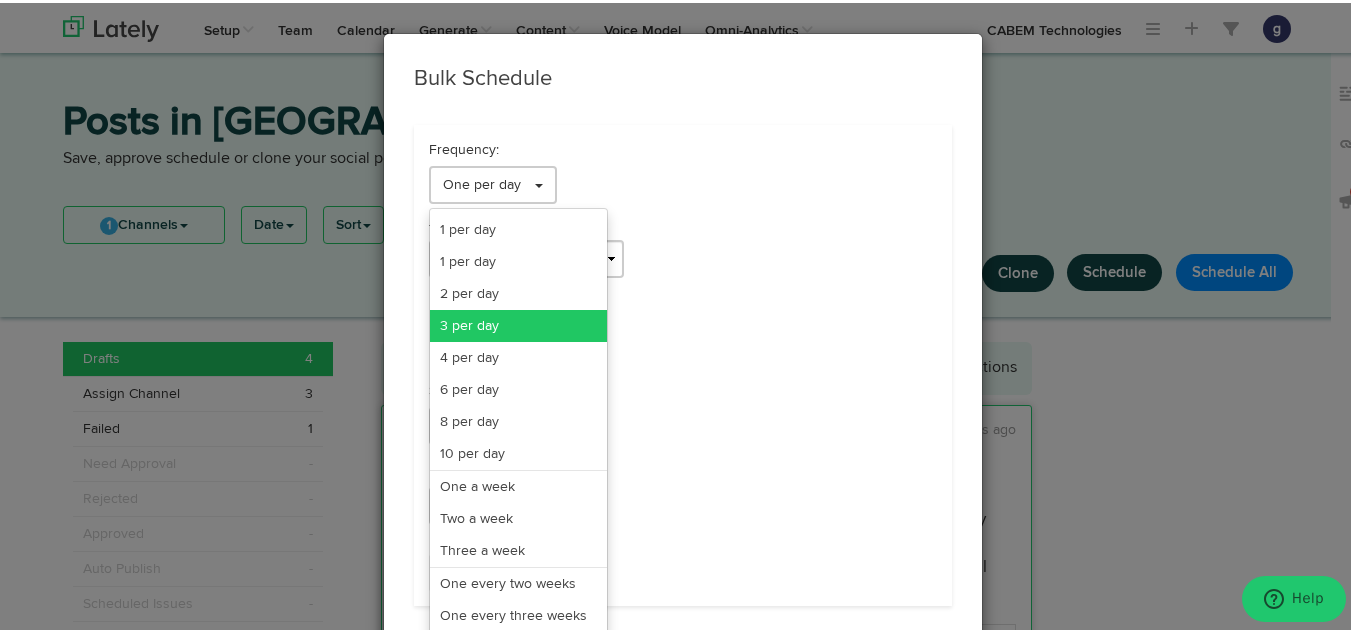 scroll, scrollTop: 163, scrollLeft: 0, axis: vertical 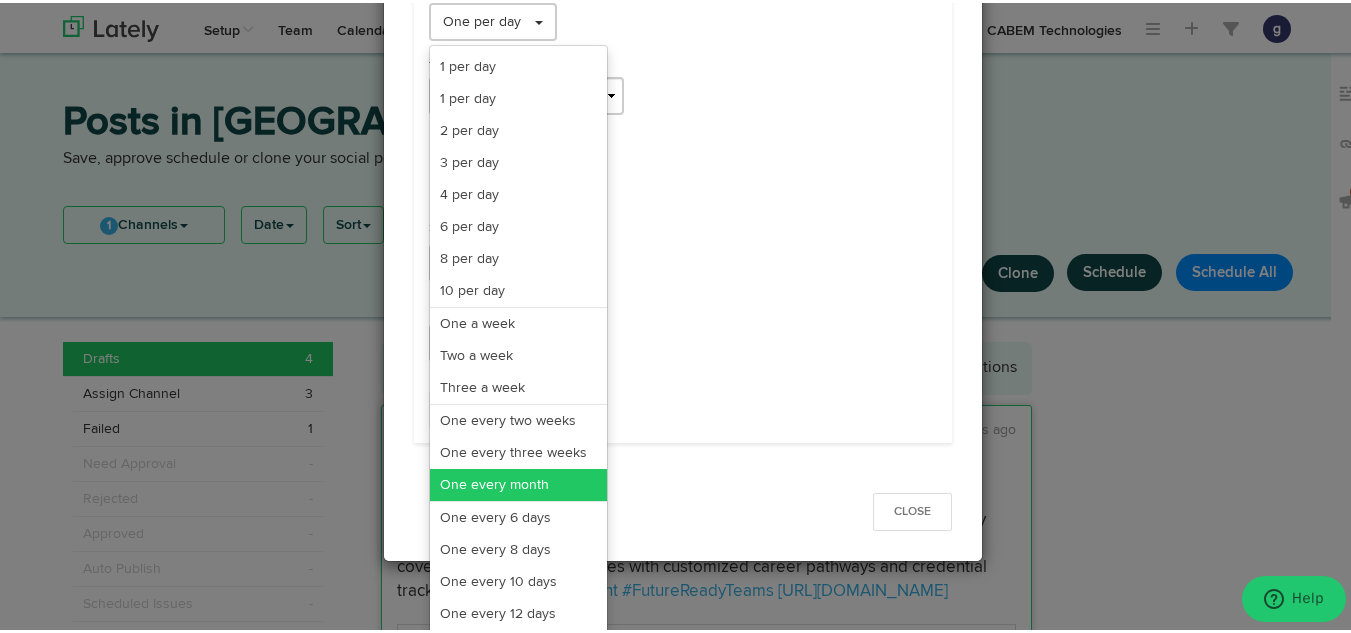 click on "One every month" at bounding box center (518, 482) 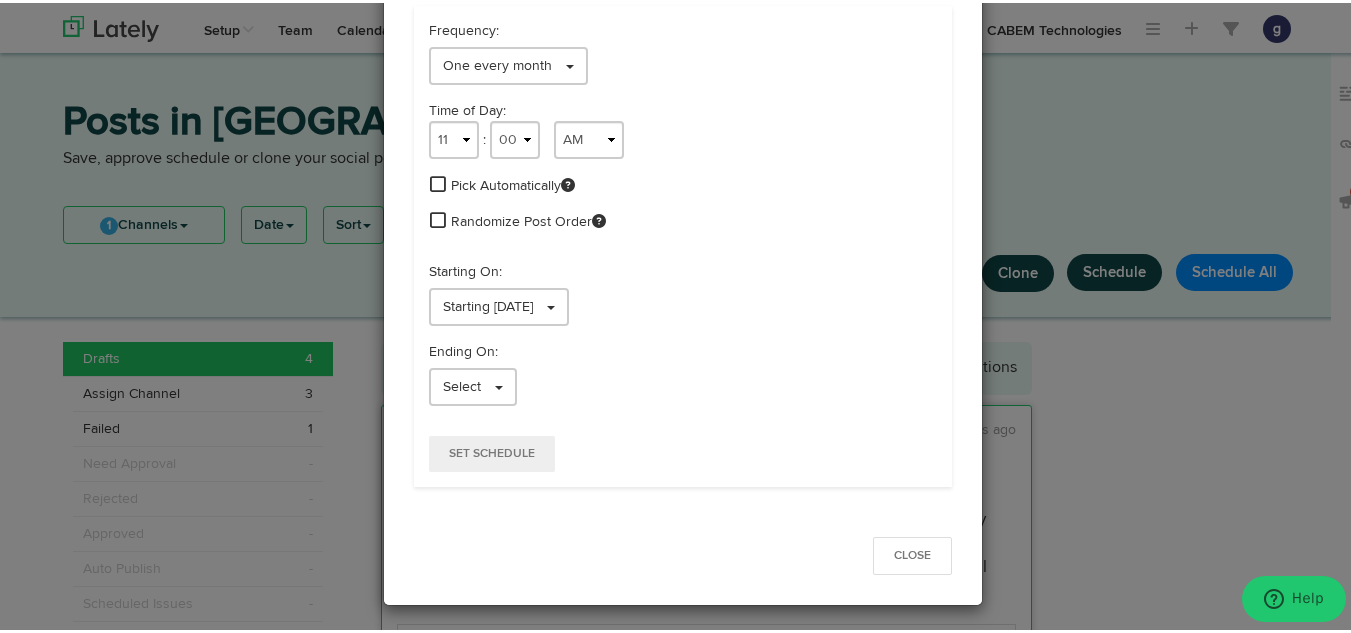 scroll, scrollTop: 119, scrollLeft: 0, axis: vertical 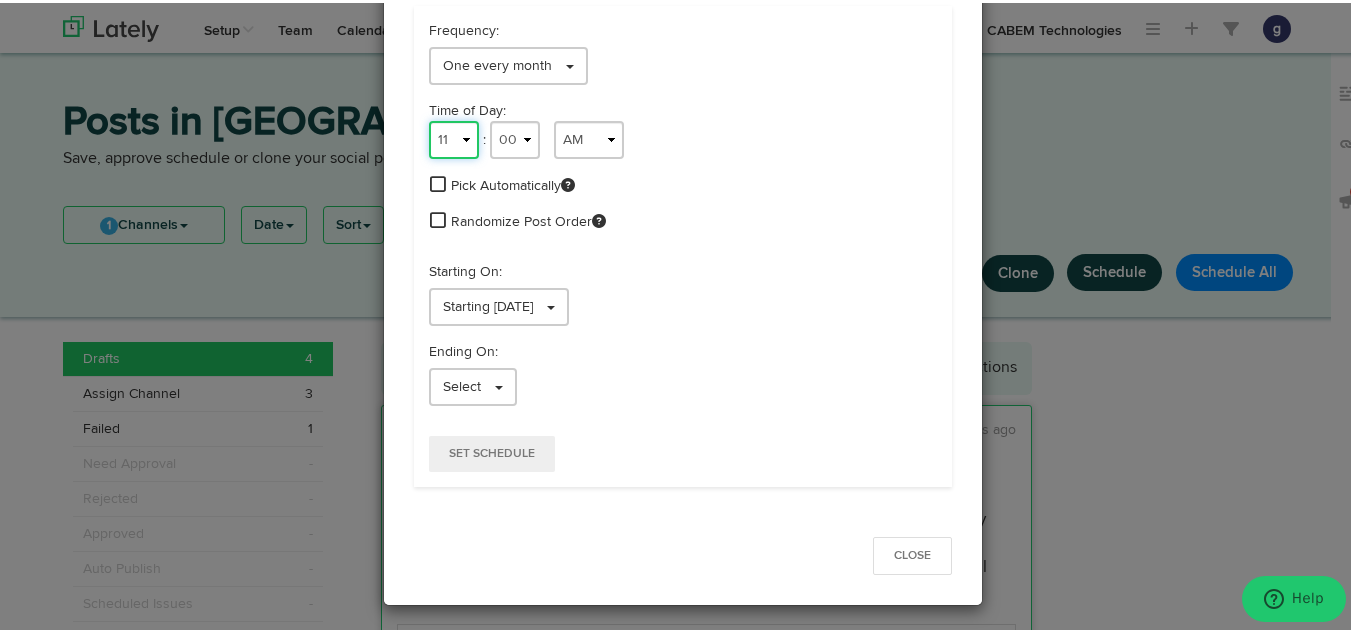 click on "1 2 3 4 5 6 7 8 9 10 11 12" at bounding box center [454, 137] 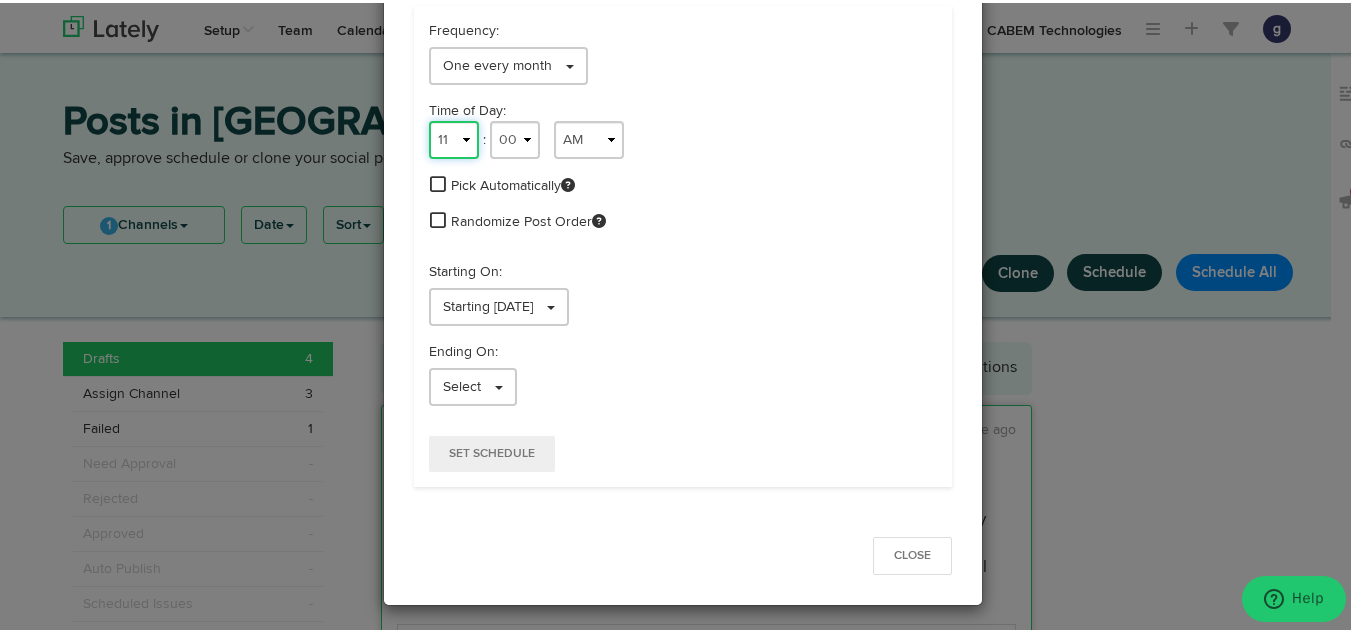 select on "9" 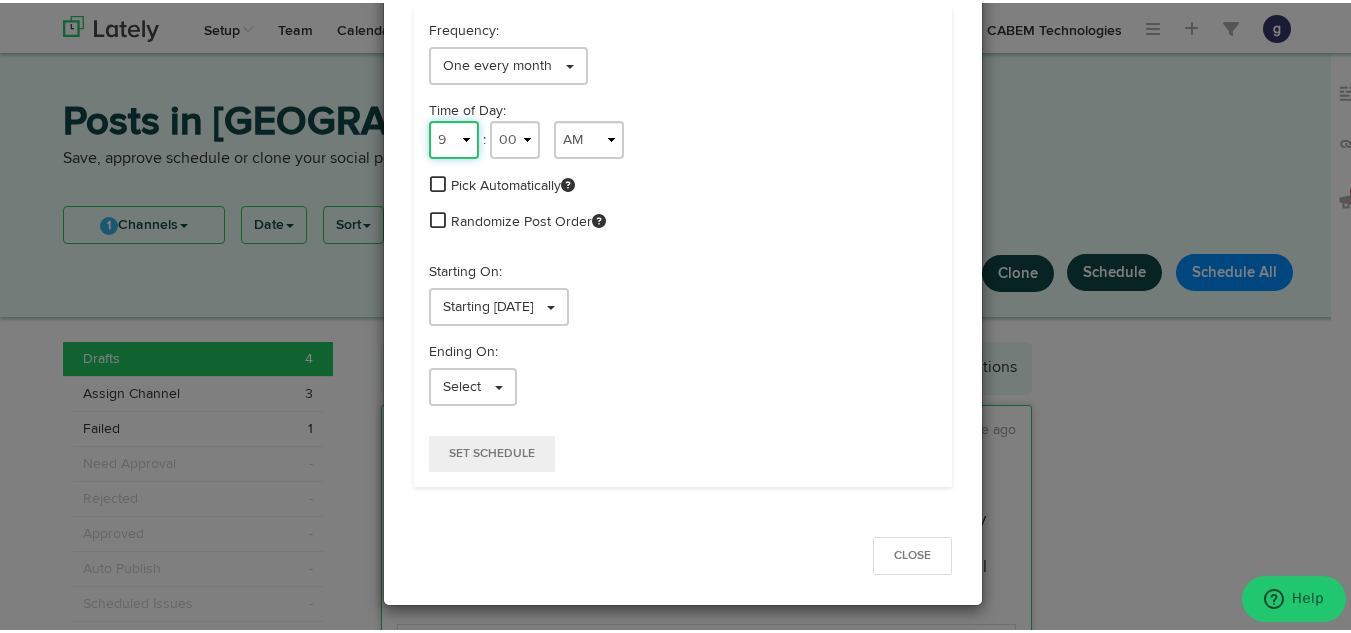 click on "1 2 3 4 5 6 7 8 9 10 11 12" at bounding box center [454, 137] 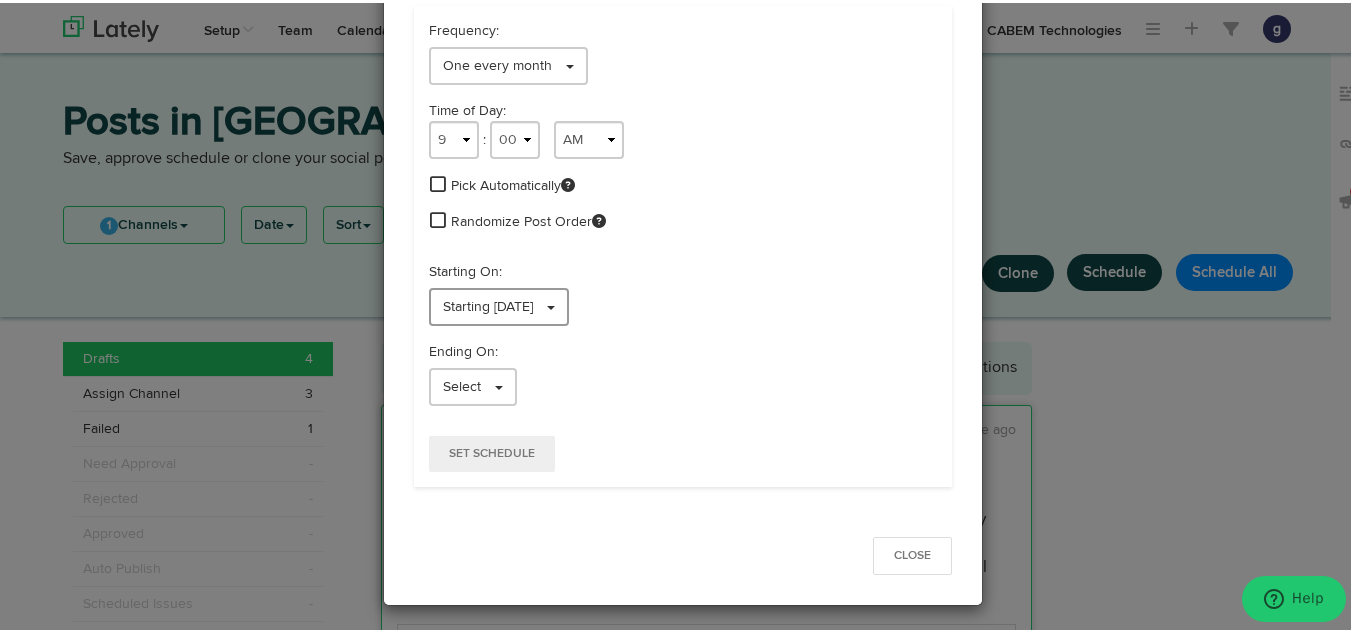 click on "Starting [DATE]" at bounding box center [488, 304] 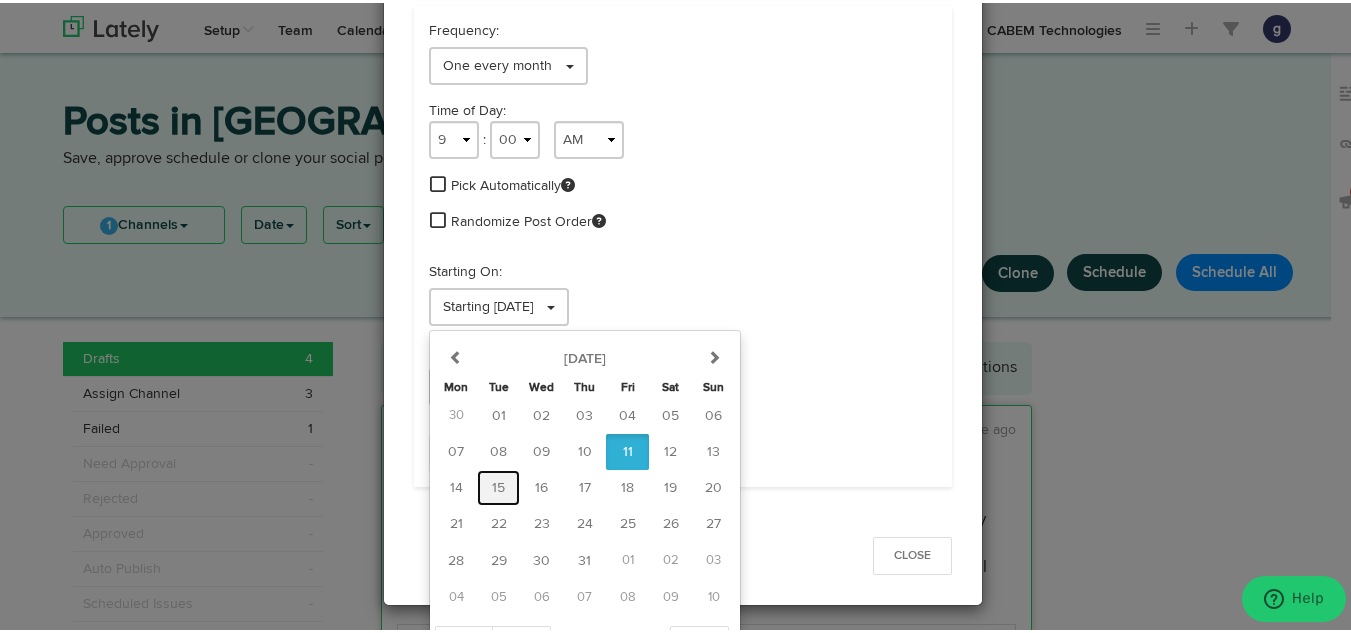 click on "15" at bounding box center [498, 485] 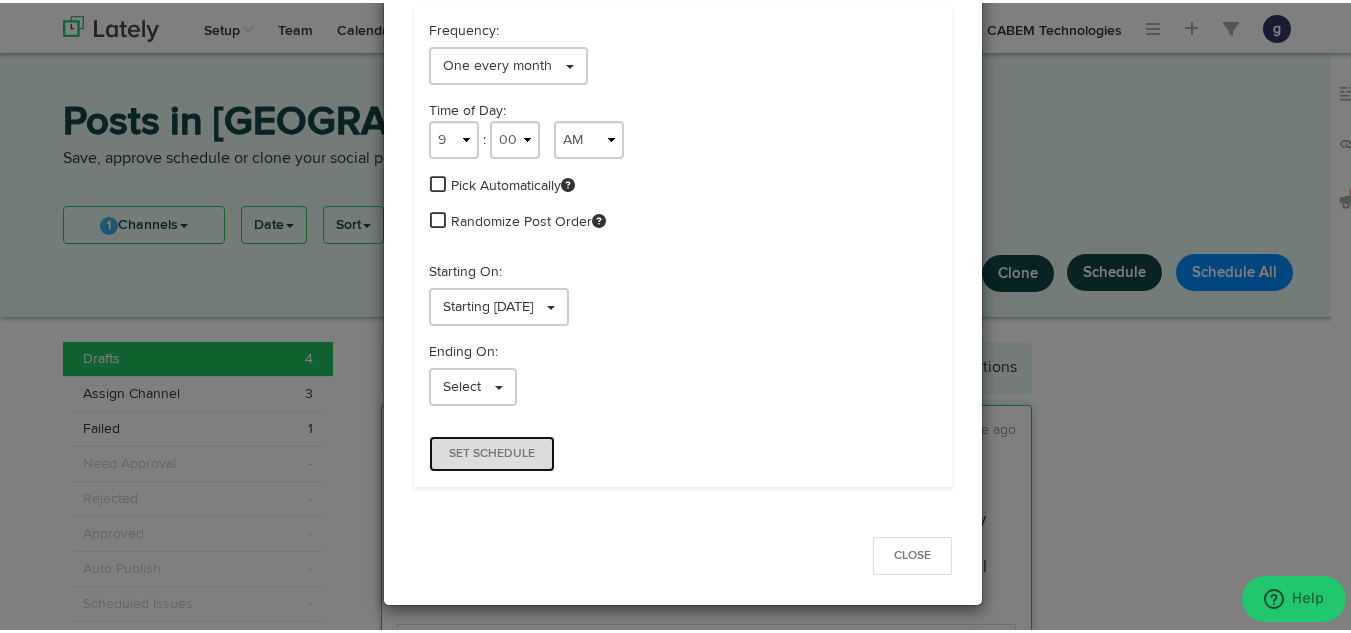 click on "Set Schedule" at bounding box center [492, 451] 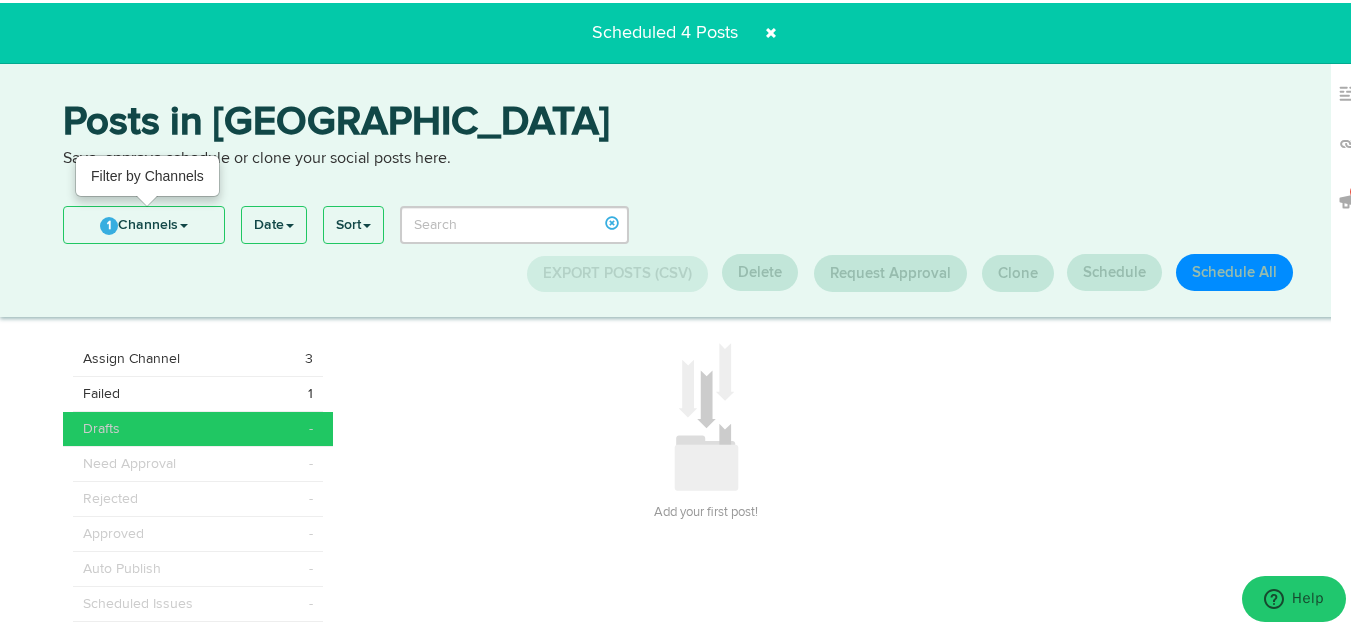 click on "1  Channels" at bounding box center (144, 222) 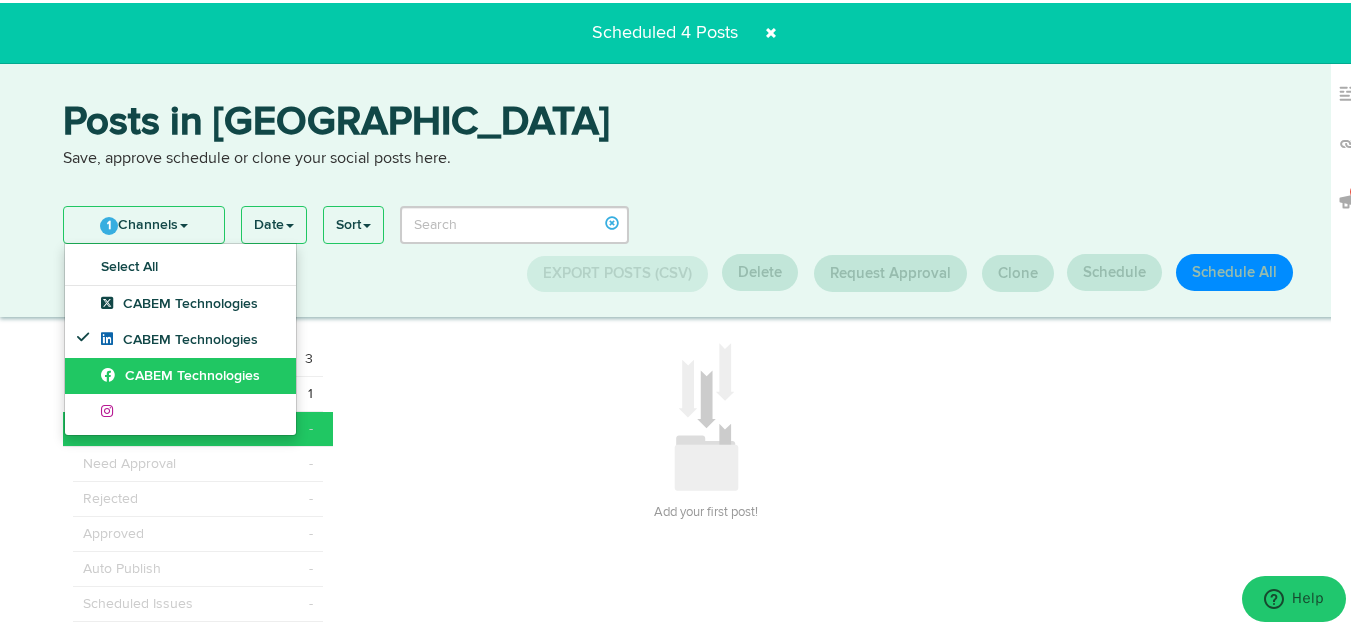 click on "CABEM Technologies" at bounding box center [180, 373] 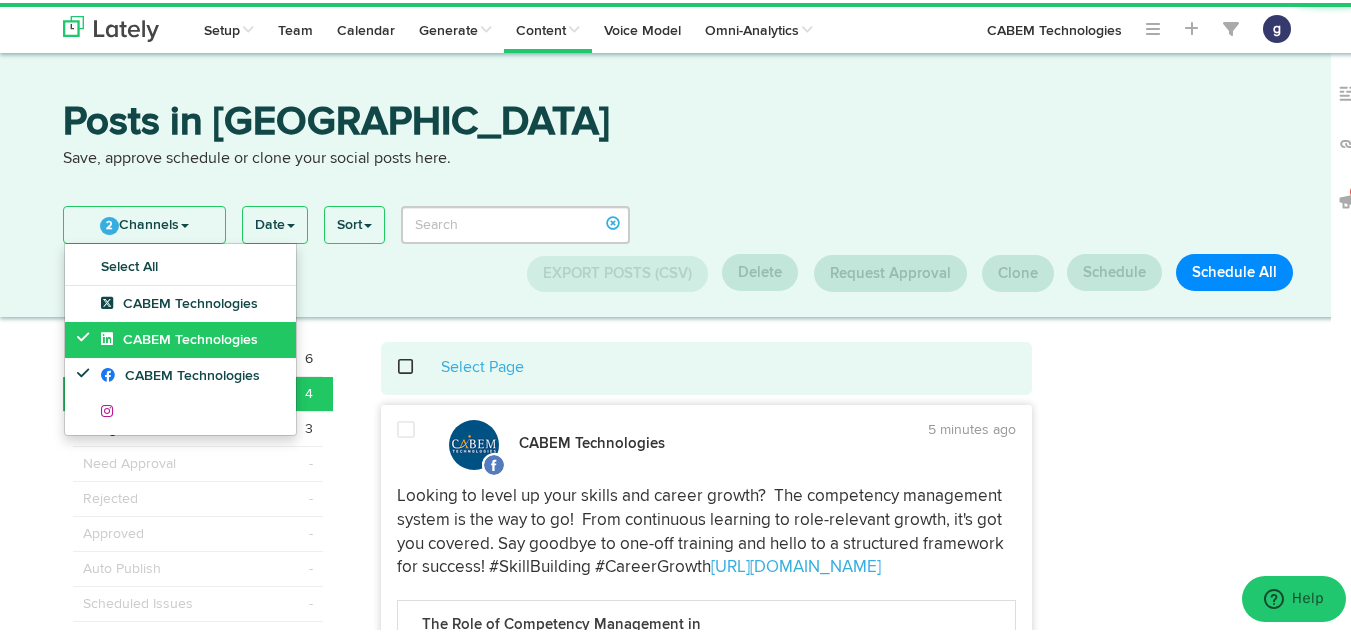 click on "CABEM Technologies" at bounding box center (179, 337) 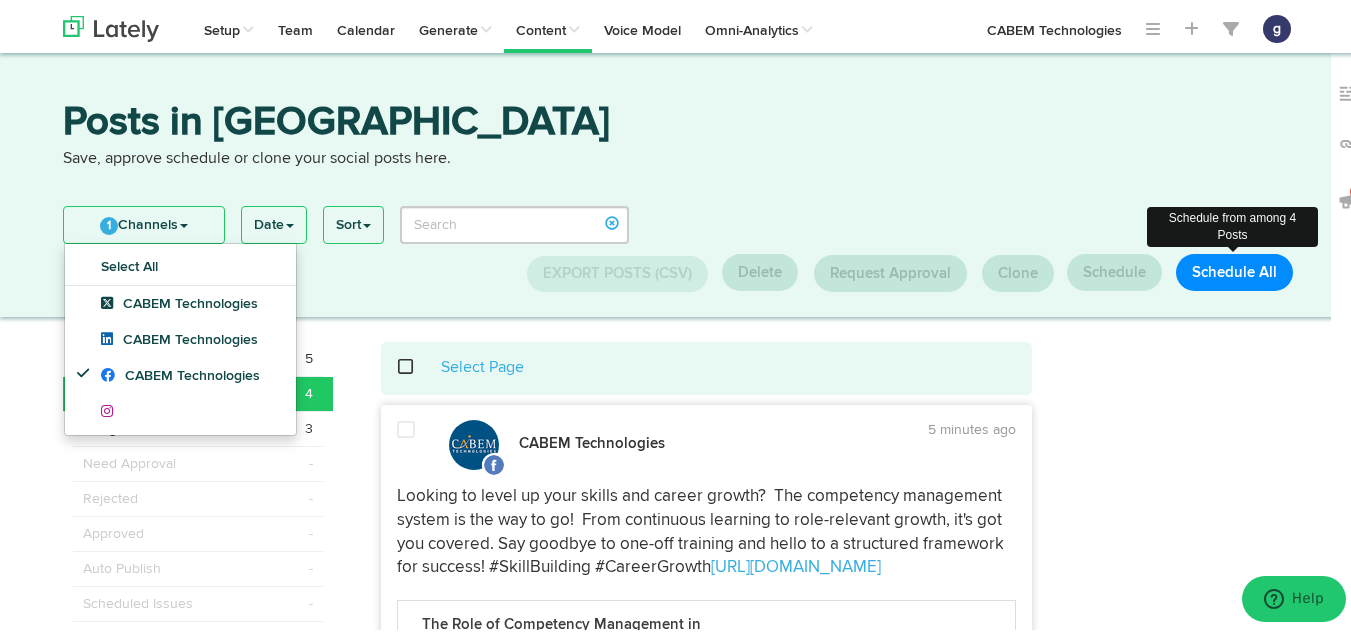 click on "Schedule All" at bounding box center (1234, 269) 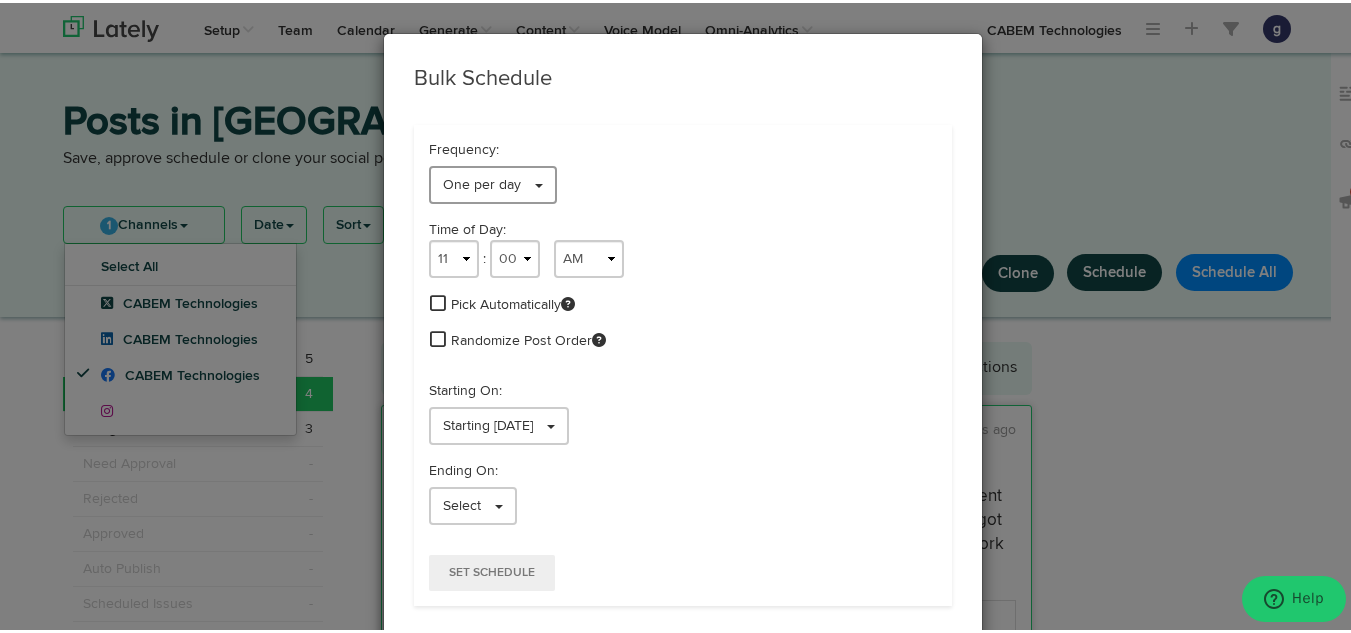 click on "One per day" at bounding box center [482, 182] 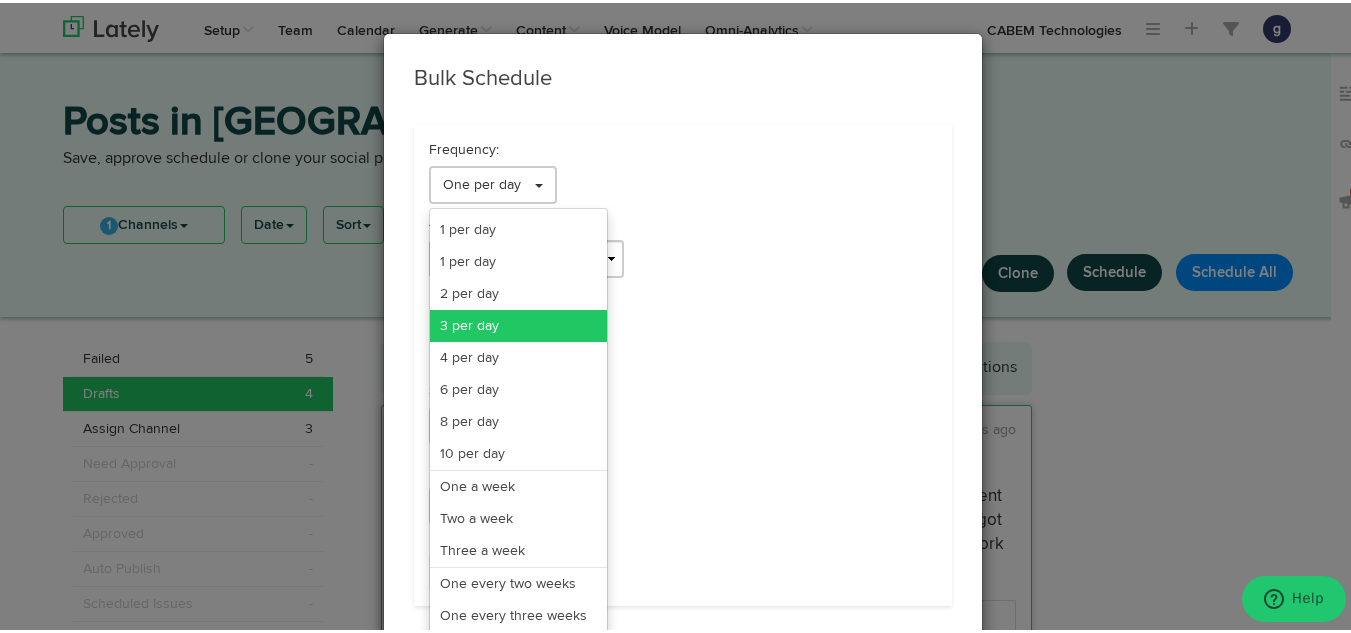 scroll, scrollTop: 163, scrollLeft: 0, axis: vertical 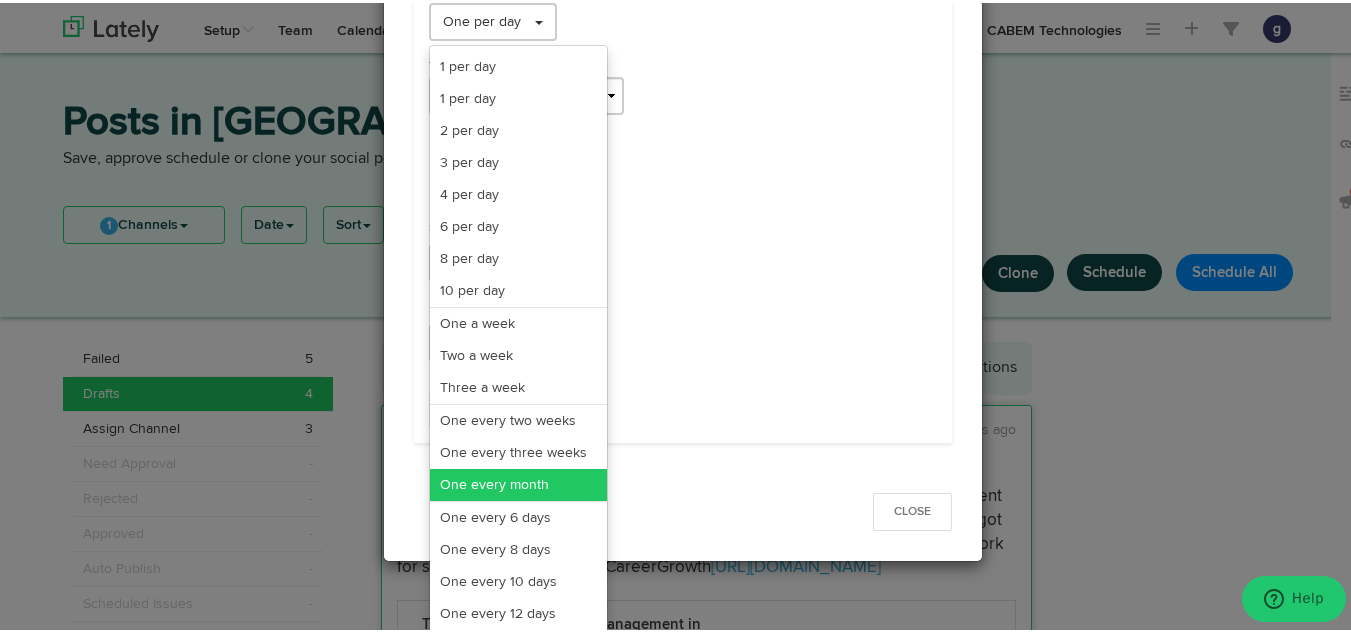 click on "One every month" at bounding box center (518, 482) 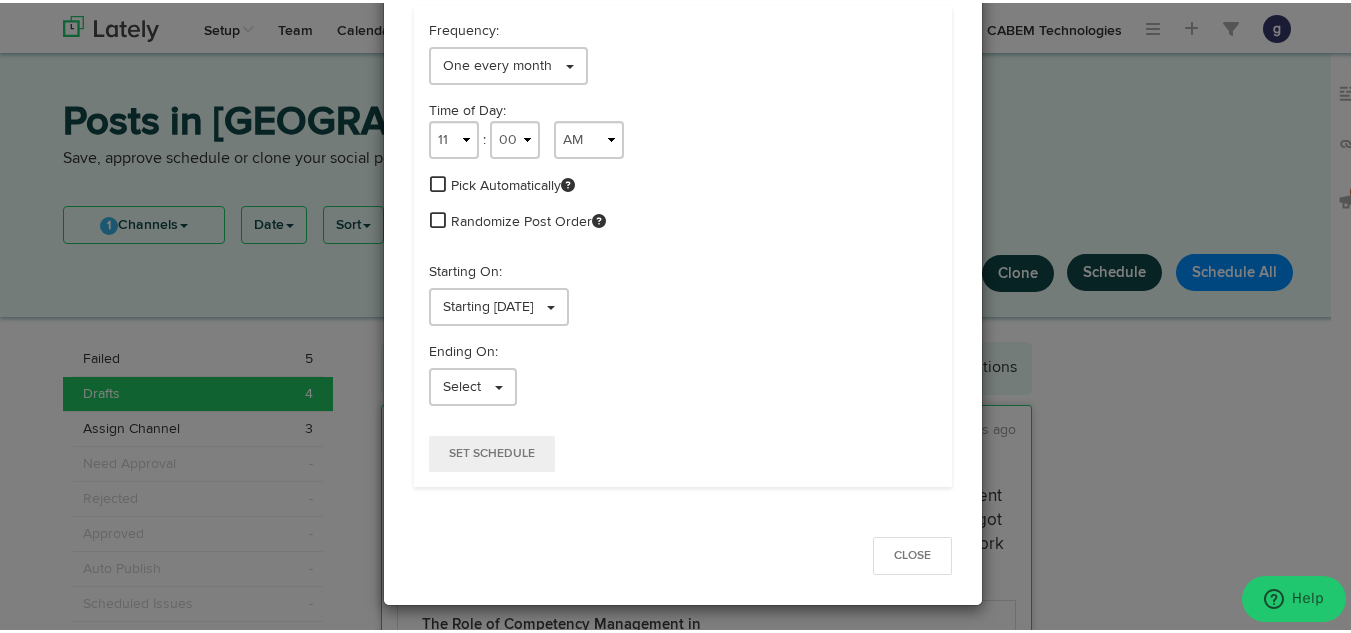 scroll, scrollTop: 119, scrollLeft: 0, axis: vertical 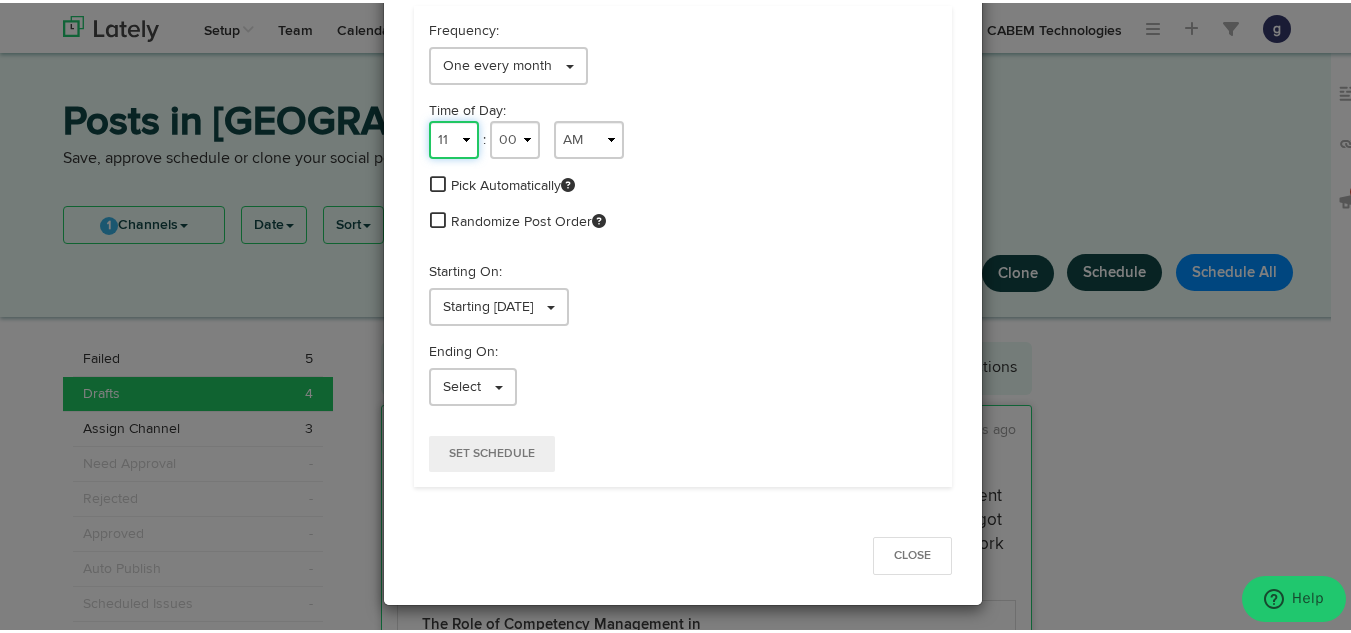 click on "1 2 3 4 5 6 7 8 9 10 11 12" at bounding box center [454, 137] 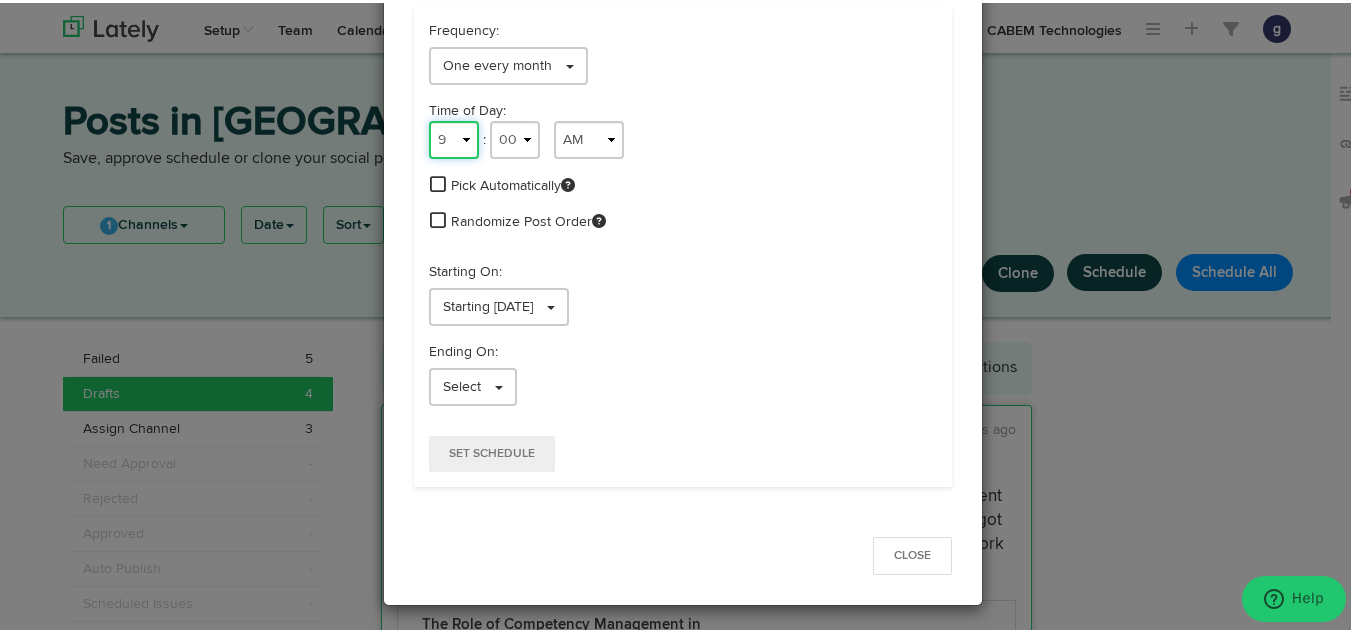click on "1 2 3 4 5 6 7 8 9 10 11 12" at bounding box center (454, 137) 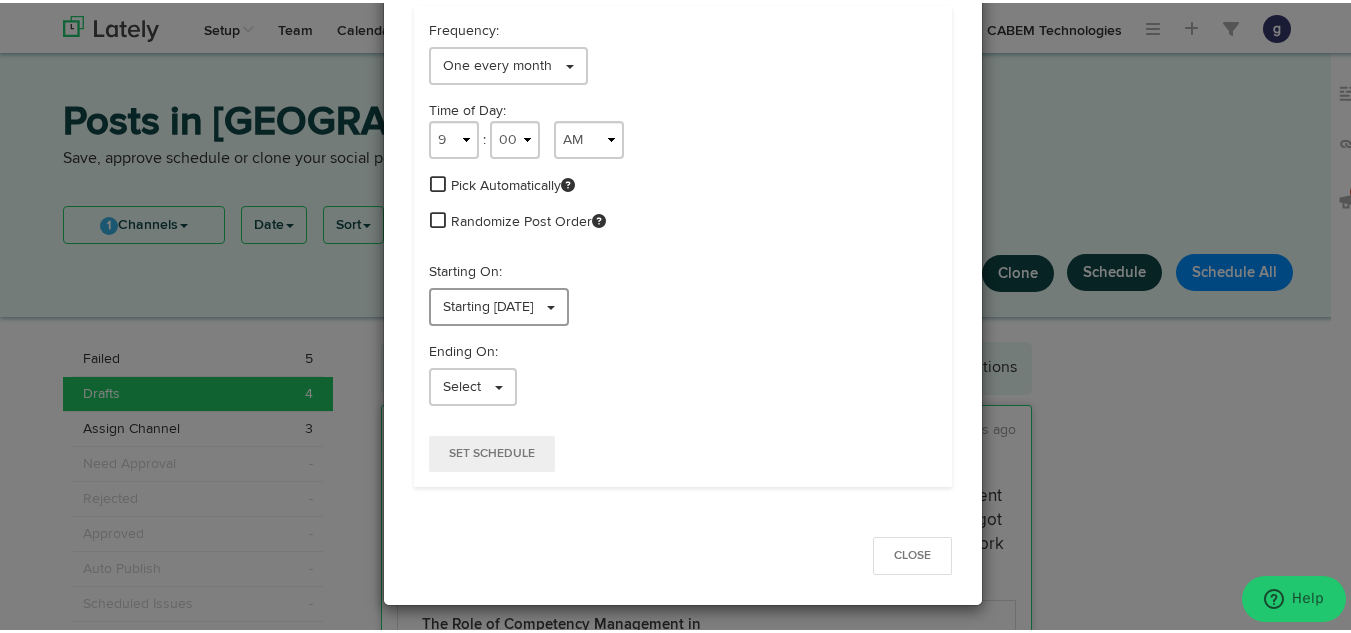 click on "Starting [DATE]" at bounding box center [499, 304] 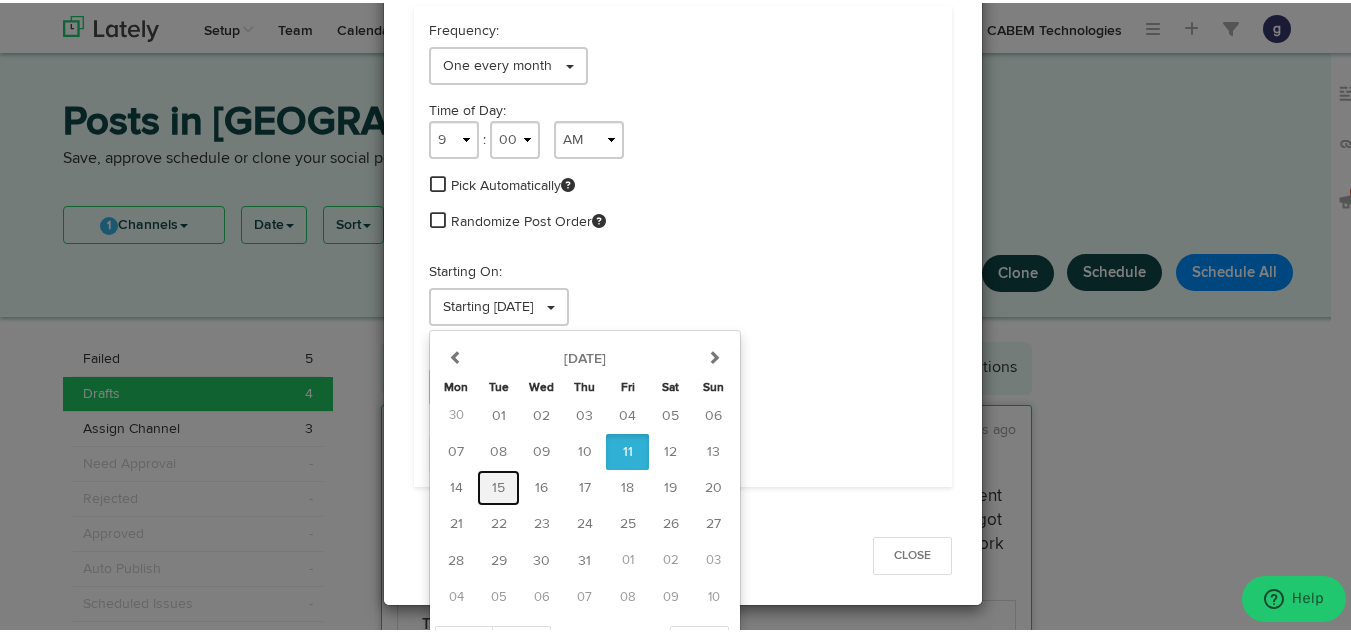 click on "15" at bounding box center [498, 485] 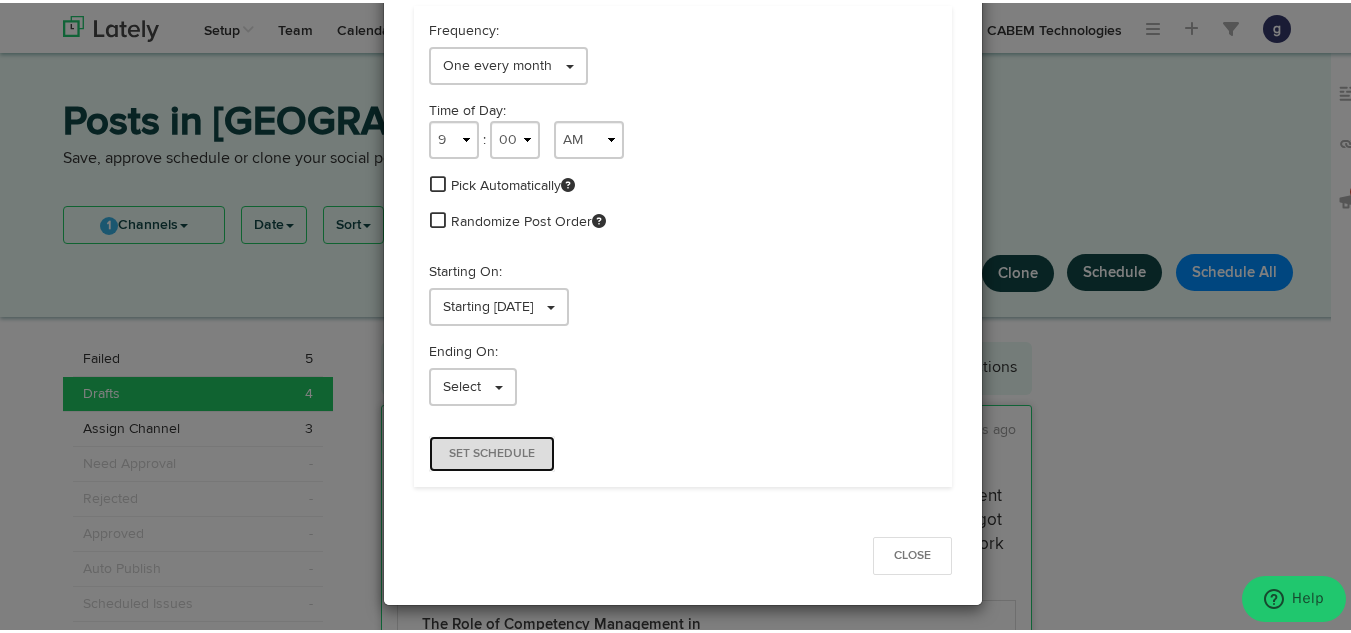 click on "Set Schedule" at bounding box center [492, 451] 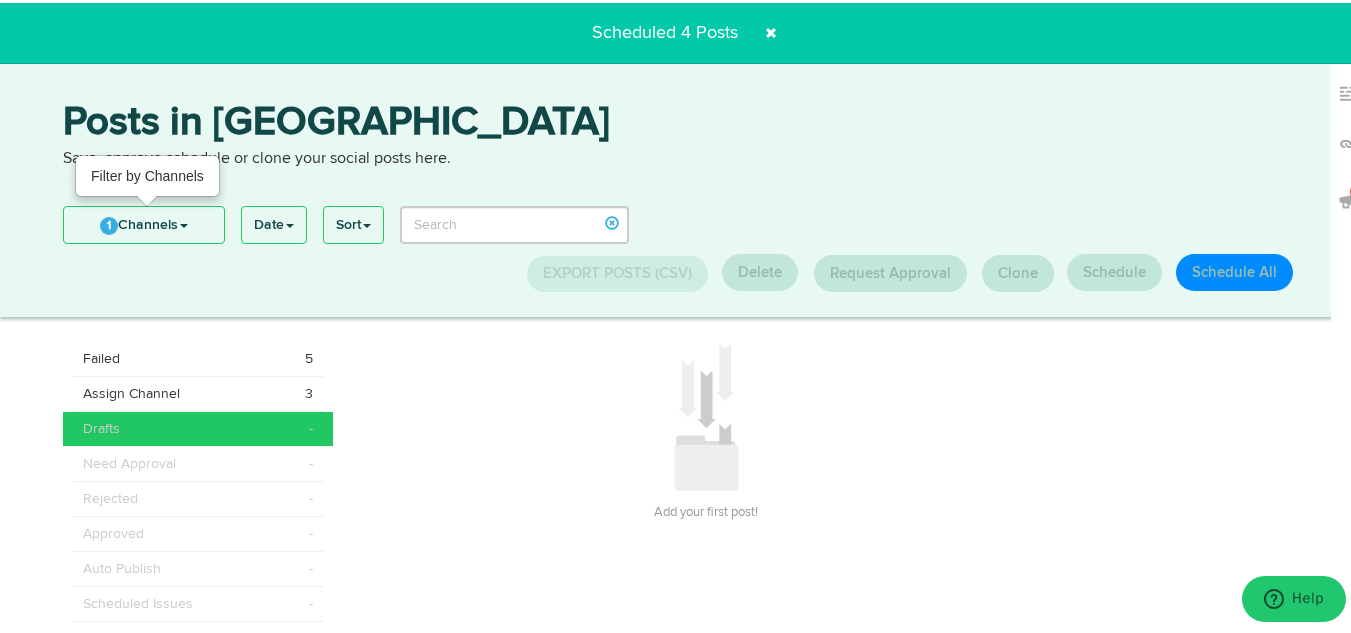 click on "1  Channels" at bounding box center [144, 222] 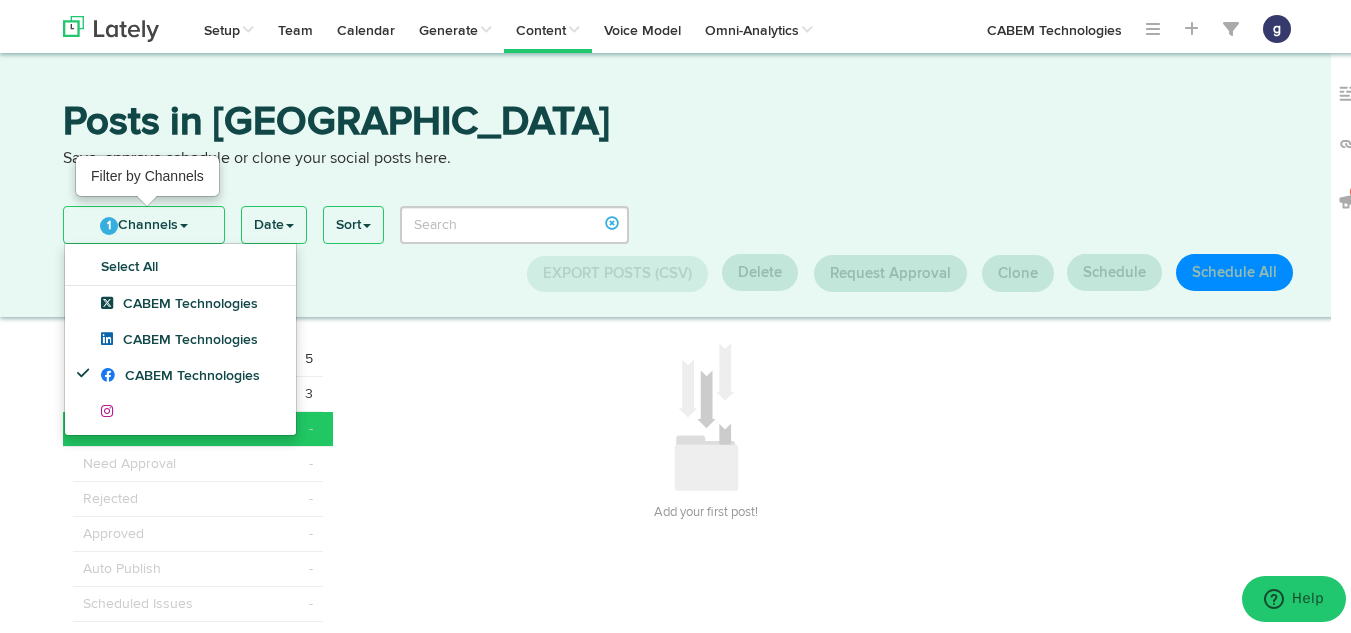 click on "1  Channels" at bounding box center [144, 222] 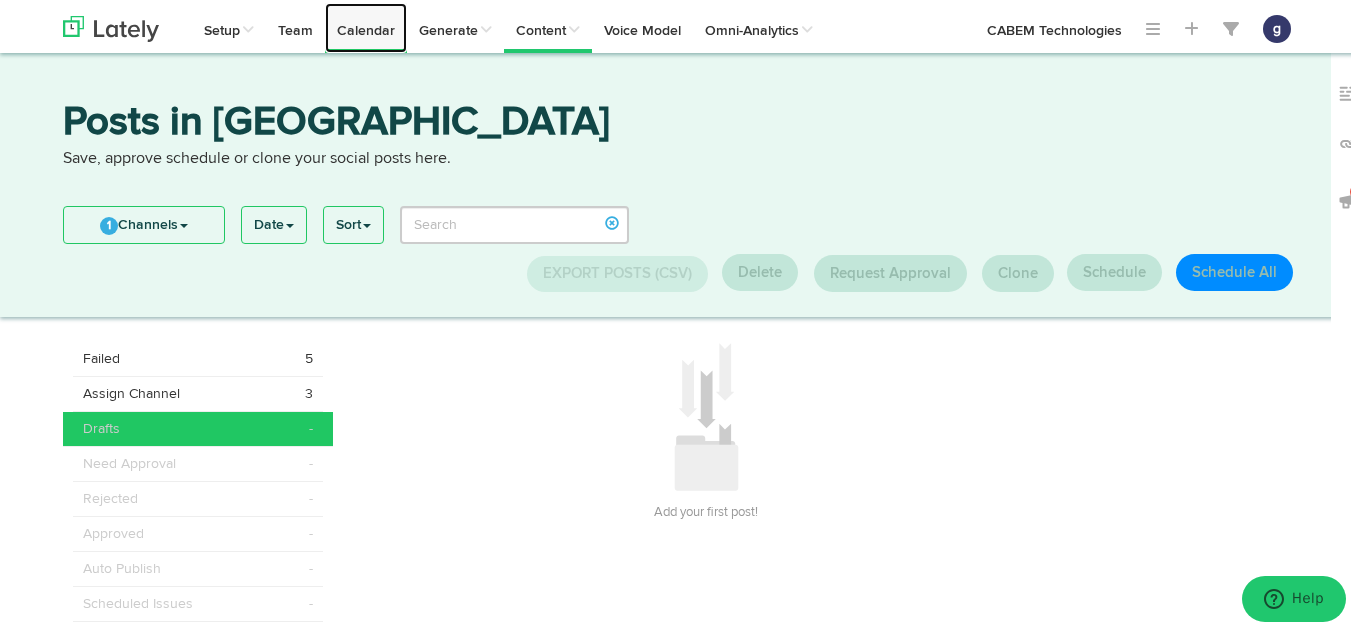 click on "Calendar" at bounding box center (366, 25) 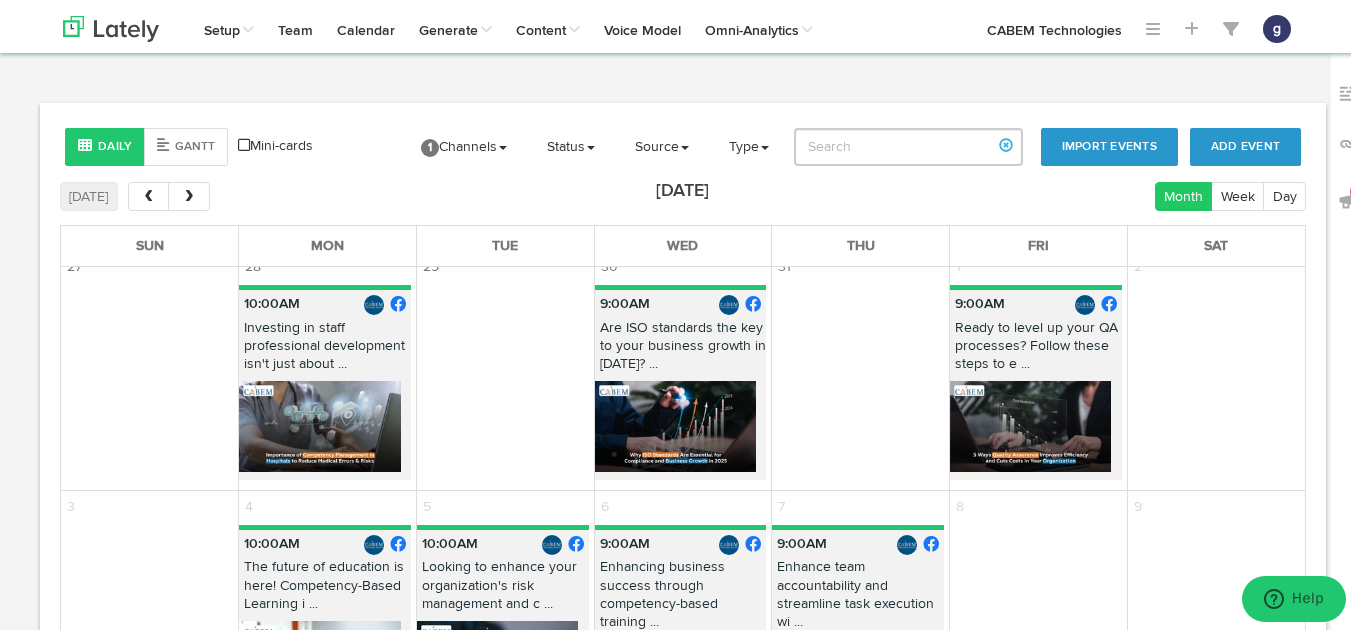 scroll, scrollTop: 1083, scrollLeft: 0, axis: vertical 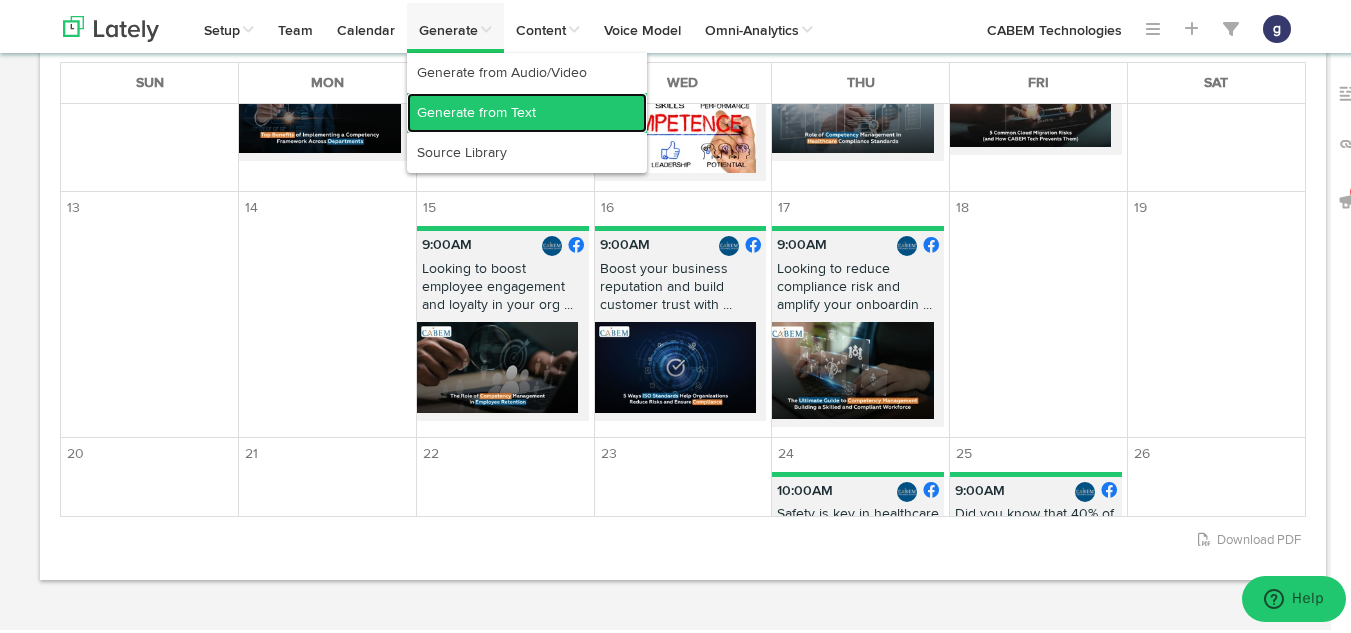 click on "Generate from Text" at bounding box center [527, 110] 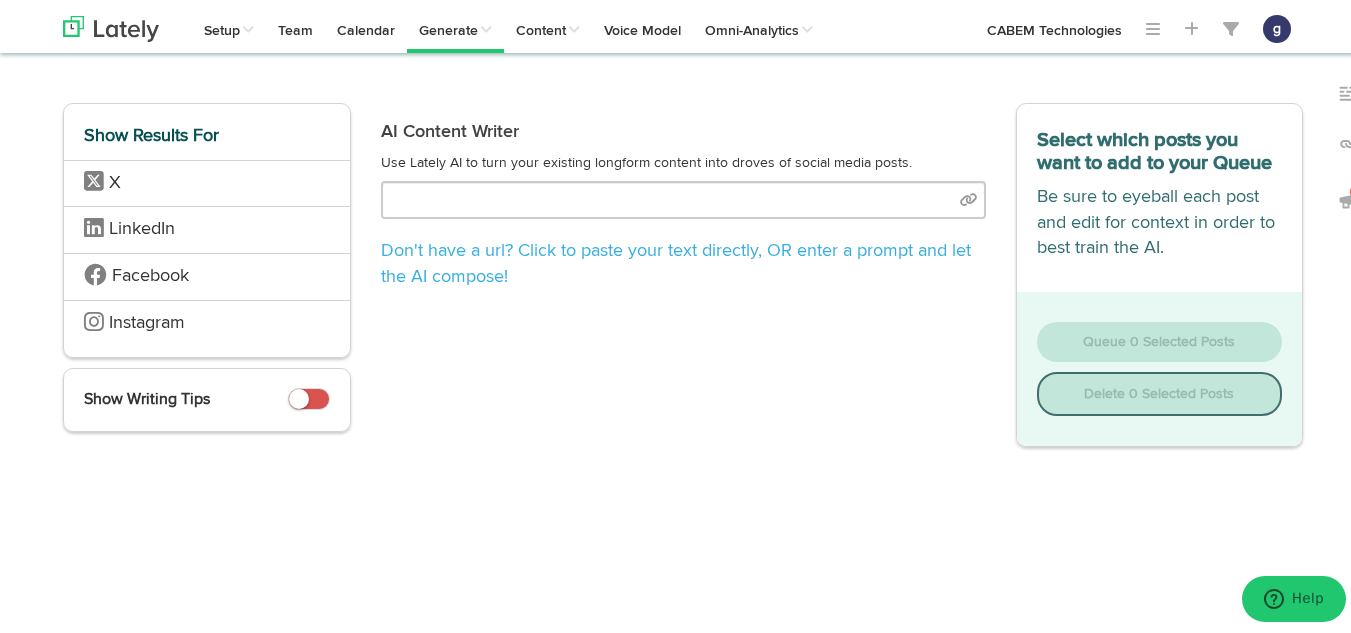 scroll, scrollTop: 0, scrollLeft: 0, axis: both 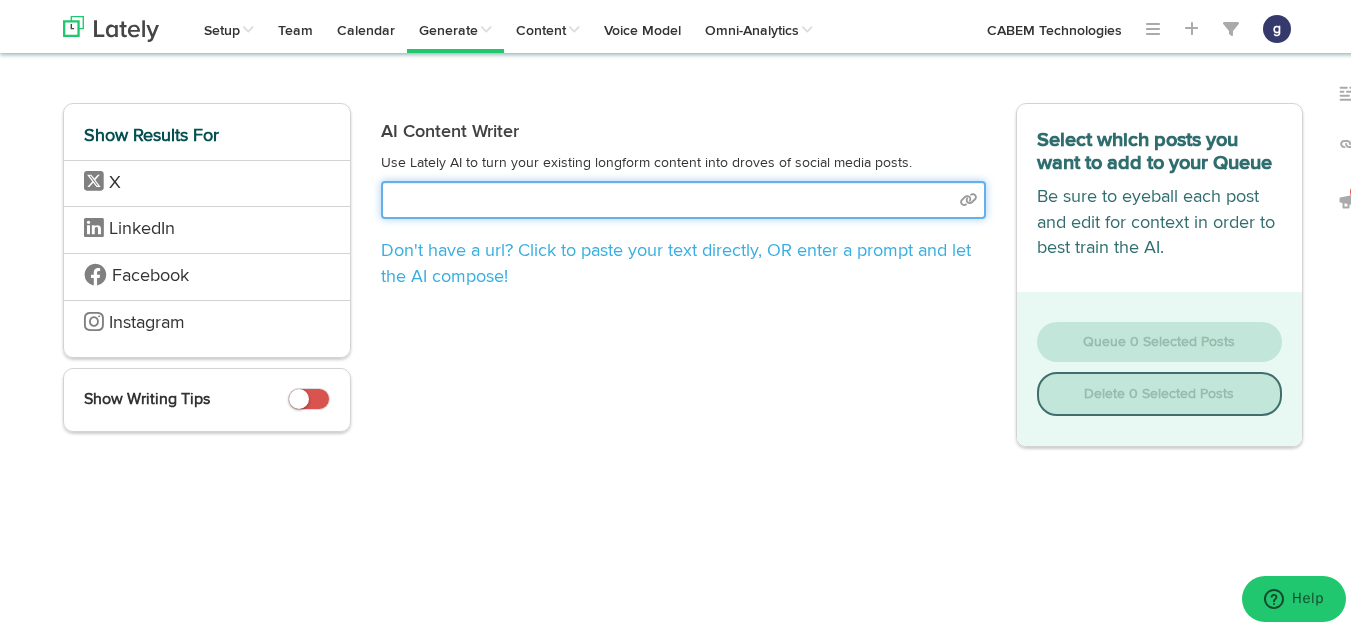 click at bounding box center [683, 197] 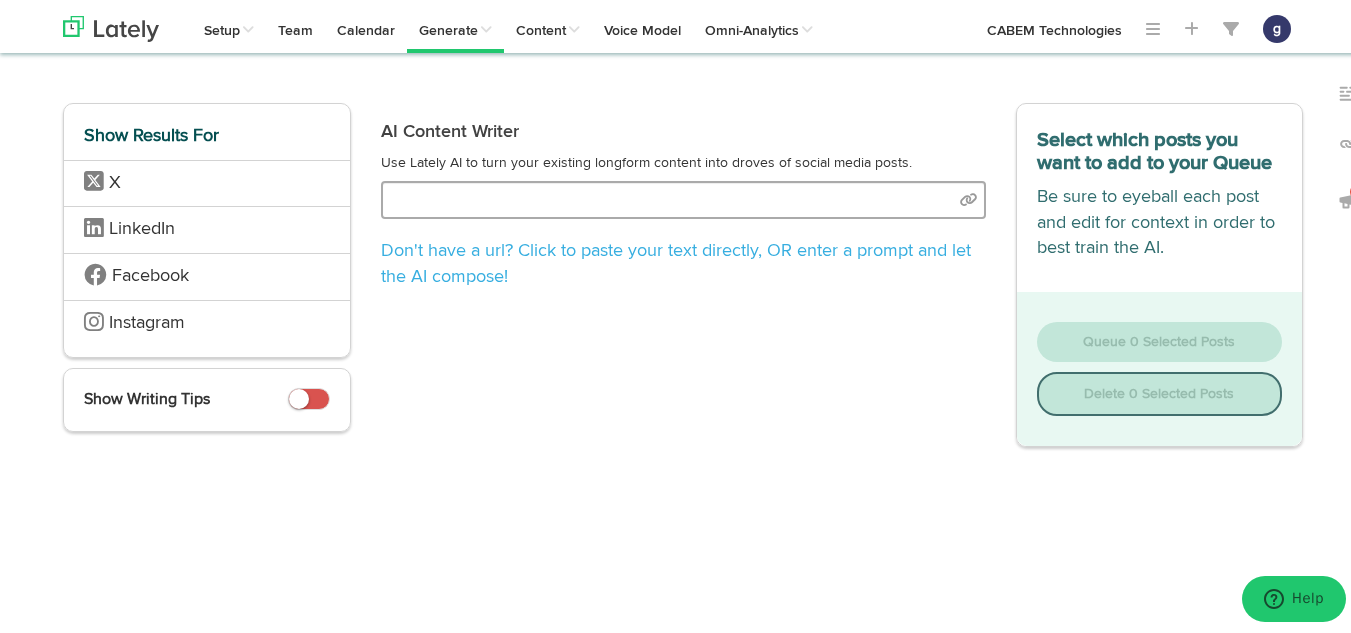 select on "natural" 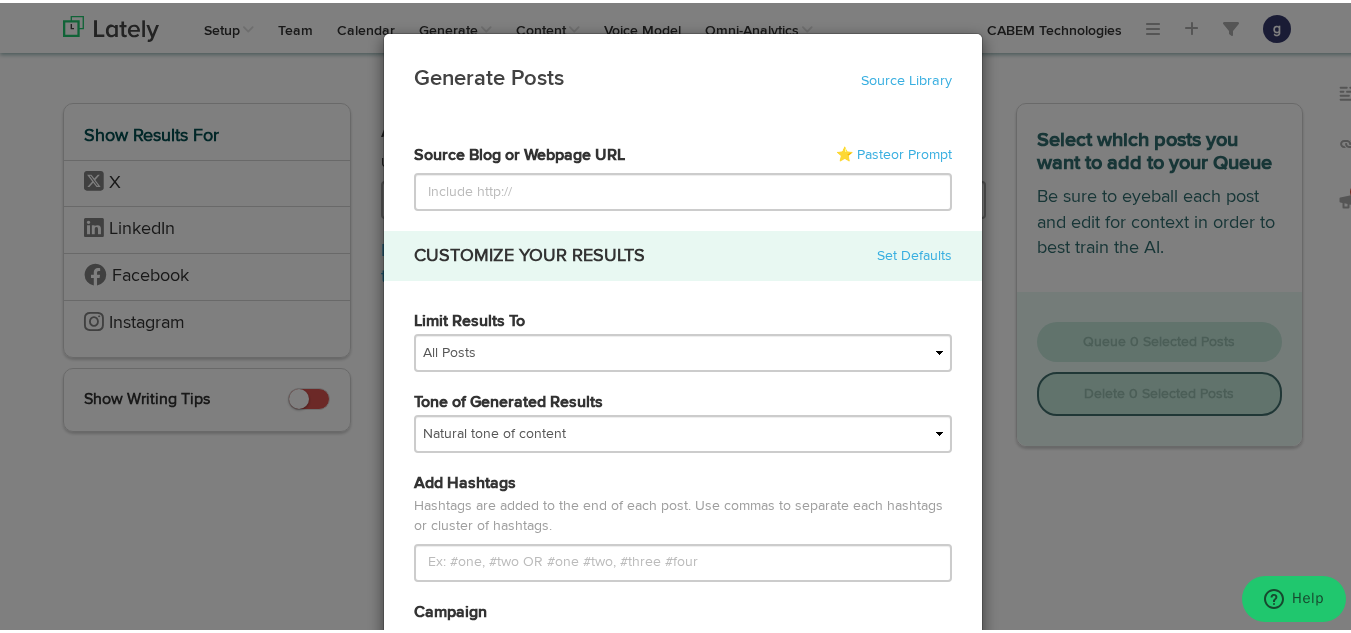 type on "https://www.cabem.com/understanding-the-abilities-category-of-competency-management/" 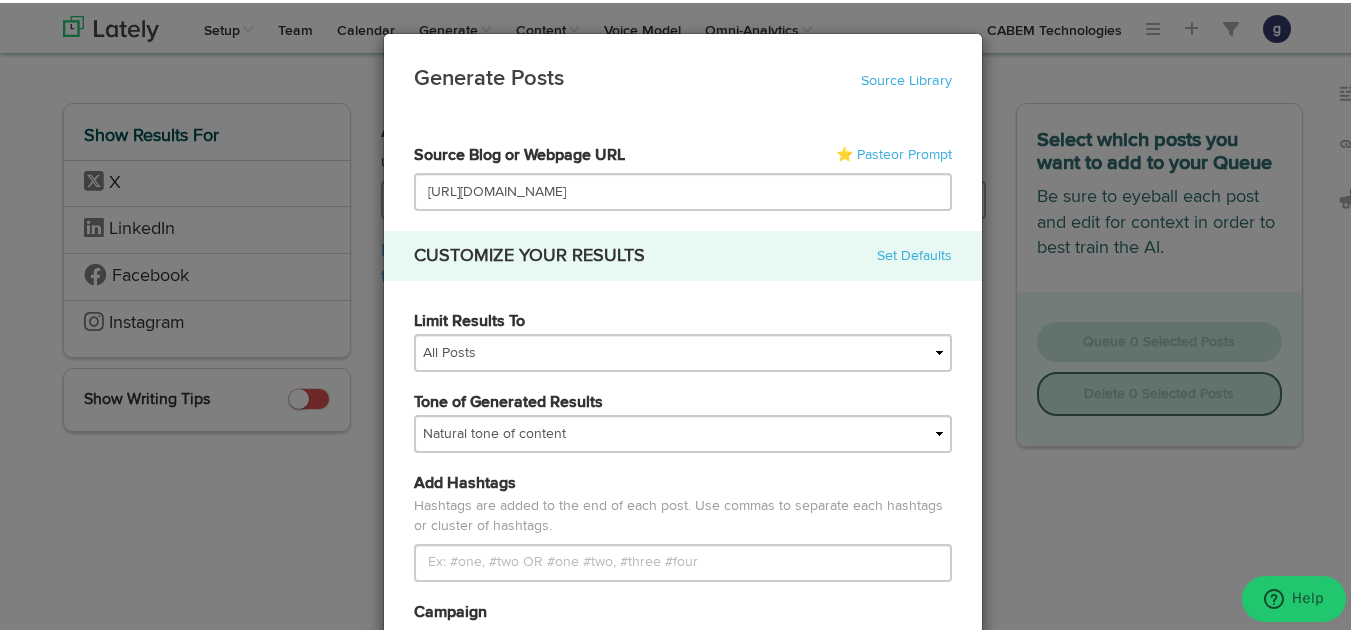 scroll, scrollTop: 0, scrollLeft: 46, axis: horizontal 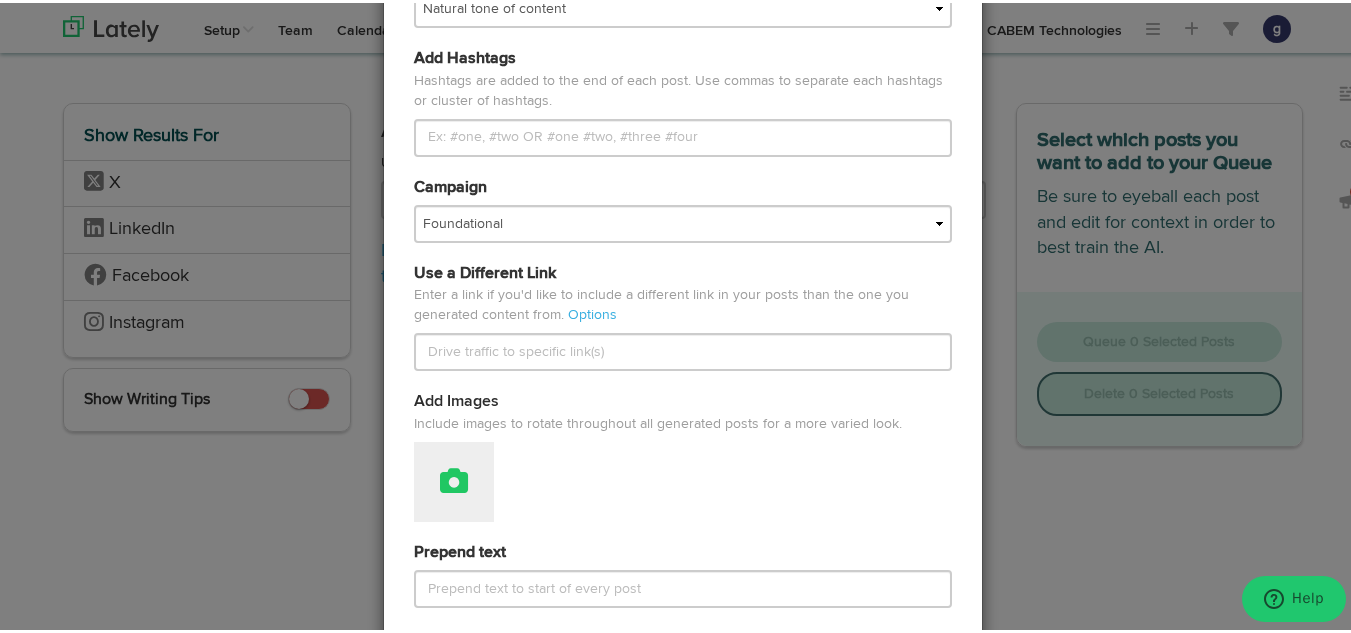 type on "https://www.cabem.com/understanding-the-abilities-category-of-competency-management/" 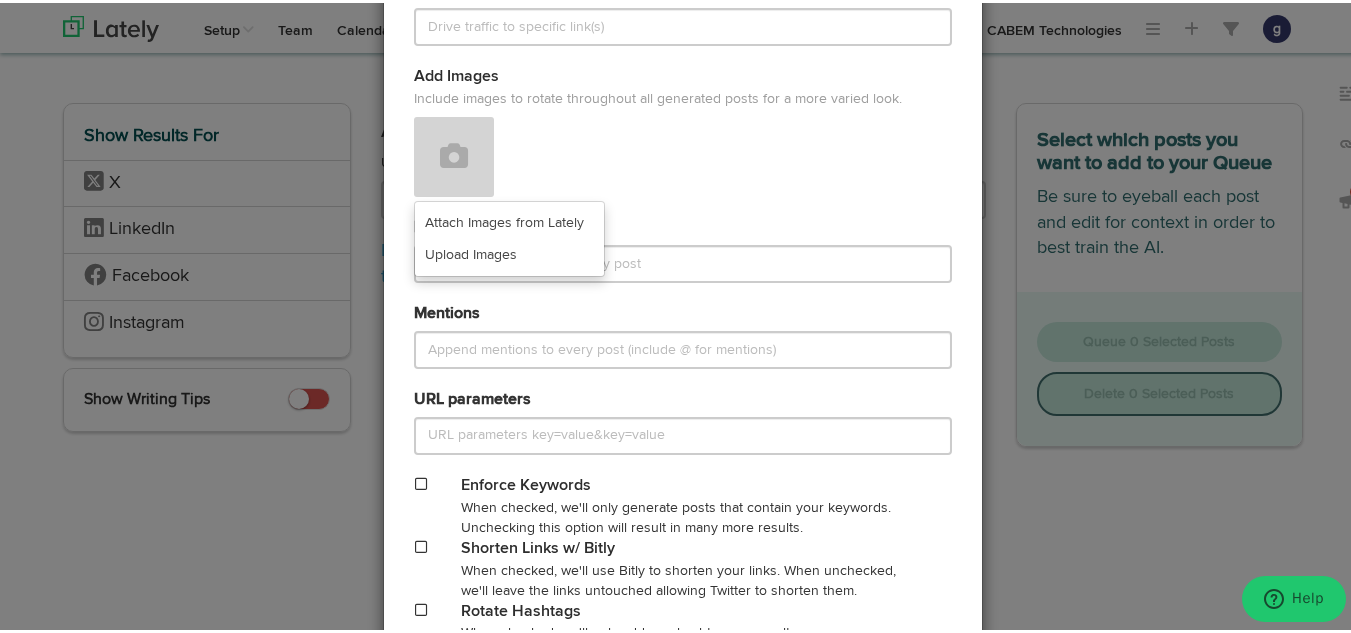 scroll, scrollTop: 751, scrollLeft: 0, axis: vertical 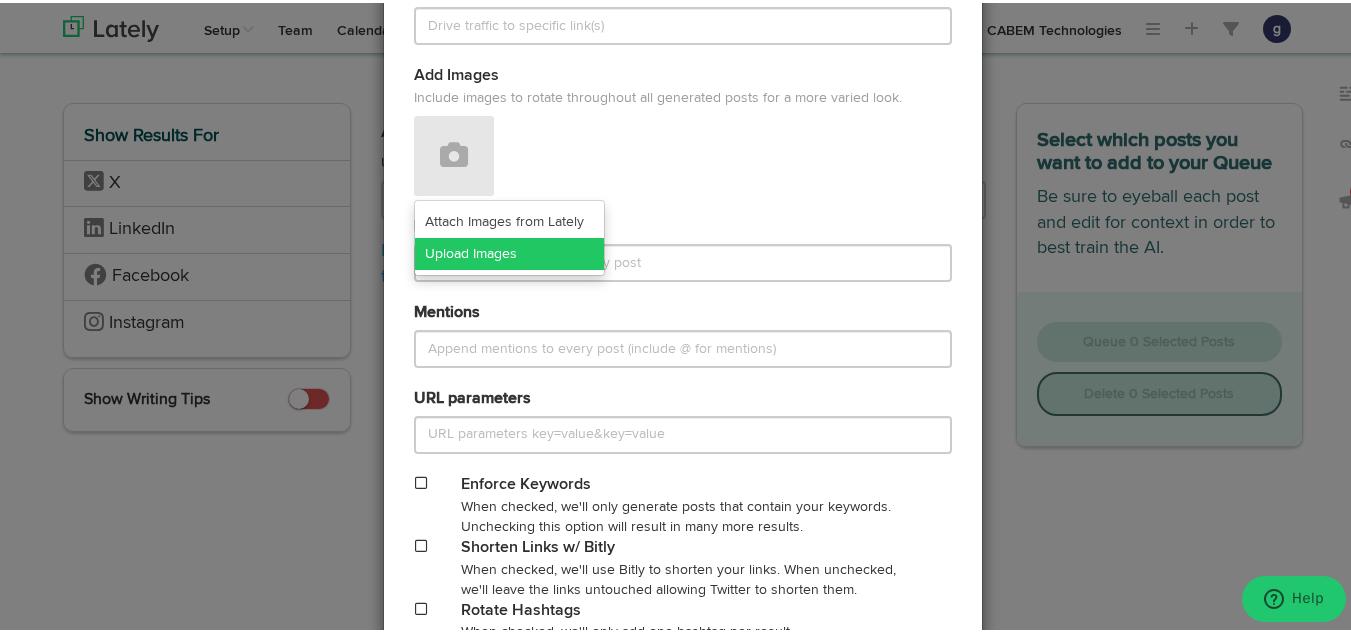 click on "Upload Images" at bounding box center [509, 251] 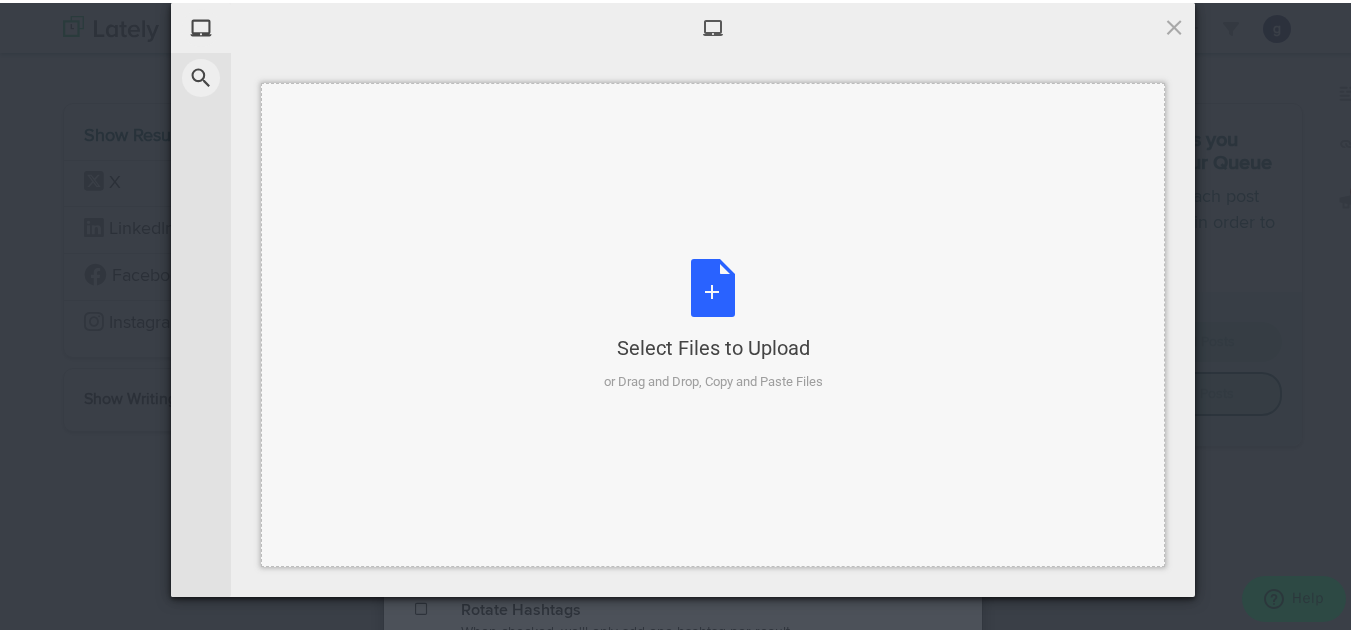 click on "Select Files to Upload
or Drag and Drop, Copy and Paste Files" at bounding box center [713, 322] 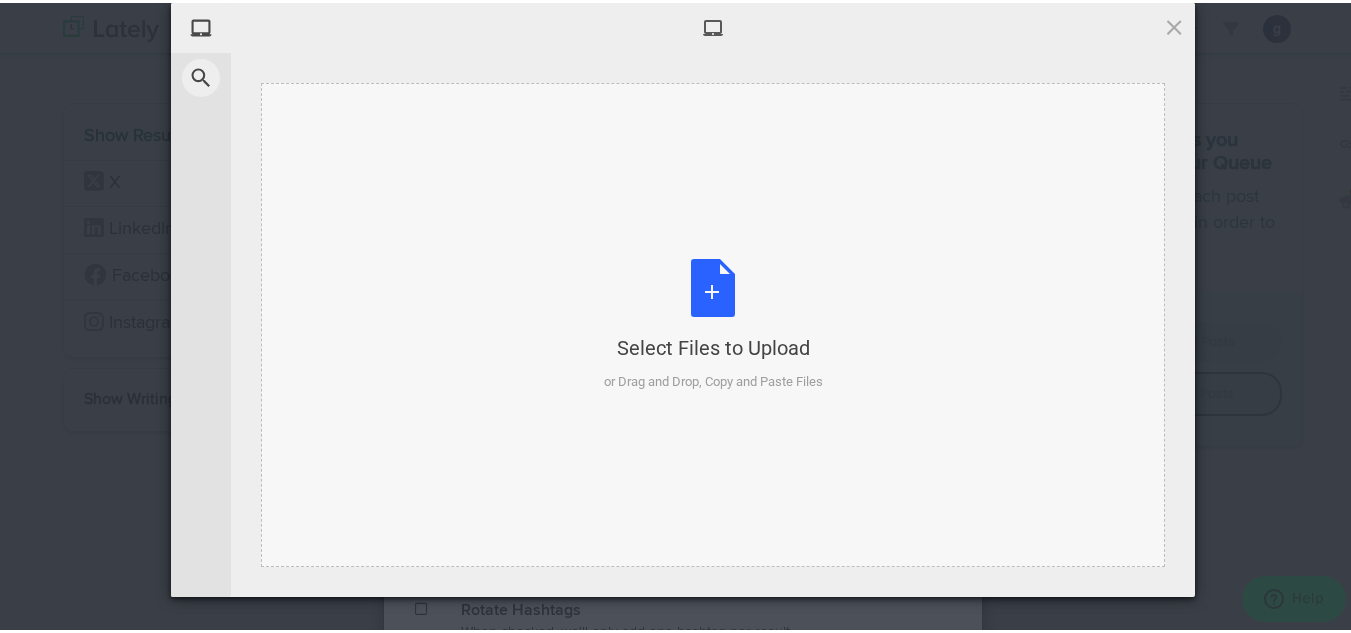 type 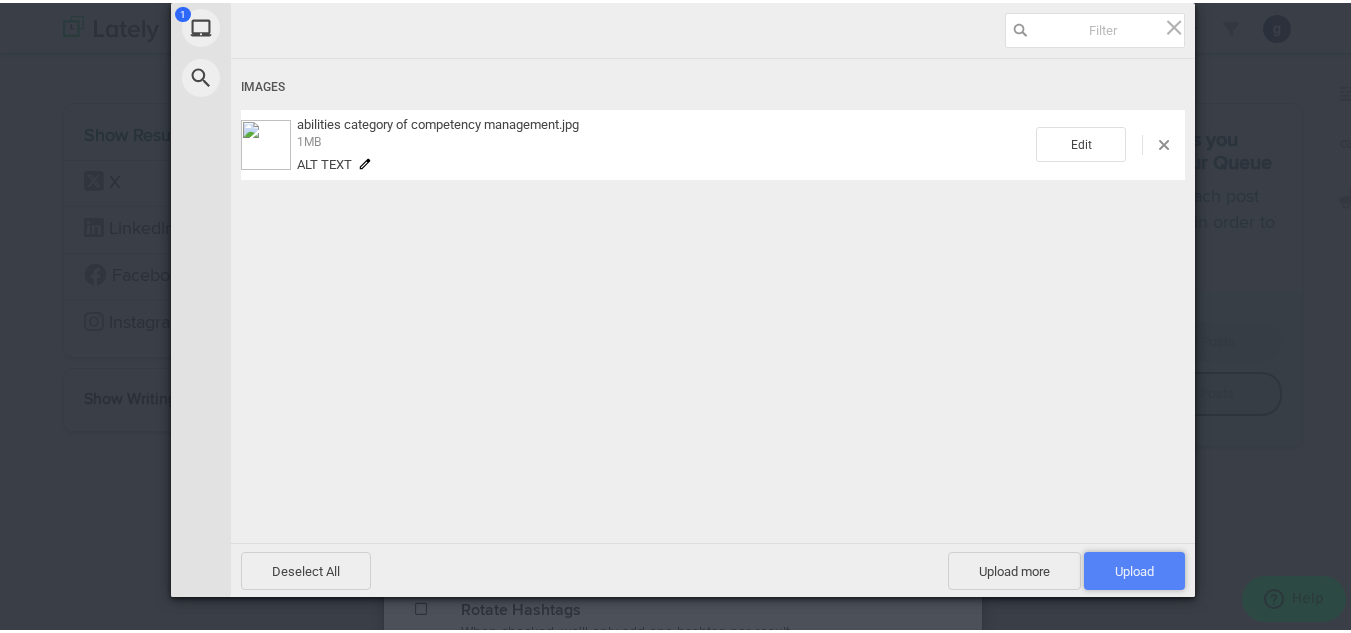 click on "Upload
1" at bounding box center [1134, 568] 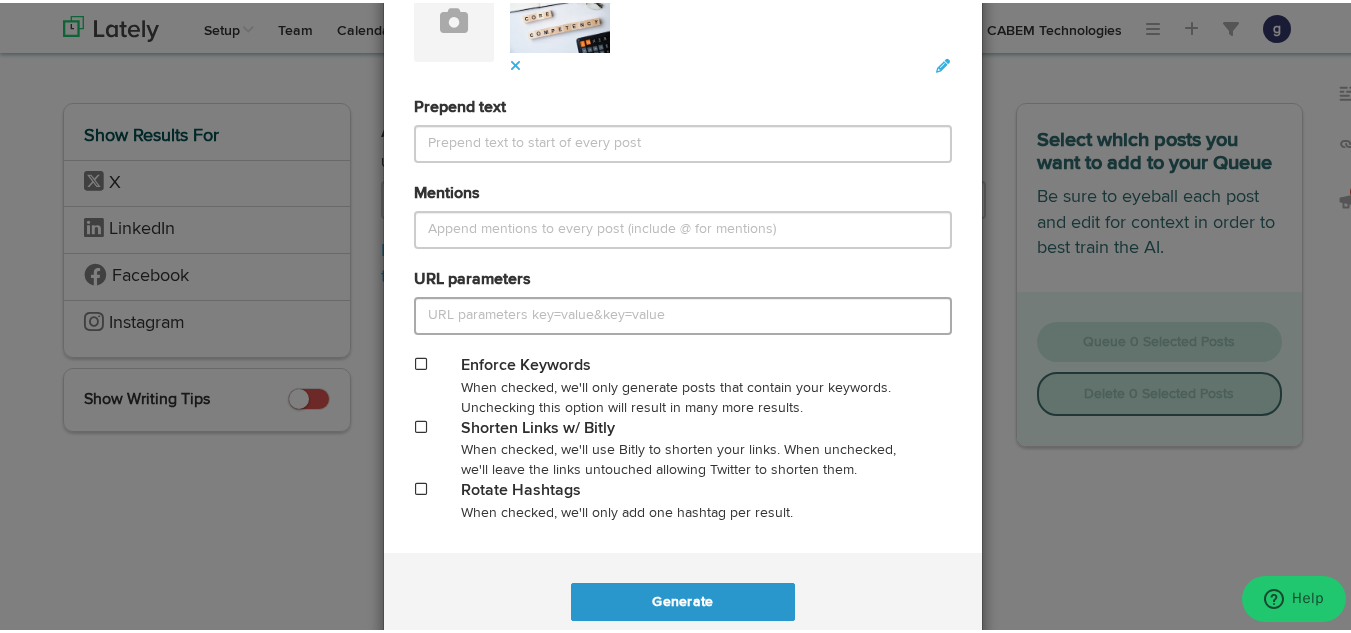 scroll, scrollTop: 888, scrollLeft: 0, axis: vertical 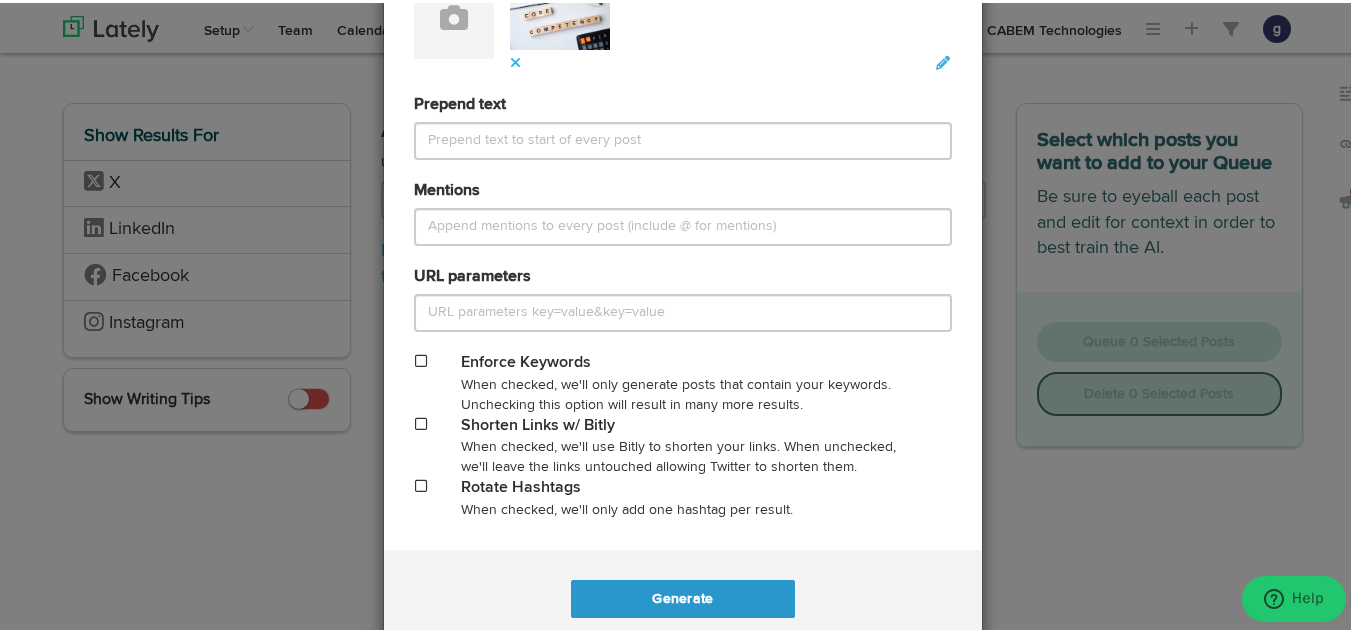 click at bounding box center (421, 421) 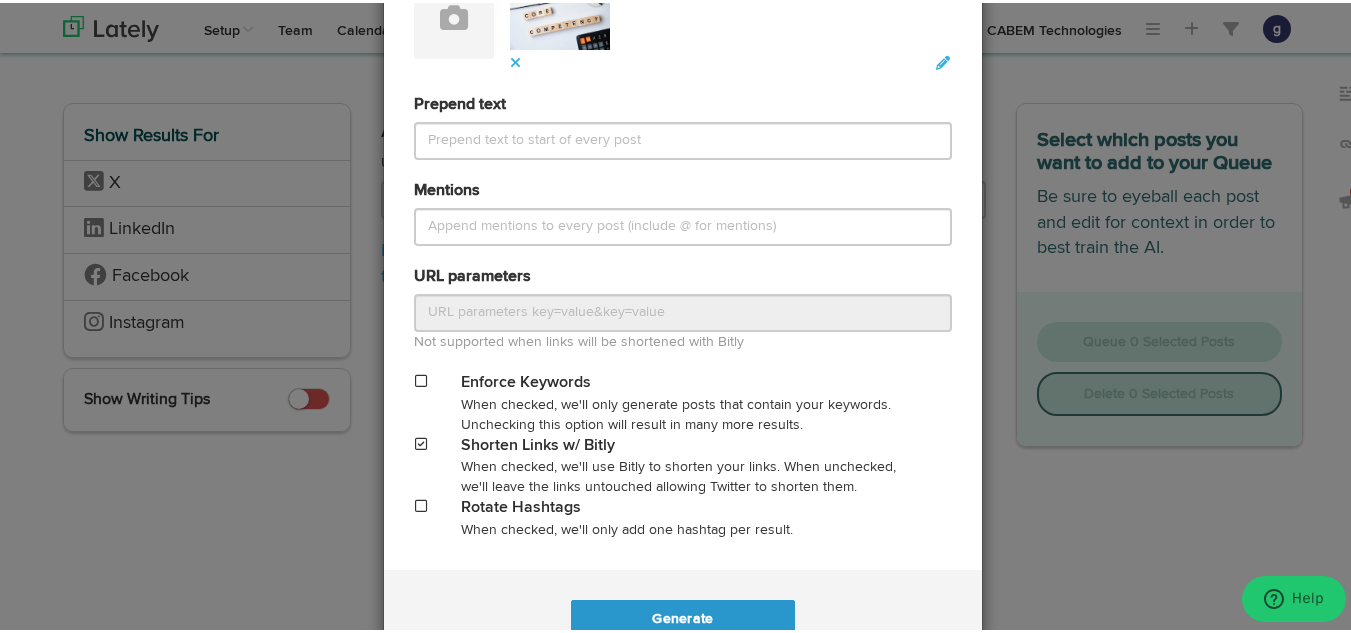 scroll, scrollTop: 951, scrollLeft: 0, axis: vertical 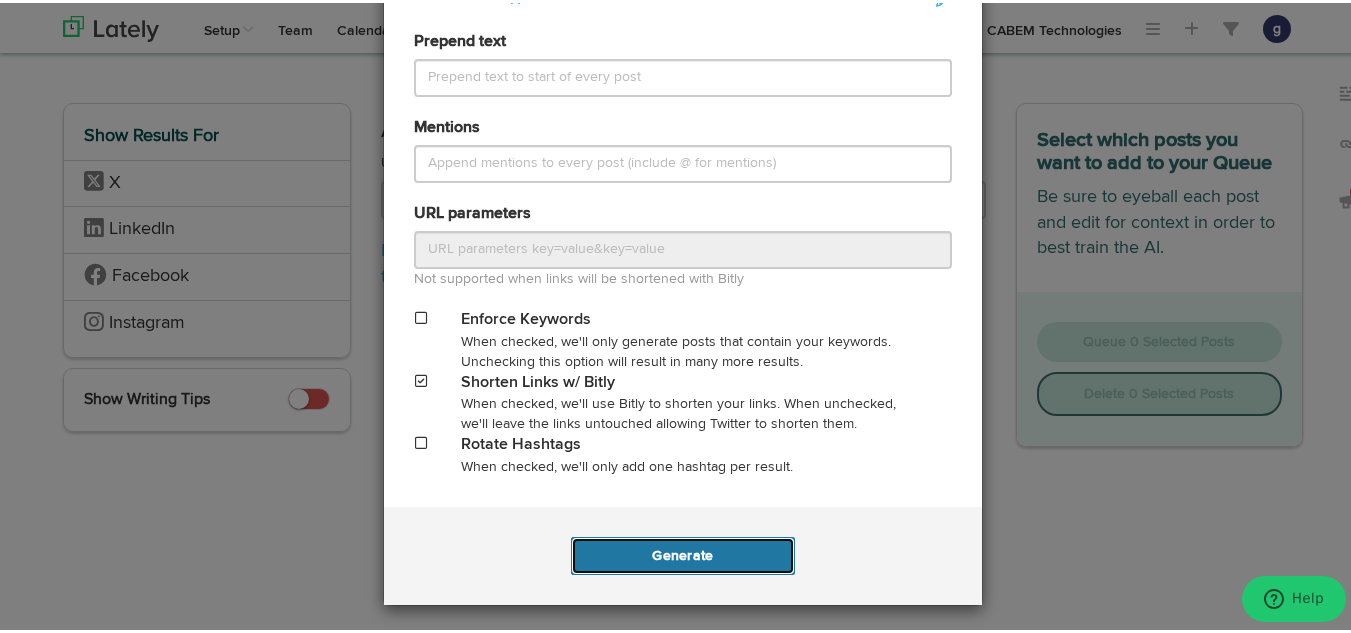 click on "Generate" at bounding box center [682, 553] 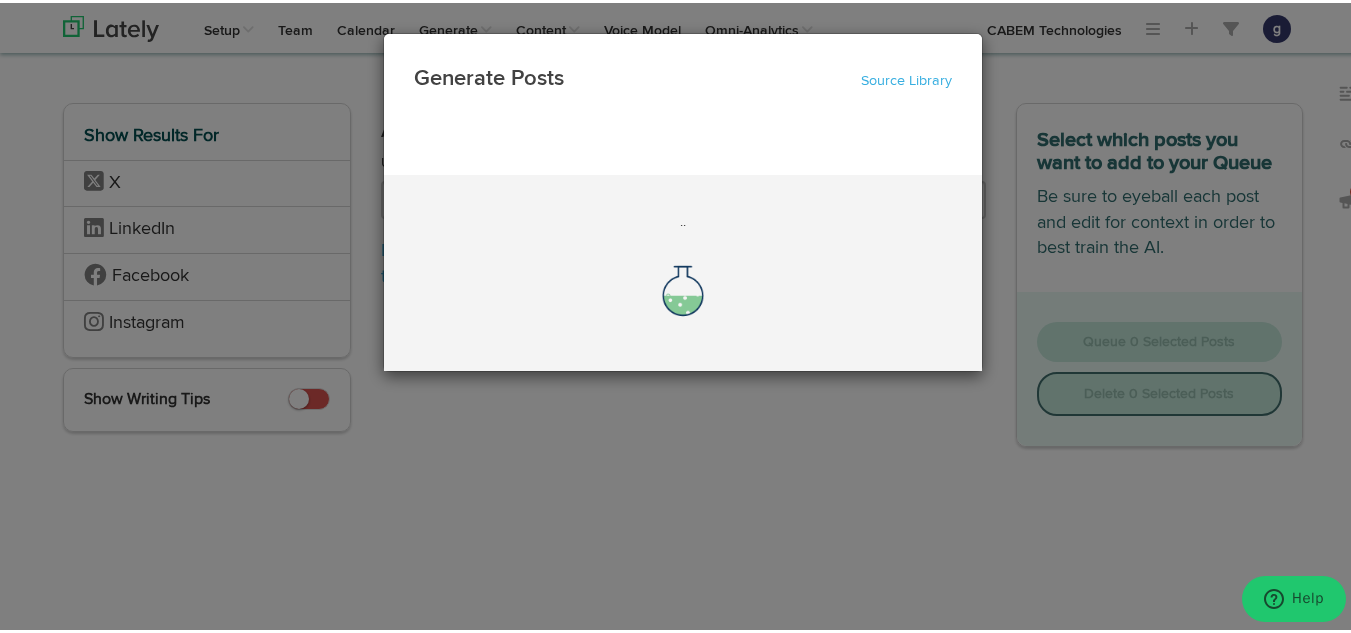 scroll, scrollTop: 0, scrollLeft: 0, axis: both 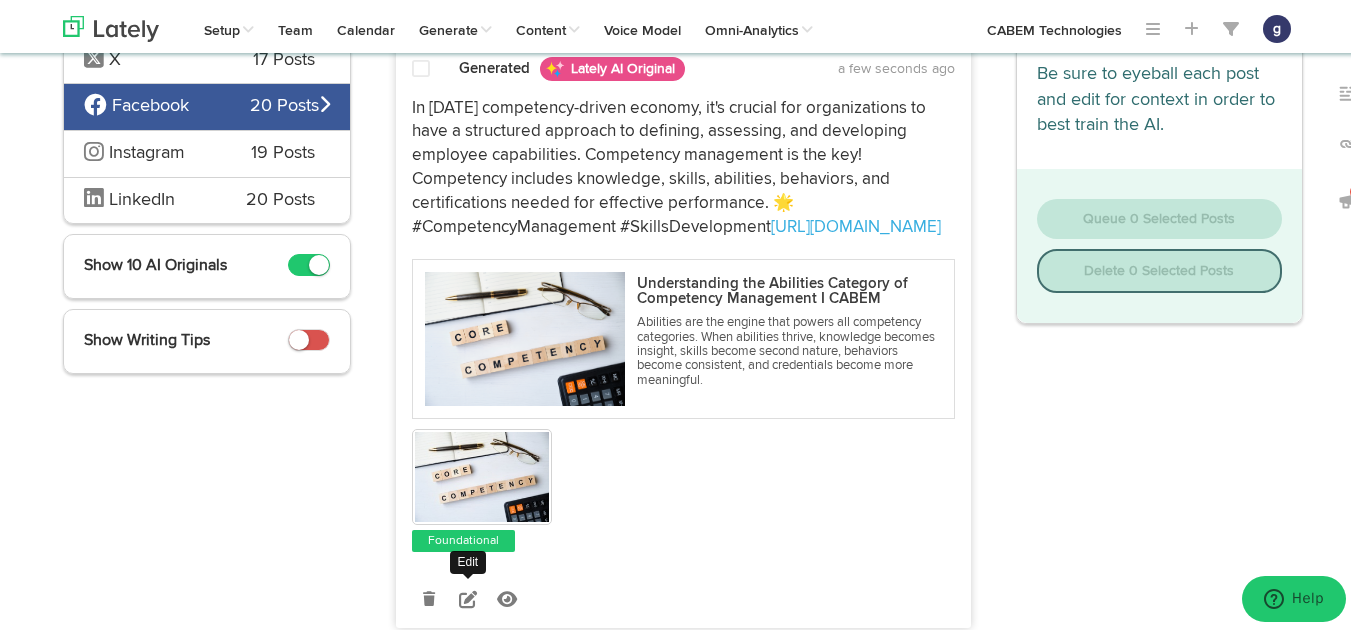 click at bounding box center [468, 596] 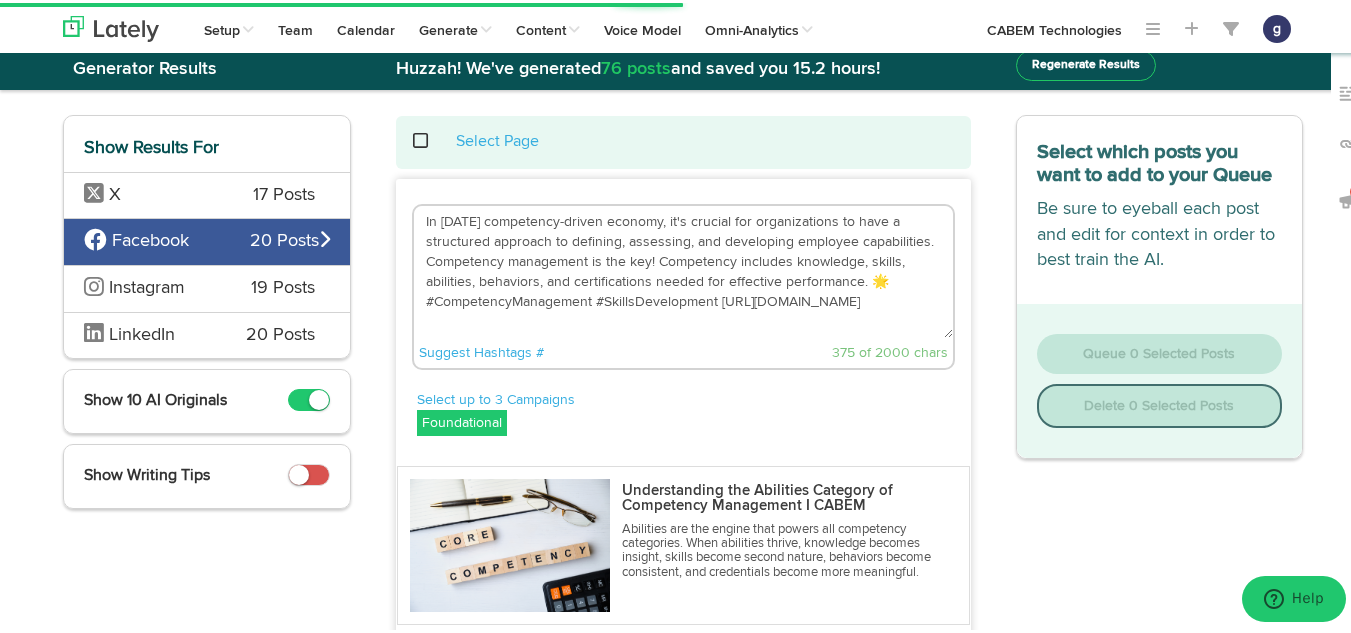 scroll, scrollTop: 41, scrollLeft: 0, axis: vertical 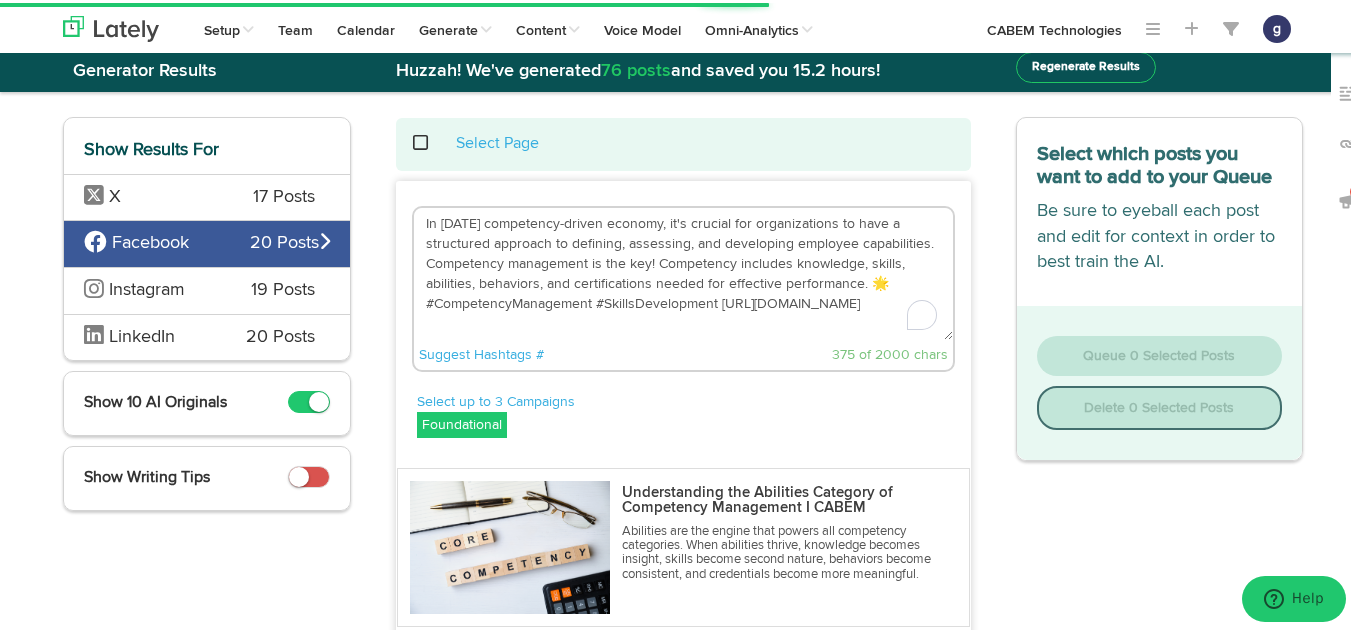 click on "In today's competency-driven economy, it's crucial for organizations to have a structured approach to defining, assessing, and developing employee capabilities. Competency management is the key! Competency includes knowledge, skills, abilities, behaviors, and certifications needed for effective performance. 🌟 #CompetencyManagement #SkillsDevelopment https://bit.ly/3IoC1JJ" at bounding box center (683, 271) 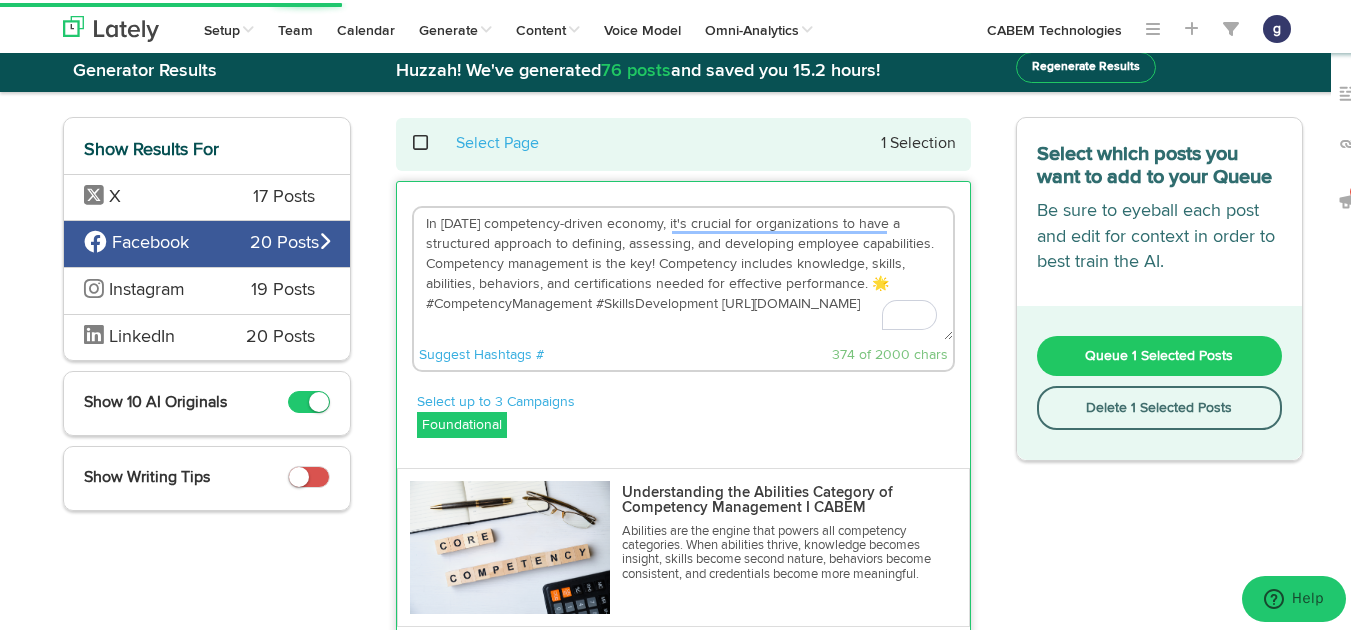 click on "In today's competency-driven economy, it's crucial for organizations to have a structured approach to defining, assessing, and developing employee capabilities. Competency management is the key! Competency includes knowledge, skills, abilities, behaviors, and certifications needed for effective performance. 🌟#CompetencyManagement #SkillsDevelopment https://bit.ly/3IoC1JJ" at bounding box center [683, 271] 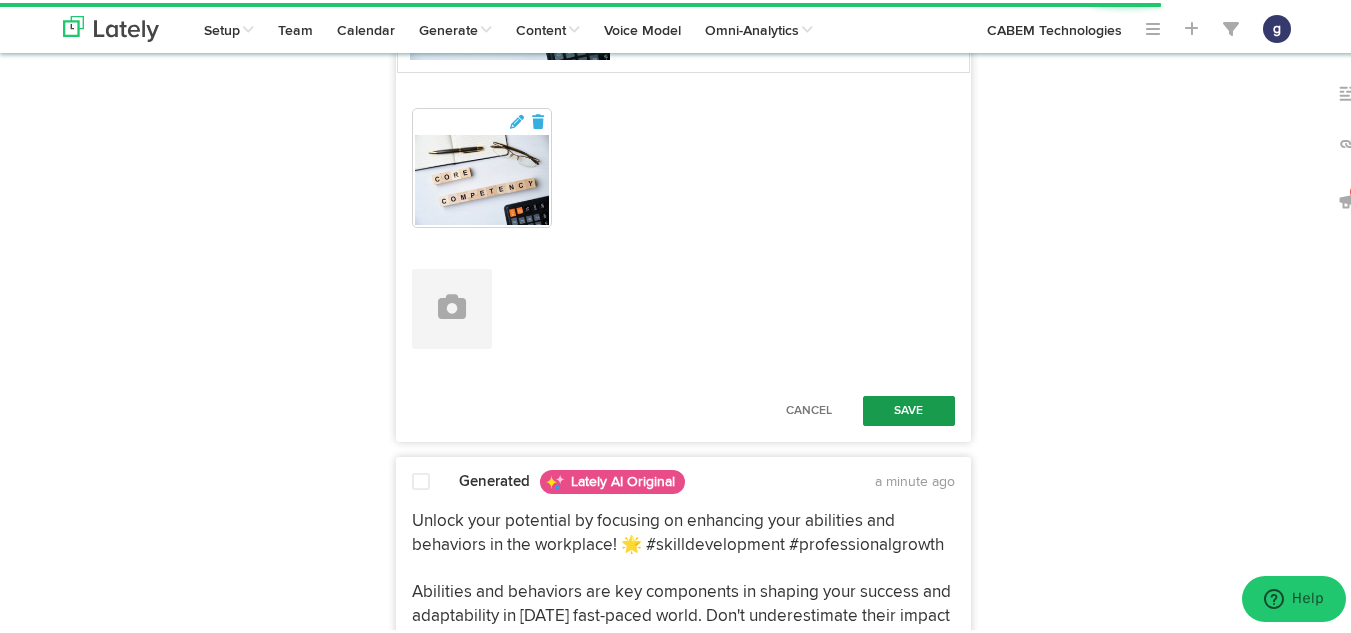 scroll, scrollTop: 596, scrollLeft: 0, axis: vertical 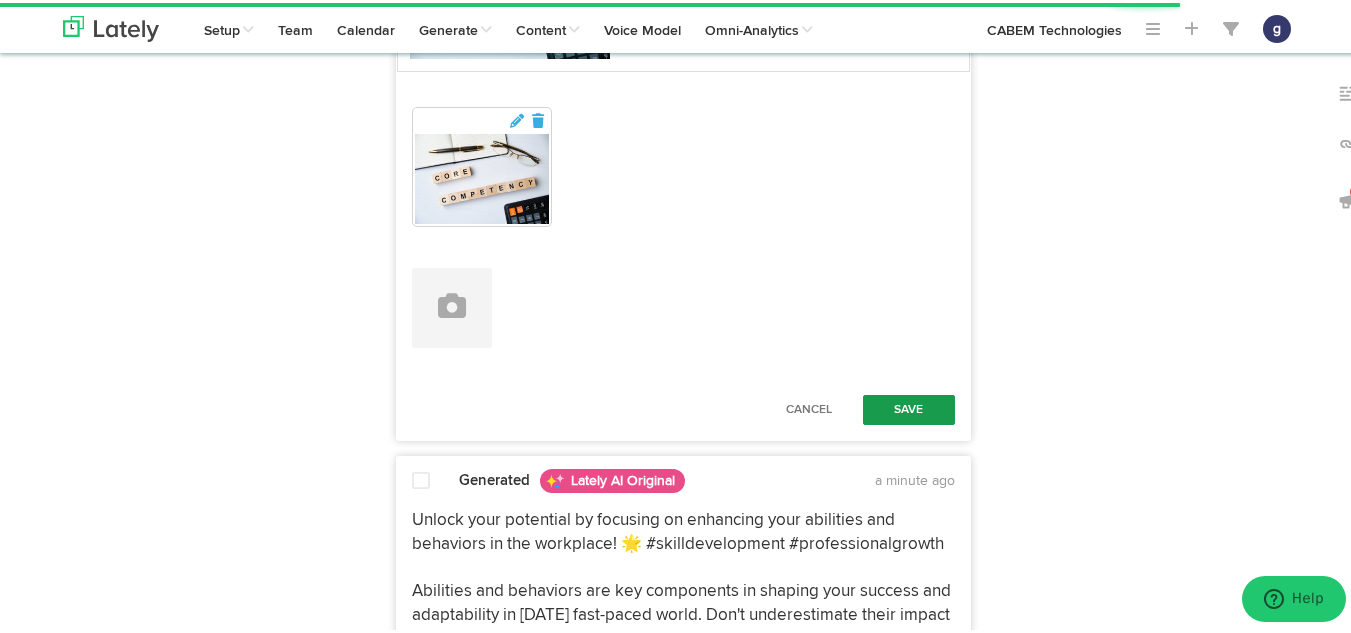 type on "In today's competency-driven economy, it's crucial for organizations to have a structured approach to defining, assessing, and developing employee capabilities. Competency management is the key! Competency includes knowledge, skills, abilities, behaviors, and certifications needed for effective performance. #CompetencyManagement #SkillsDevelopment https://bit.ly/3IoC1JJ" 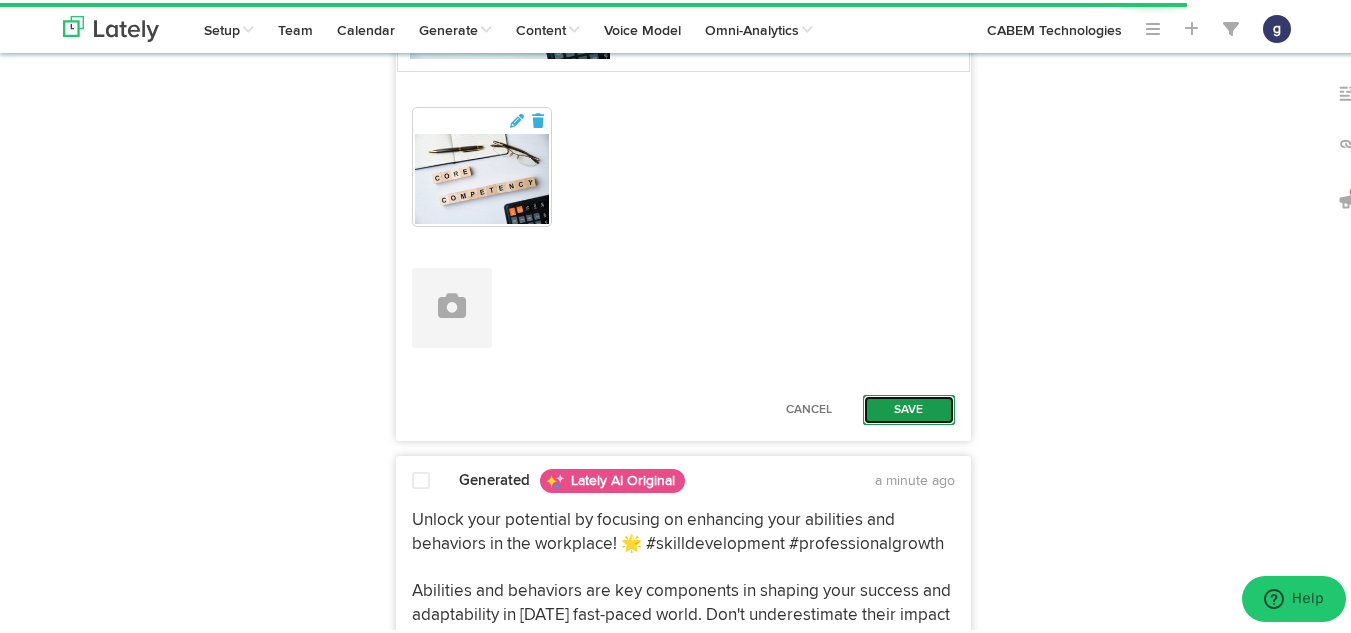 click on "Save" at bounding box center (909, 407) 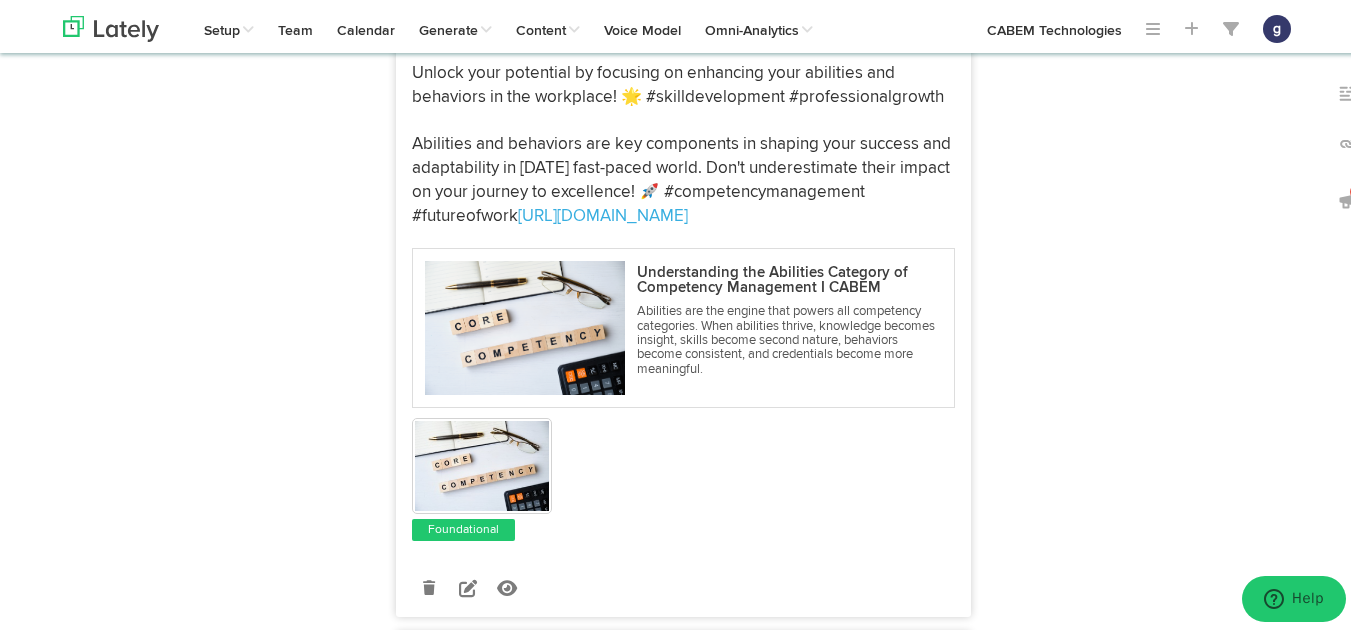 scroll, scrollTop: 813, scrollLeft: 0, axis: vertical 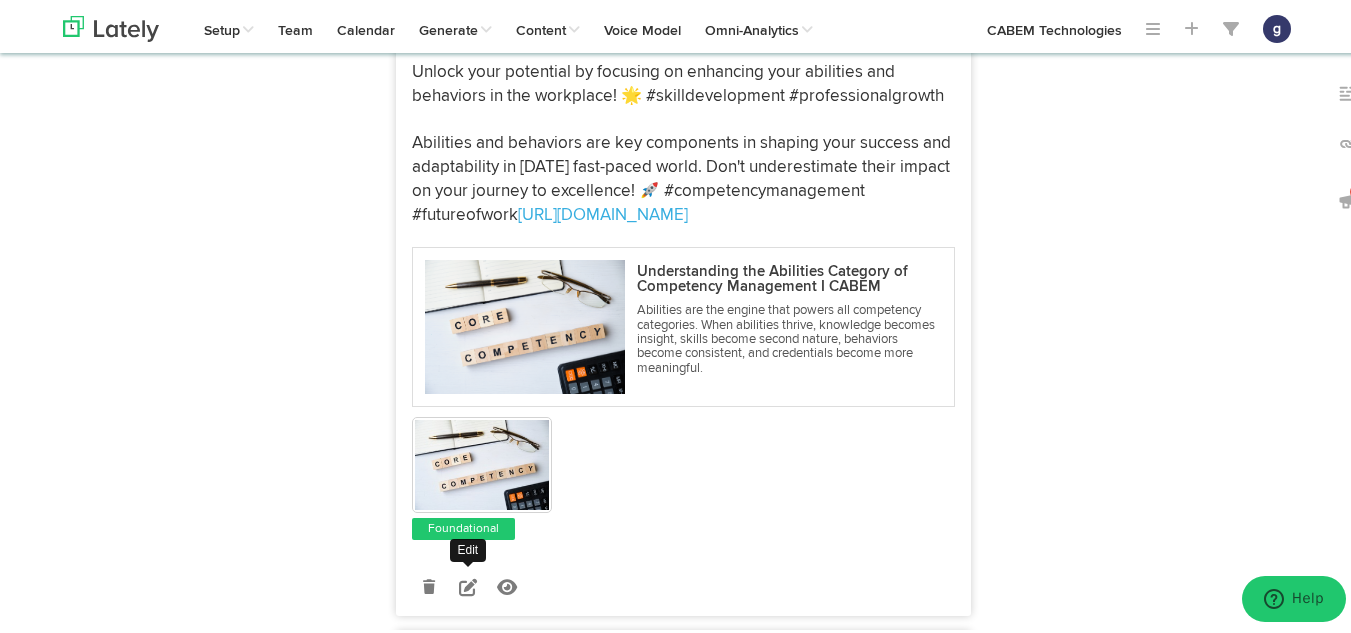 click at bounding box center [468, 584] 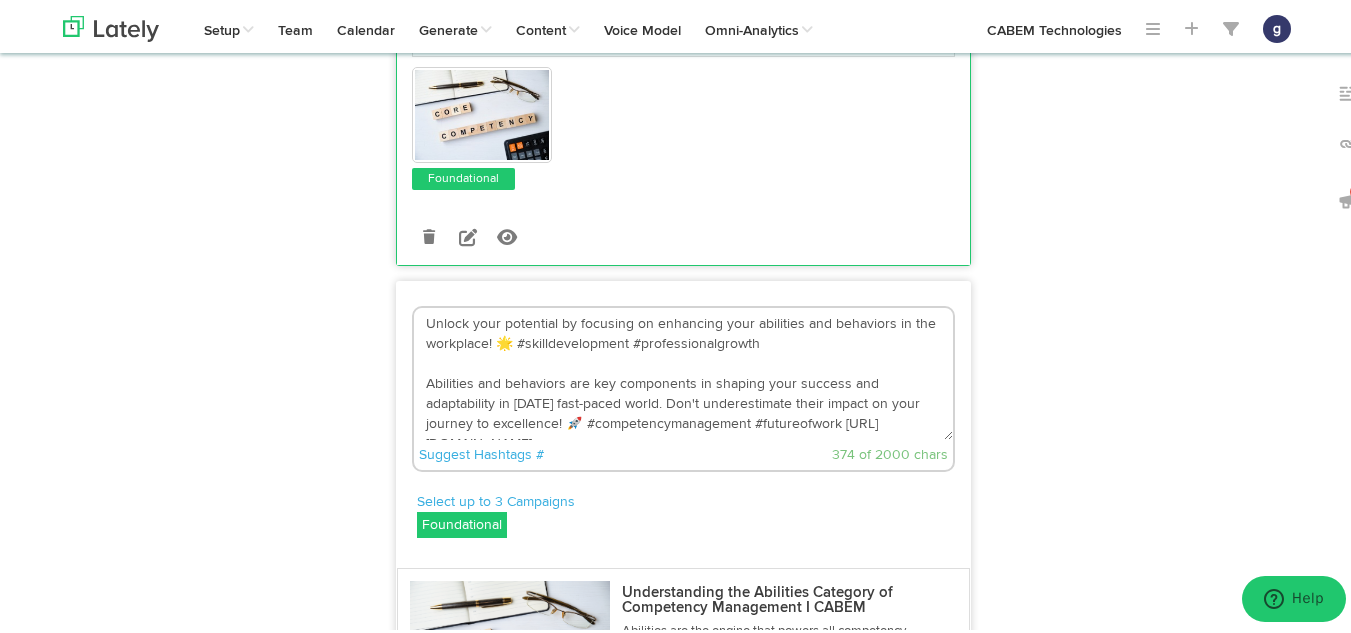 scroll, scrollTop: 539, scrollLeft: 0, axis: vertical 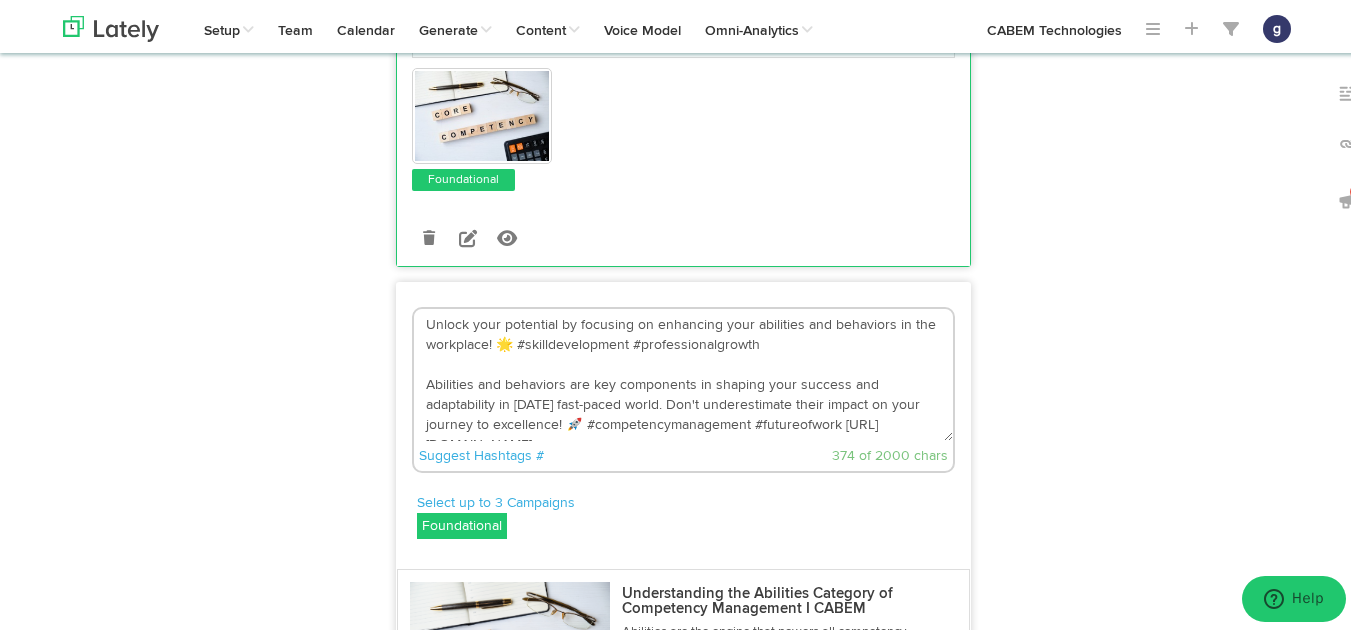 click on "Unlock your potential by focusing on enhancing your abilities and behaviors in the workplace! 🌟 #skilldevelopment #professionalgrowth
Abilities and behaviors are key components in shaping your success and adaptability in today's fast-paced world. Don't underestimate their impact on your journey to excellence! 🚀 #competencymanagement #futureofwork https://bit.ly/3IoC1JJ" at bounding box center (683, 372) 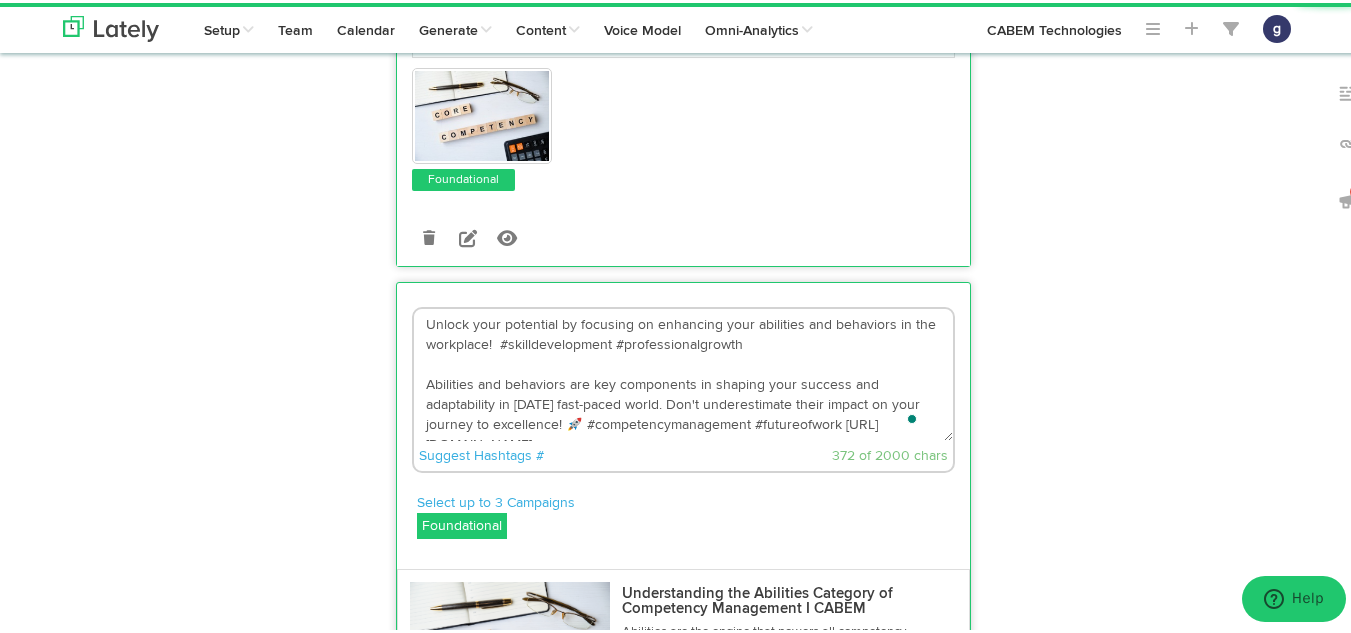 click on "Unlock your potential by focusing on enhancing your abilities and behaviors in the workplace!  #skilldevelopment #professionalgrowth
Abilities and behaviors are key components in shaping your success and adaptability in today's fast-paced world. Don't underestimate their impact on your journey to excellence! 🚀 #competencymanagement #futureofwork https://bit.ly/3IoC1JJ" at bounding box center (683, 372) 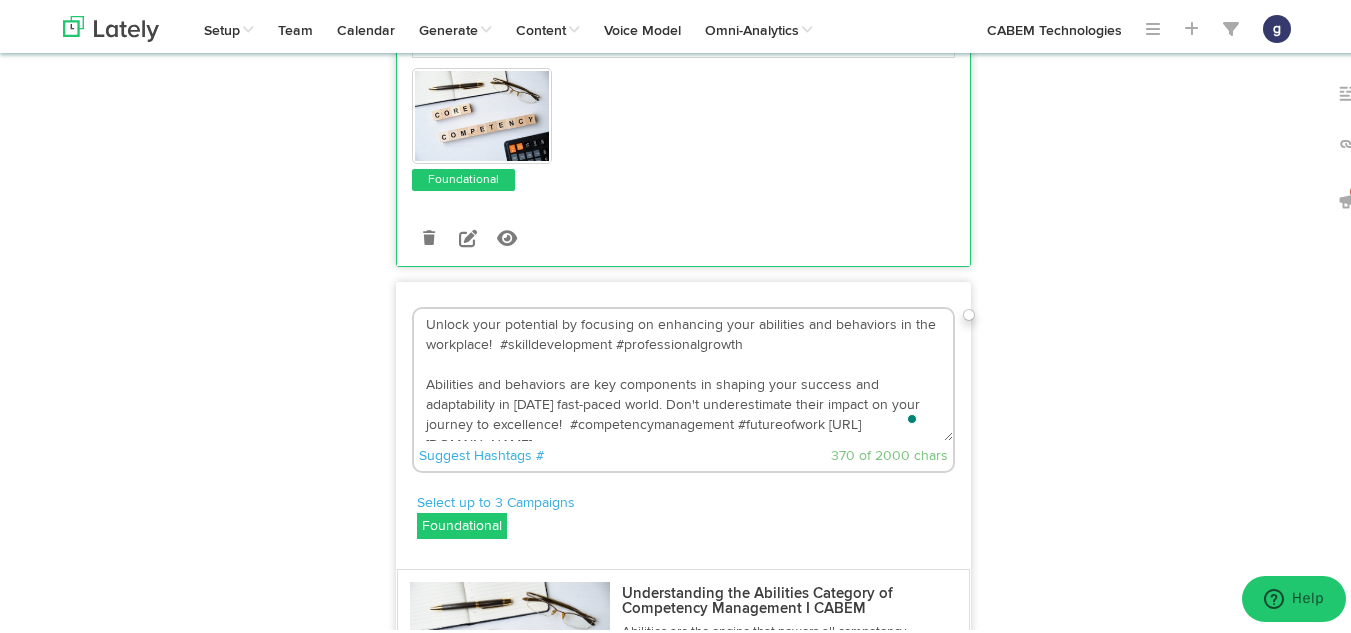 scroll, scrollTop: 20, scrollLeft: 0, axis: vertical 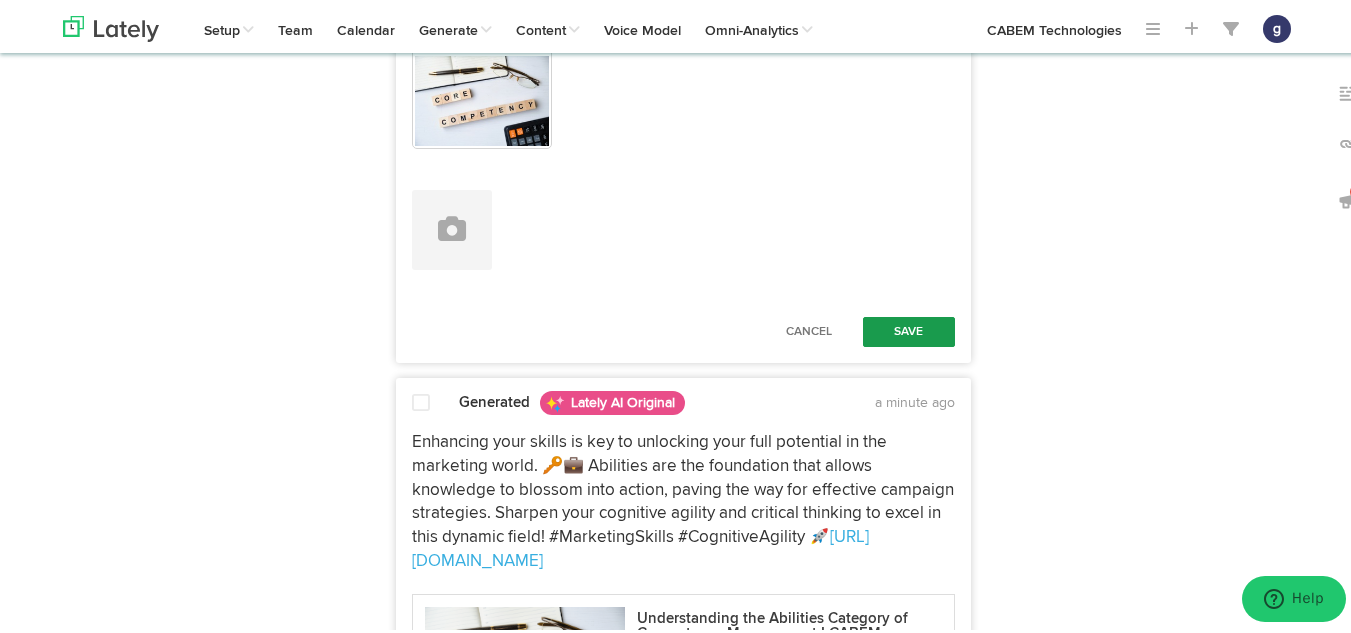 type on "Unlock your potential by focusing on enhancing your abilities and behaviors in the workplace!  #skilldevelopment #professionalgrowth
Abilities and behaviors are key components in shaping your success and adaptability in today's fast-paced world. Don't underestimate their impact on your journey to excellence!  #competencymanagement #futureofwork https://bit.ly/3IoC1JJ" 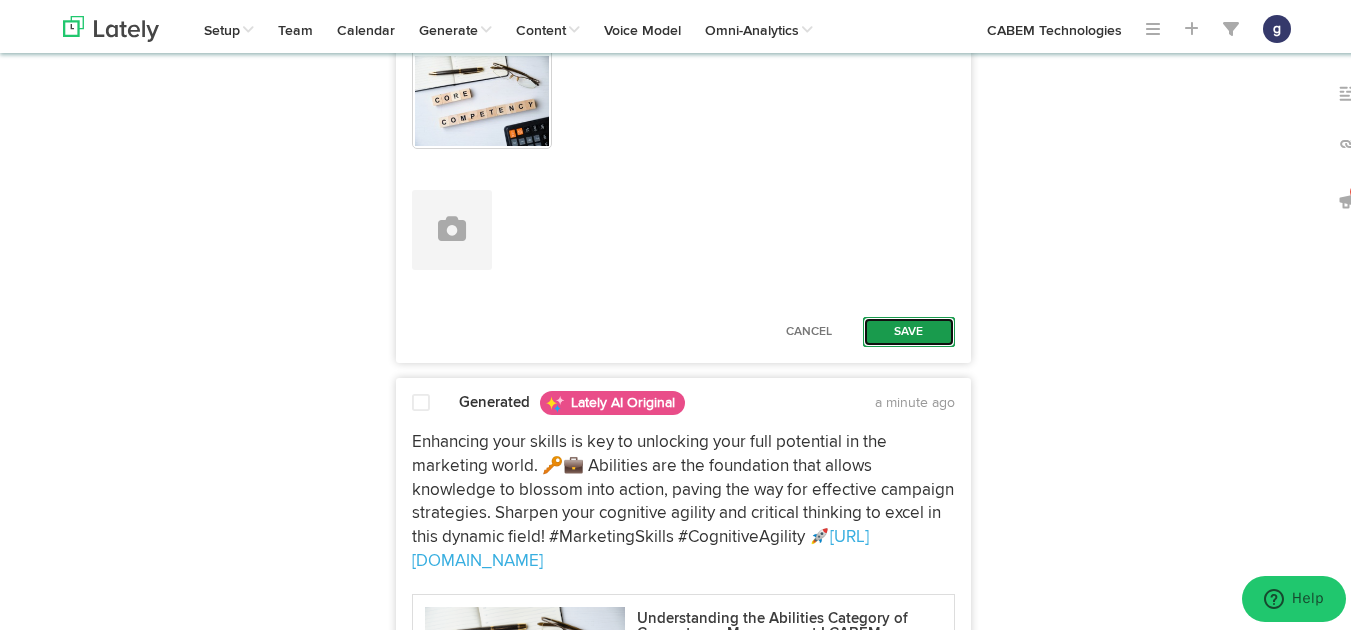 click on "Save" at bounding box center (909, 329) 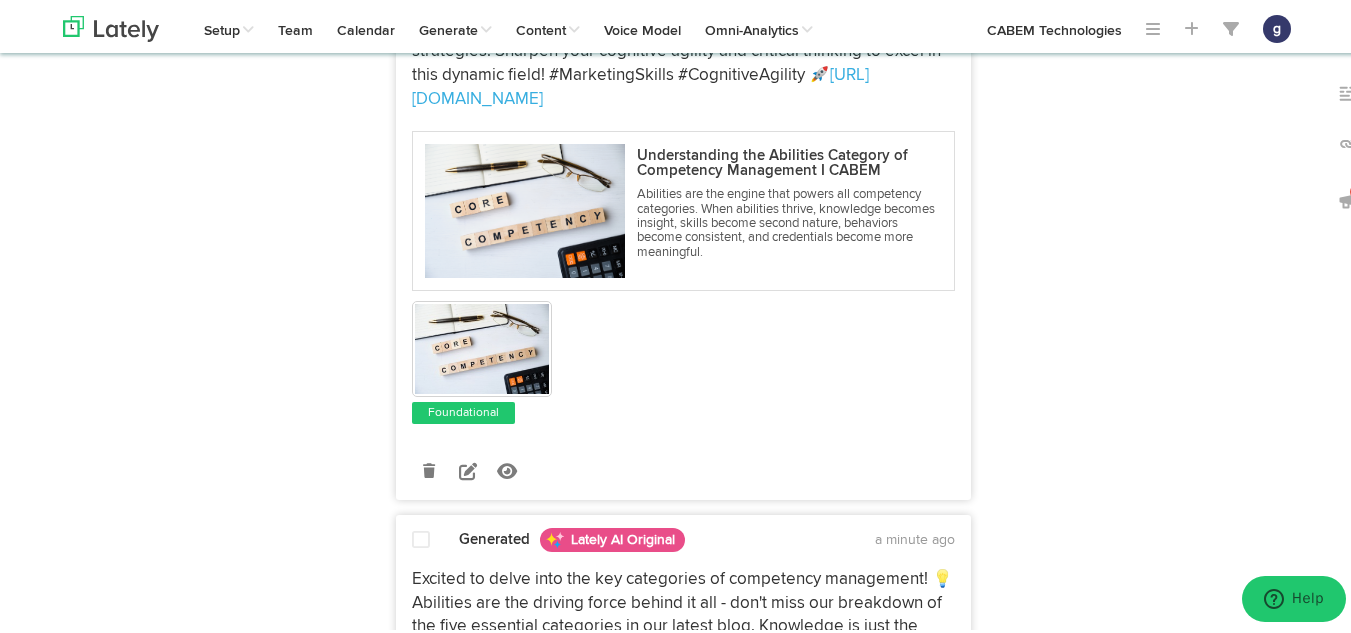 scroll, scrollTop: 1529, scrollLeft: 0, axis: vertical 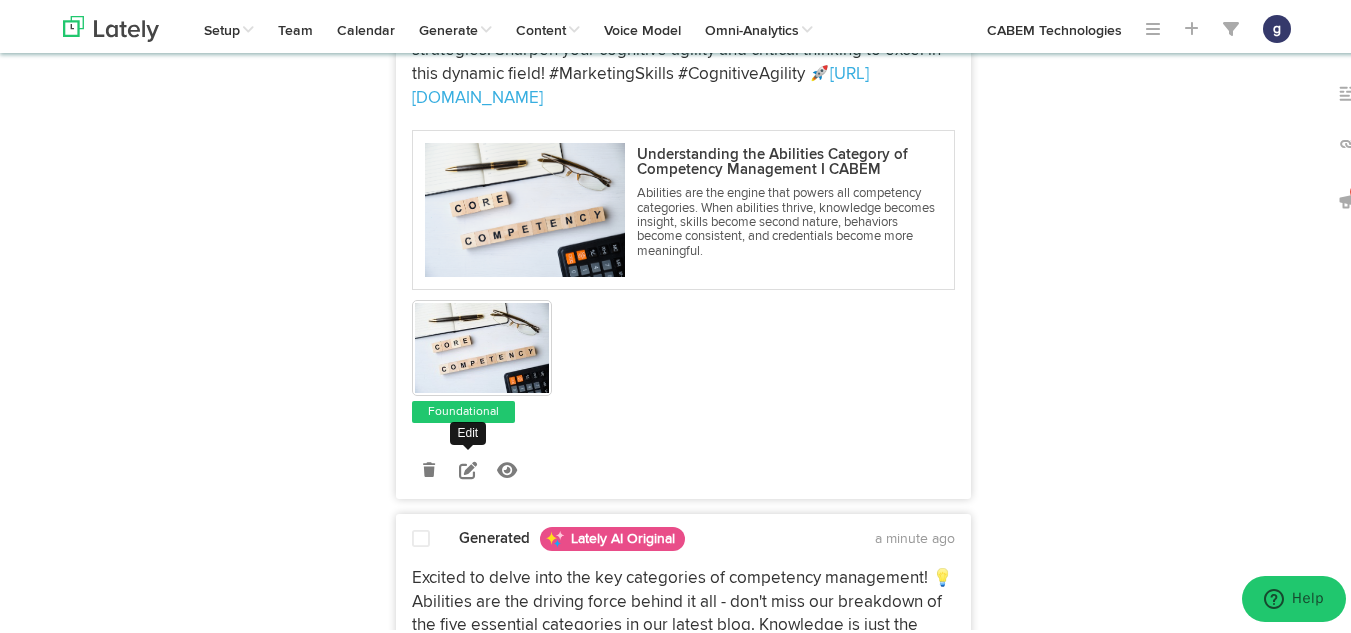 click at bounding box center [468, 467] 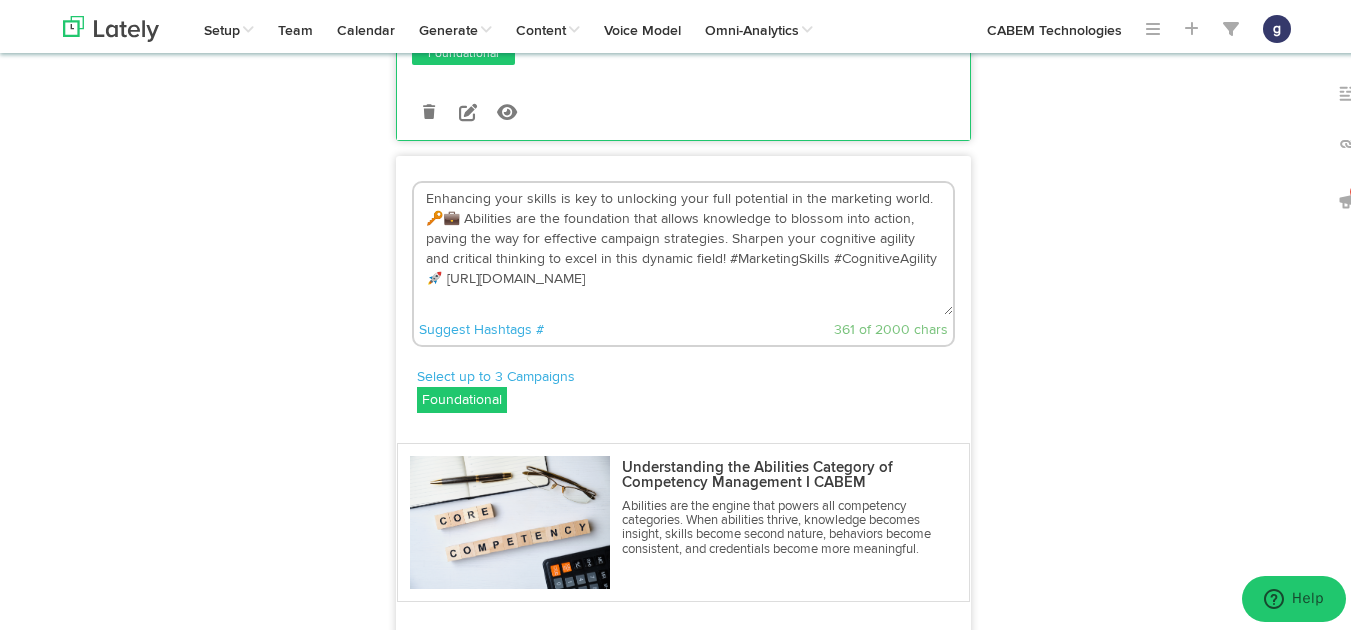 scroll, scrollTop: 1287, scrollLeft: 0, axis: vertical 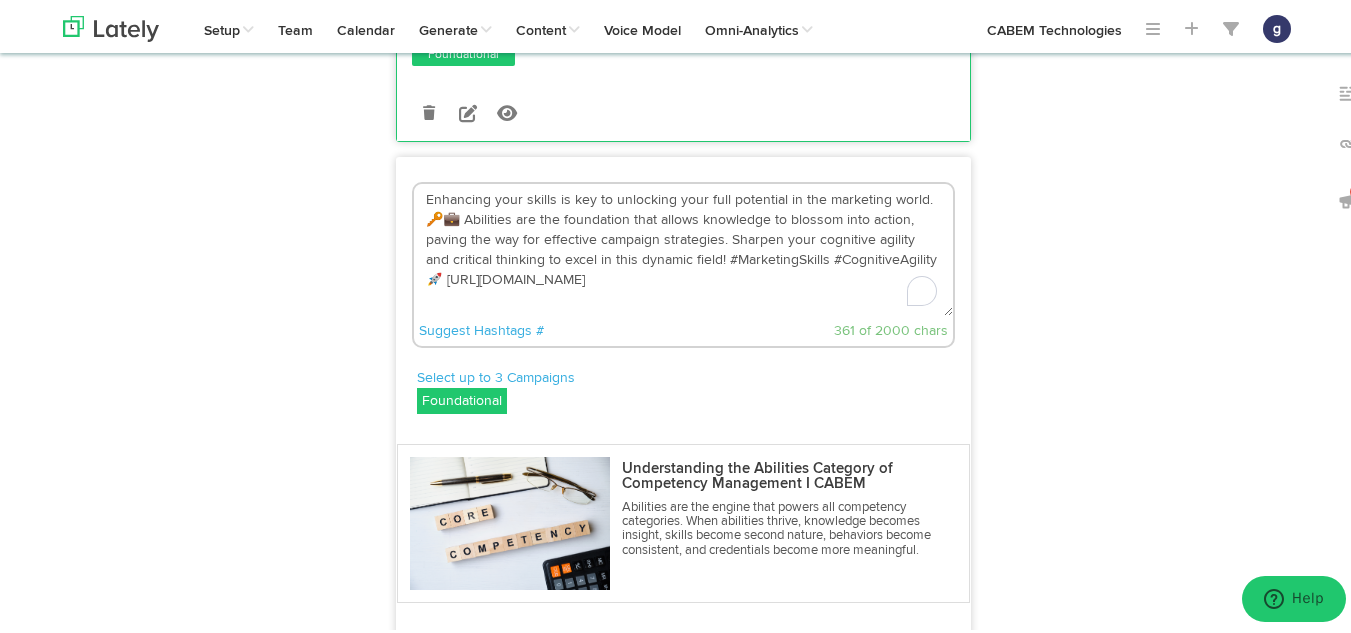 click on "Enhancing your skills is key to unlocking your full potential in the marketing world. 🔑💼 Abilities are the foundation that allows knowledge to blossom into action, paving the way for effective campaign strategies. Sharpen your cognitive agility and critical thinking to excel in this dynamic field! #MarketingSkills #CognitiveAgility 🚀 https://bit.ly/3IoC1JJ" at bounding box center [683, 247] 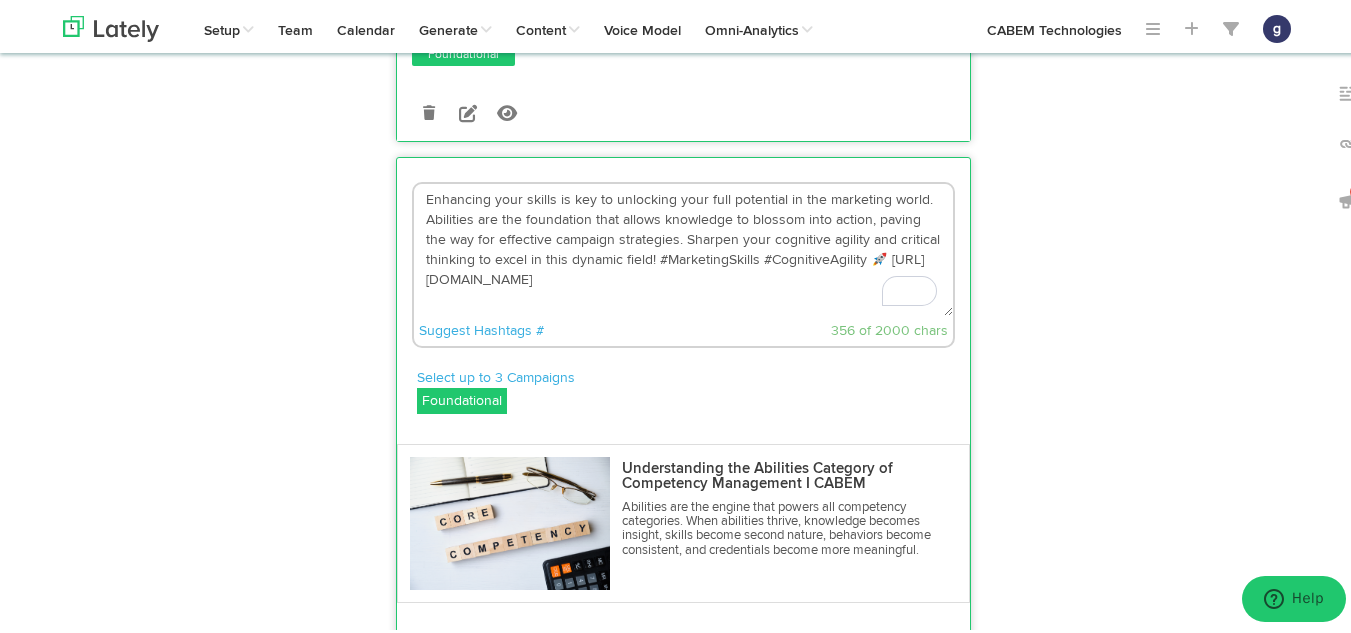 click on "Enhancing your skills is key to unlocking your full potential in the marketing world. Abilities are the foundation that allows knowledge to blossom into action, paving the way for effective campaign strategies. Sharpen your cognitive agility and critical thinking to excel in this dynamic field! #MarketingSkills #CognitiveAgility 🚀 https://bit.ly/3IoC1JJ" at bounding box center [683, 247] 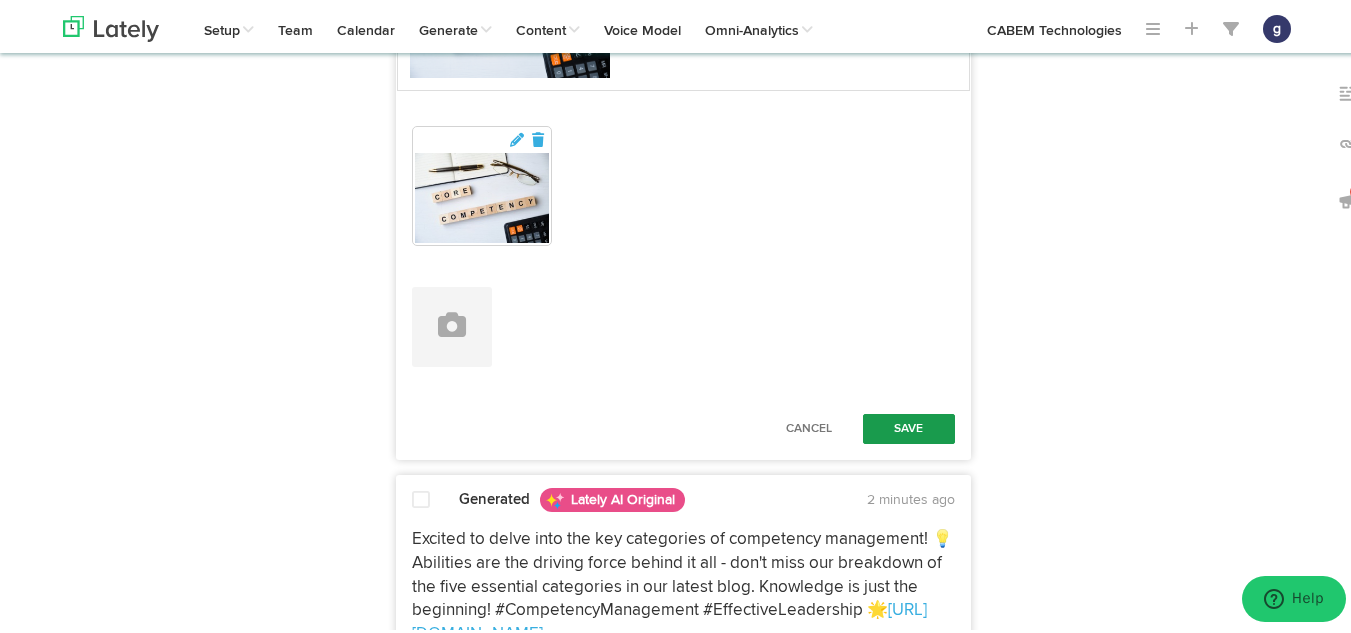 scroll, scrollTop: 1800, scrollLeft: 0, axis: vertical 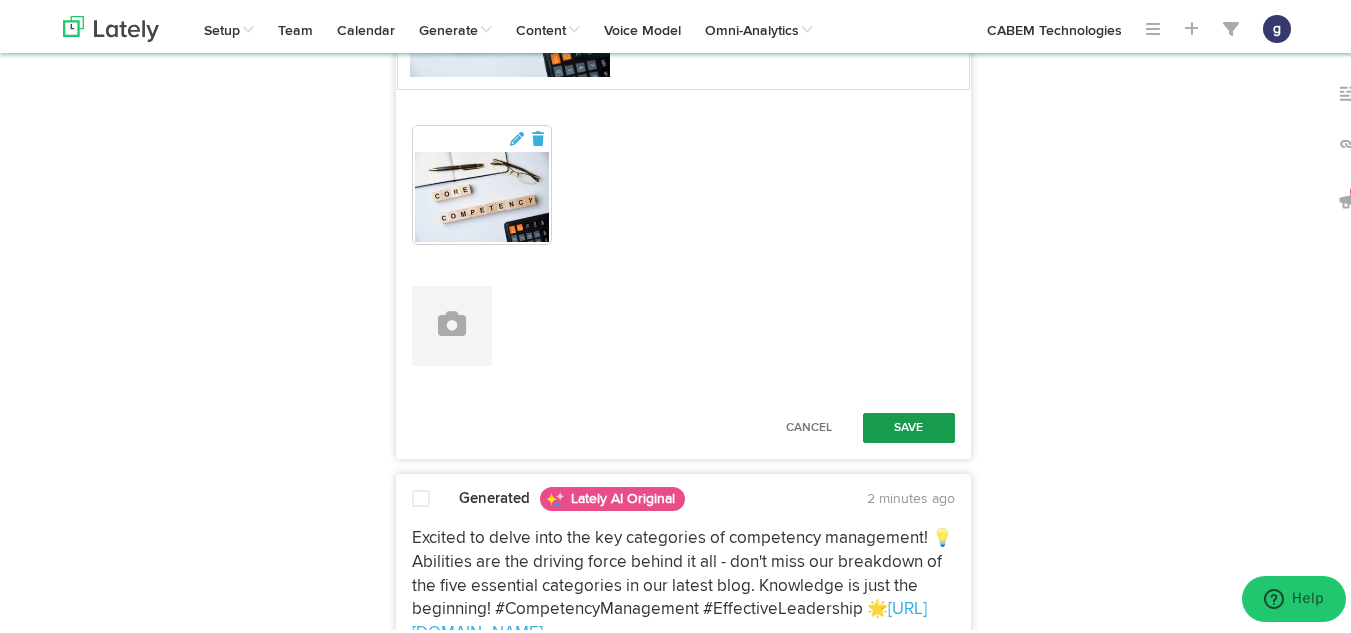 type on "Enhancing your skills is key to unlocking your full potential in the marketing world. Abilities are the foundation that allows knowledge to blossom into action, paving the way for effective campaign strategies. Sharpen your cognitive agility and critical thinking to excel in this dynamic field! #MarketingSkills #CognitiveAgility  https://bit.ly/3IoC1JJ" 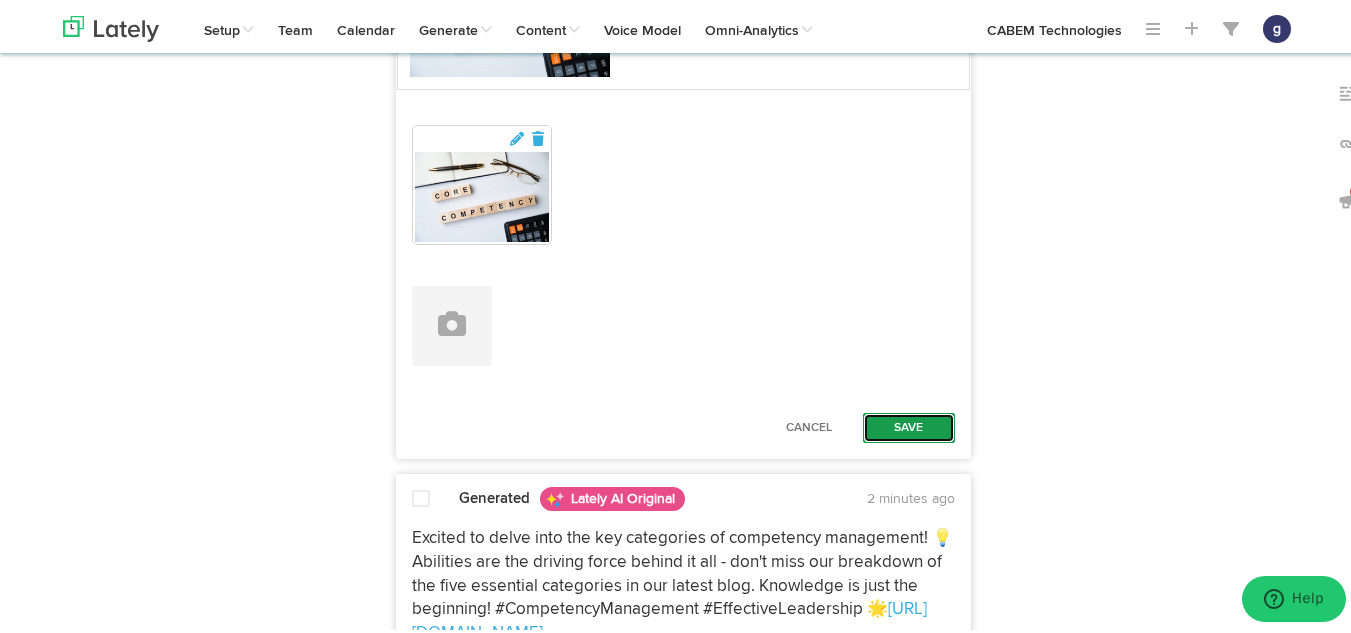 click on "Save" at bounding box center (909, 425) 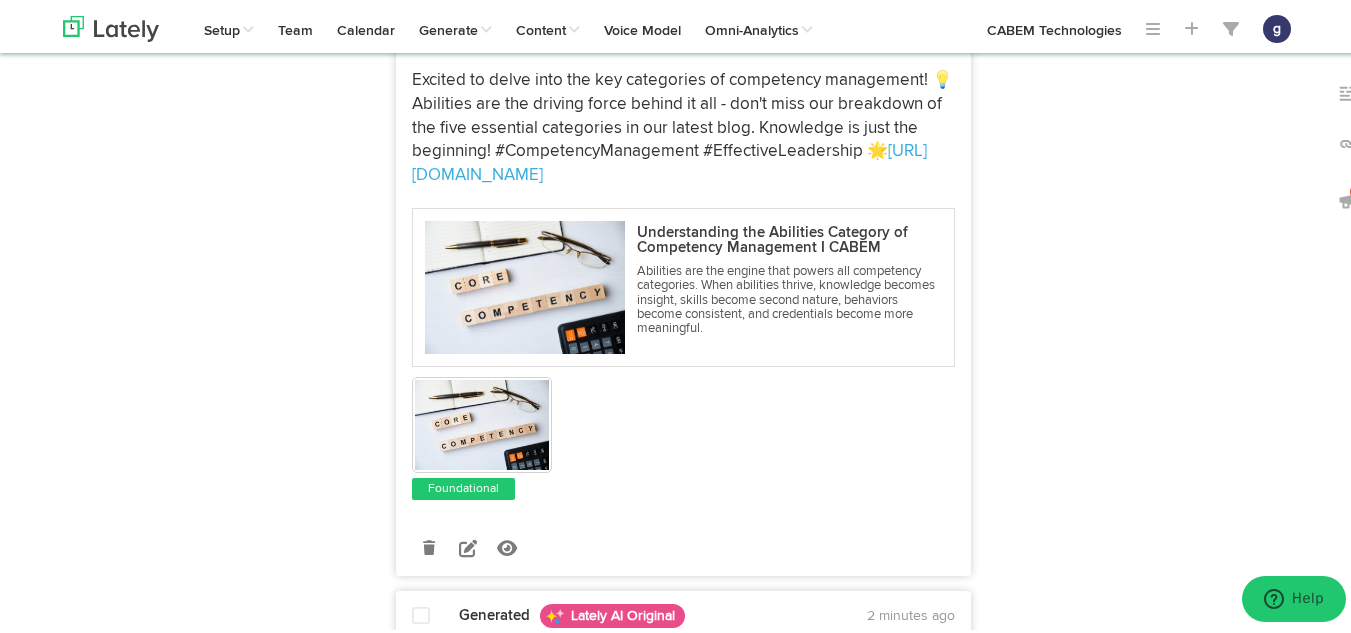scroll, scrollTop: 2004, scrollLeft: 0, axis: vertical 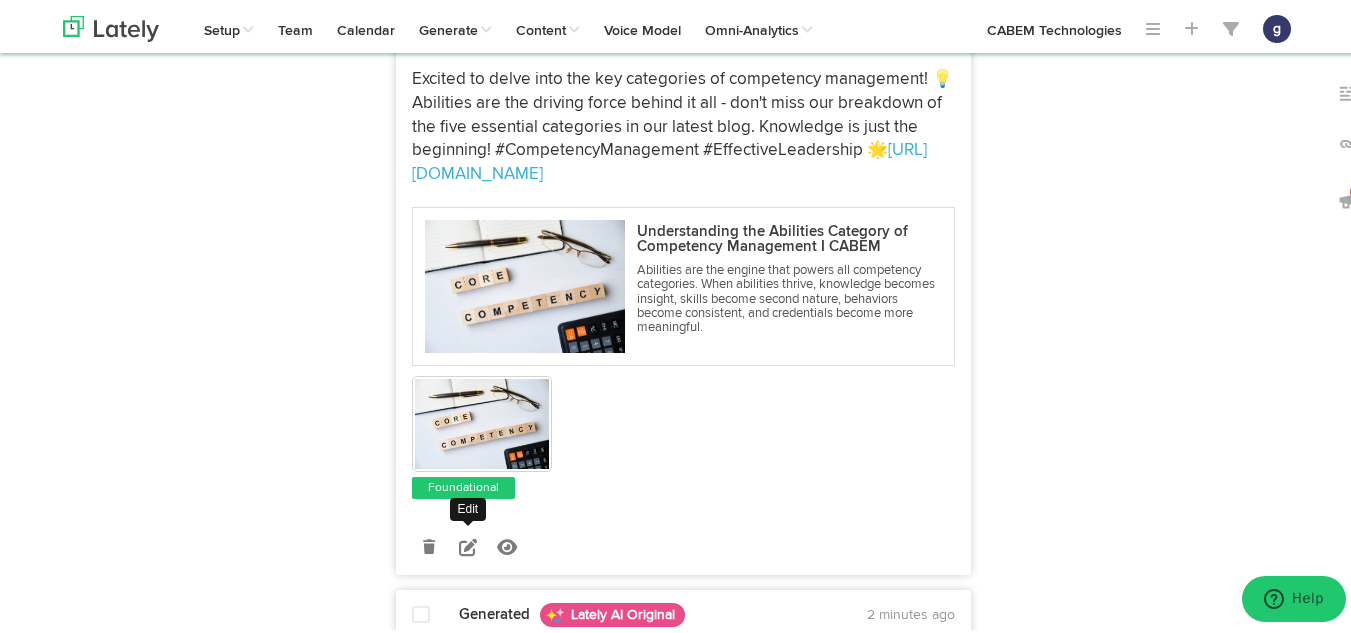 click at bounding box center [468, 544] 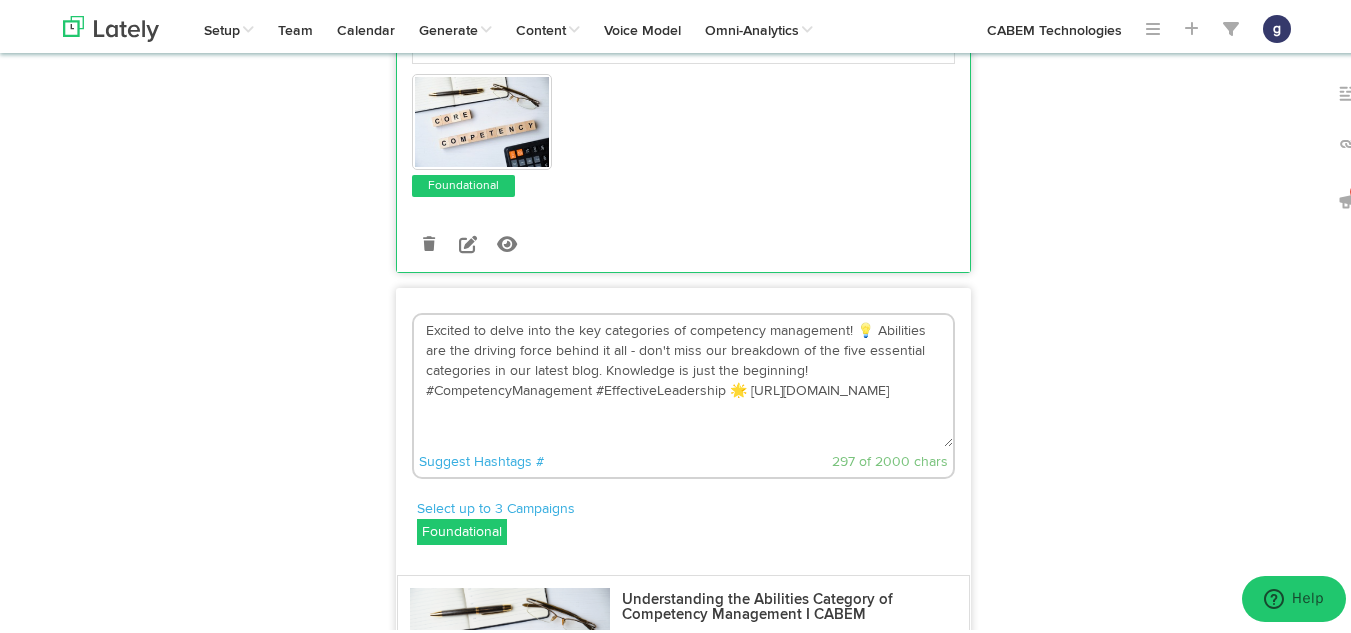 scroll, scrollTop: 1704, scrollLeft: 0, axis: vertical 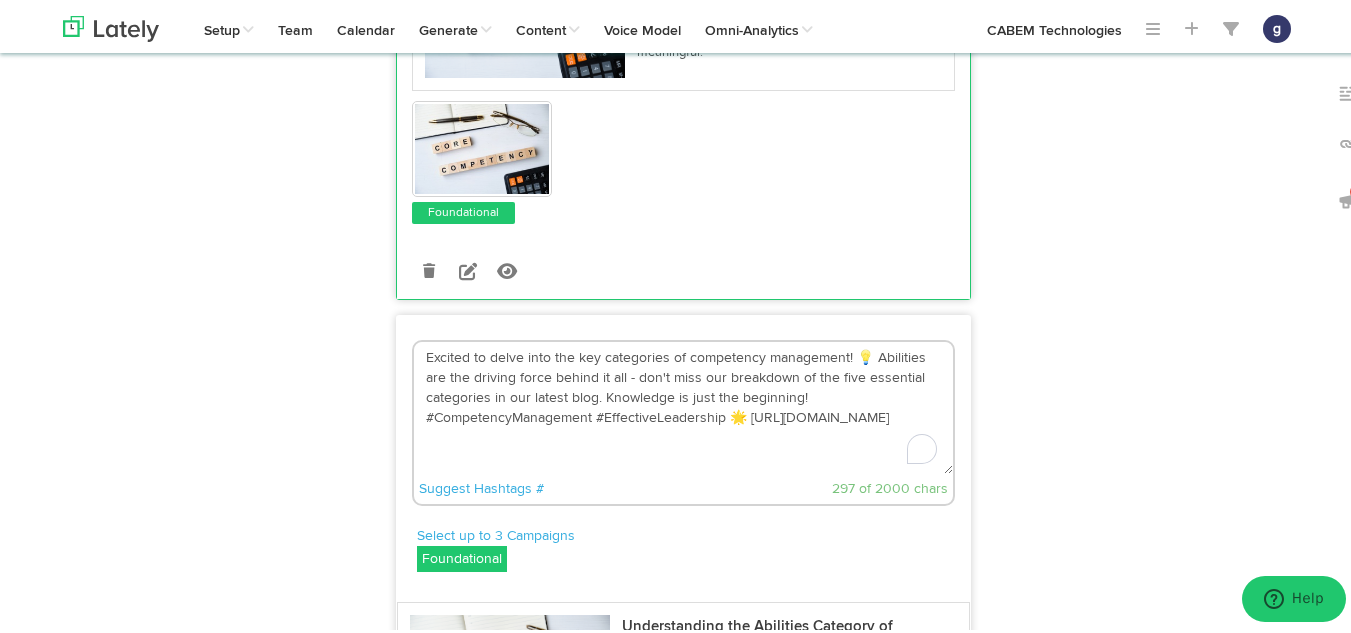 click on "Excited to delve into the key categories of competency management! 💡 Abilities are the driving force behind it all - don't miss our breakdown of the five essential categories in our latest blog. Knowledge is just the beginning! #CompetencyManagement #EffectiveLeadership 🌟 https://bit.ly/3IoC1JJ" at bounding box center [683, 405] 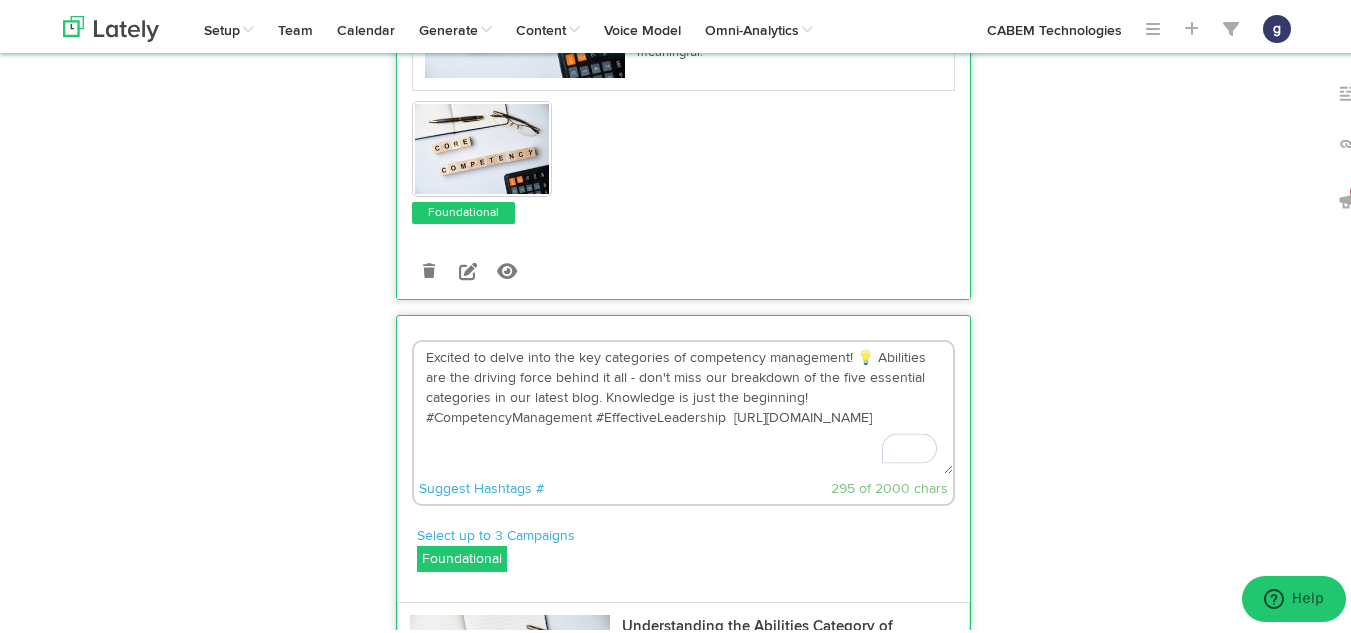 click on "Excited to delve into the key categories of competency management! 💡 Abilities are the driving force behind it all - don't miss our breakdown of the five essential categories in our latest blog. Knowledge is just the beginning! #CompetencyManagement #EffectiveLeadership  https://bit.ly/3IoC1JJ" at bounding box center (683, 405) 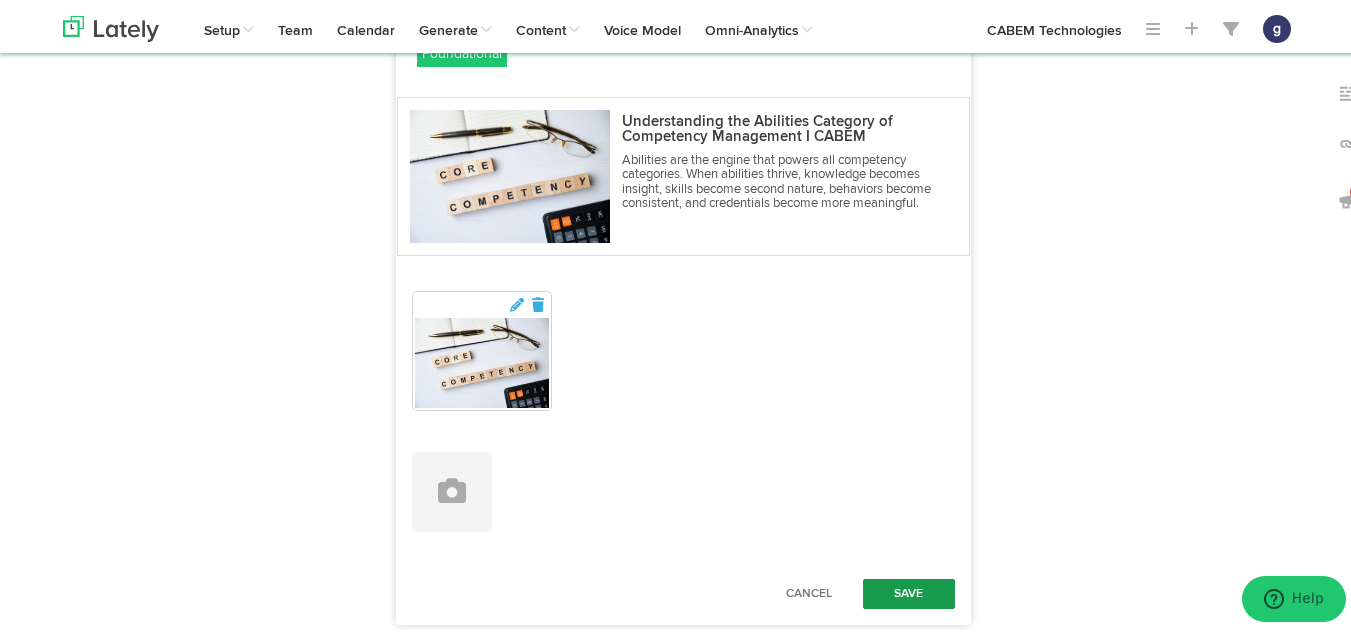 scroll, scrollTop: 2210, scrollLeft: 0, axis: vertical 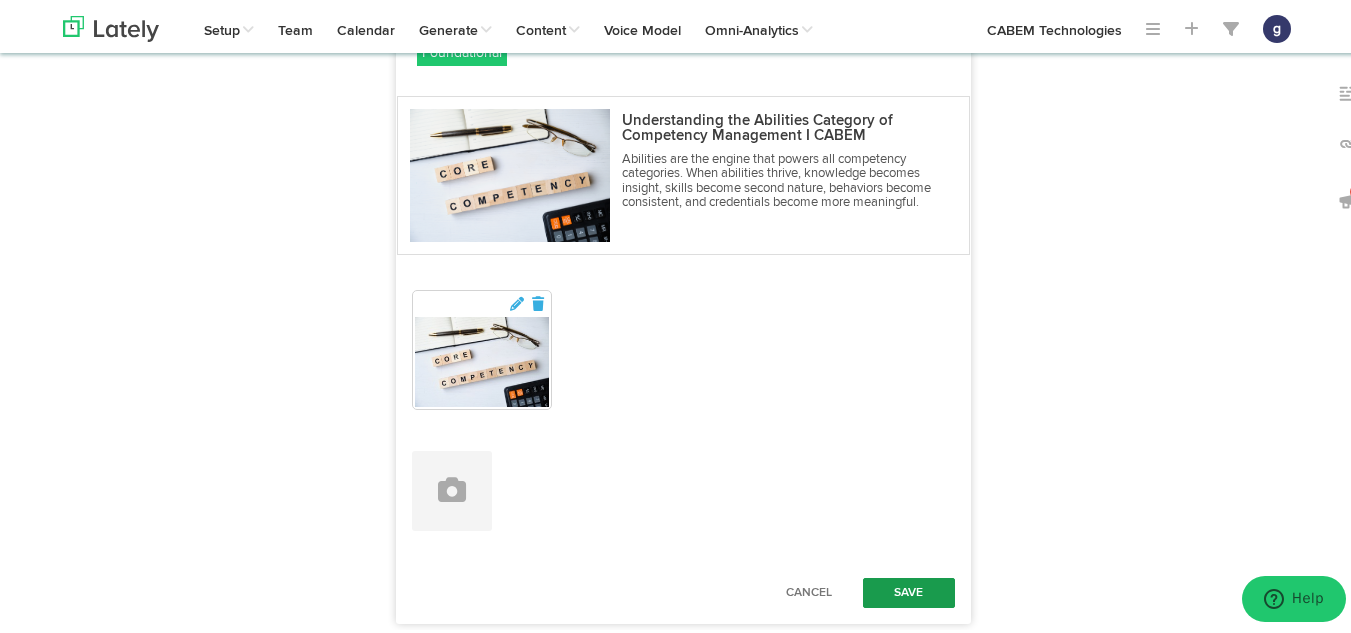 type on "Excited to delve into the key categories of competency management!  Abilities are the driving force behind it all - don't miss our breakdown of the five essential categories in our latest blog. Knowledge is just the beginning! #CompetencyManagement #EffectiveLeadership  https://bit.ly/3IoC1JJ" 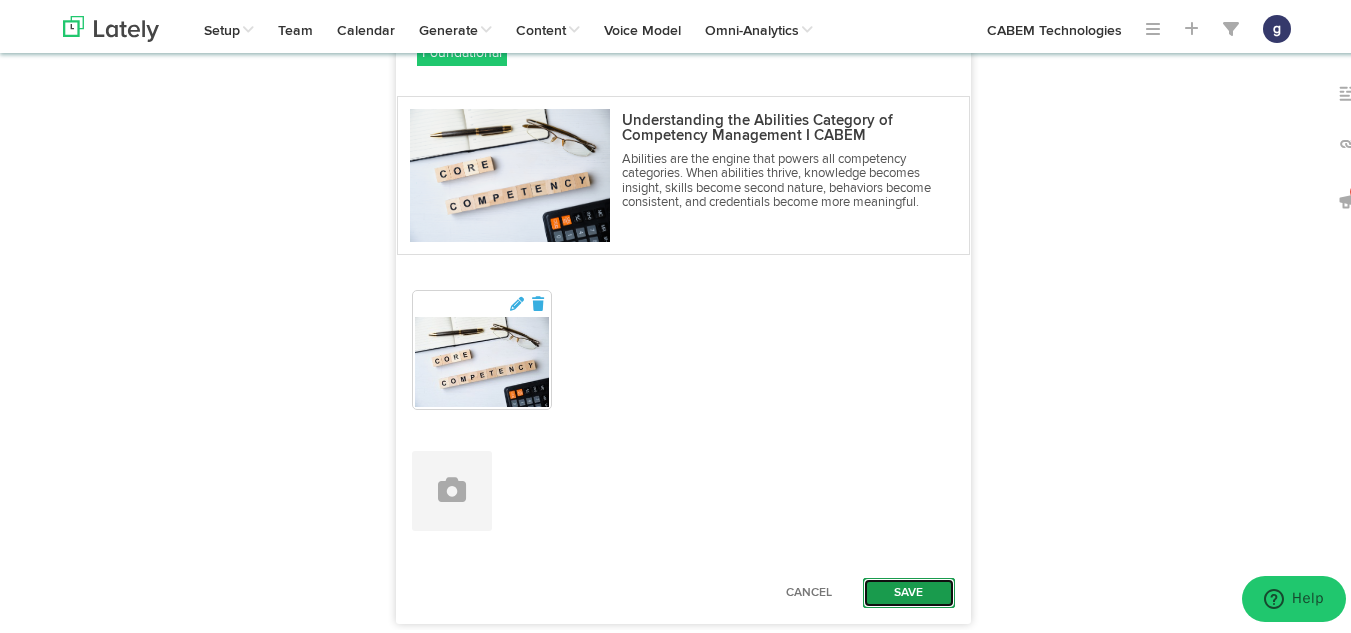 click on "Save" at bounding box center [909, 590] 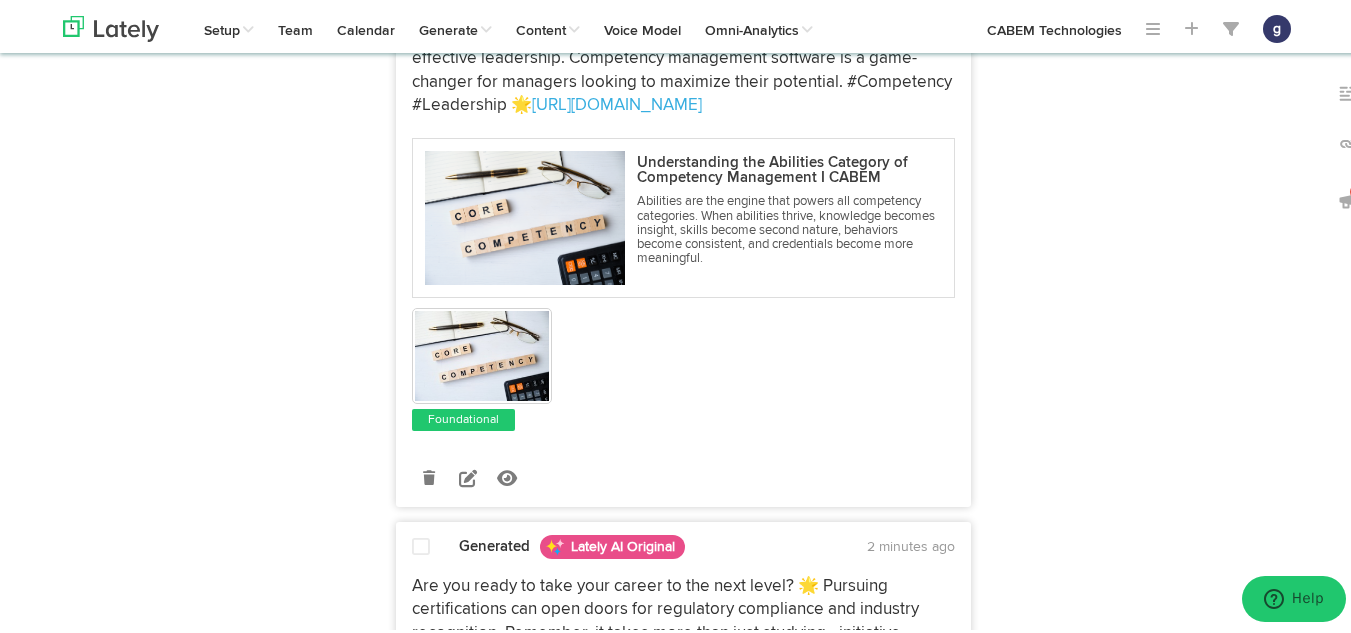 scroll, scrollTop: 2649, scrollLeft: 0, axis: vertical 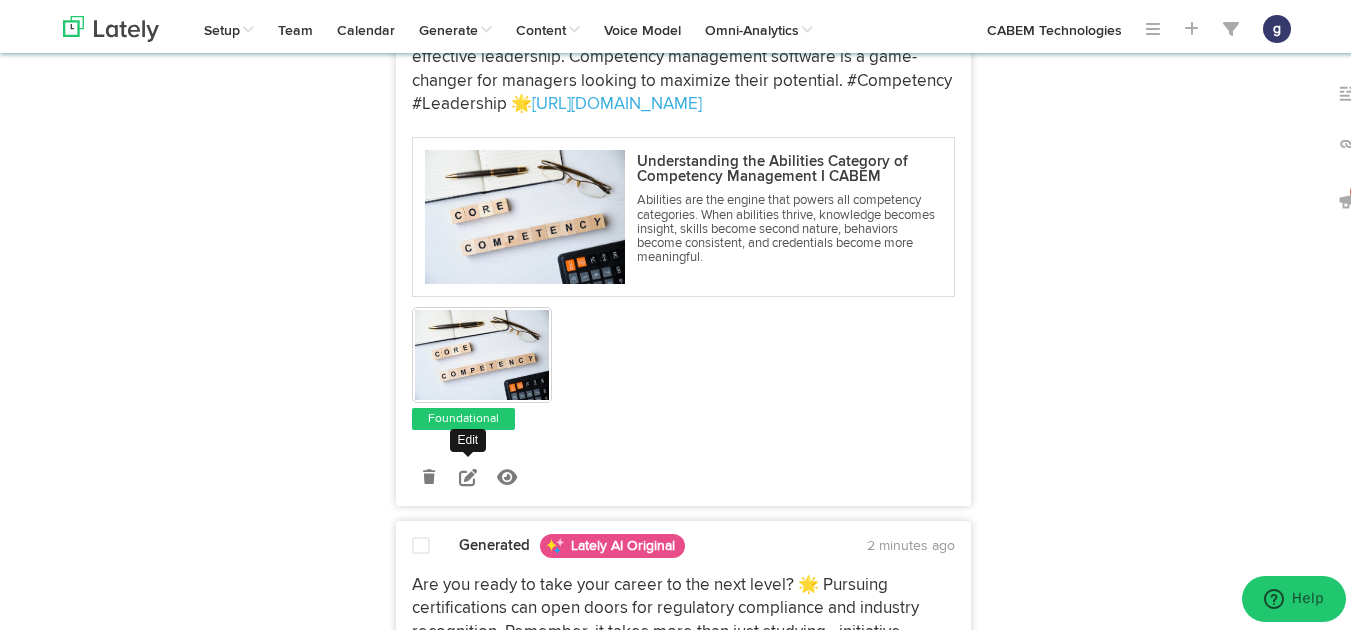 click at bounding box center [468, 474] 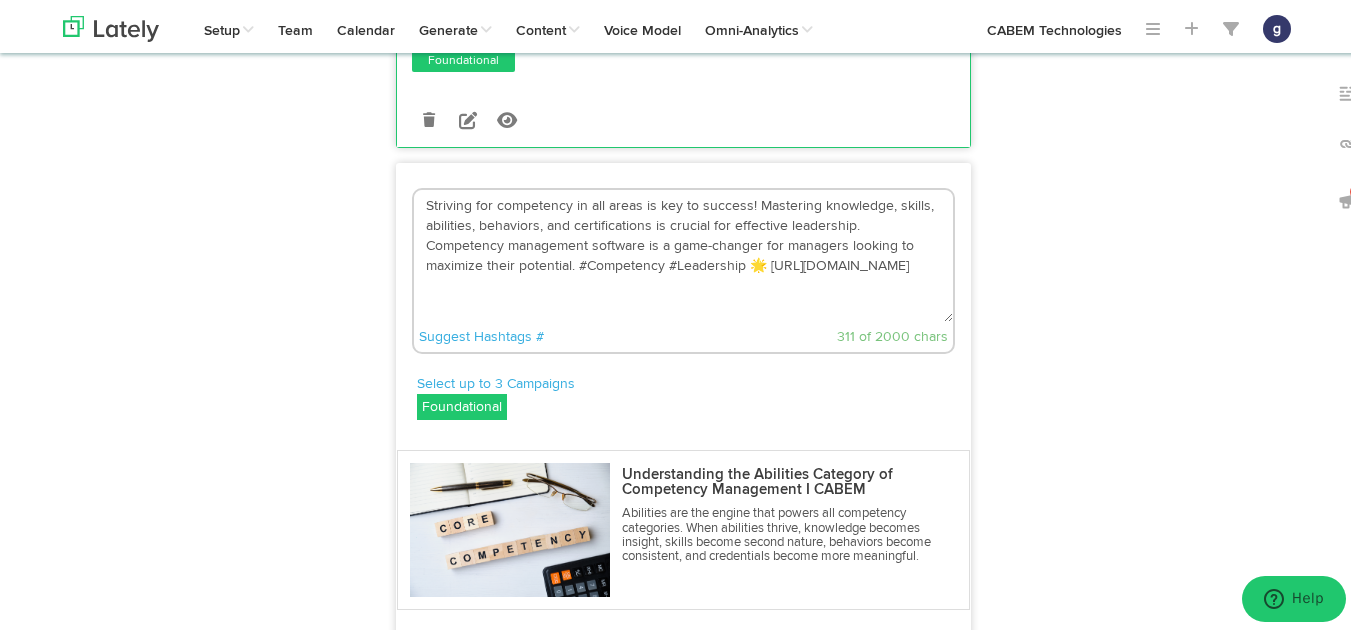 scroll, scrollTop: 2430, scrollLeft: 0, axis: vertical 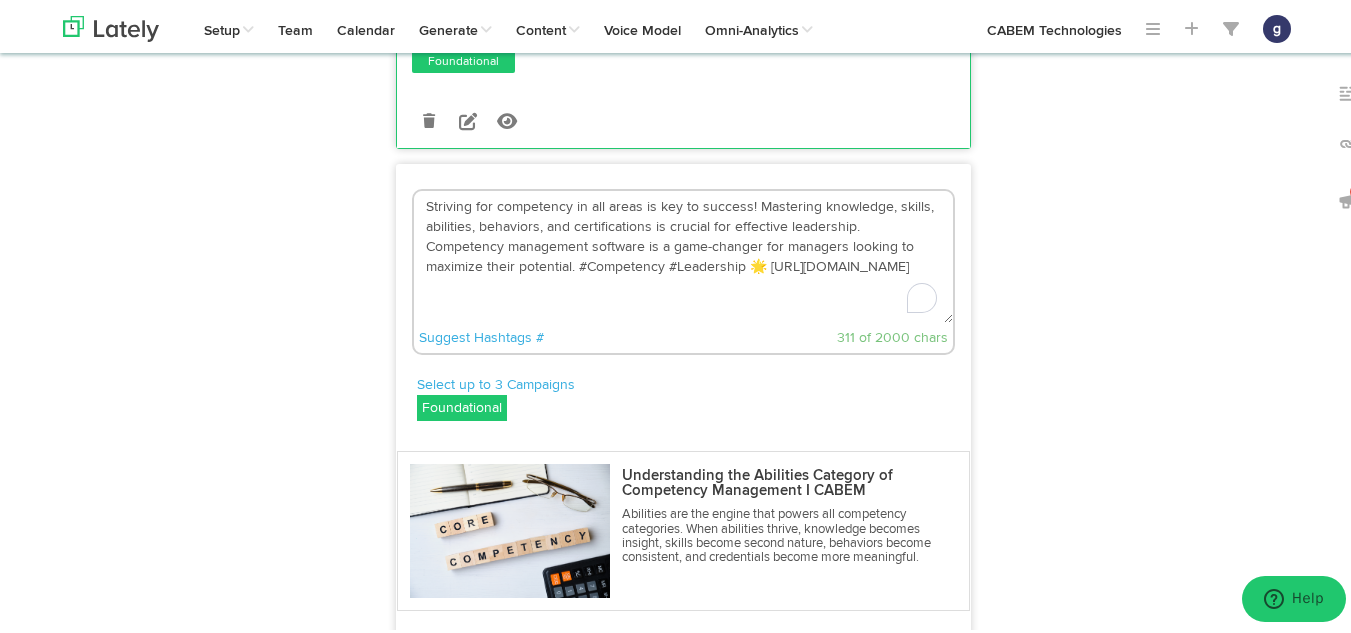 click on "Striving for competency in all areas is key to success! Mastering knowledge, skills, abilities, behaviors, and certifications is crucial for effective leadership. Competency management software is a game-changer for managers looking to maximize their potential. #Competency #Leadership 🌟 https://bit.ly/3IoC1JJ" at bounding box center [683, 254] 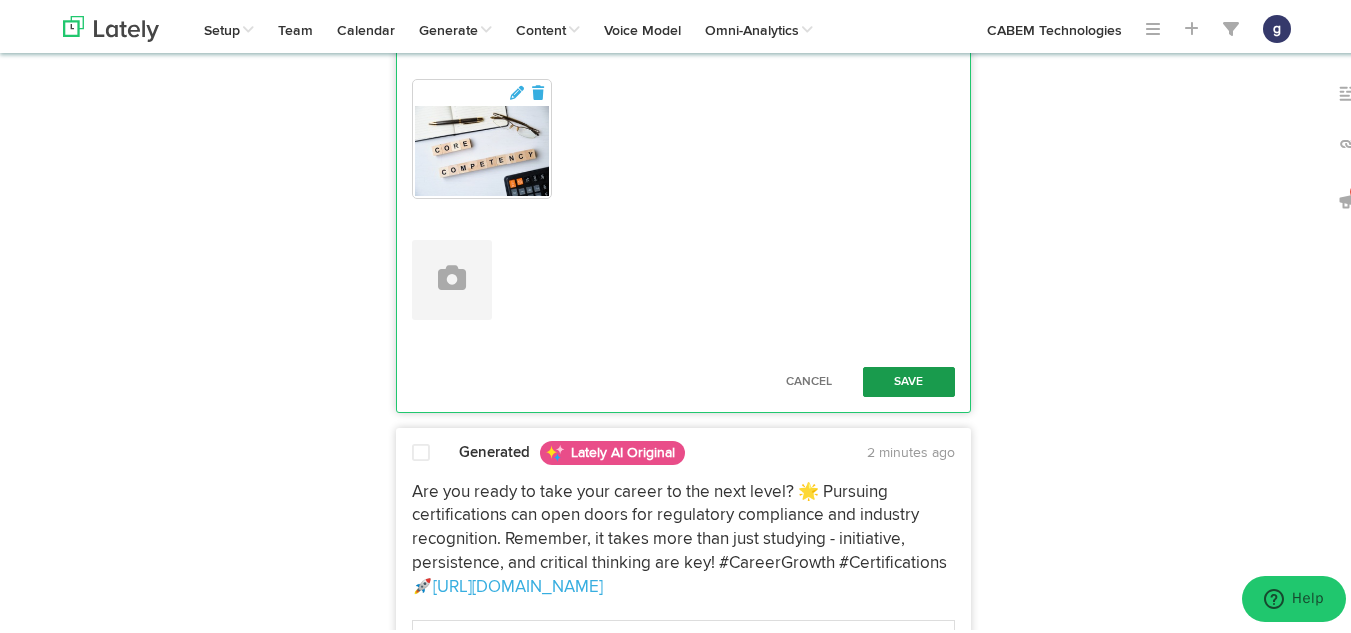 scroll, scrollTop: 2998, scrollLeft: 0, axis: vertical 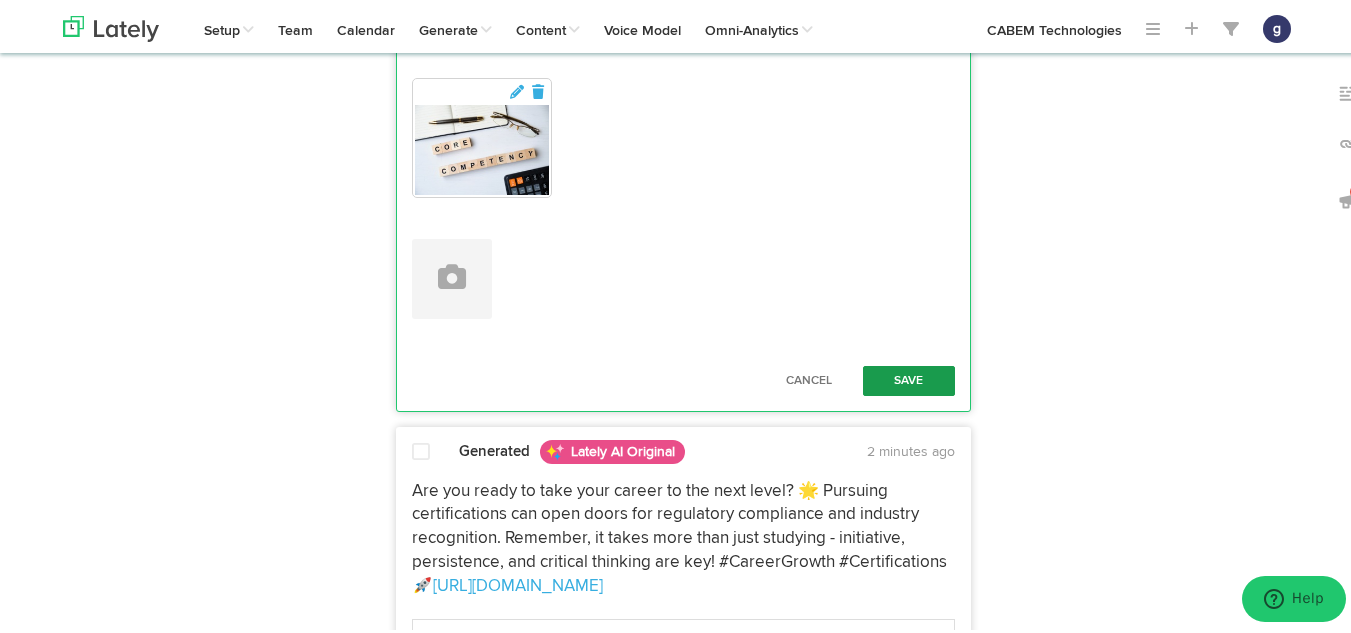 type on "Striving for competency in all areas is key to success! Mastering knowledge, skills, abilities, behaviors, and certifications is crucial for effective leadership. Competency management software is a game-changer for managers looking to maximize their potential. #Competency #Leadership  https://bit.ly/3IoC1JJ" 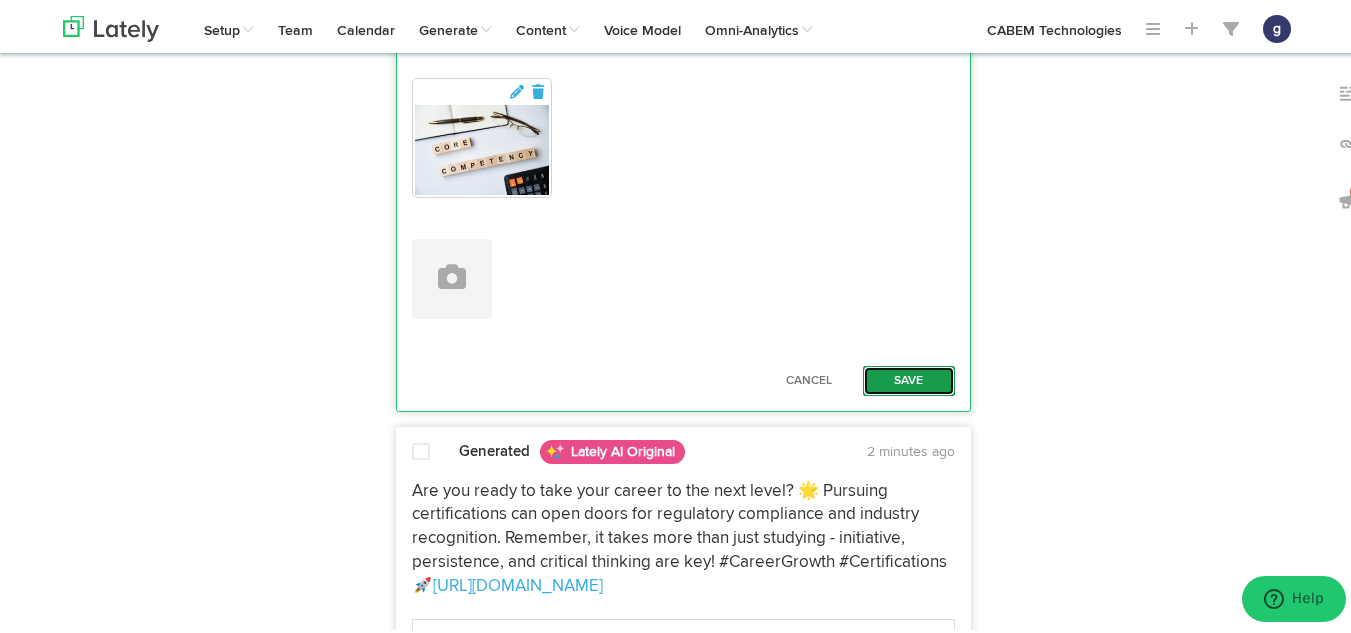 click on "Save" at bounding box center (909, 378) 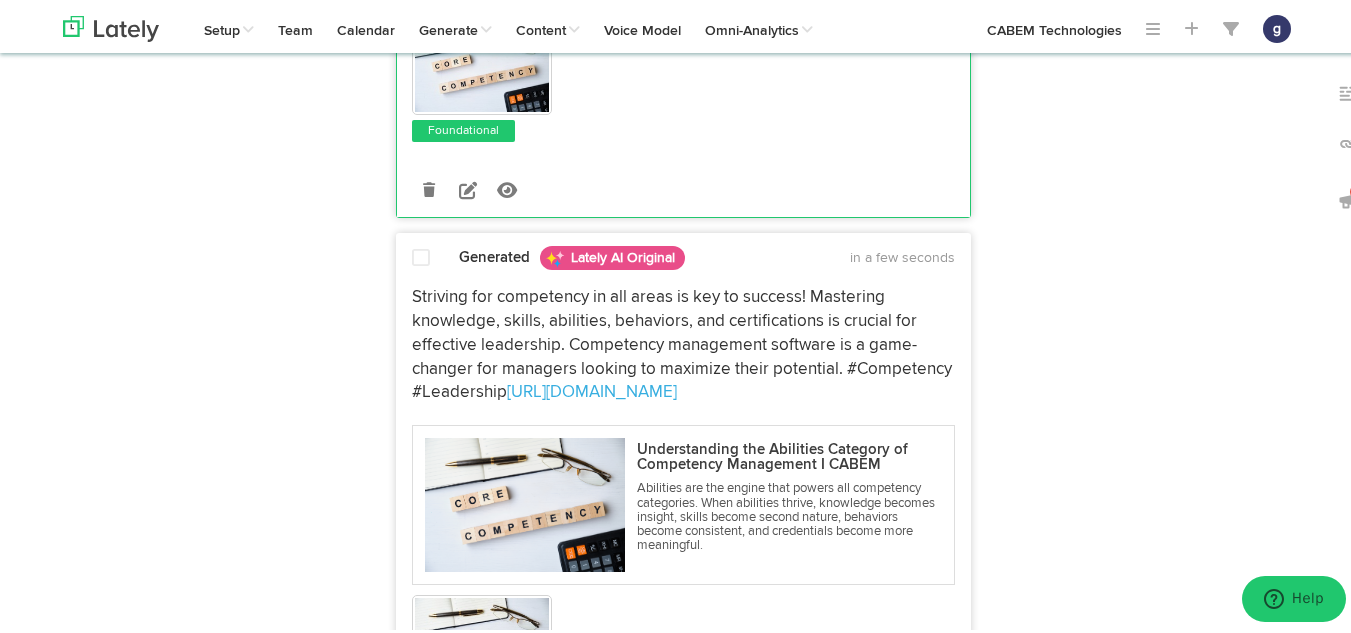 scroll, scrollTop: 2356, scrollLeft: 0, axis: vertical 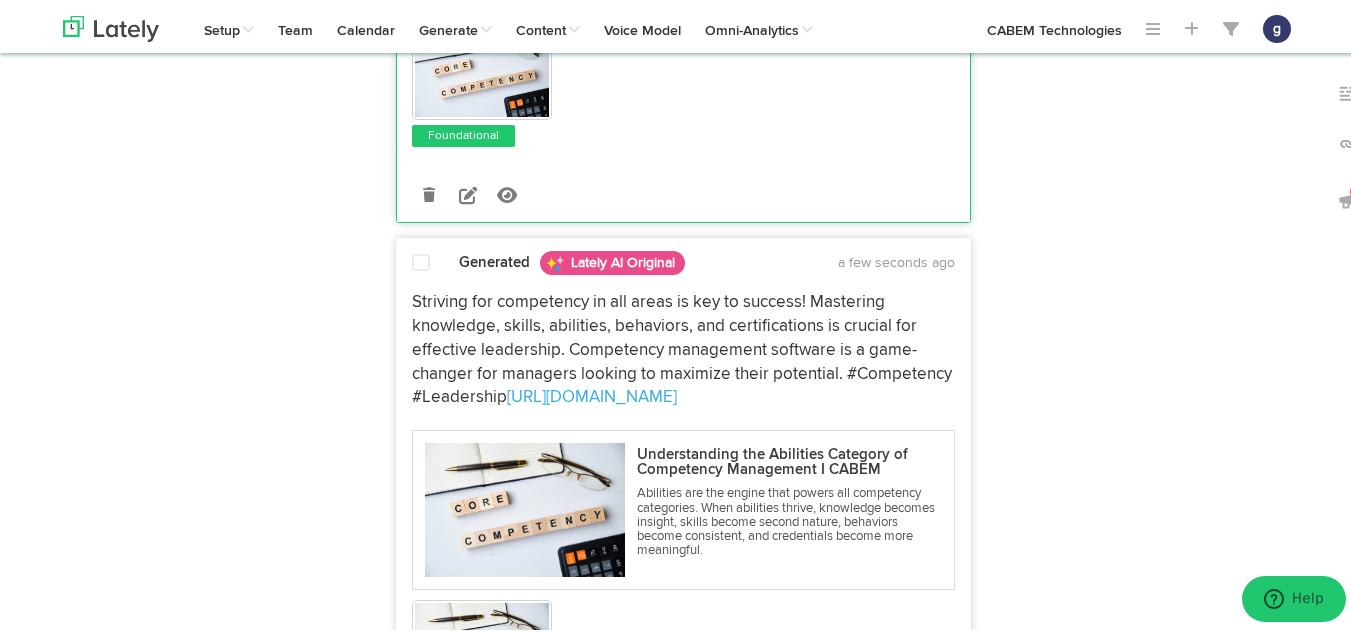 click at bounding box center (421, 260) 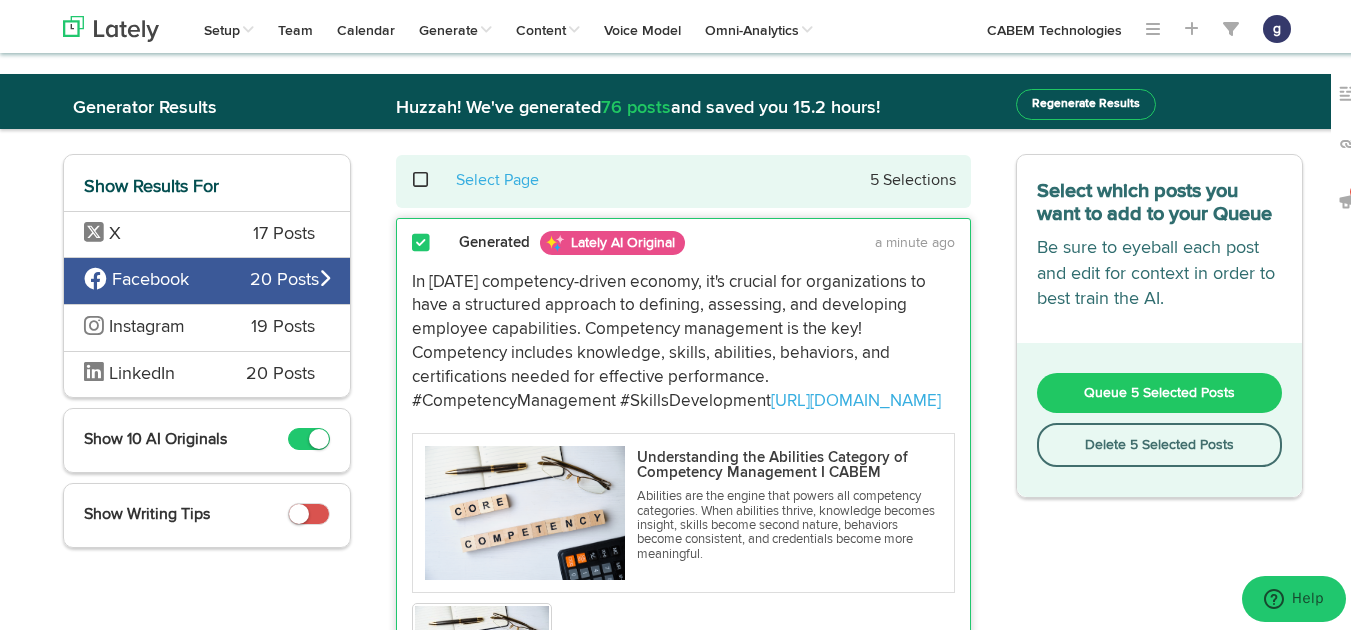 scroll, scrollTop: 3, scrollLeft: 0, axis: vertical 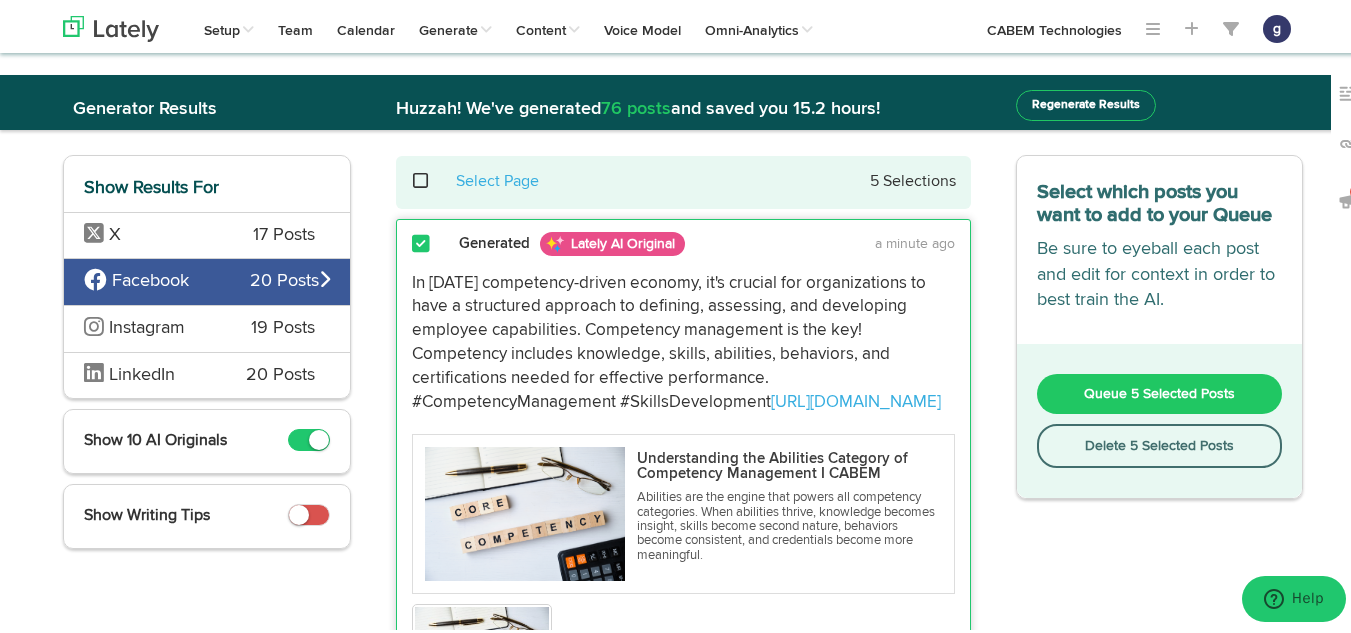 click on "Queue 5 Selected Posts" at bounding box center (1159, 391) 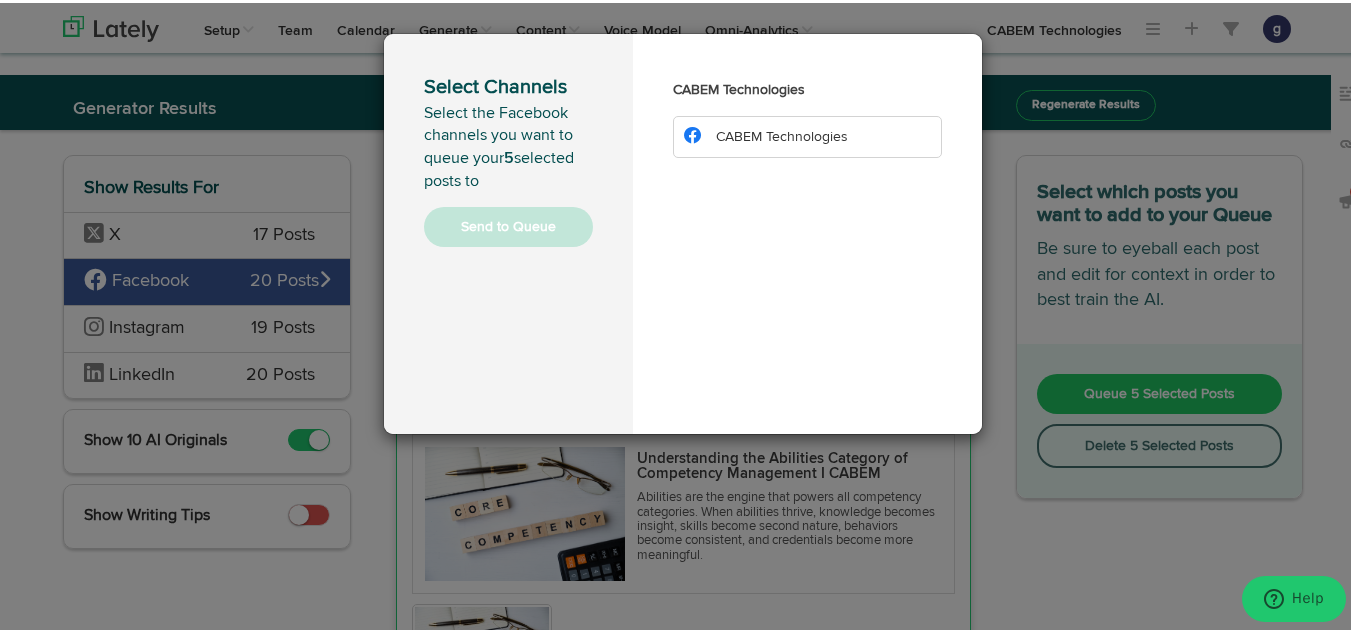 click on "CABEM Technologies" at bounding box center (807, 134) 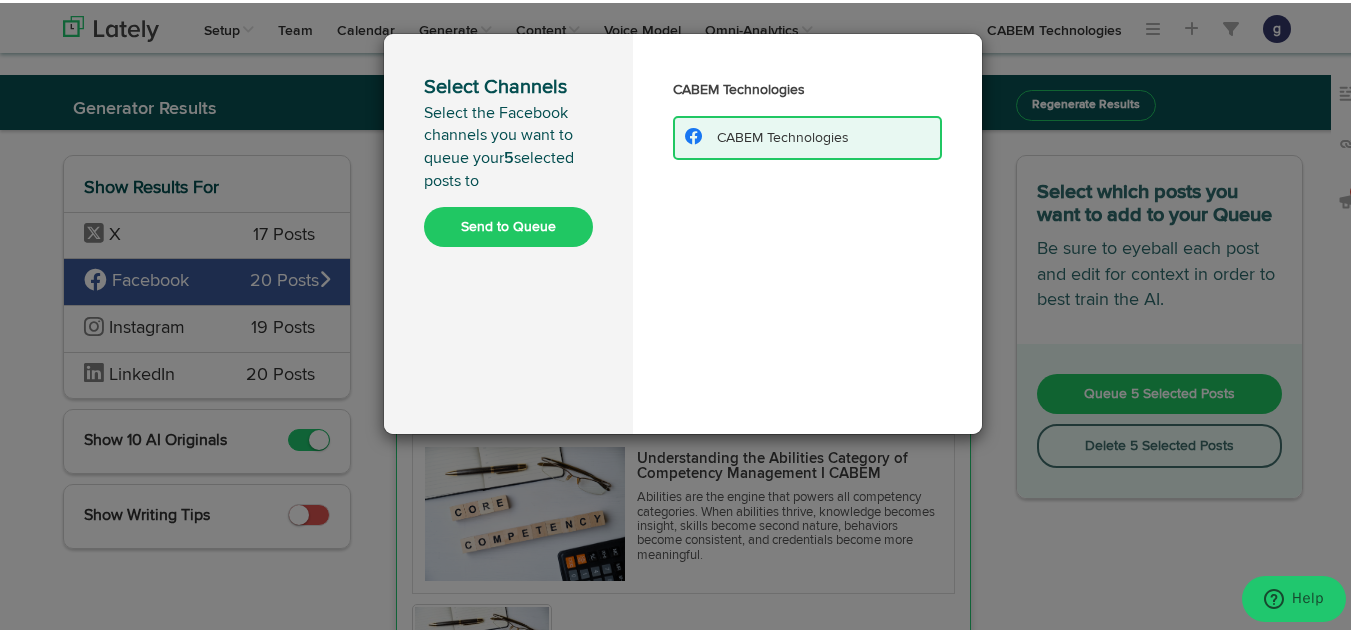 click on "Send to Queue" at bounding box center [508, 224] 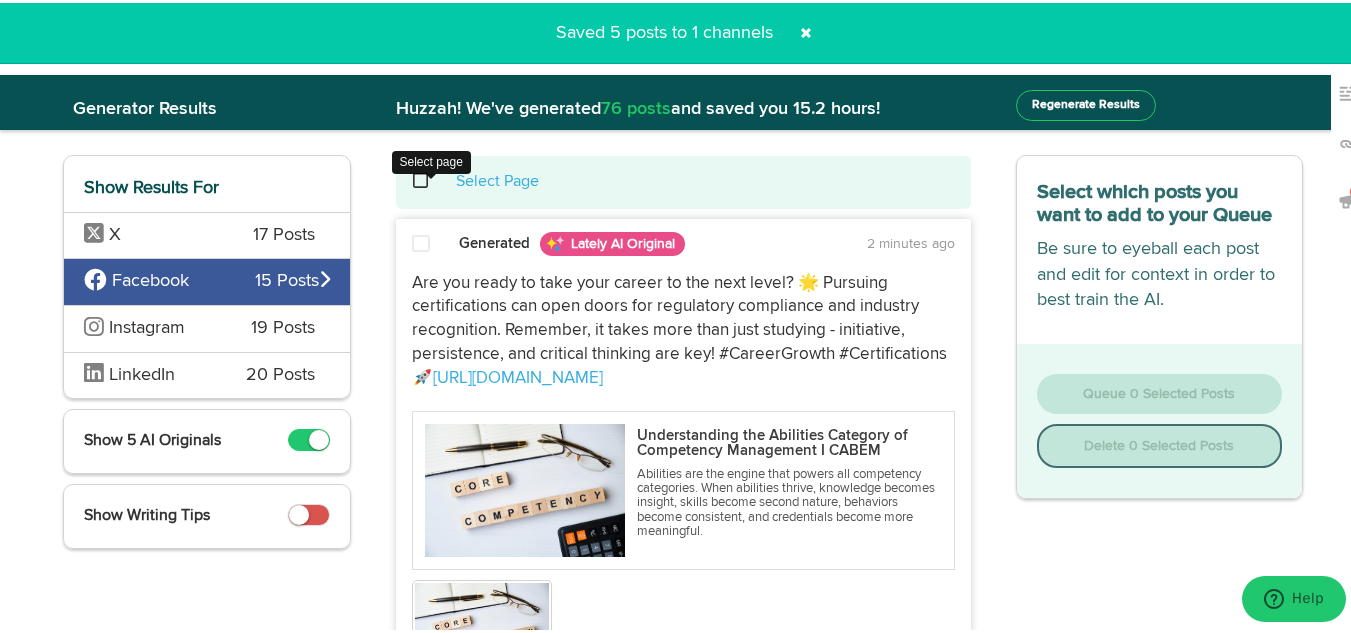 click at bounding box center (431, 178) 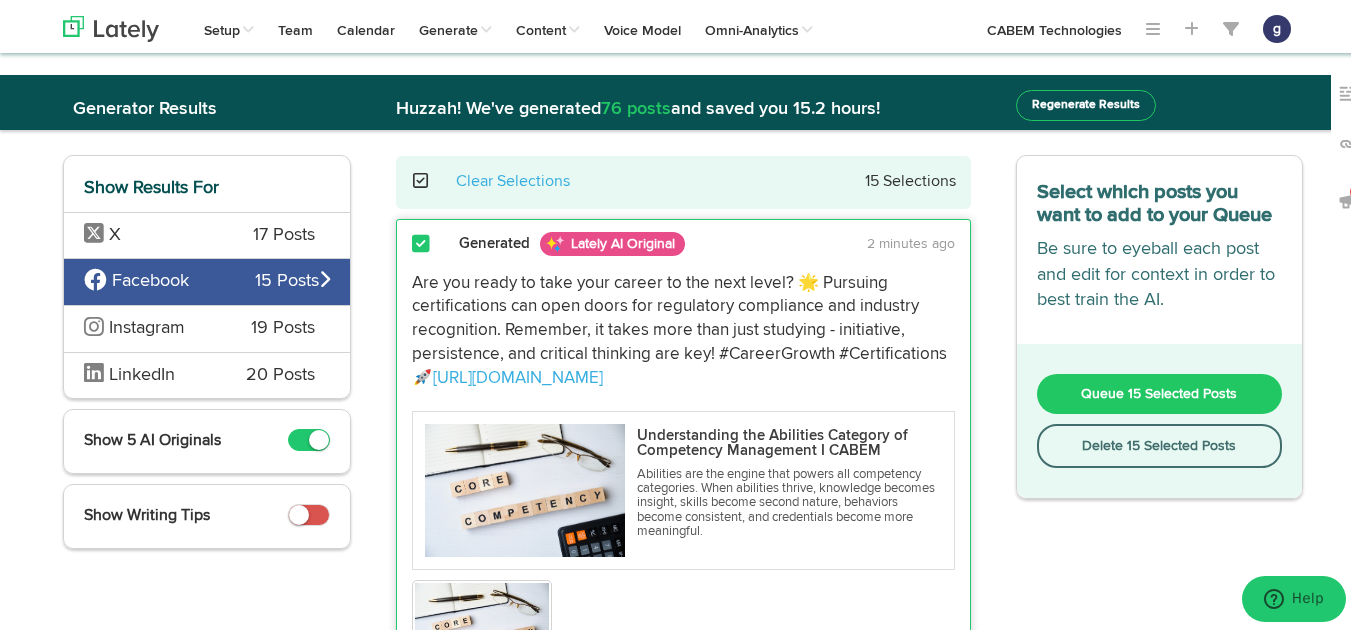 click on "Delete 15 Selected Posts" at bounding box center [1160, 443] 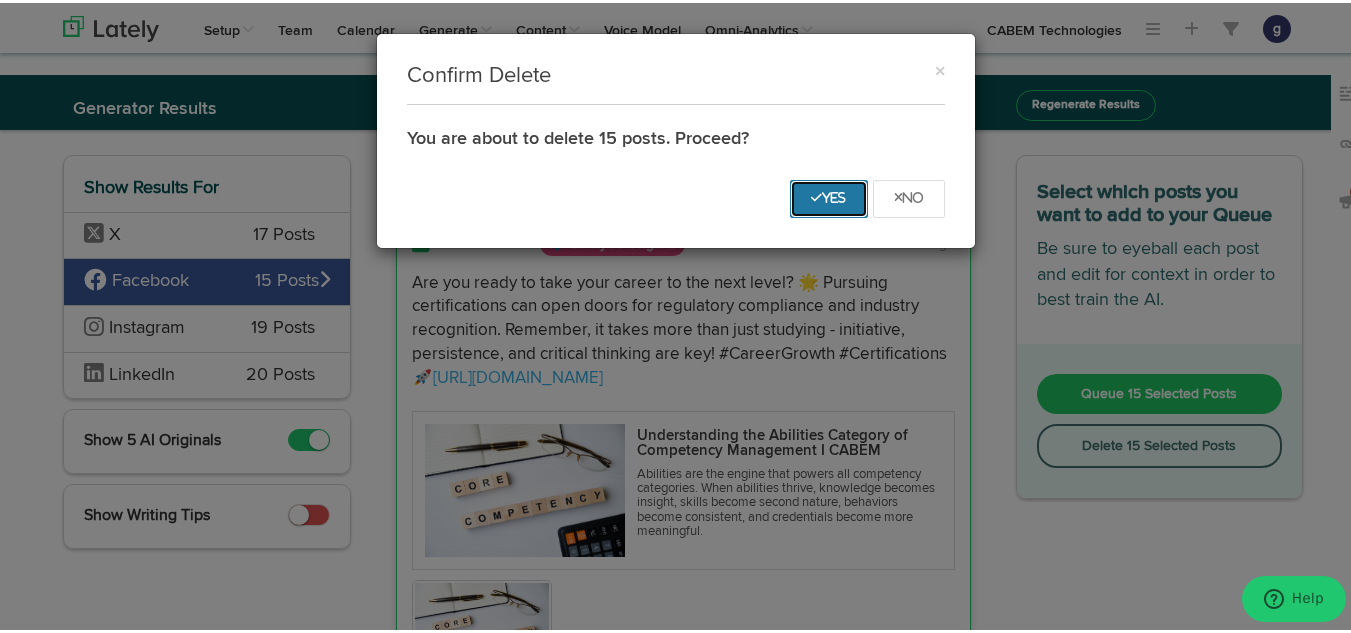 click on "Yes" at bounding box center (829, 196) 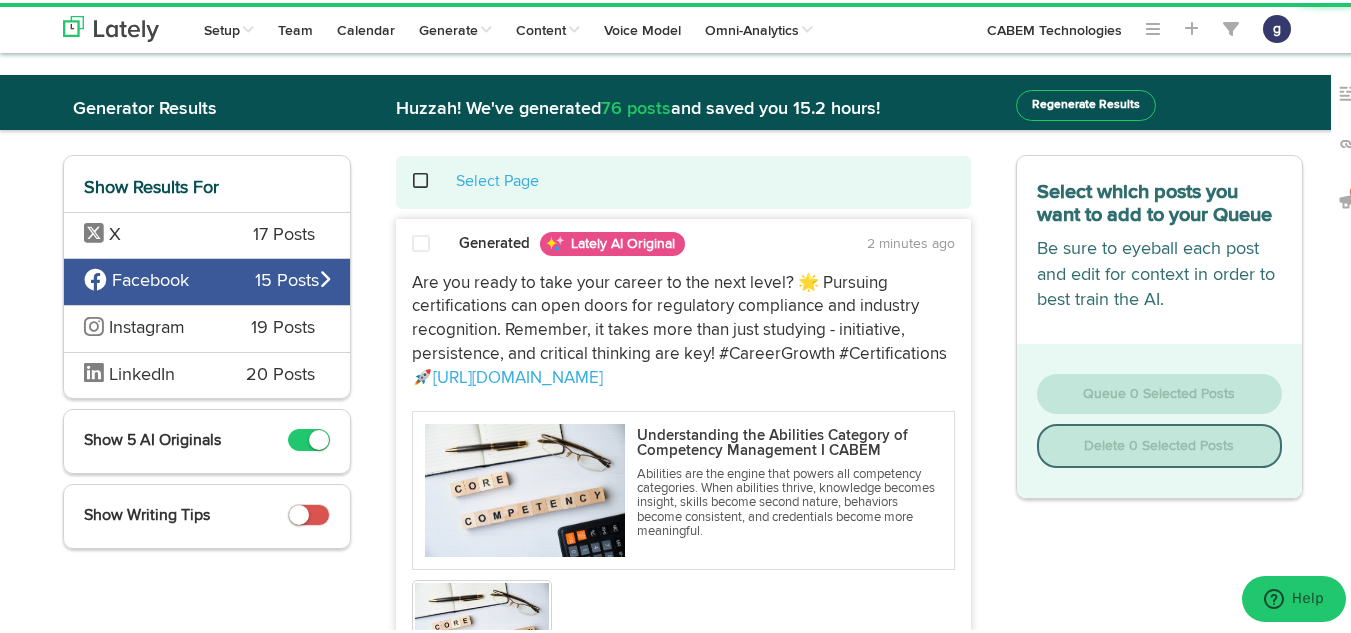 scroll, scrollTop: 0, scrollLeft: 0, axis: both 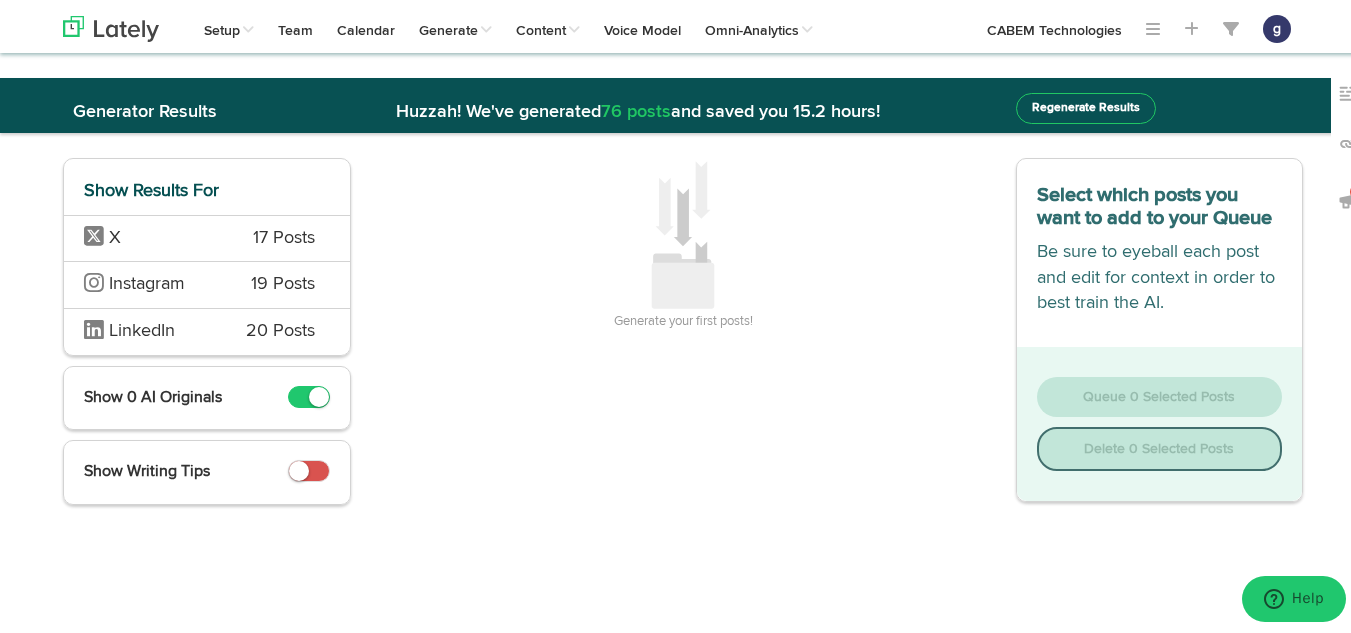 click on "X
17 Posts" at bounding box center (207, 235) 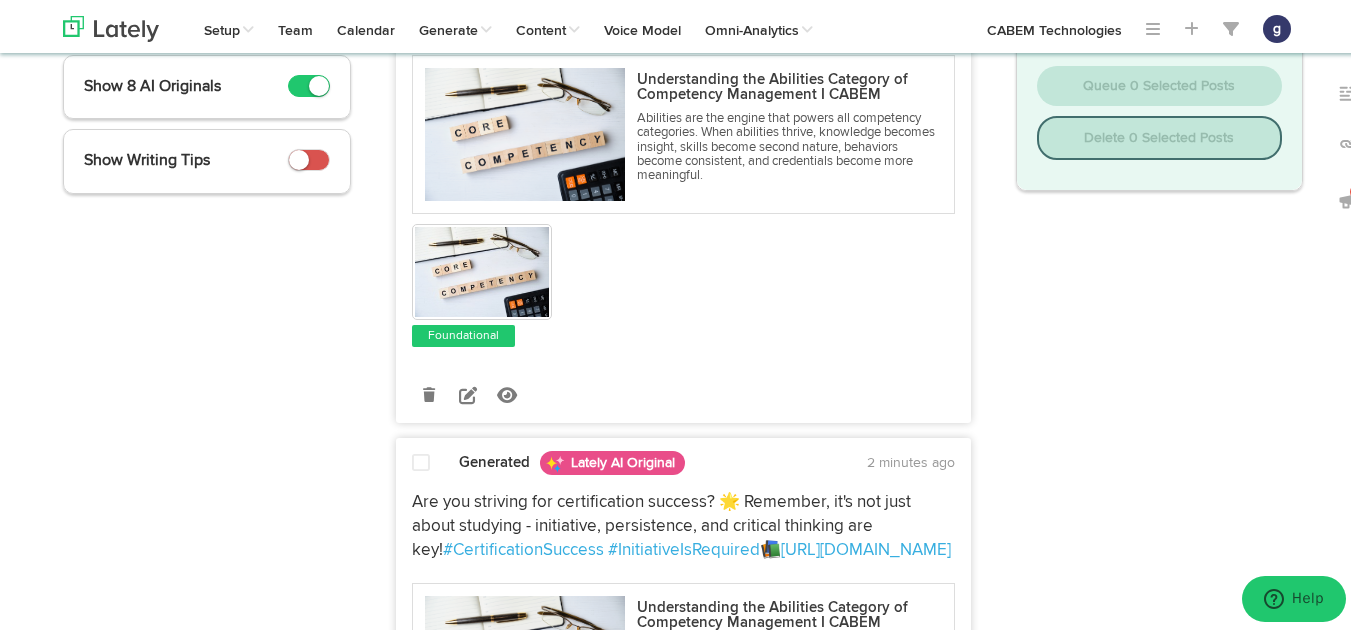 scroll, scrollTop: 318, scrollLeft: 0, axis: vertical 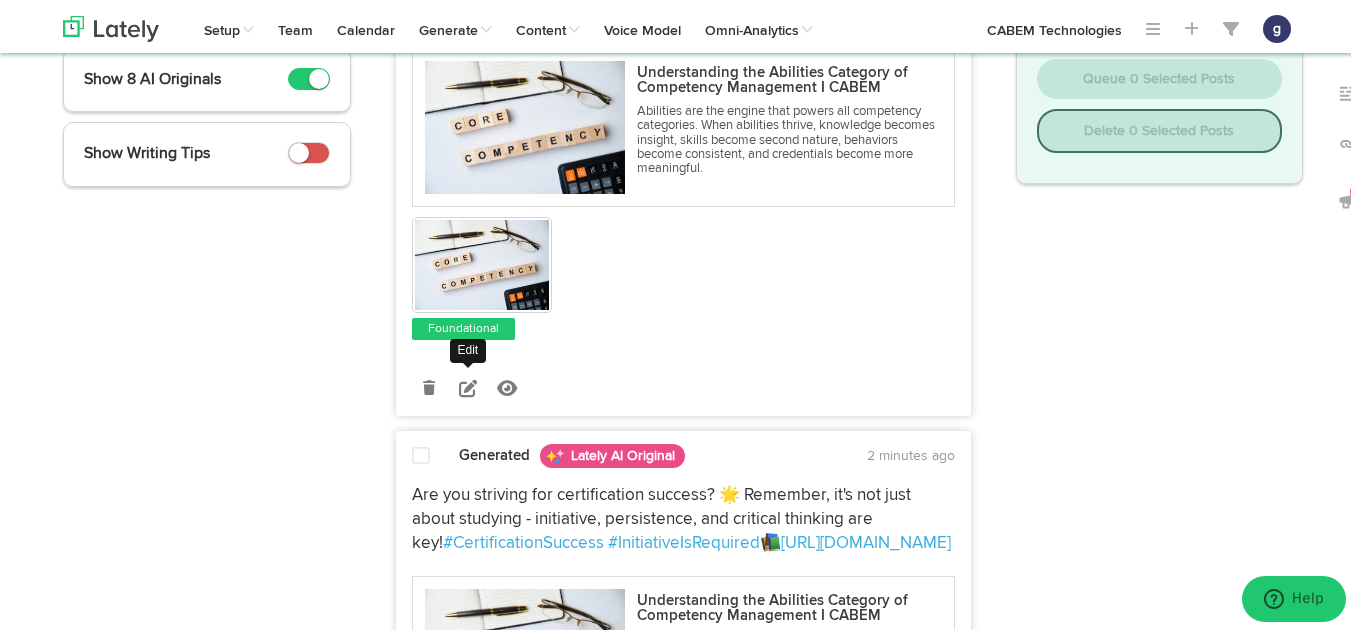 click at bounding box center (468, 385) 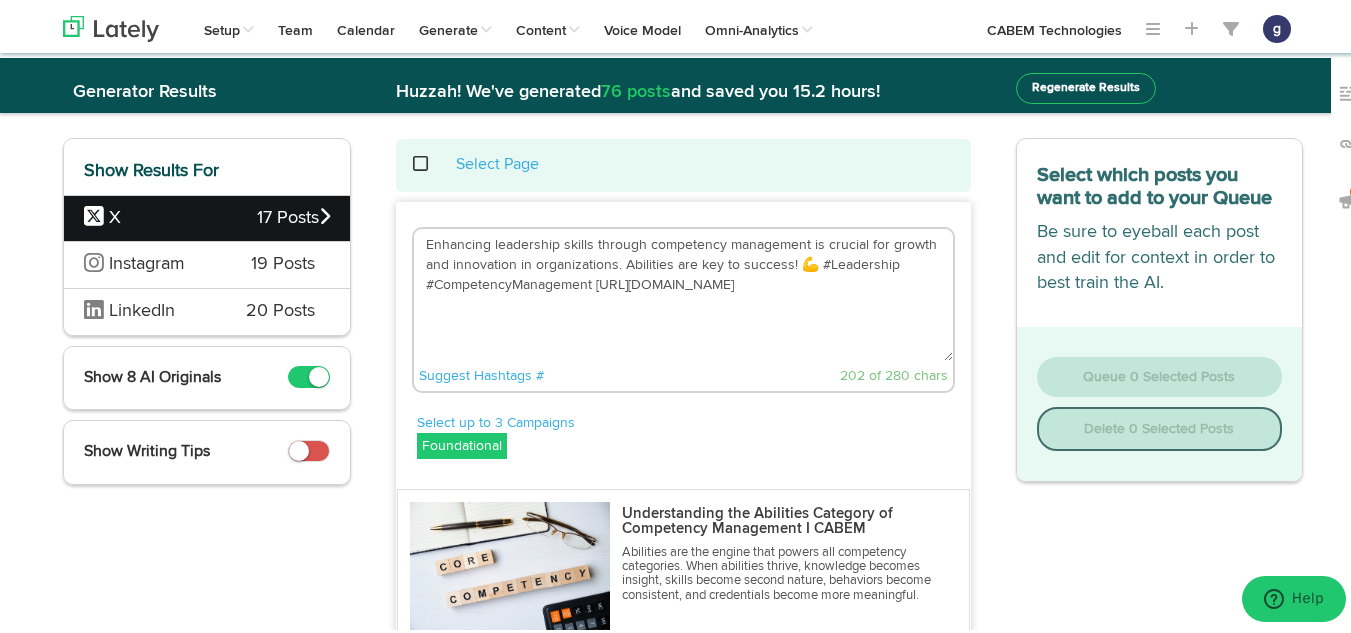 scroll, scrollTop: 15, scrollLeft: 0, axis: vertical 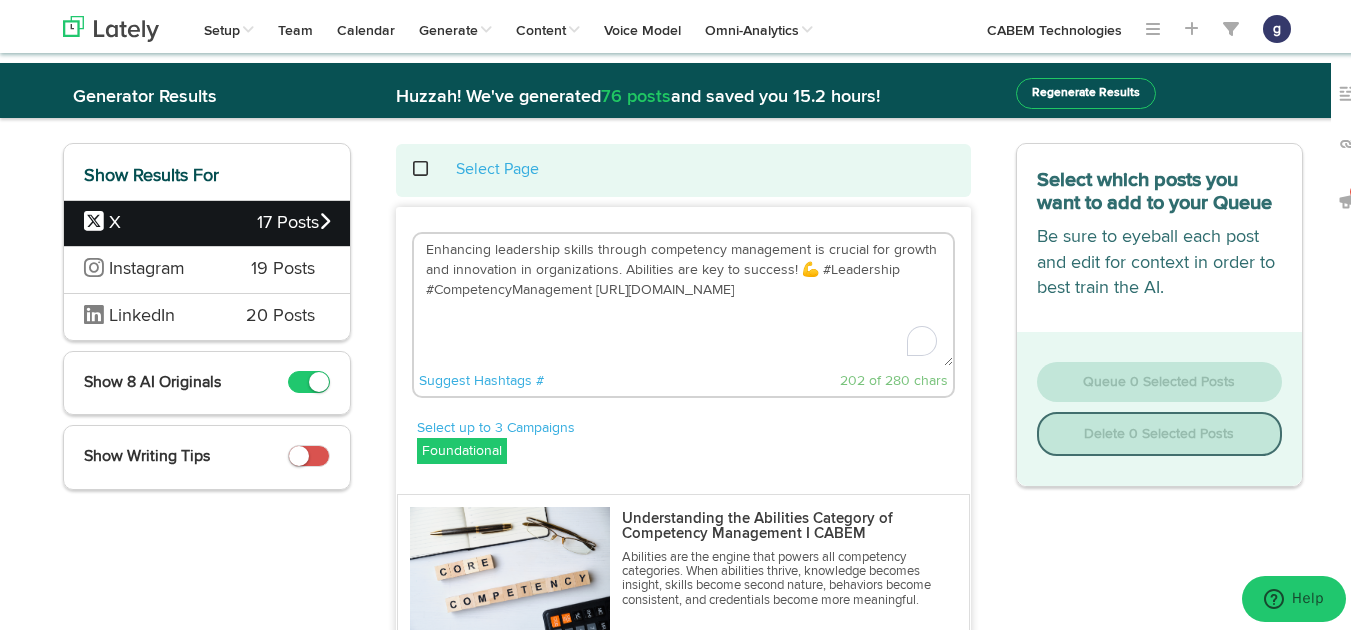 click on "Enhancing leadership skills through competency management is crucial for growth and innovation in organizations. Abilities are key to success! 💪 #Leadership #CompetencyManagement https://bit.ly/3IoC1JJ" at bounding box center [683, 297] 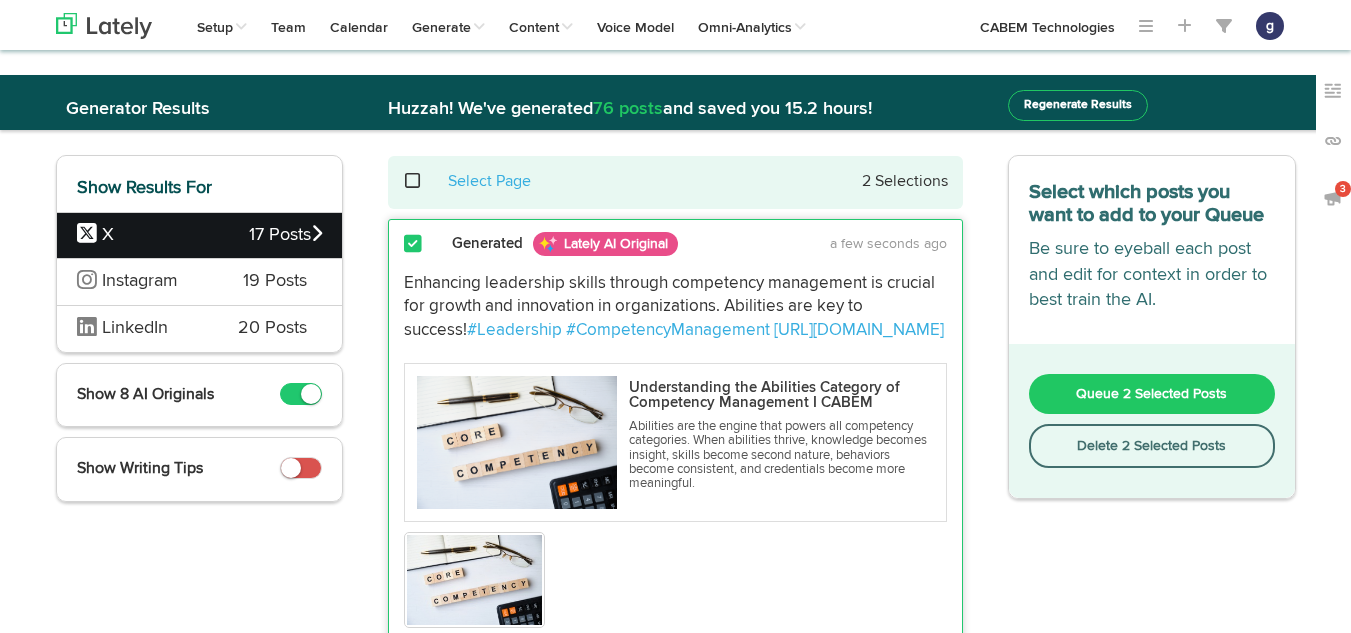 scroll, scrollTop: 1593, scrollLeft: 0, axis: vertical 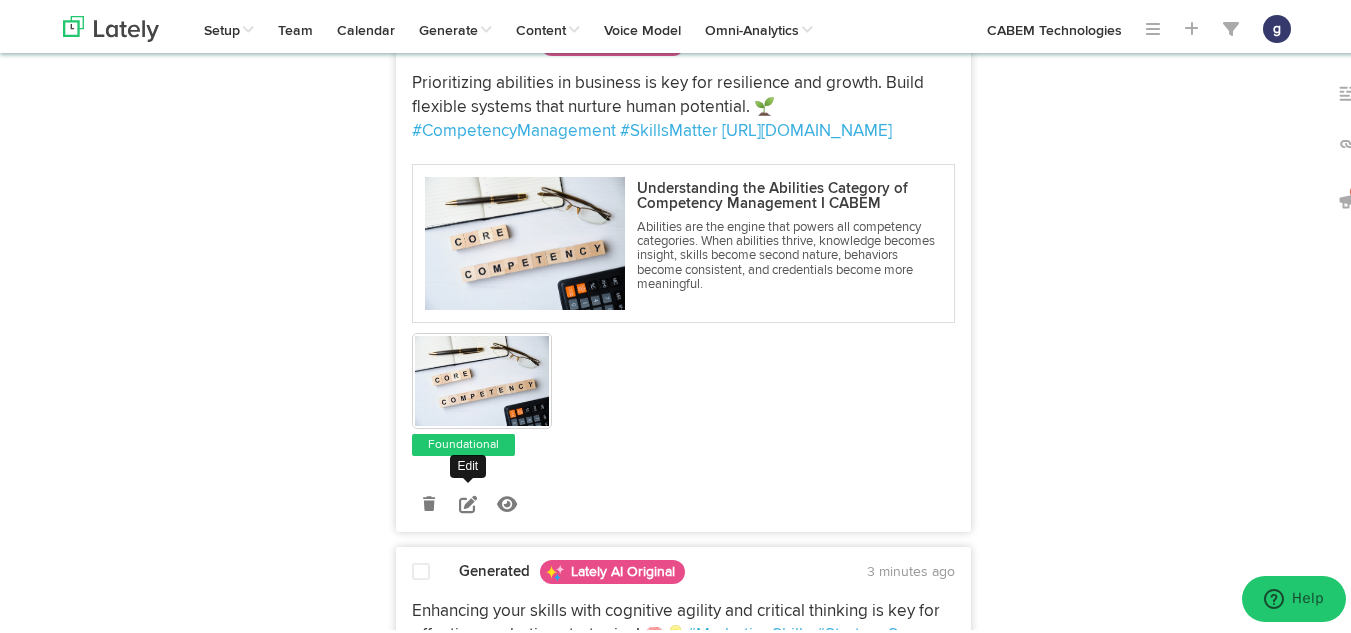 click at bounding box center (468, 501) 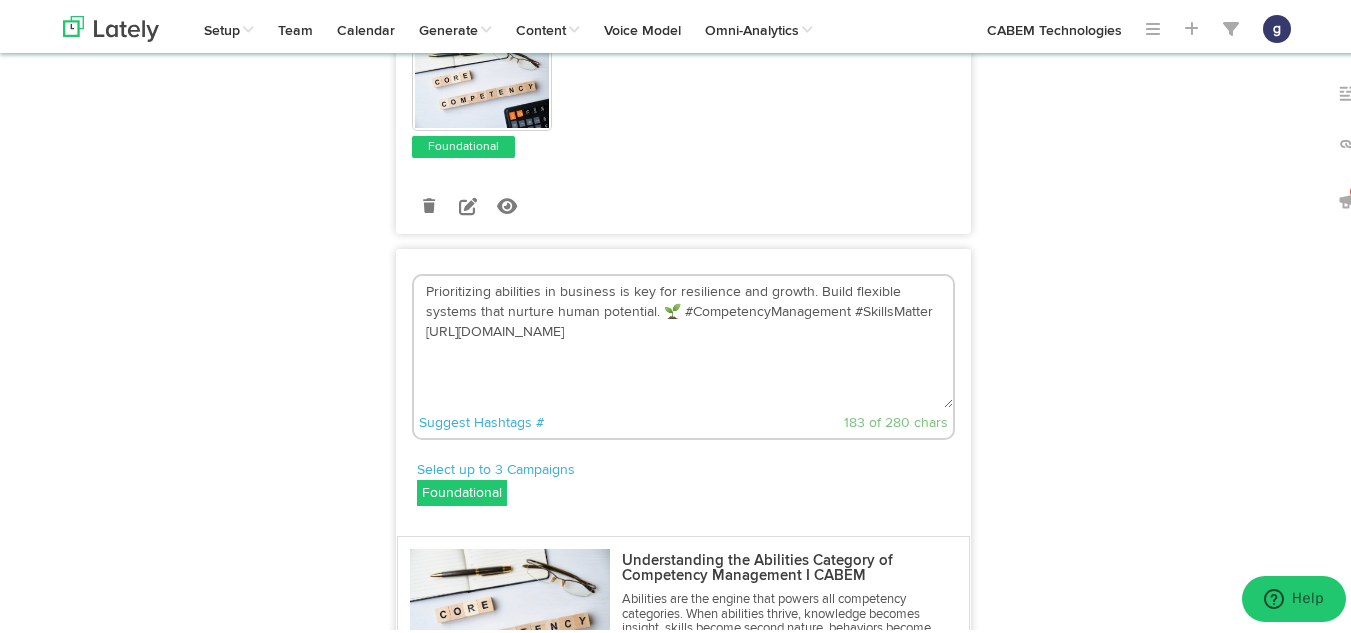 scroll, scrollTop: 2103, scrollLeft: 0, axis: vertical 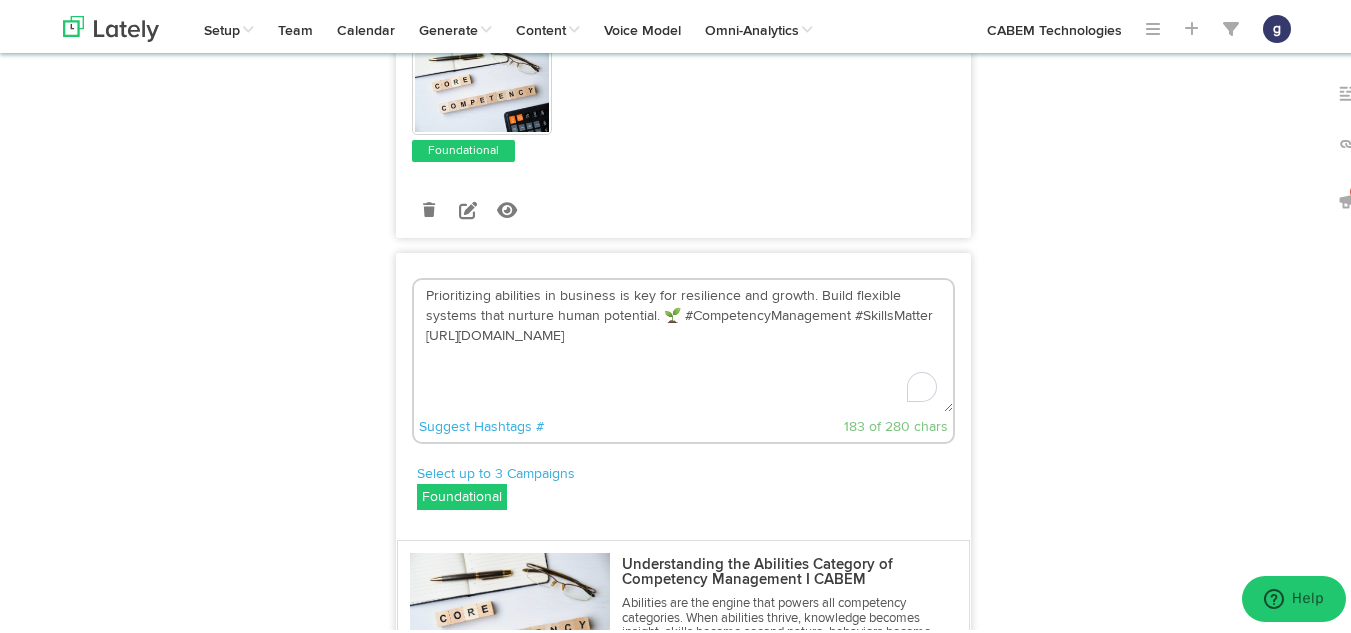 click on "Prioritizing abilities in business is key for resilience and growth. Build flexible systems that nurture human potential. 🌱 #CompetencyManagement #SkillsMatter [URL][DOMAIN_NAME]" at bounding box center [683, 343] 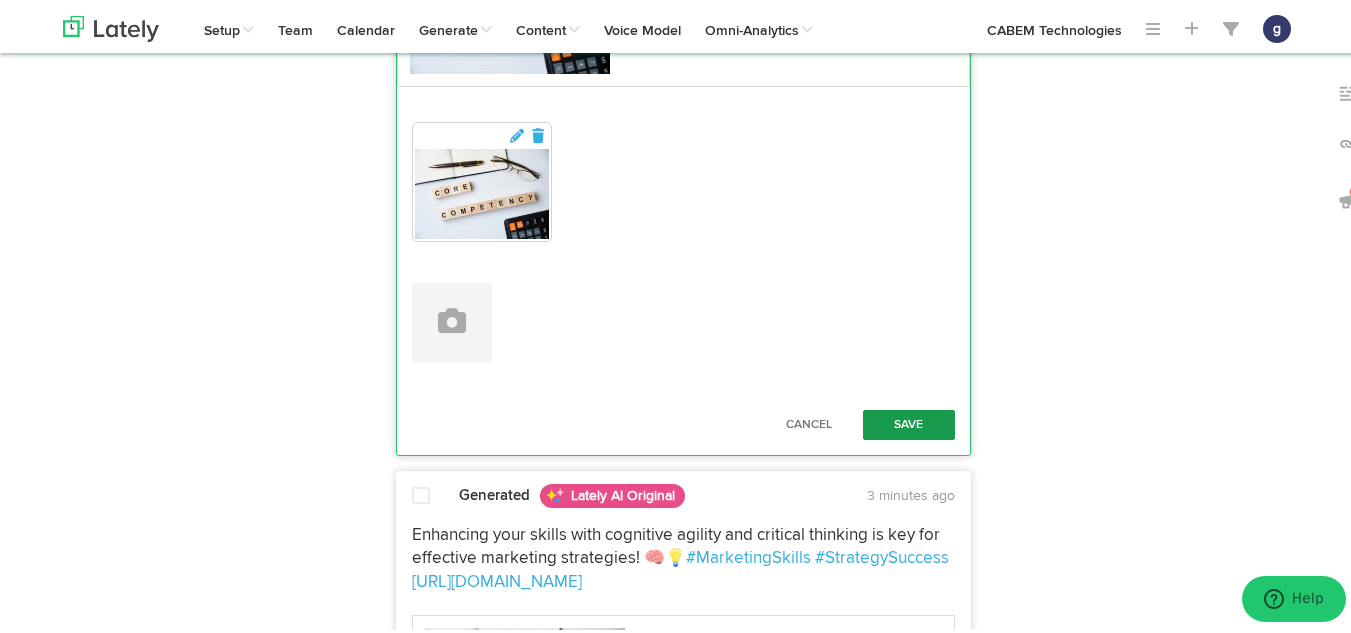 scroll, scrollTop: 2717, scrollLeft: 0, axis: vertical 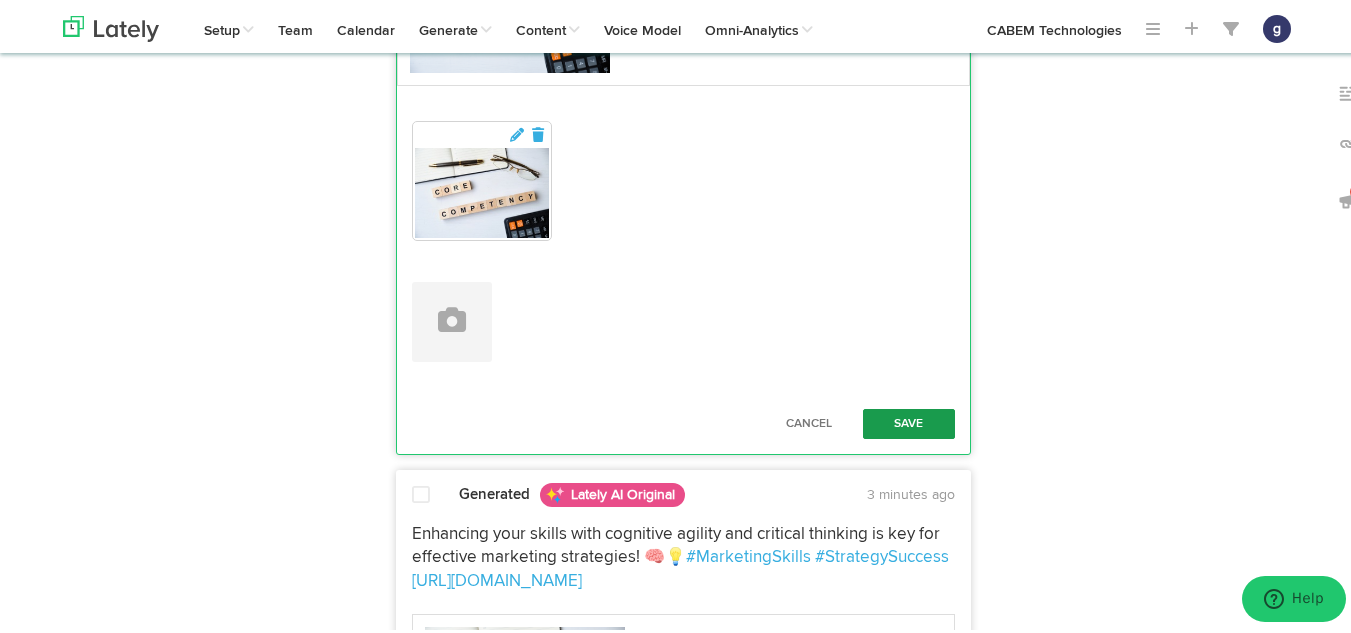 type on "Prioritizing abilities in business is key for resilience and growth. Build flexible systems that nurture human potential. #CompetencyManagement #SkillsMatter [URL][DOMAIN_NAME]" 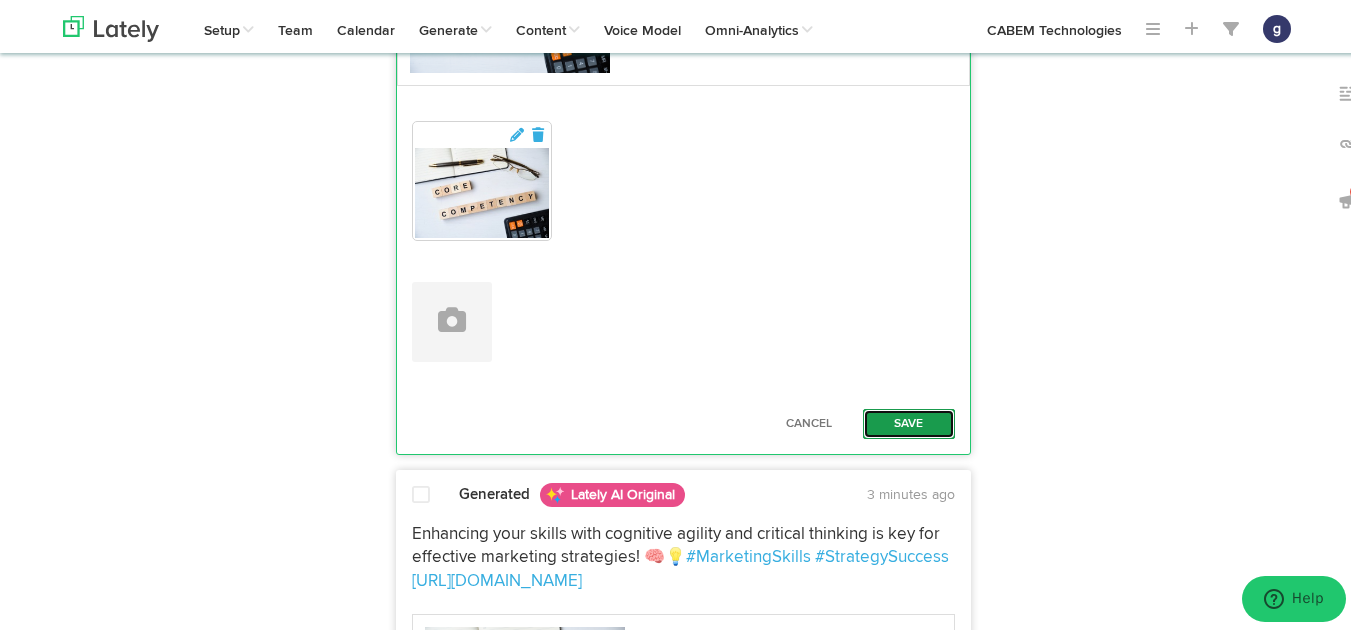 click on "Save" at bounding box center (909, 421) 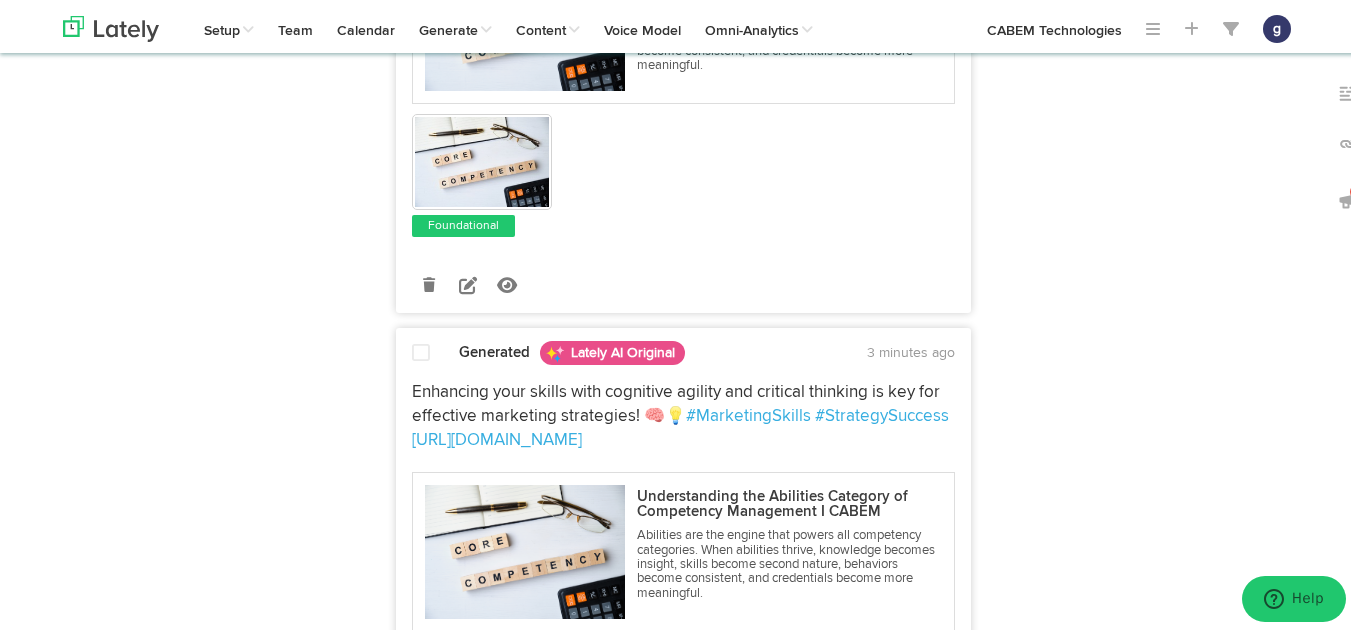 scroll, scrollTop: 2555, scrollLeft: 0, axis: vertical 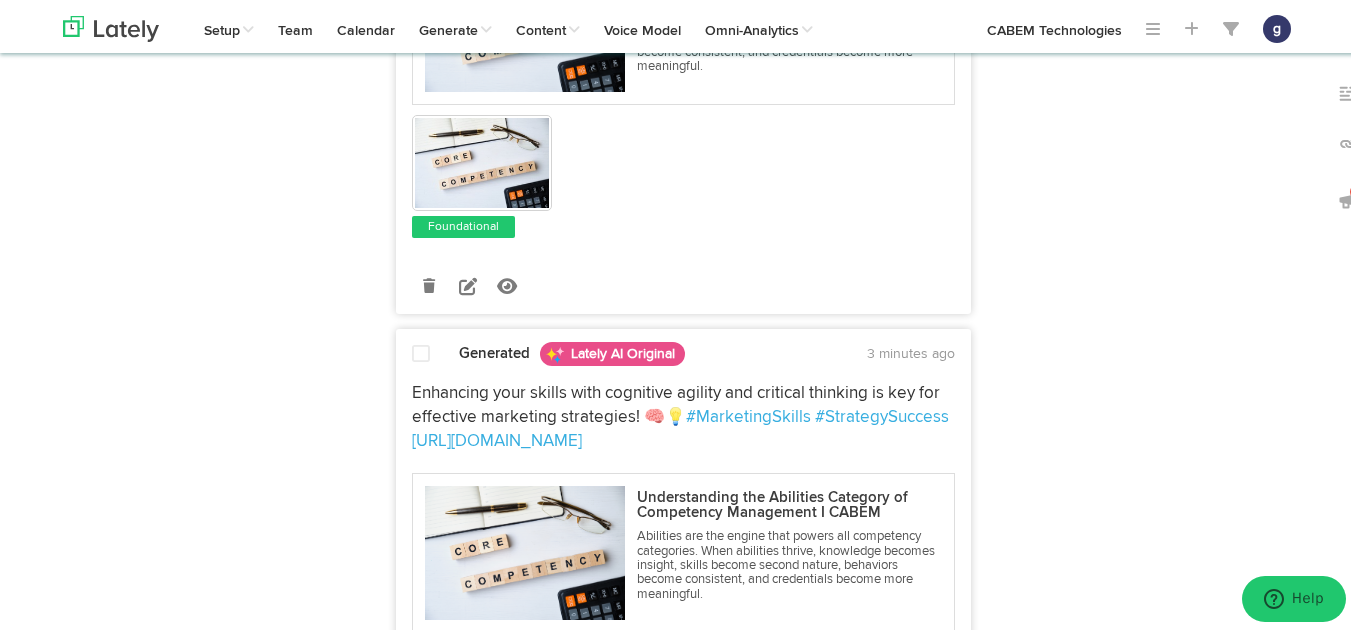click at bounding box center (421, 352) 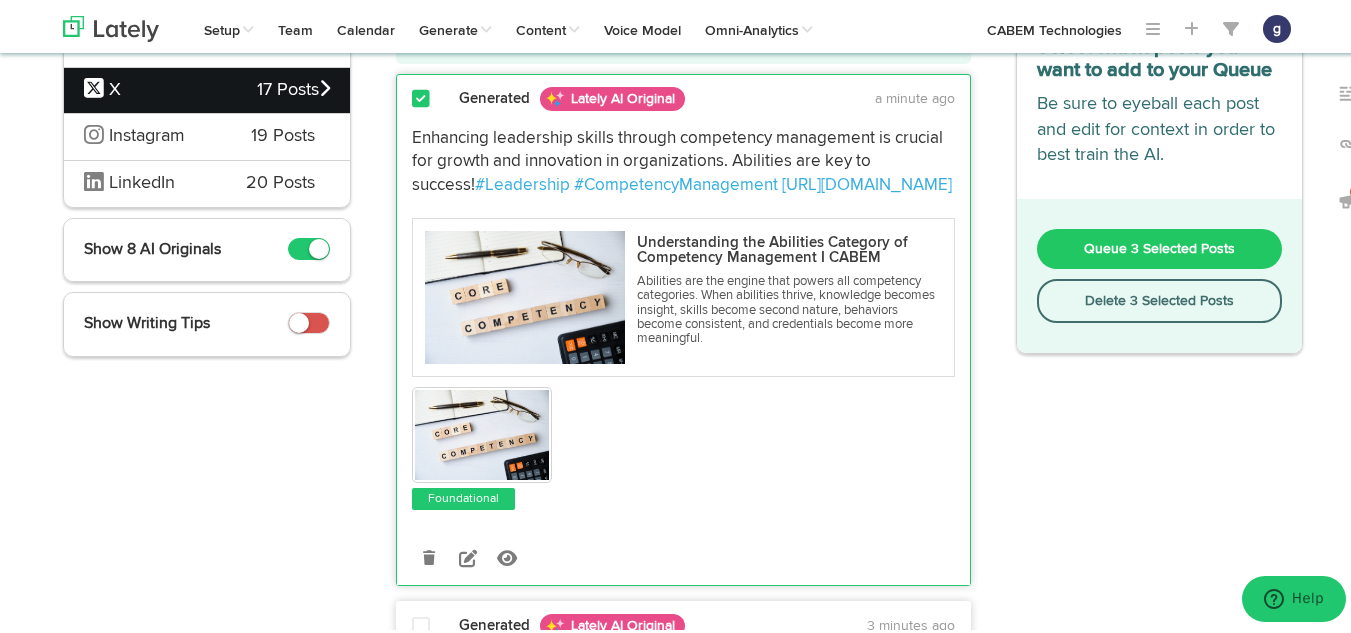 scroll, scrollTop: 132, scrollLeft: 0, axis: vertical 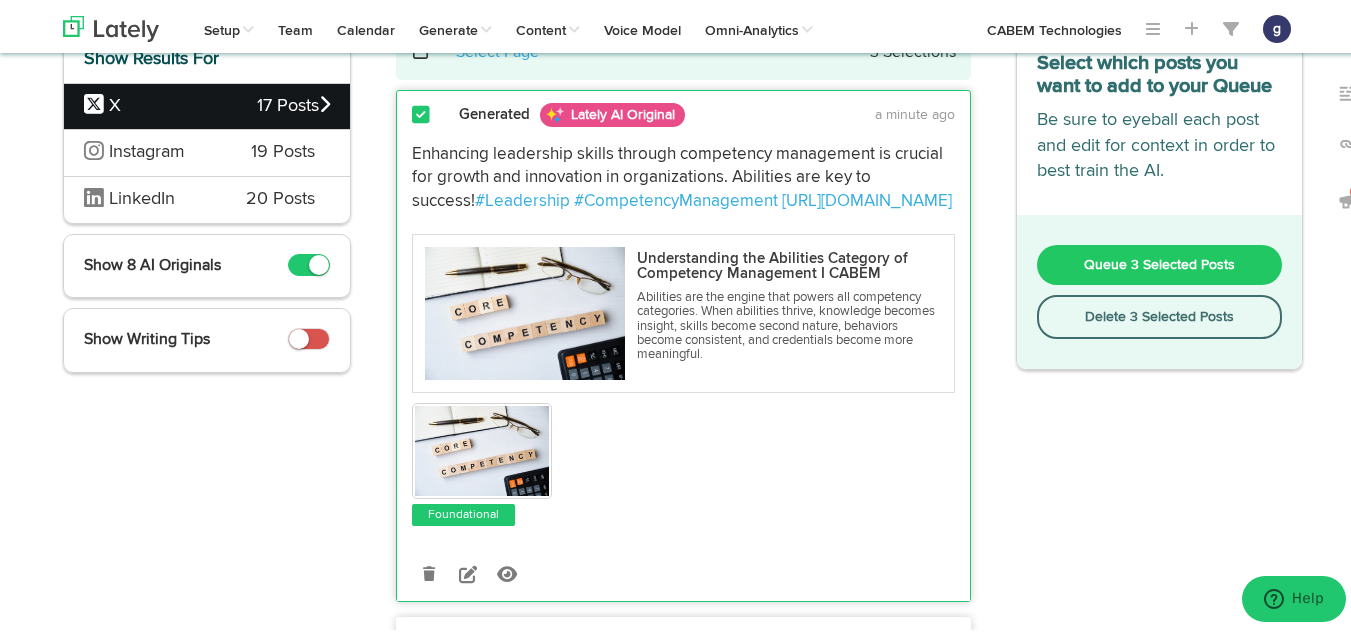 click on "Queue 3 Selected Posts" at bounding box center [1160, 262] 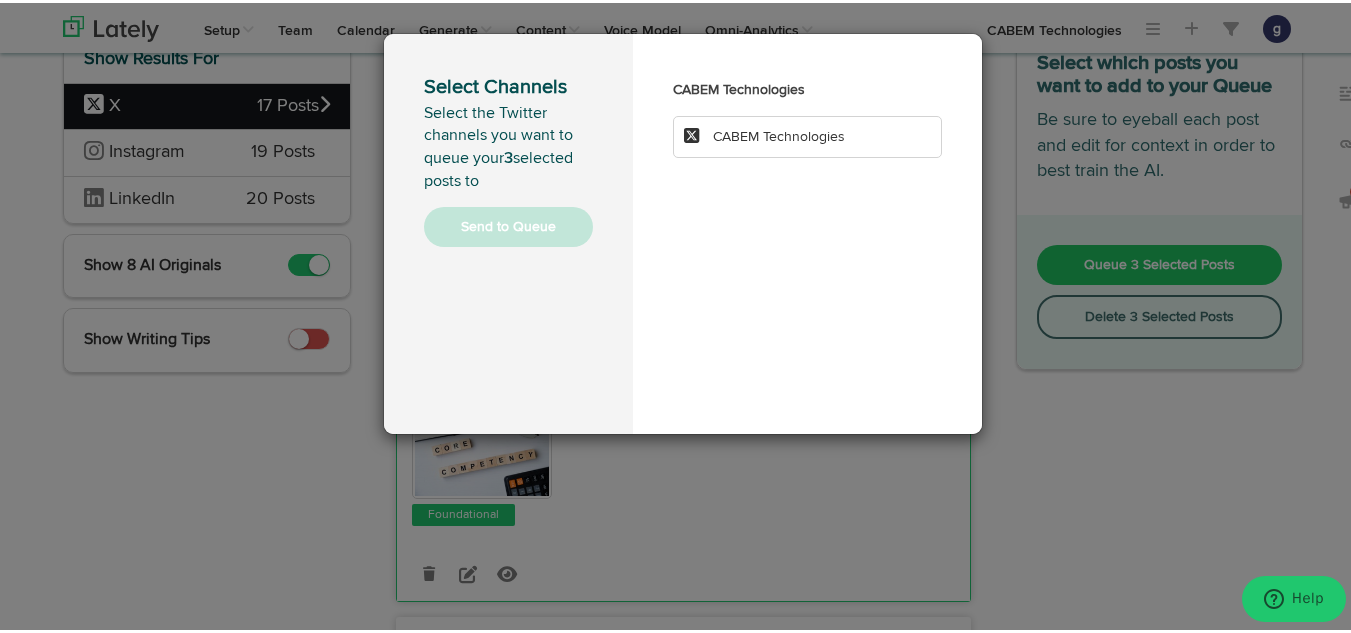 click on "CABEM Technologies" at bounding box center [779, 134] 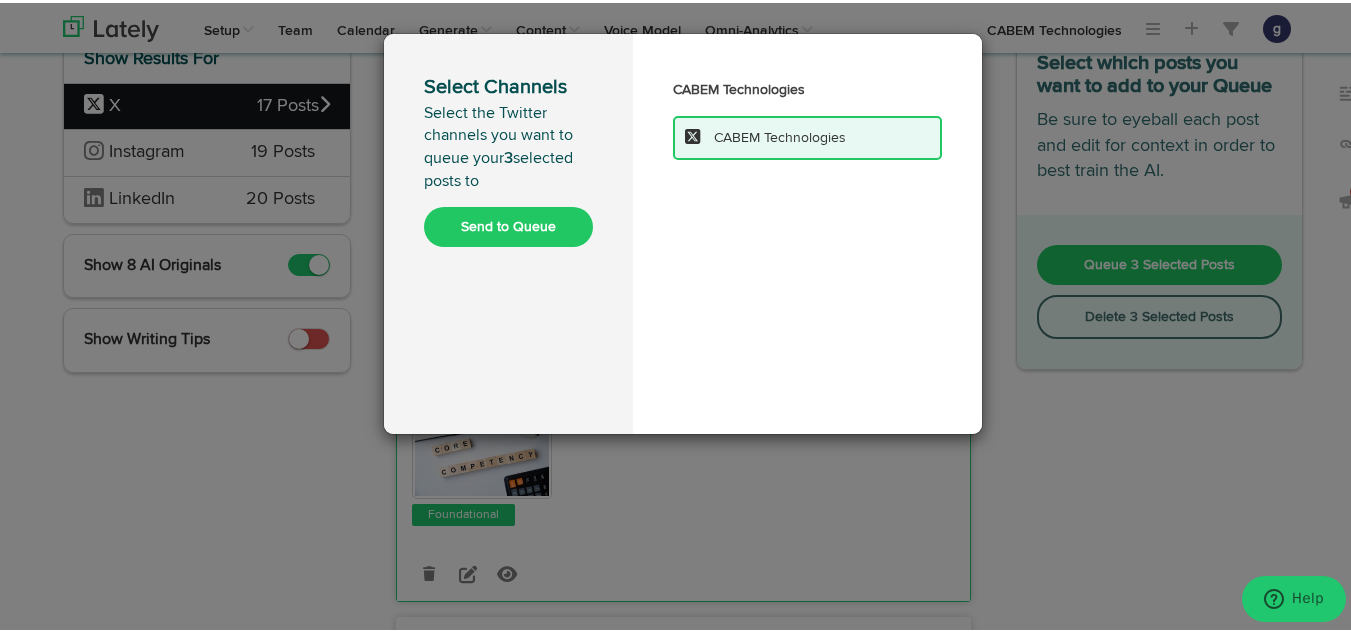 click on "Send to Queue" at bounding box center [508, 224] 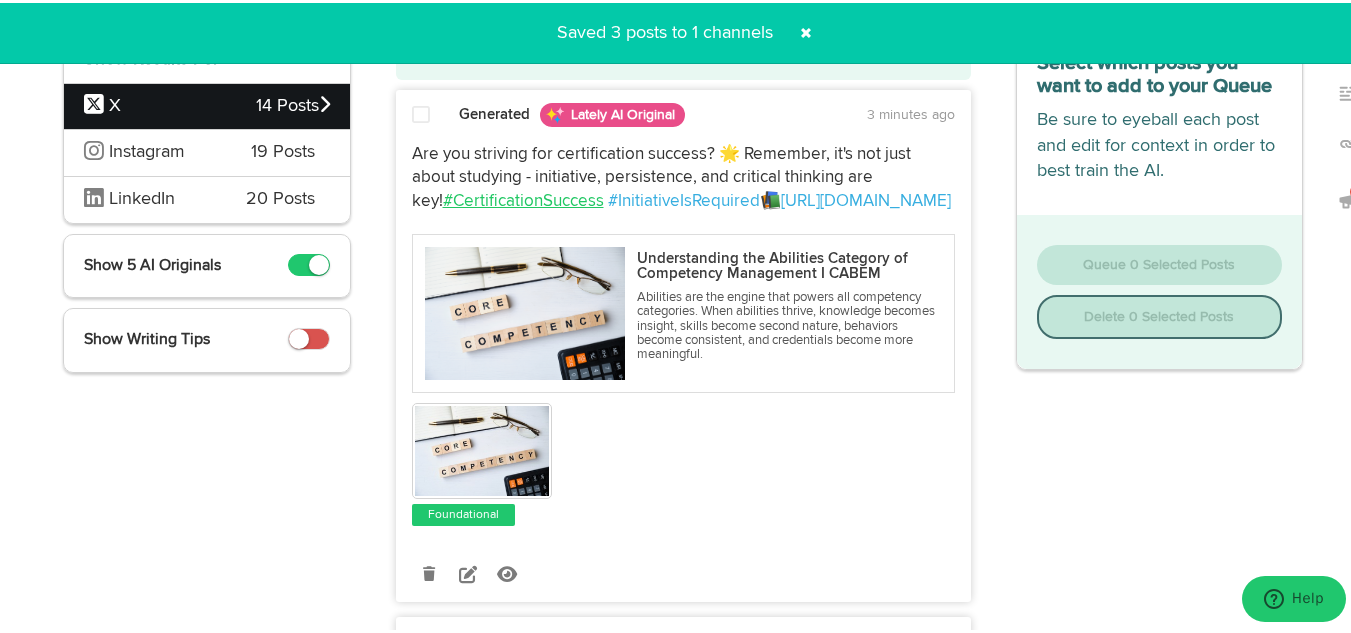 scroll, scrollTop: 0, scrollLeft: 0, axis: both 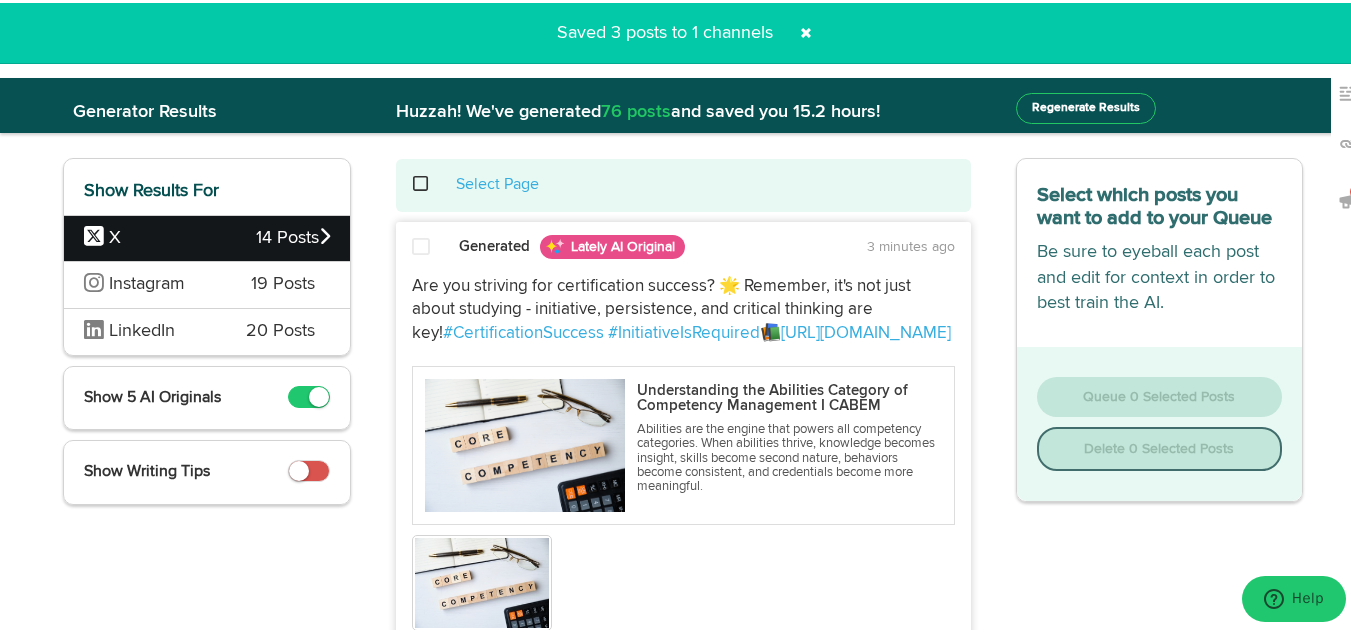 click on "Select Page" at bounding box center (683, 182) 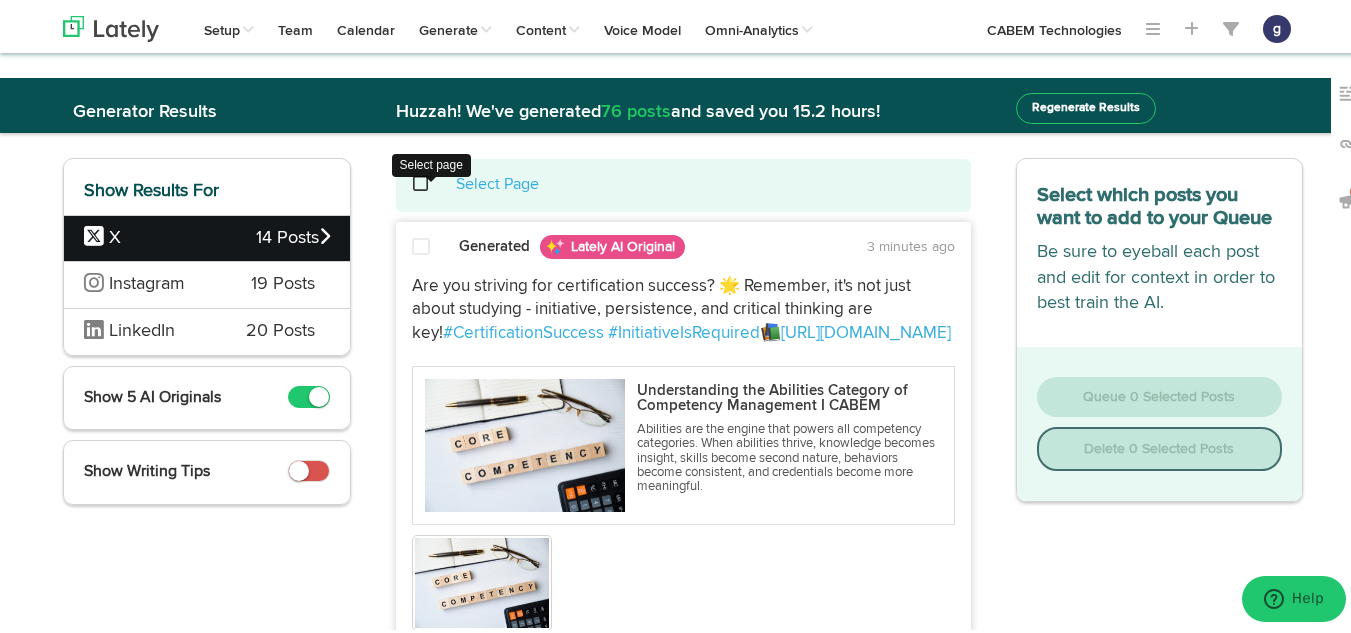 click at bounding box center [431, 181] 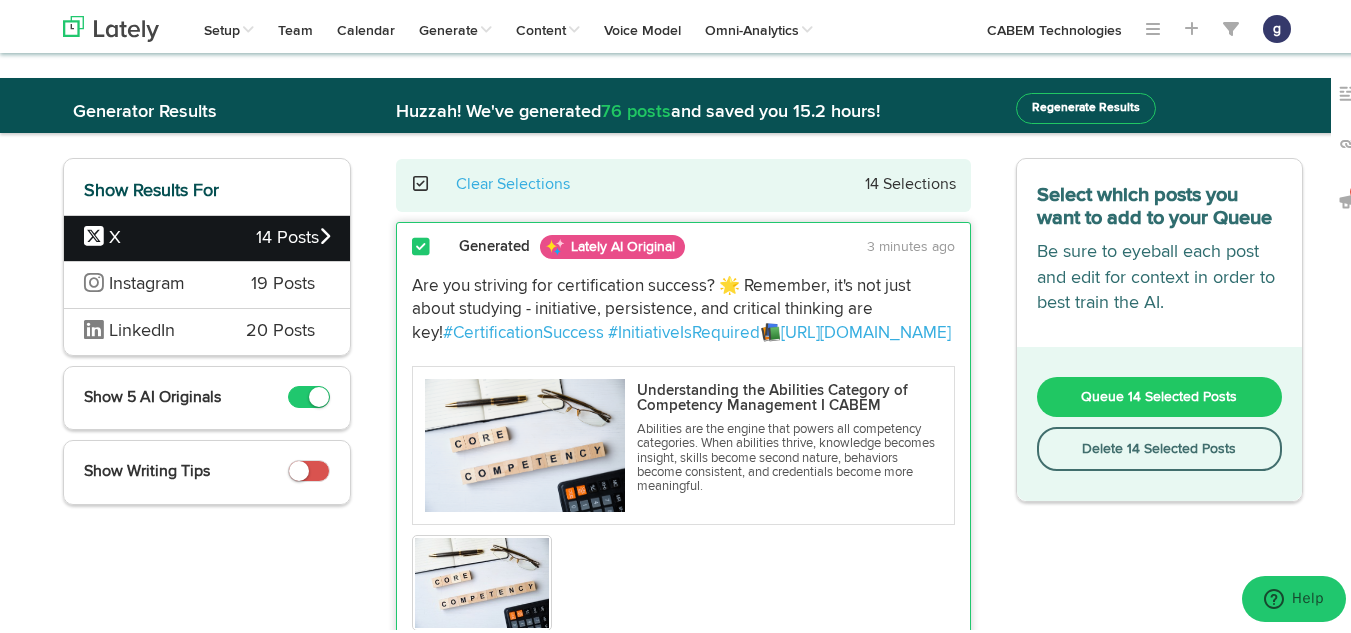 click on "Delete 14 Selected Posts" at bounding box center (1160, 446) 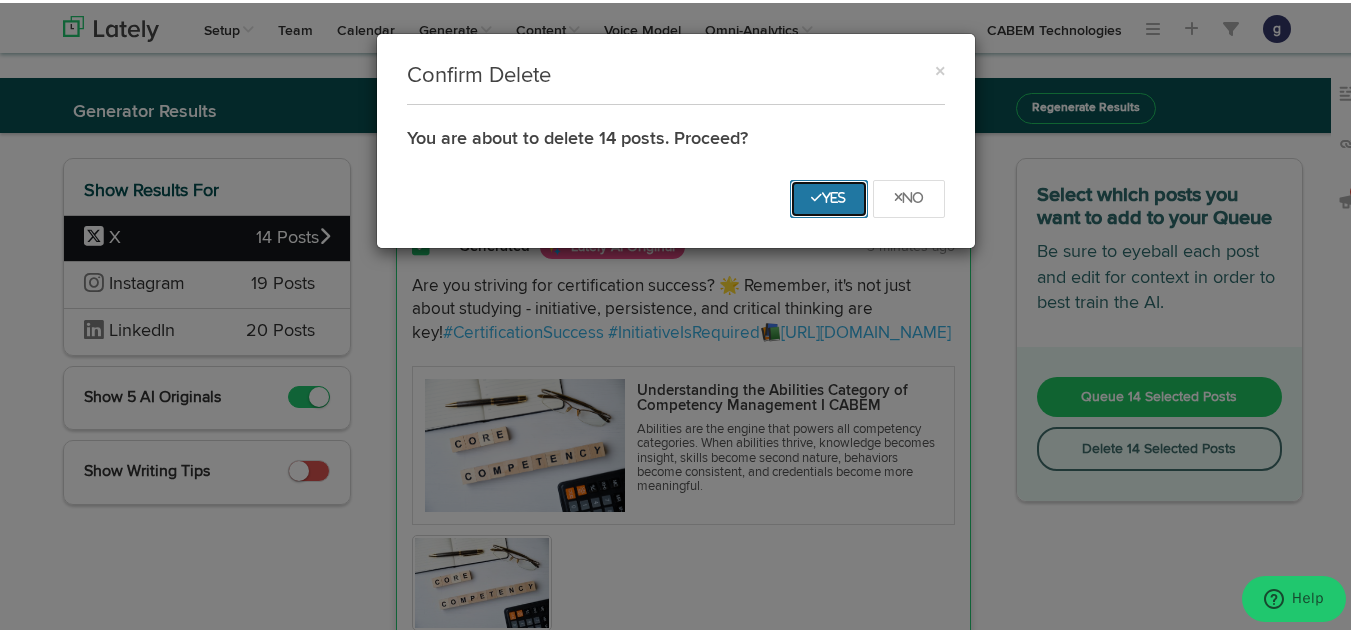 click on "Yes" at bounding box center [829, 195] 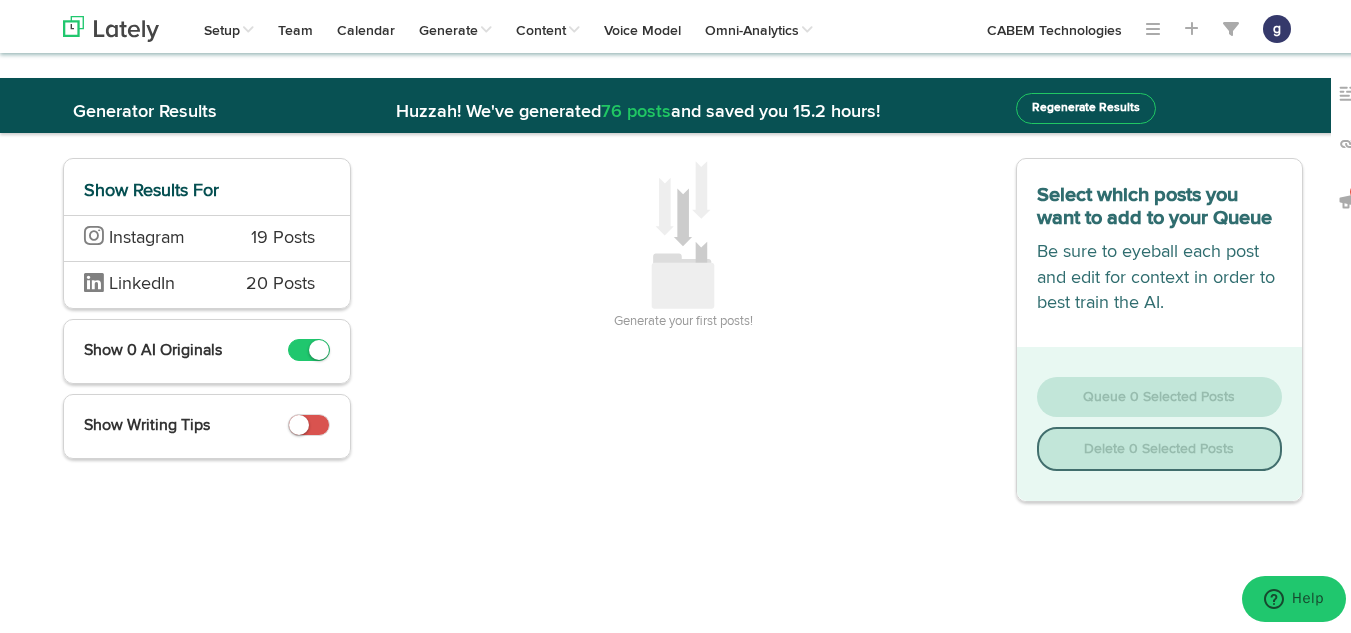click on "19 Posts" at bounding box center [283, 236] 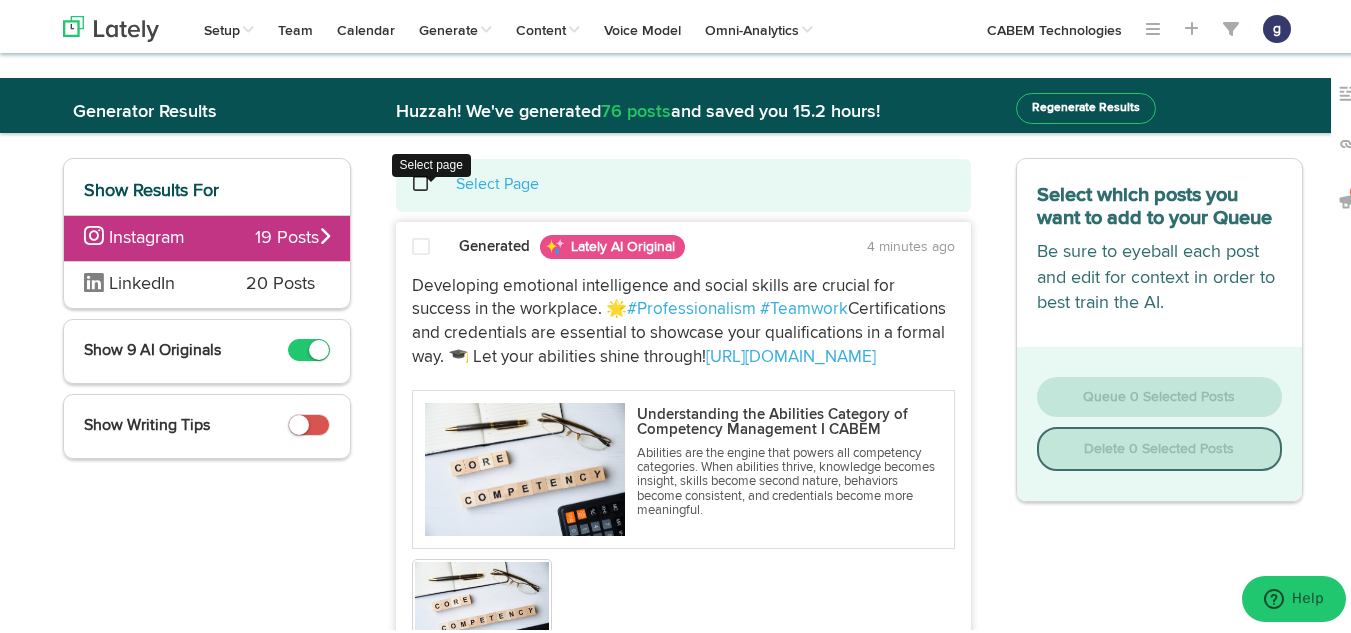 click at bounding box center (431, 181) 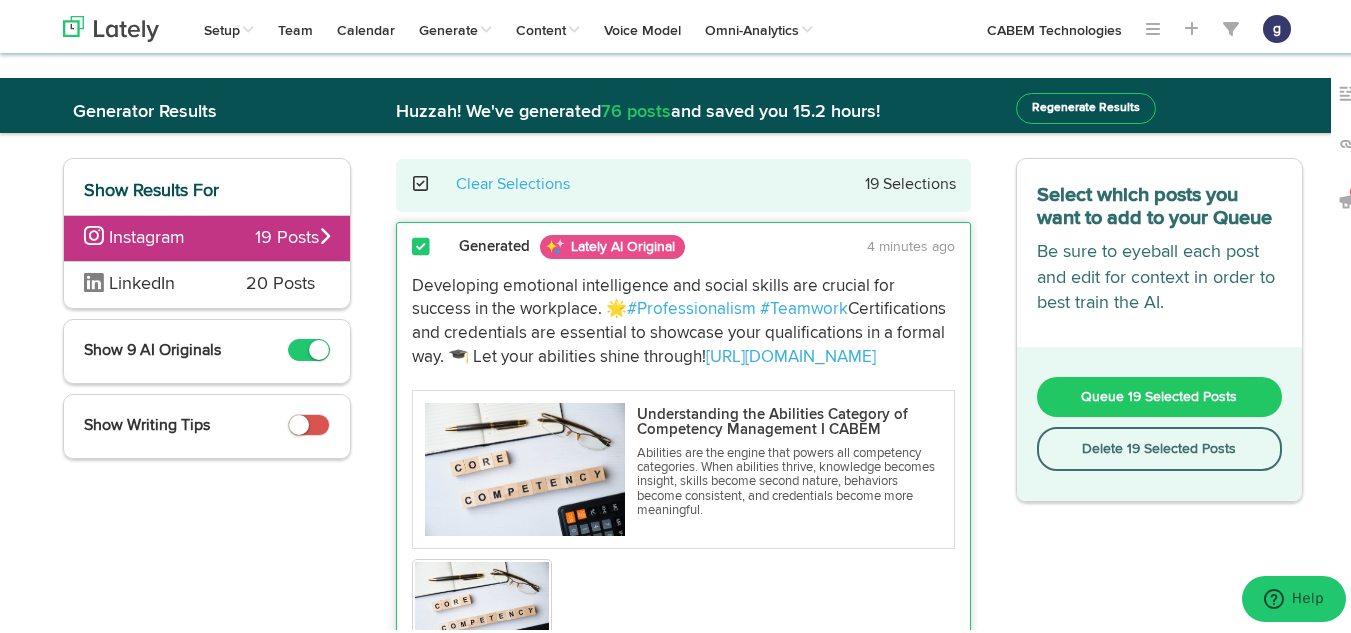 click on "Delete 19 Selected Posts" at bounding box center (1160, 446) 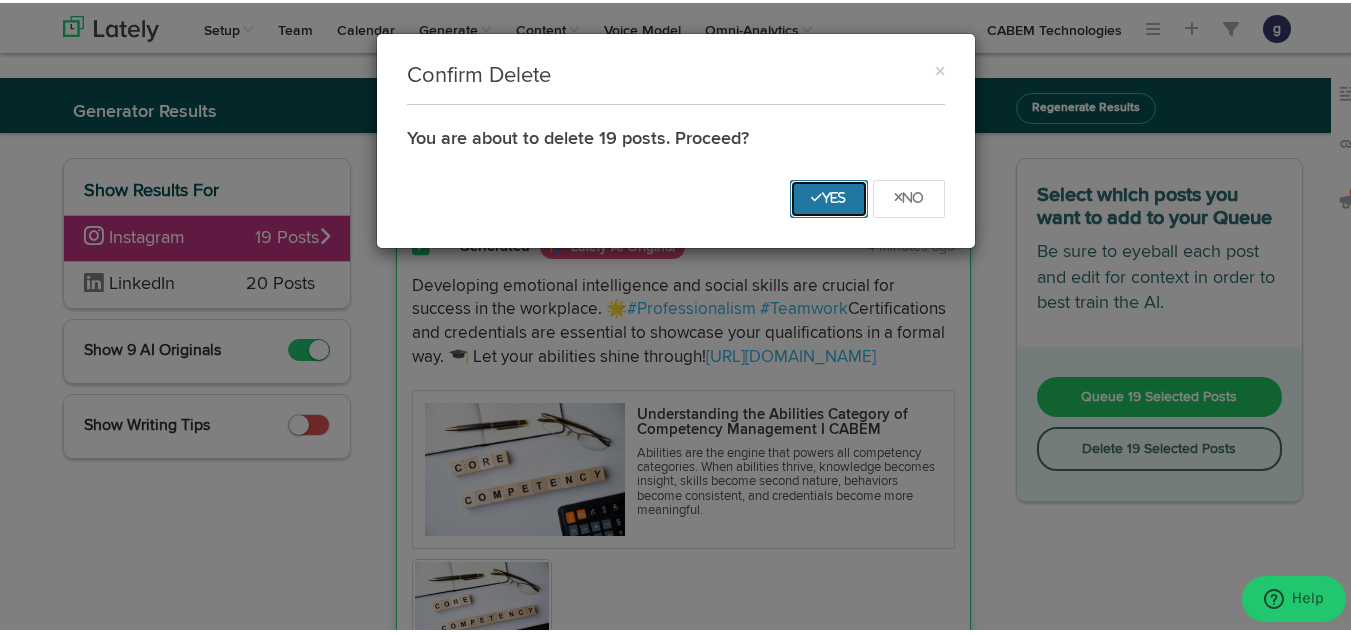 click on "Yes" at bounding box center (829, 195) 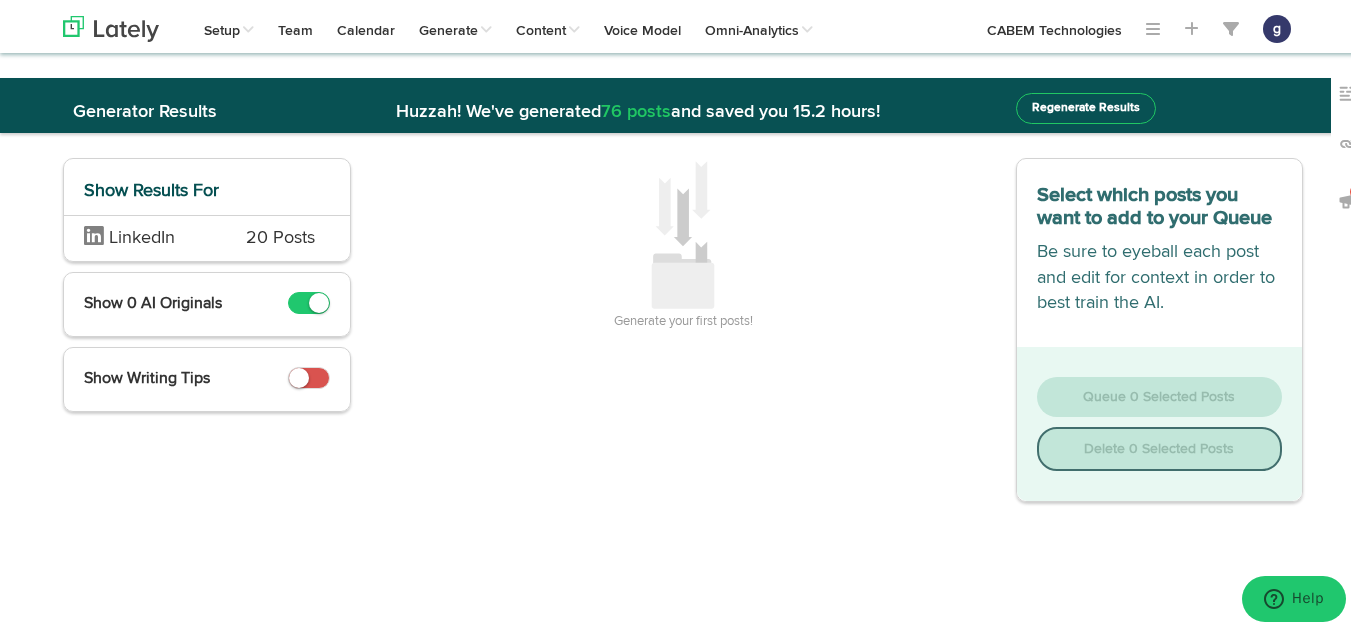 click on "20 Posts" at bounding box center [280, 236] 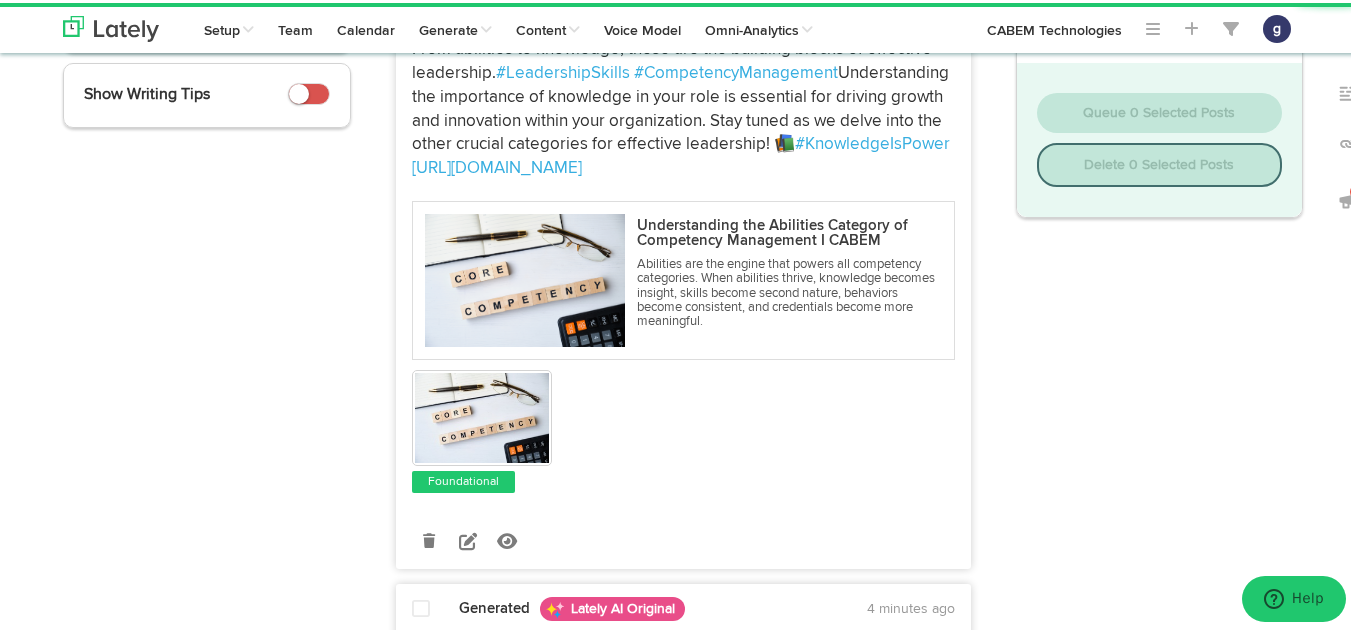 scroll, scrollTop: 288, scrollLeft: 0, axis: vertical 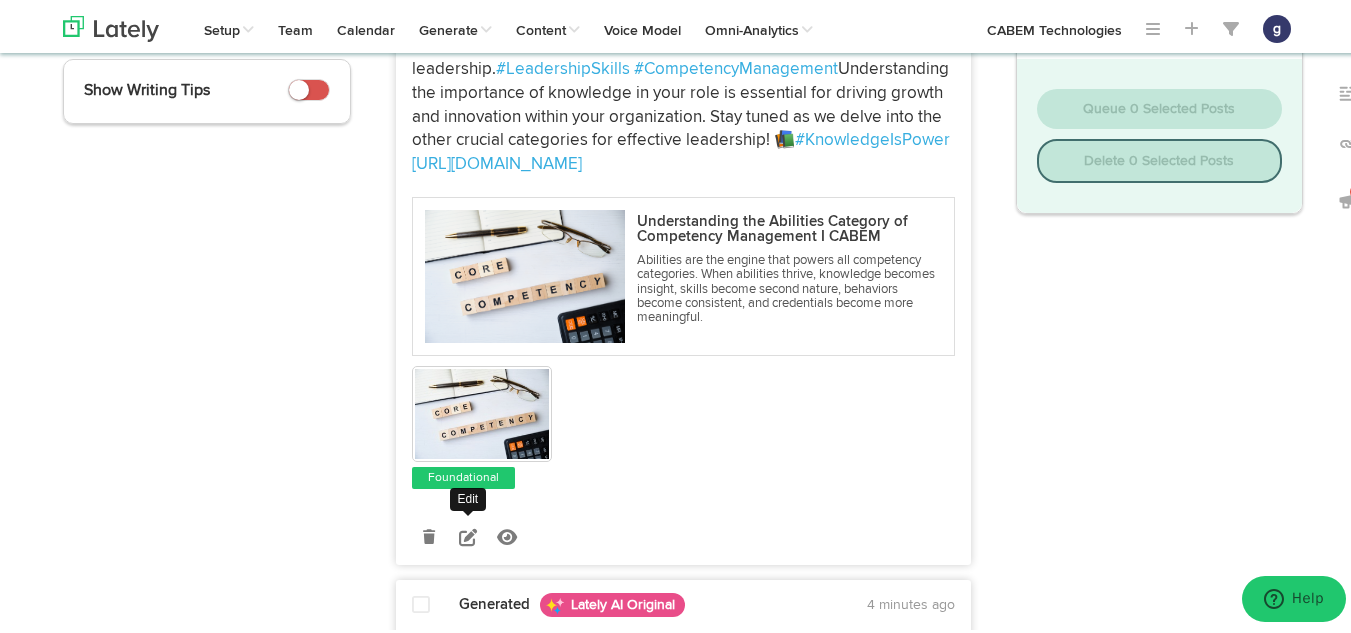 click at bounding box center (468, 533) 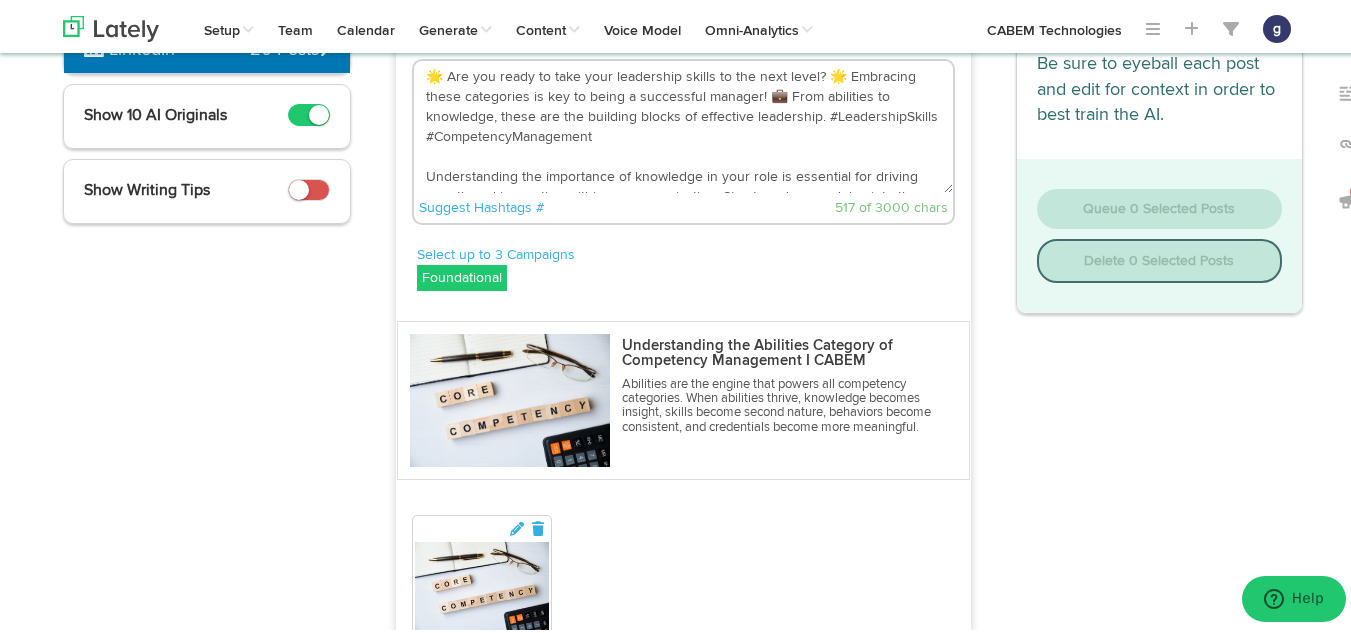 scroll, scrollTop: 0, scrollLeft: 0, axis: both 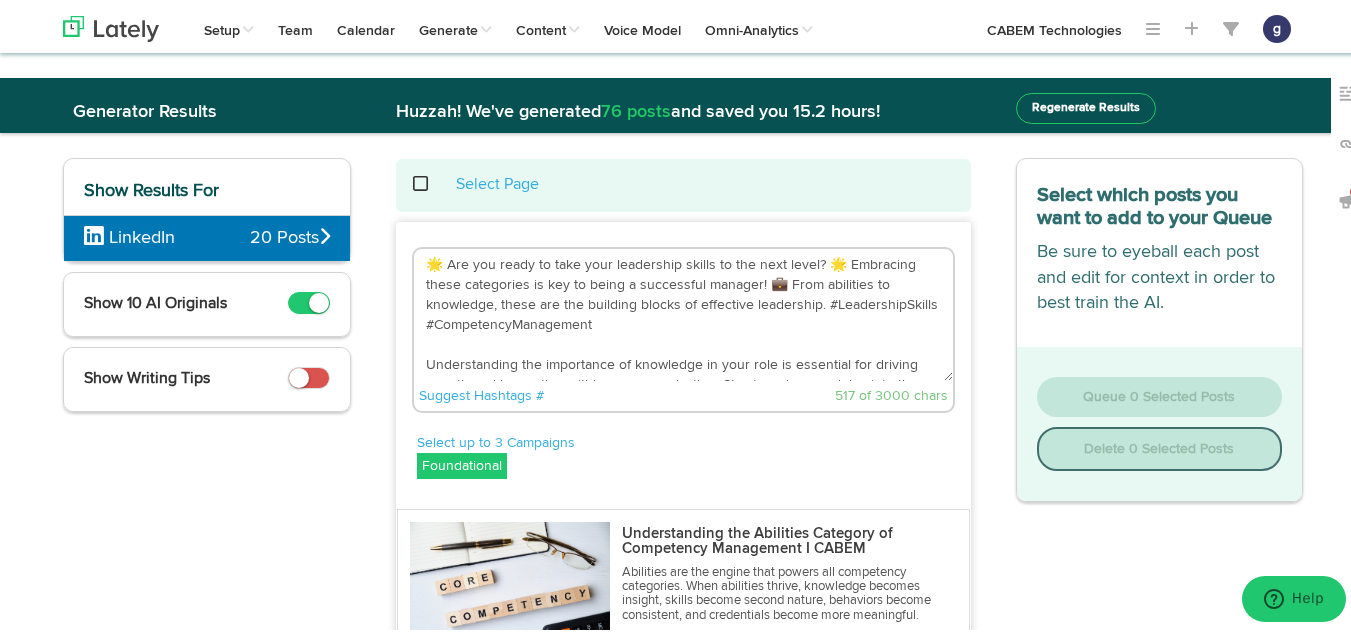 click on "🌟 Are you ready to take your leadership skills to the next level? 🌟 Embracing these categories is key to being a successful manager! 💼 From abilities to knowledge, these are the building blocks of effective leadership. #LeadershipSkills #CompetencyManagement
Understanding the importance of knowledge in your role is essential for driving growth and innovation within your organization. Stay tuned as we delve into the other crucial categories for effective leadership! 📚 #KnowledgeIsPower [URL][DOMAIN_NAME]" at bounding box center (683, 312) 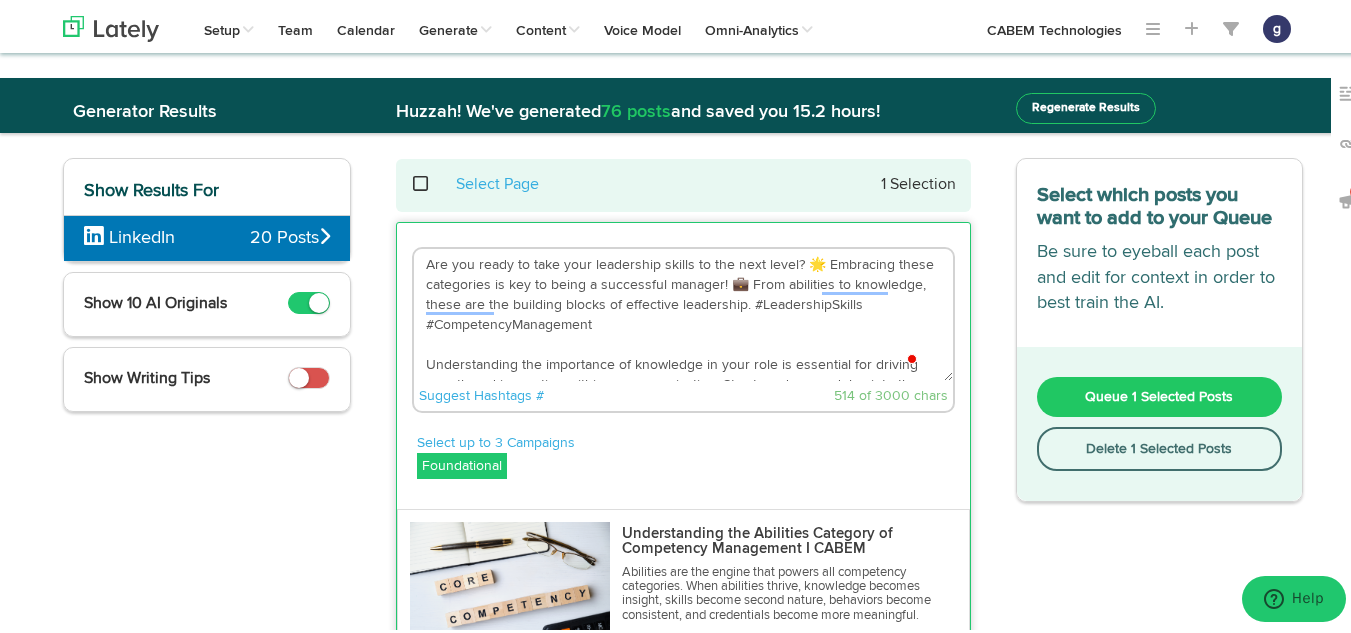 click on "Are you ready to take your leadership skills to the next level? 🌟 Embracing these categories is key to being a successful manager! 💼 From abilities to knowledge, these are the building blocks of effective leadership. #LeadershipSkills #CompetencyManagement
Understanding the importance of knowledge in your role is essential for driving growth and innovation within your organization. Stay tuned as we delve into the other crucial categories for effective leadership! 📚 #KnowledgeIsPower [URL][DOMAIN_NAME]" at bounding box center (683, 312) 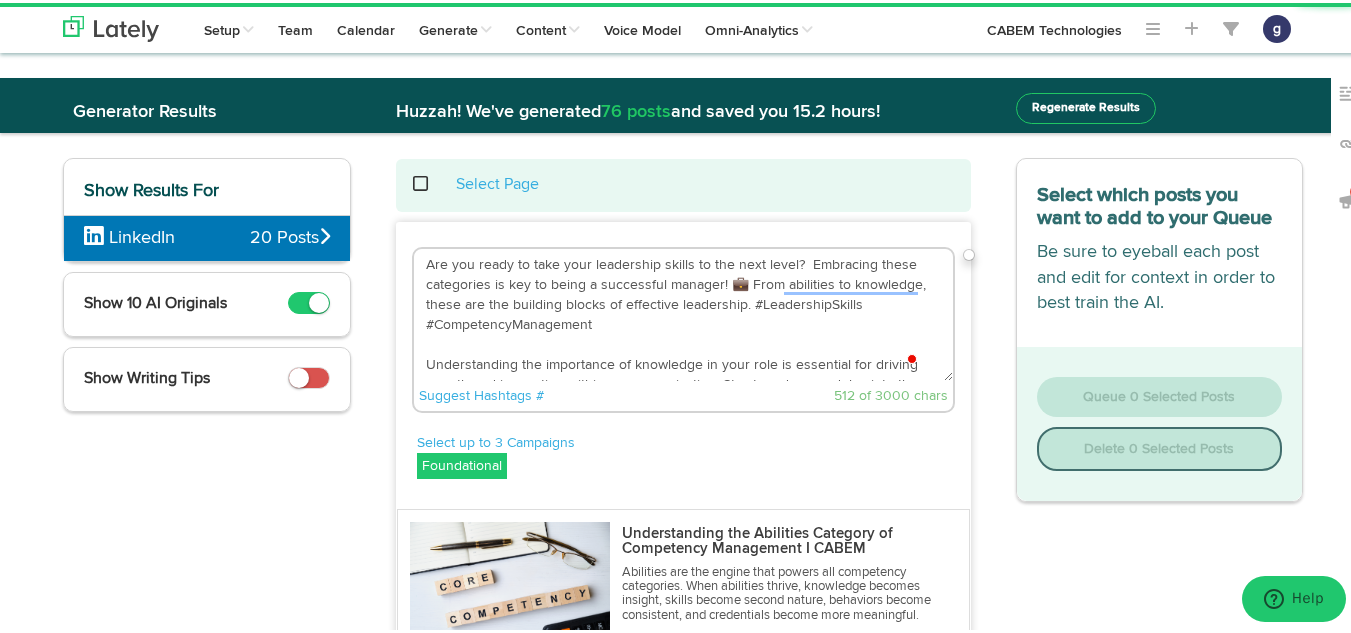 click on "Are you ready to take your leadership skills to the next level?  Embracing these categories is key to being a successful manager! 💼 From abilities to knowledge, these are the building blocks of effective leadership. #LeadershipSkills #CompetencyManagement
Understanding the importance of knowledge in your role is essential for driving growth and innovation within your organization. Stay tuned as we delve into the other crucial categories for effective leadership! 📚 #KnowledgeIsPower [URL][DOMAIN_NAME]" at bounding box center [683, 312] 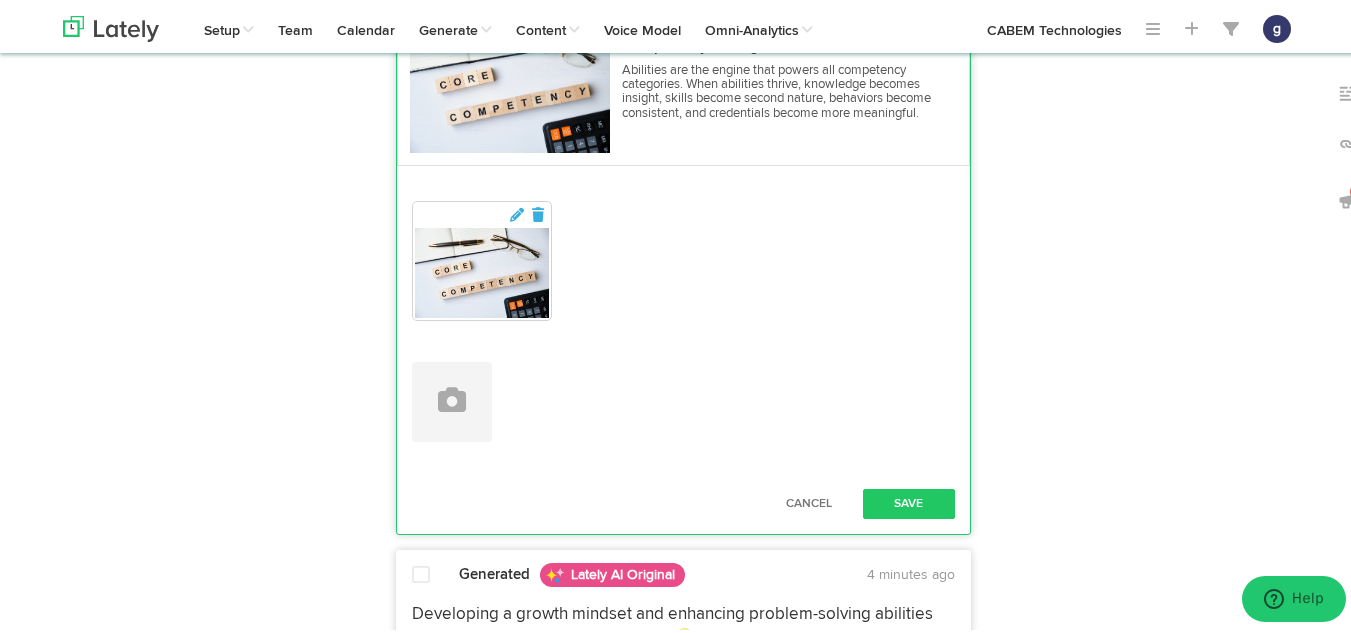 scroll, scrollTop: 0, scrollLeft: 0, axis: both 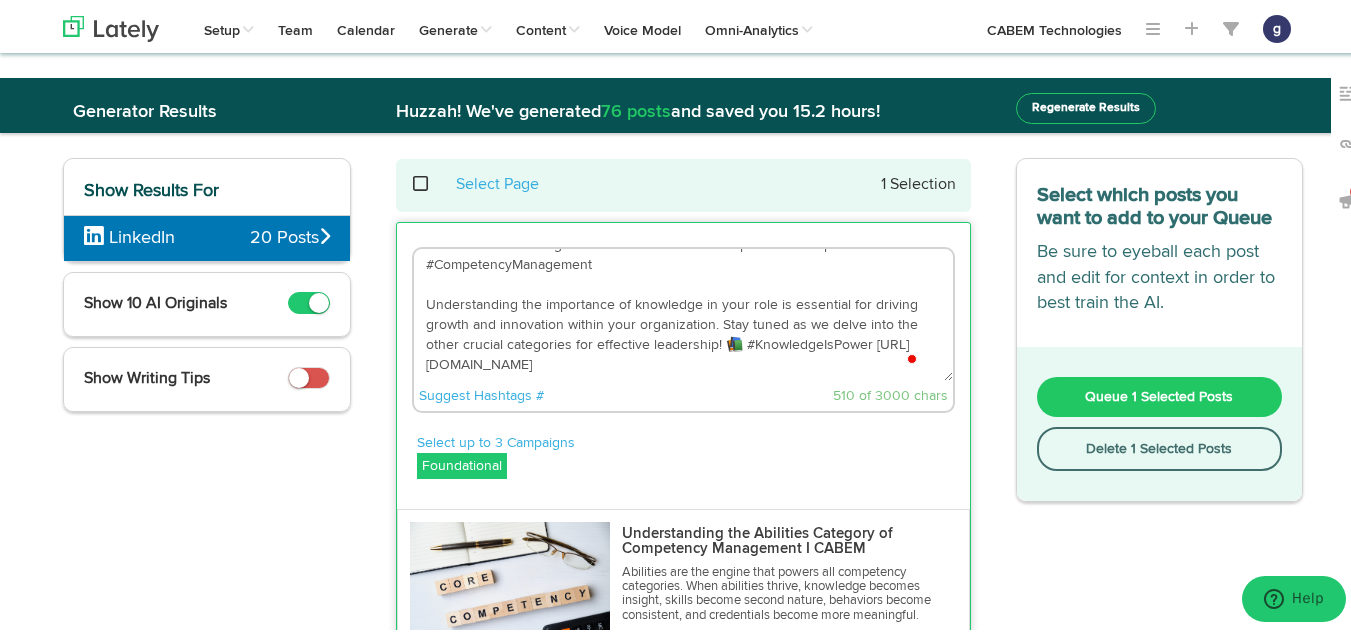 click on "Are you ready to take your leadership skills to the next level?  Embracing these categories is key to being a successful manager!  From abilities to knowledge, these are the building blocks of effective leadership. #LeadershipSkills #CompetencyManagement
Understanding the importance of knowledge in your role is essential for driving growth and innovation within your organization. Stay tuned as we delve into the other crucial categories for effective leadership! 📚 #KnowledgeIsPower [URL][DOMAIN_NAME]" at bounding box center (683, 312) 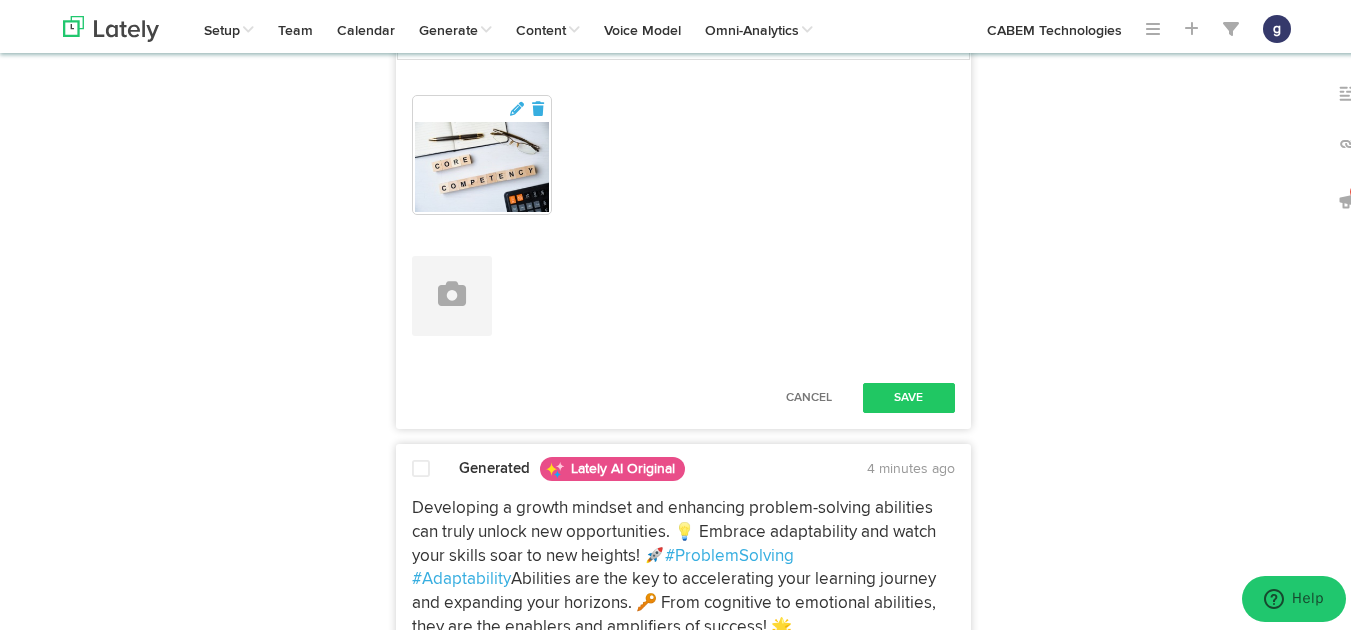 scroll, scrollTop: 612, scrollLeft: 0, axis: vertical 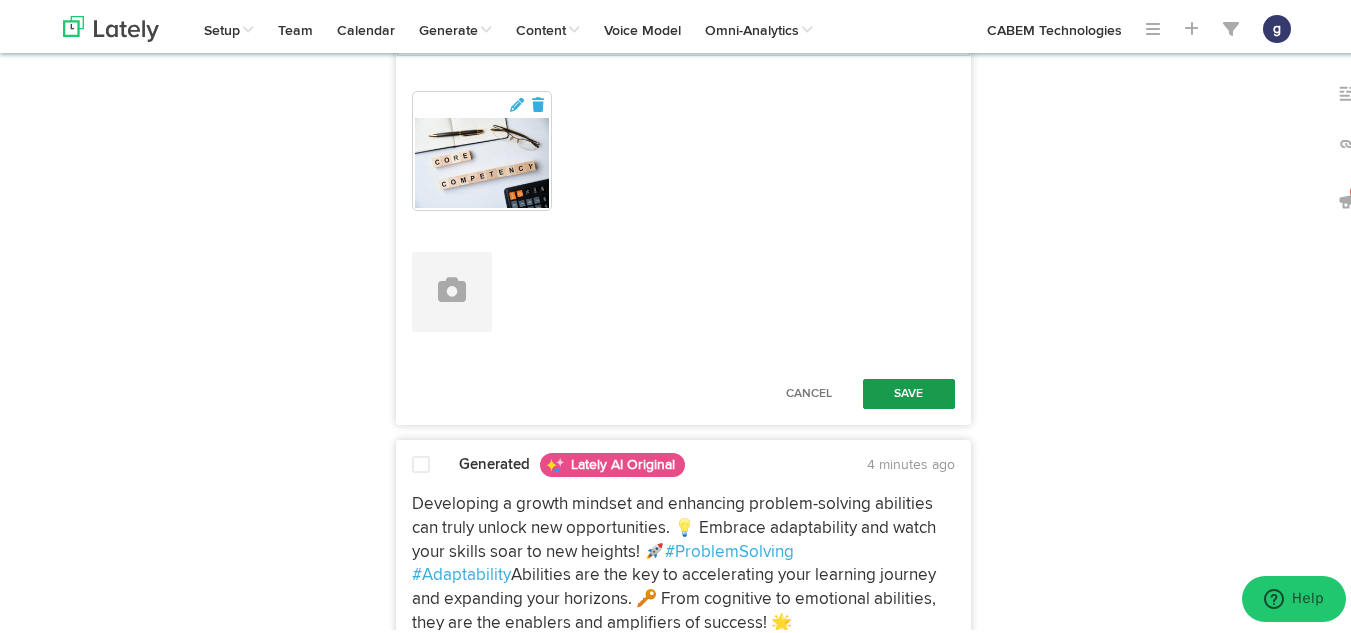 type on "Are you ready to take your leadership skills to the next level?  Embracing these categories is key to being a successful manager!  From abilities to knowledge, these are the building blocks of effective leadership. #LeadershipSkills #CompetencyManagement
Understanding the importance of knowledge in your role is essential for driving growth and innovation within your organization. Stay tuned as we delve into the other crucial categories for effective leadership!  #KnowledgeIsPower [URL][DOMAIN_NAME]" 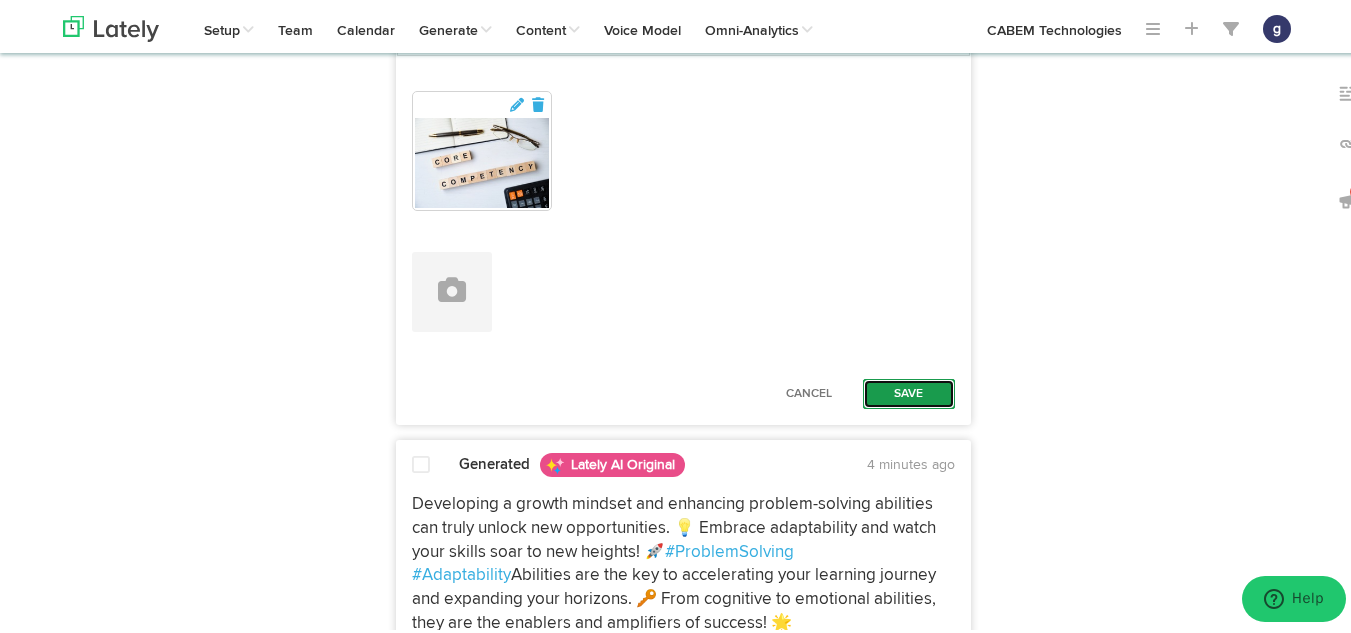 click on "Save" at bounding box center [909, 391] 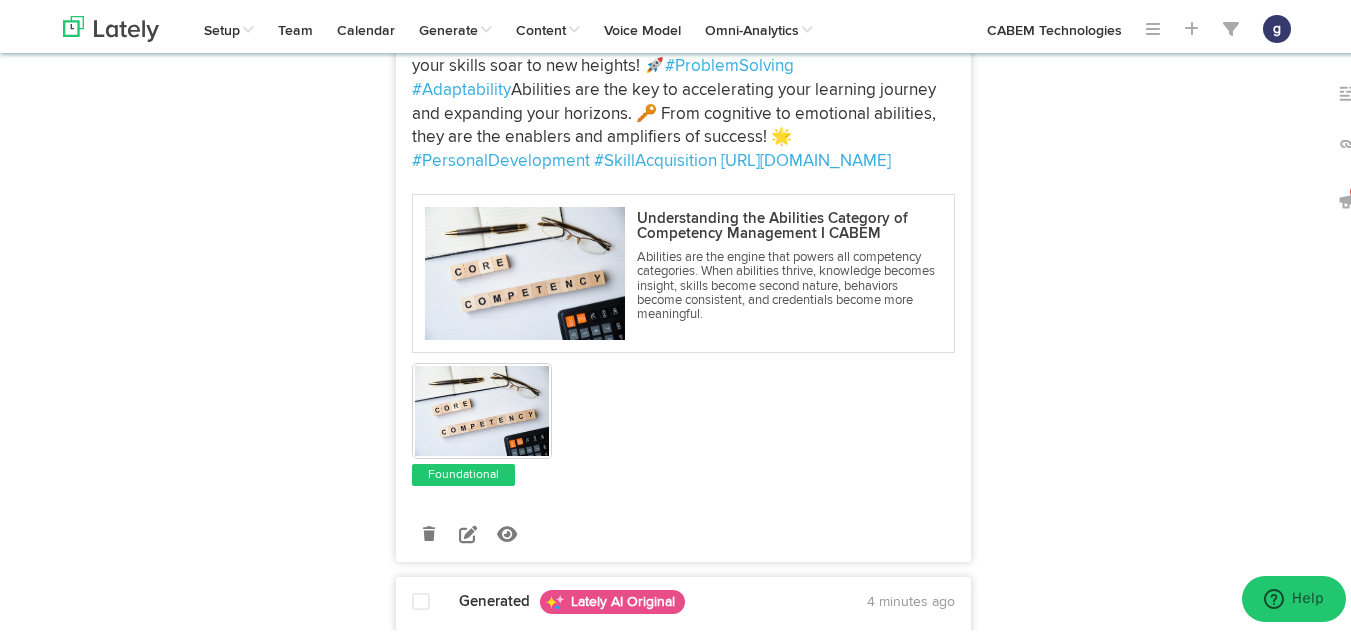 scroll, scrollTop: 916, scrollLeft: 0, axis: vertical 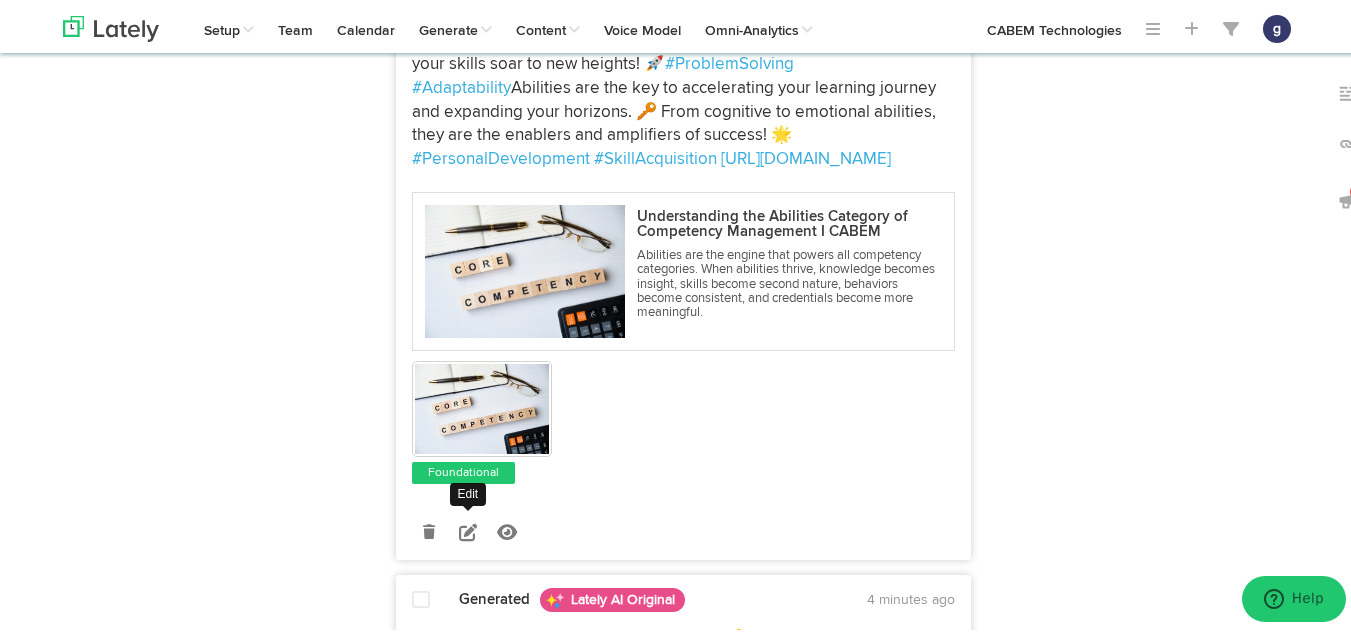 click at bounding box center (468, 529) 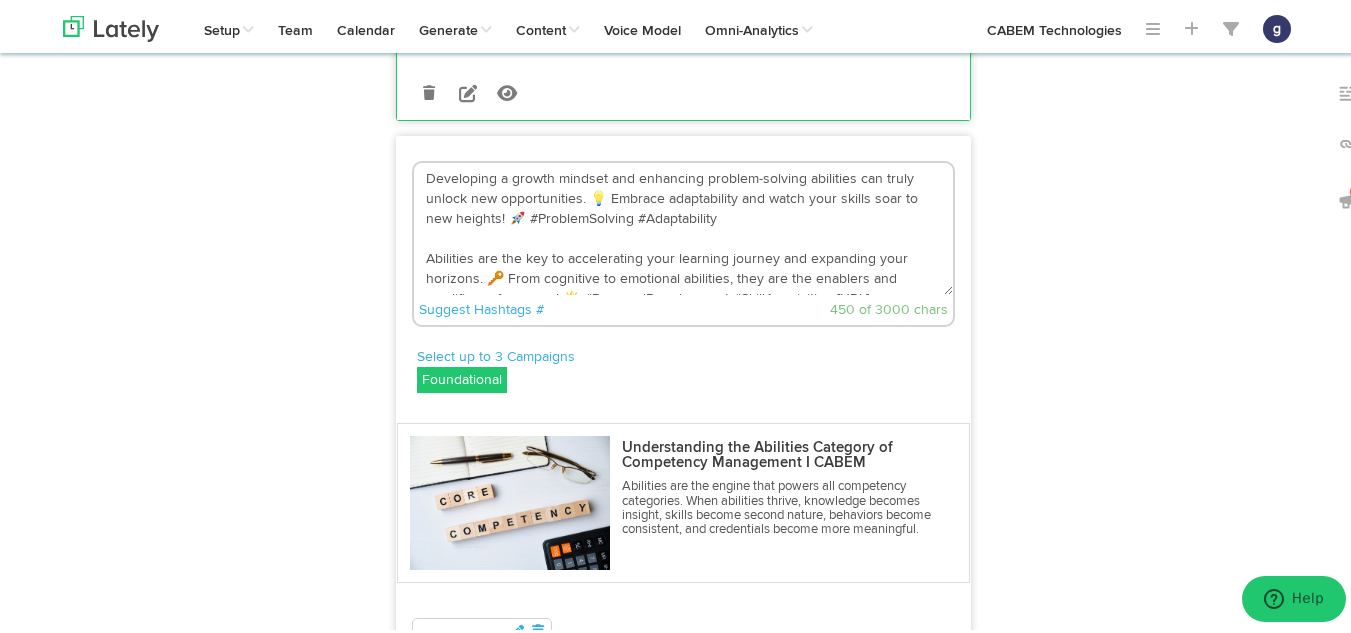 scroll, scrollTop: 706, scrollLeft: 0, axis: vertical 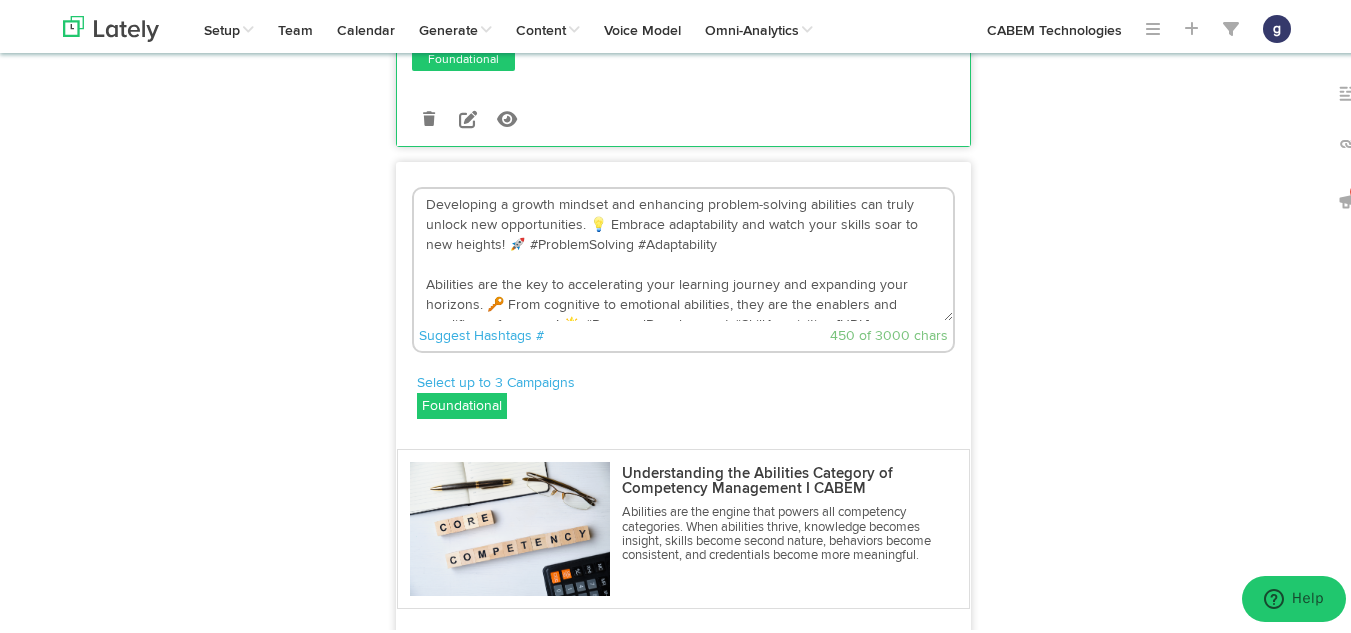 click on "Developing a growth mindset and enhancing problem-solving abilities can truly unlock new opportunities. 💡 Embrace adaptability and watch your skills soar to new heights! 🚀 #ProblemSolving #Adaptability
Abilities are the key to accelerating your learning journey and expanding your horizons. 🔑 From cognitive to emotional abilities, they are the enablers and amplifiers of success! 🌟 #PersonalDevelopment #SkillAcquisition [URL][DOMAIN_NAME]" at bounding box center (683, 252) 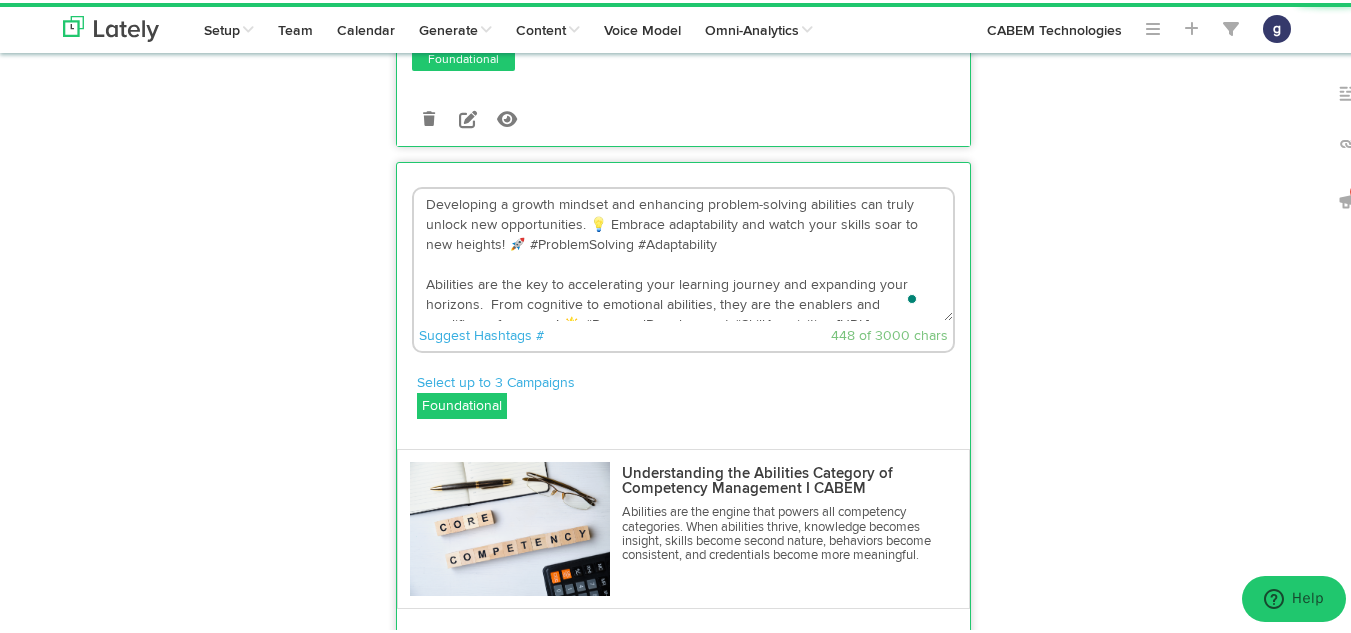 click on "Developing a growth mindset and enhancing problem-solving abilities can truly unlock new opportunities. 💡 Embrace adaptability and watch your skills soar to new heights! 🚀 #ProblemSolving #Adaptability
Abilities are the key to accelerating your learning journey and expanding your horizons.  From cognitive to emotional abilities, they are the enablers and amplifiers of success! 🌟 #PersonalDevelopment #SkillAcquisition [URL][DOMAIN_NAME]" at bounding box center [683, 252] 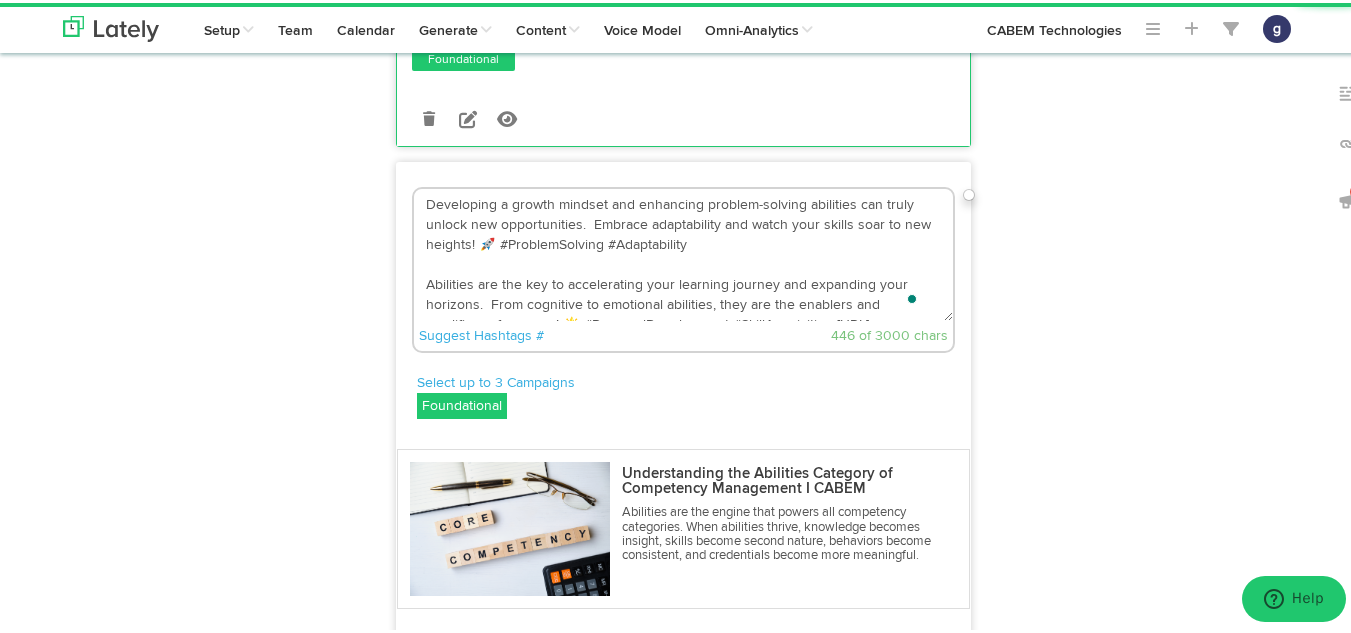 click on "Developing a growth mindset and enhancing problem-solving abilities can truly unlock new opportunities.  Embrace adaptability and watch your skills soar to new heights! 🚀 #ProblemSolving #Adaptability
Abilities are the key to accelerating your learning journey and expanding your horizons.  From cognitive to emotional abilities, they are the enablers and amplifiers of success! 🌟 #PersonalDevelopment #SkillAcquisition [URL][DOMAIN_NAME]" at bounding box center [683, 252] 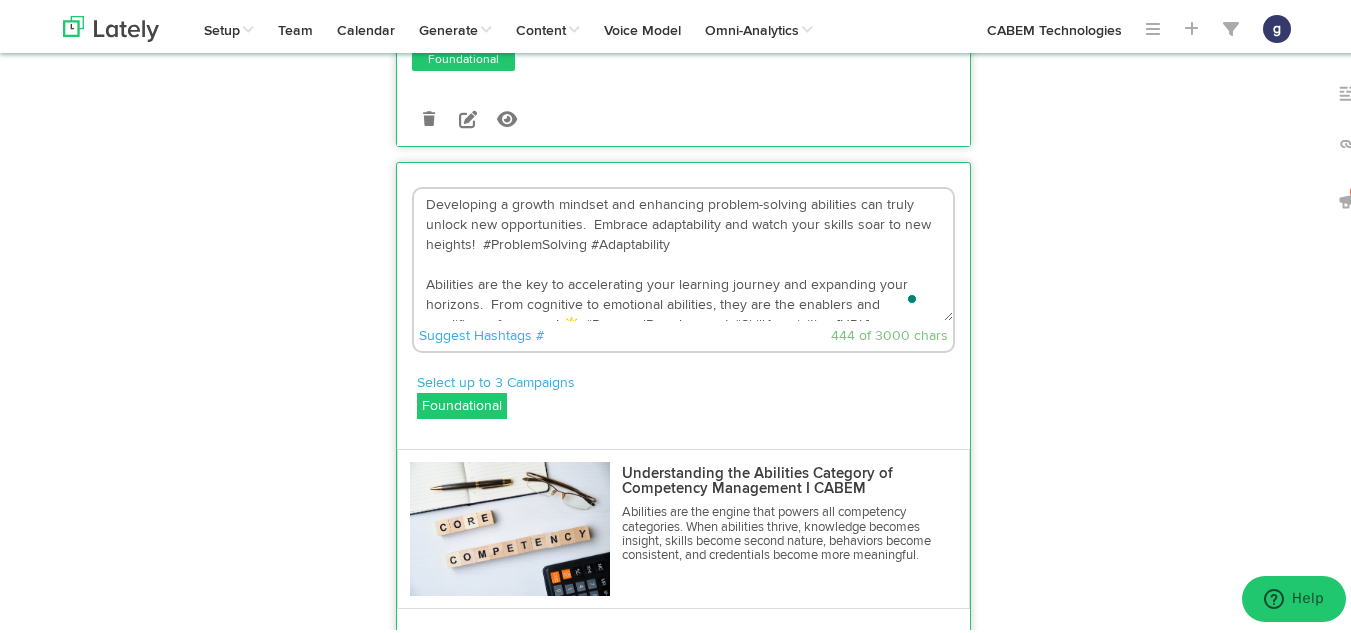 scroll, scrollTop: 25, scrollLeft: 0, axis: vertical 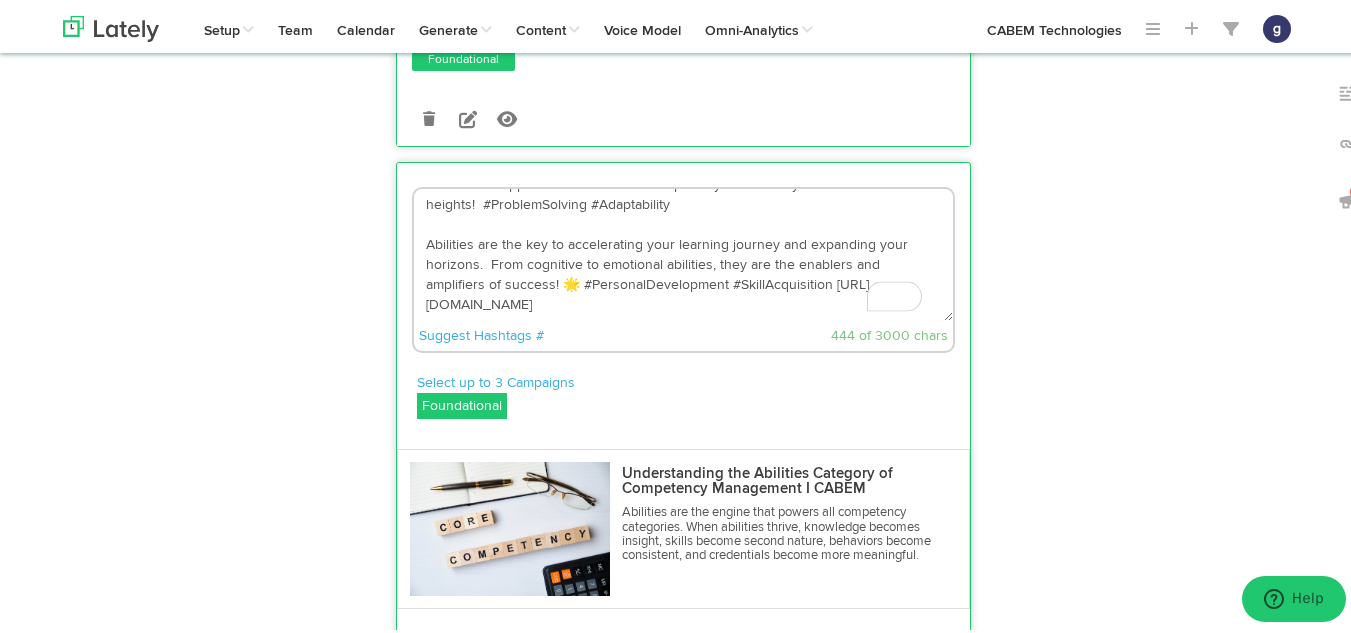click on "Developing a growth mindset and enhancing problem-solving abilities can truly unlock new opportunities.  Embrace adaptability and watch your skills soar to new heights!  #ProblemSolving #Adaptability
Abilities are the key to accelerating your learning journey and expanding your horizons.  From cognitive to emotional abilities, they are the enablers and amplifiers of success! 🌟 #PersonalDevelopment #SkillAcquisition [URL][DOMAIN_NAME]" at bounding box center (683, 252) 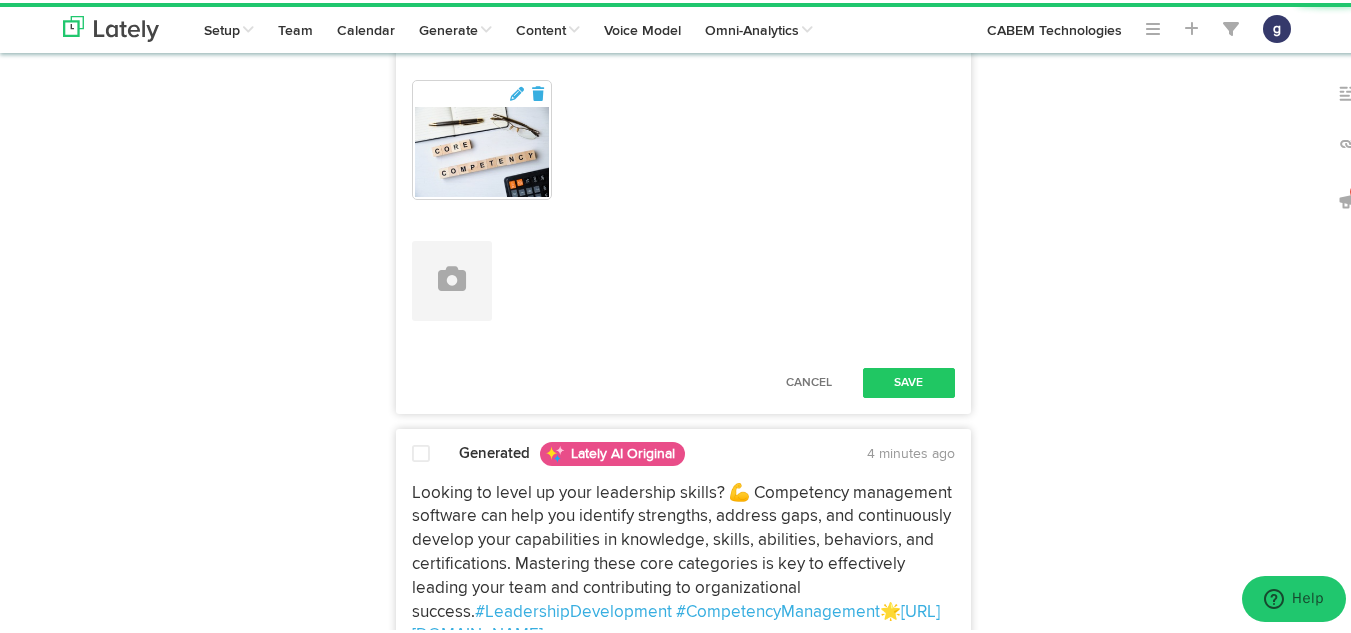 scroll, scrollTop: 1293, scrollLeft: 0, axis: vertical 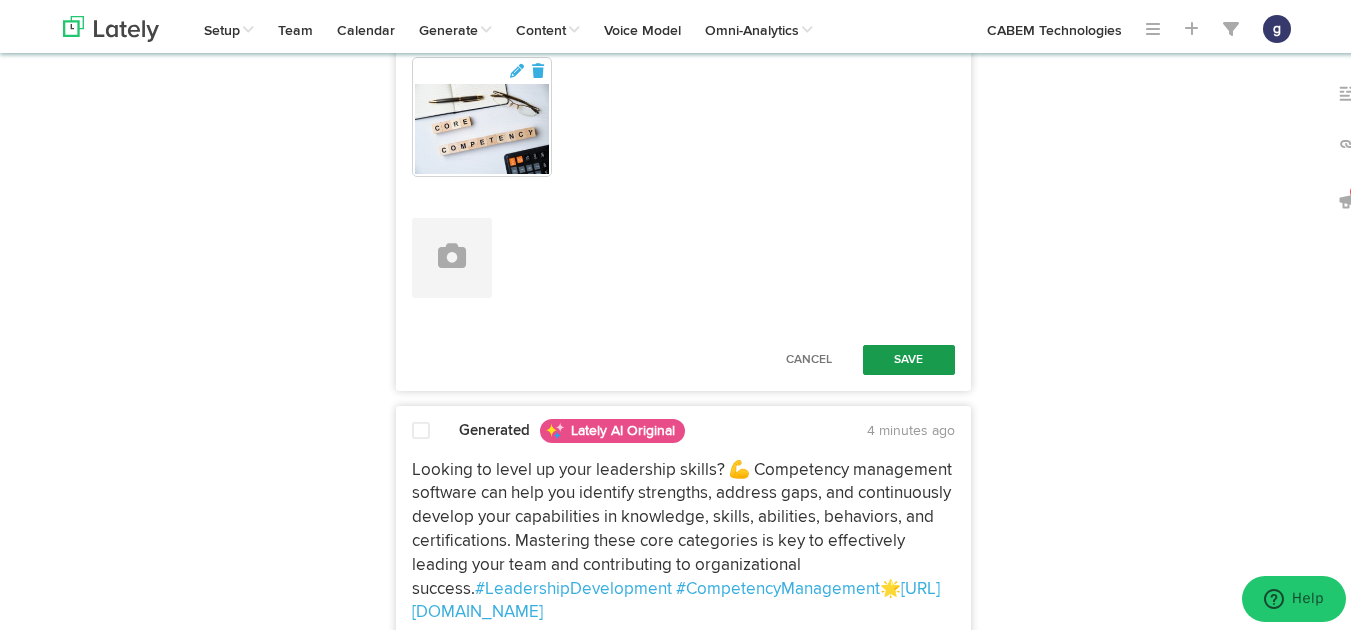 type on "Developing a growth mindset and enhancing problem-solving abilities can truly unlock new opportunities.  Embrace adaptability and watch your skills soar to new heights!  #ProblemSolving #Adaptability
Abilities are the key to accelerating your learning journey and expanding your horizons.  From cognitive to emotional abilities, they are the enablers and amplifiers of success!  #PersonalDevelopment #SkillAcquisition [URL][DOMAIN_NAME]" 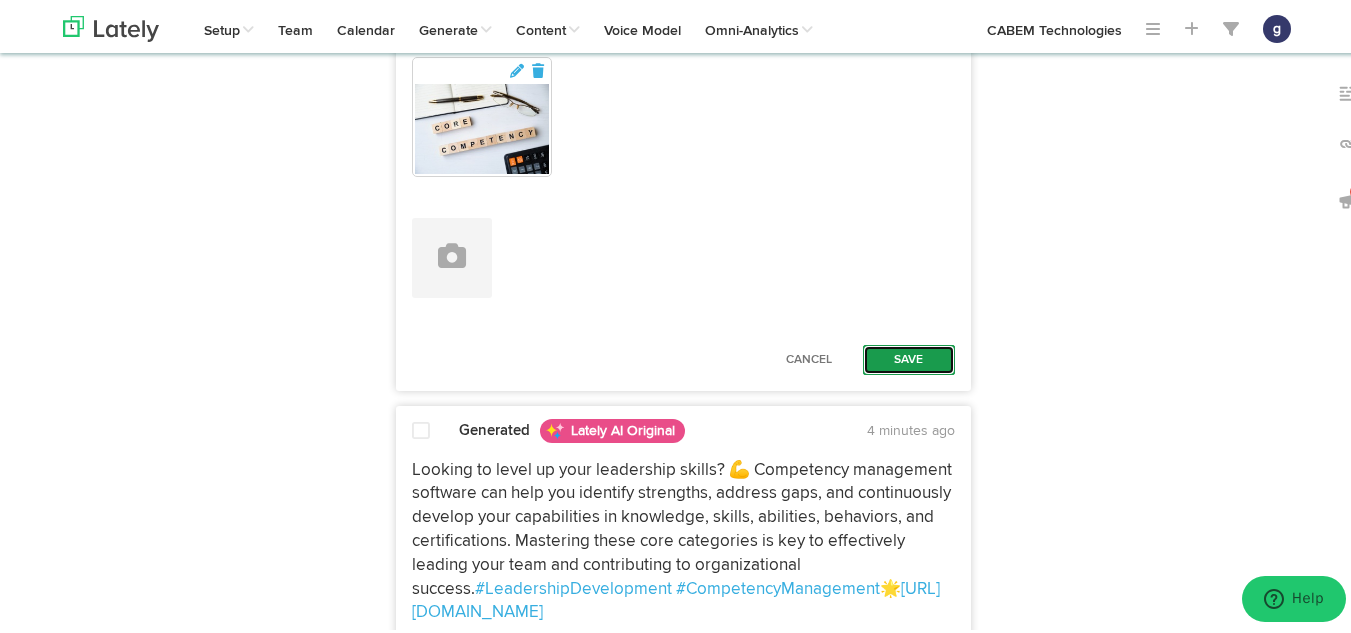 click on "Save" at bounding box center [909, 357] 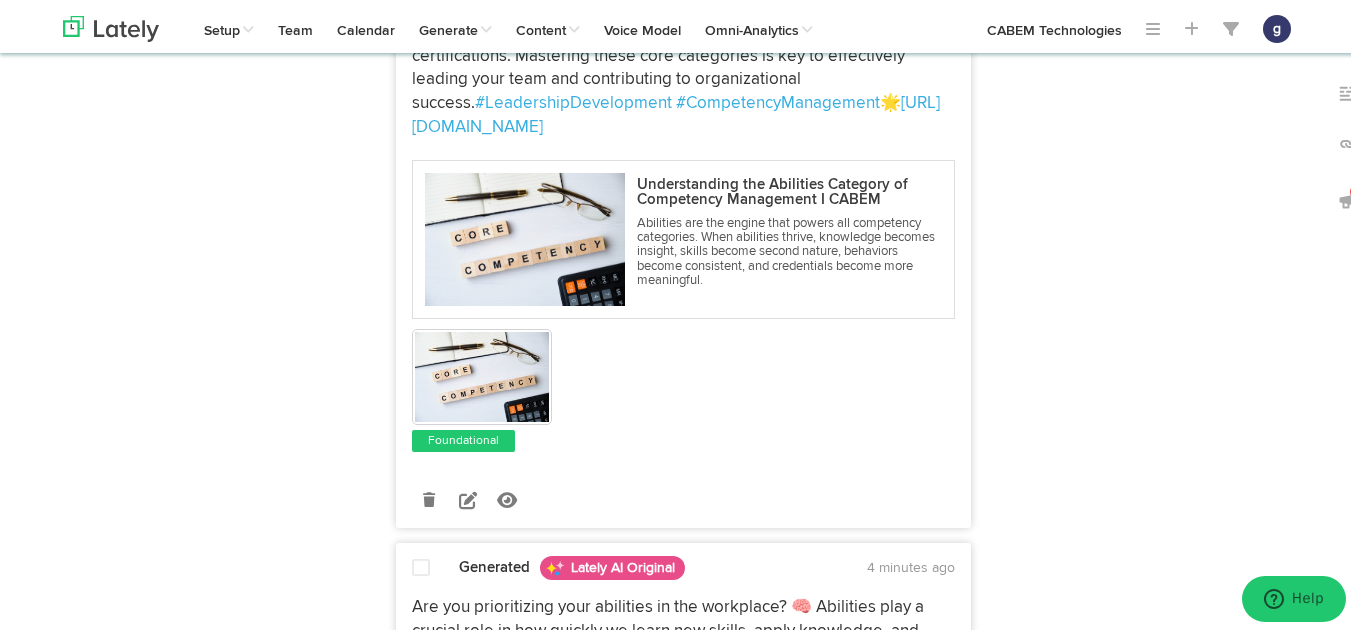 scroll, scrollTop: 1574, scrollLeft: 0, axis: vertical 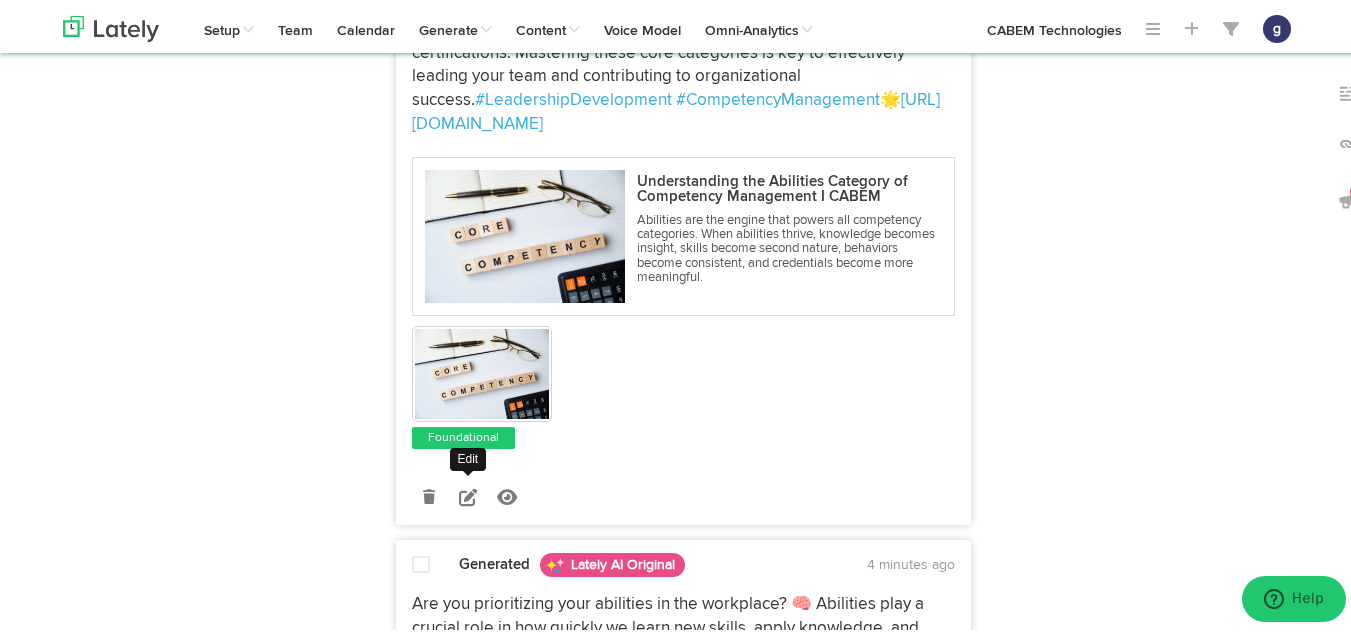 click at bounding box center (468, 494) 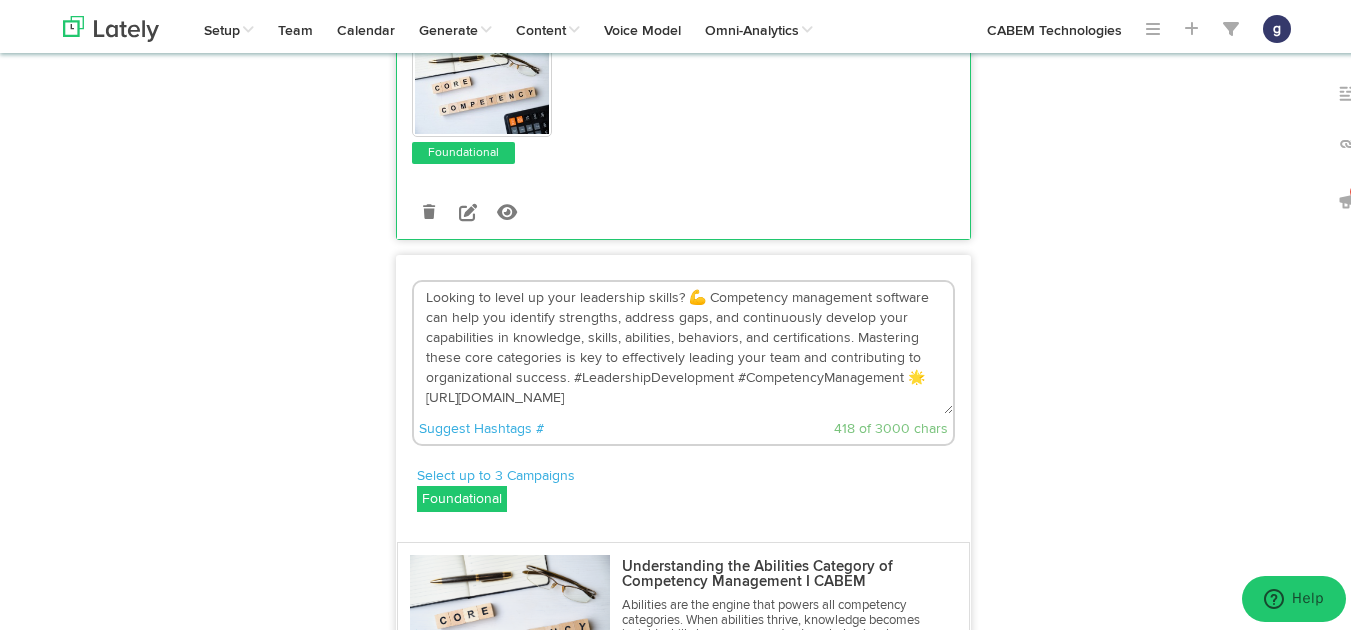 click on "Looking to level up your leadership skills? 💪 Competency management software can help you identify strengths, address gaps, and continuously develop your capabilities in knowledge, skills, abilities, behaviors, and certifications. Mastering these core categories is key to effectively leading your team and contributing to organizational success. #LeadershipDevelopment #CompetencyManagement 🌟 [URL][DOMAIN_NAME]" at bounding box center [683, 345] 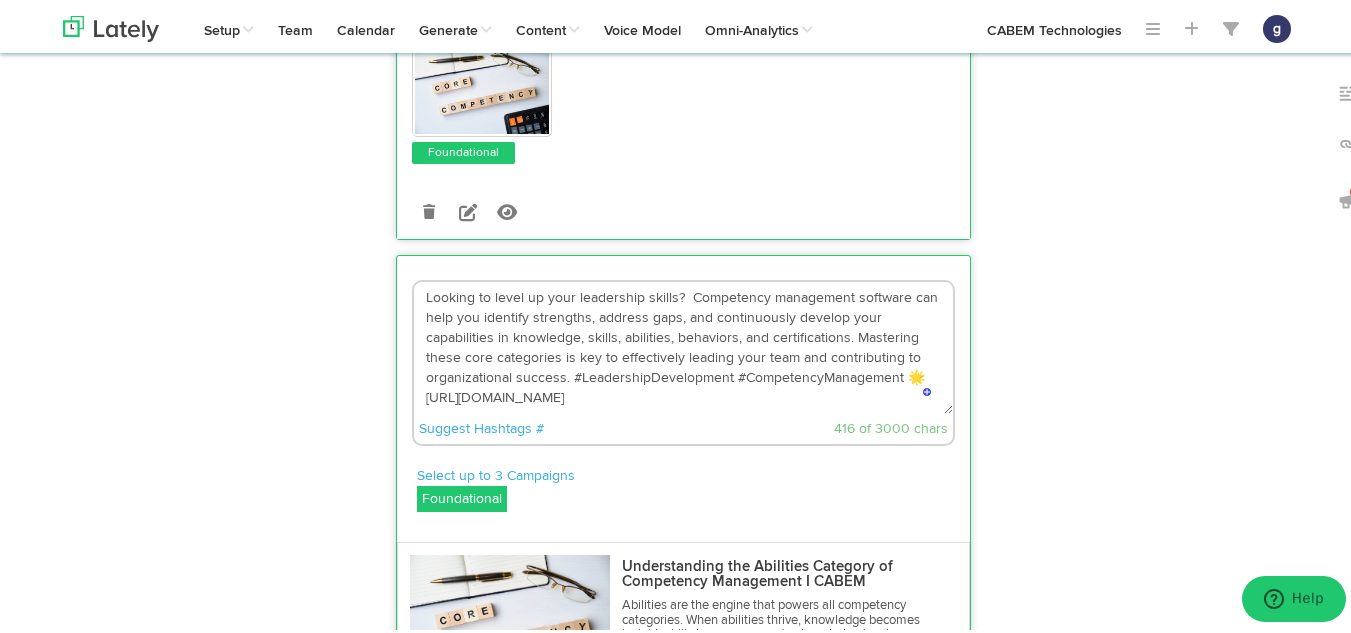 click on "Looking to level up your leadership skills?  Competency management software can help you identify strengths, address gaps, and continuously develop your capabilities in knowledge, skills, abilities, behaviors, and certifications. Mastering these core categories is key to effectively leading your team and contributing to organizational success. #LeadershipDevelopment #CompetencyManagement 🌟 [URL][DOMAIN_NAME]" at bounding box center [683, 345] 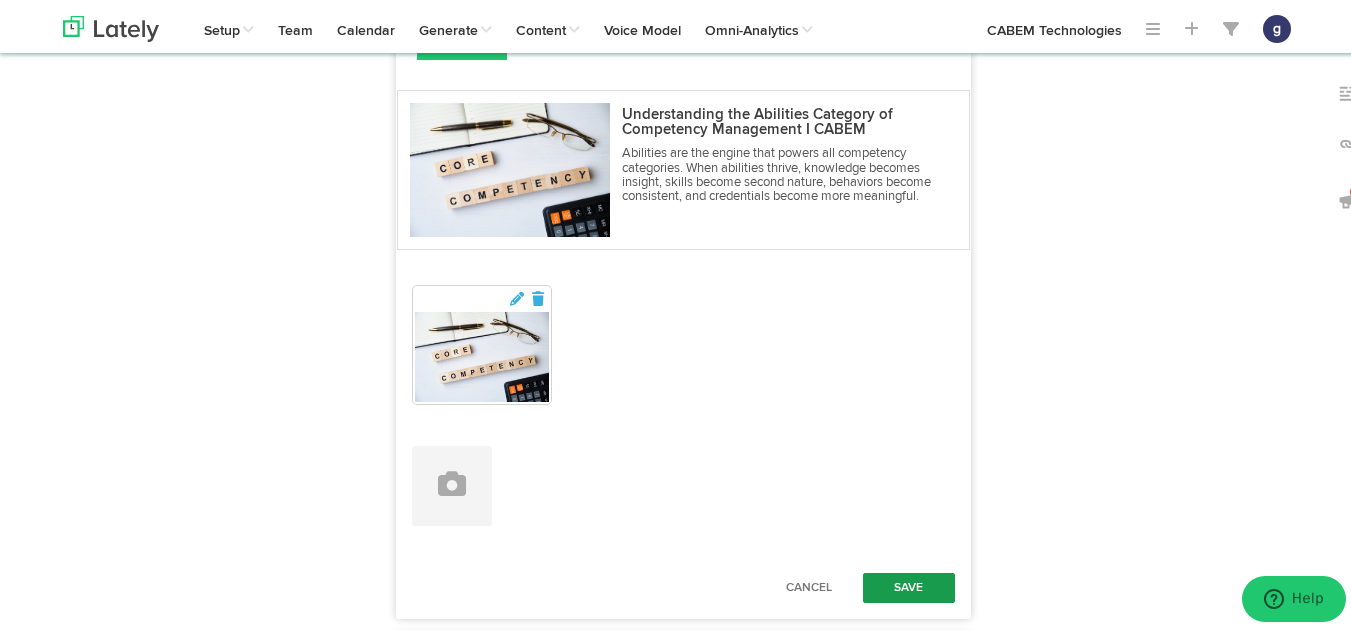 type on "Looking to level up your leadership skills?  Competency management software can help you identify strengths, address gaps, and continuously develop your capabilities in knowledge, skills, abilities, behaviors, and certifications. Mastering these core categories is key to effectively leading your team and contributing to organizational success. #LeadershipDevelopment #CompetencyManagement  [URL][DOMAIN_NAME]" 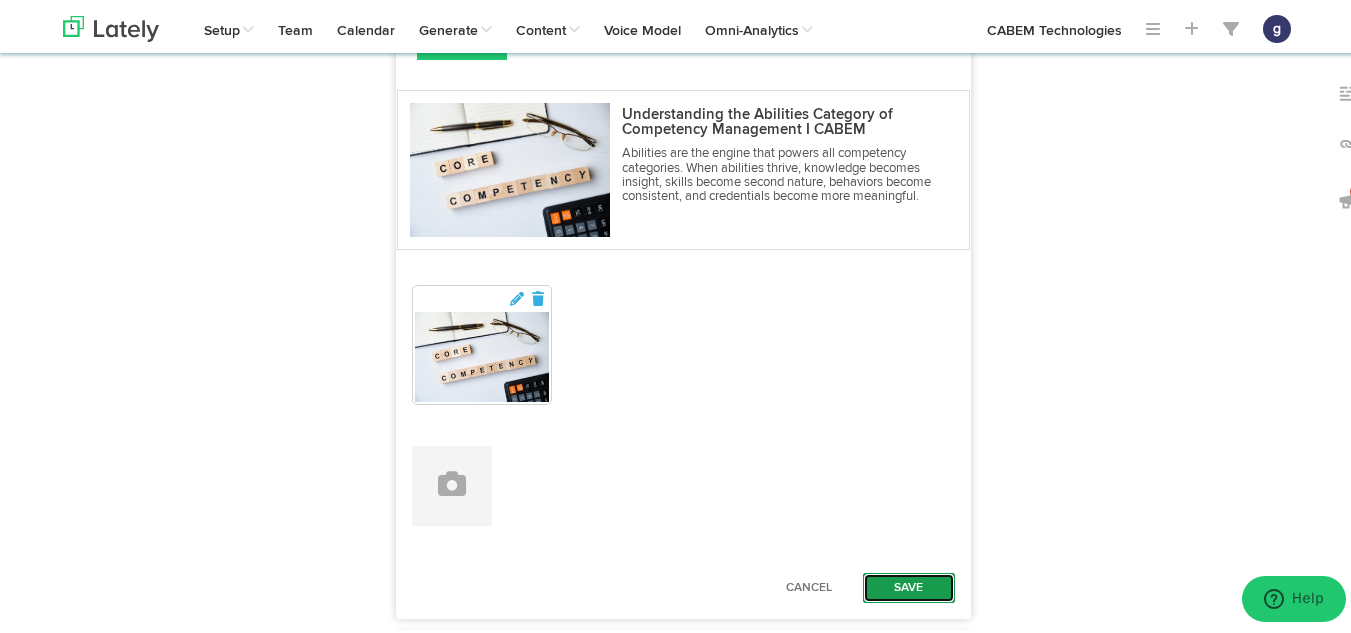 click on "Save" at bounding box center [909, 585] 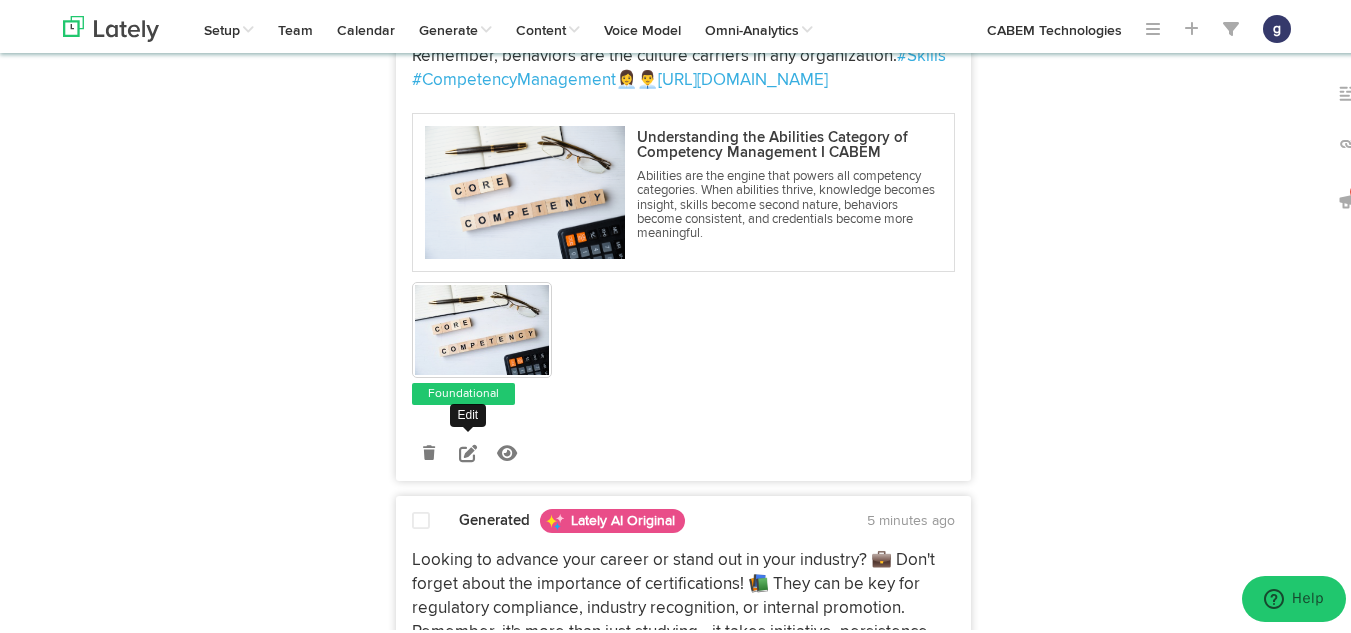 click at bounding box center (468, 450) 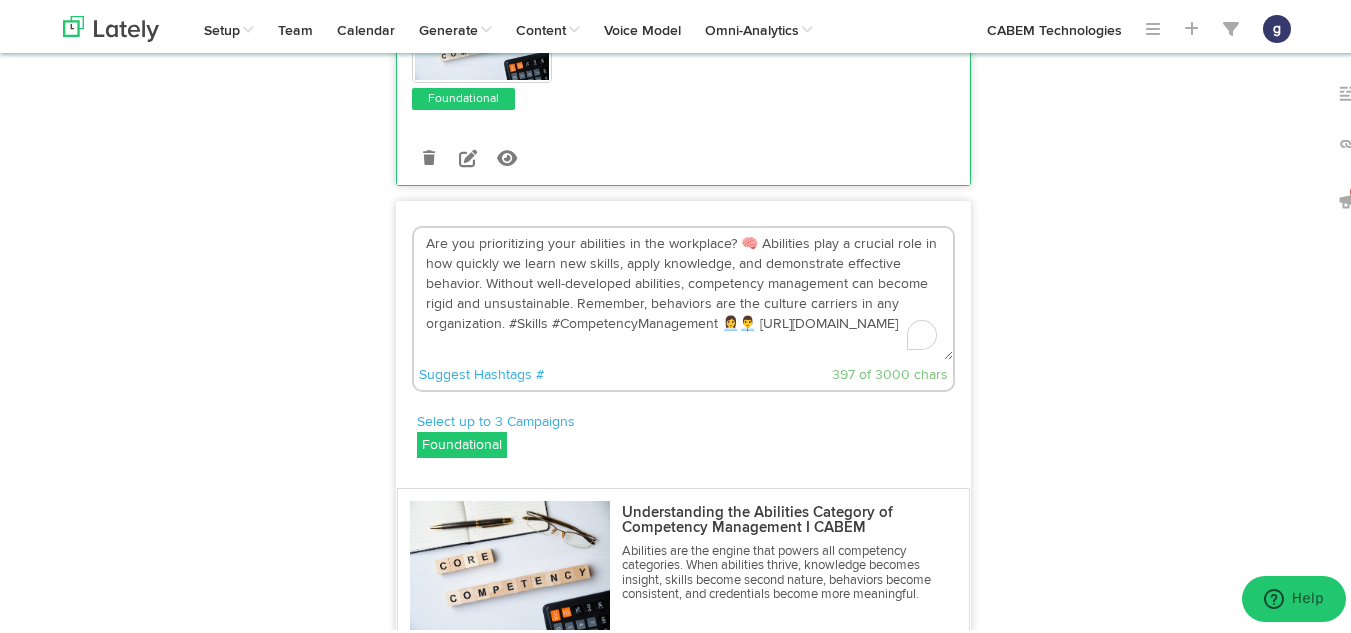 click on "Are you prioritizing your abilities in the workplace? 🧠 Abilities play a crucial role in how quickly we learn new skills, apply knowledge, and demonstrate effective behavior. Without well-developed abilities, competency management can become rigid and unsustainable. Remember, behaviors are the culture carriers in any organization. #Skills #CompetencyManagement 👩‍💼👨‍💼 [URL][DOMAIN_NAME]" at bounding box center [683, 291] 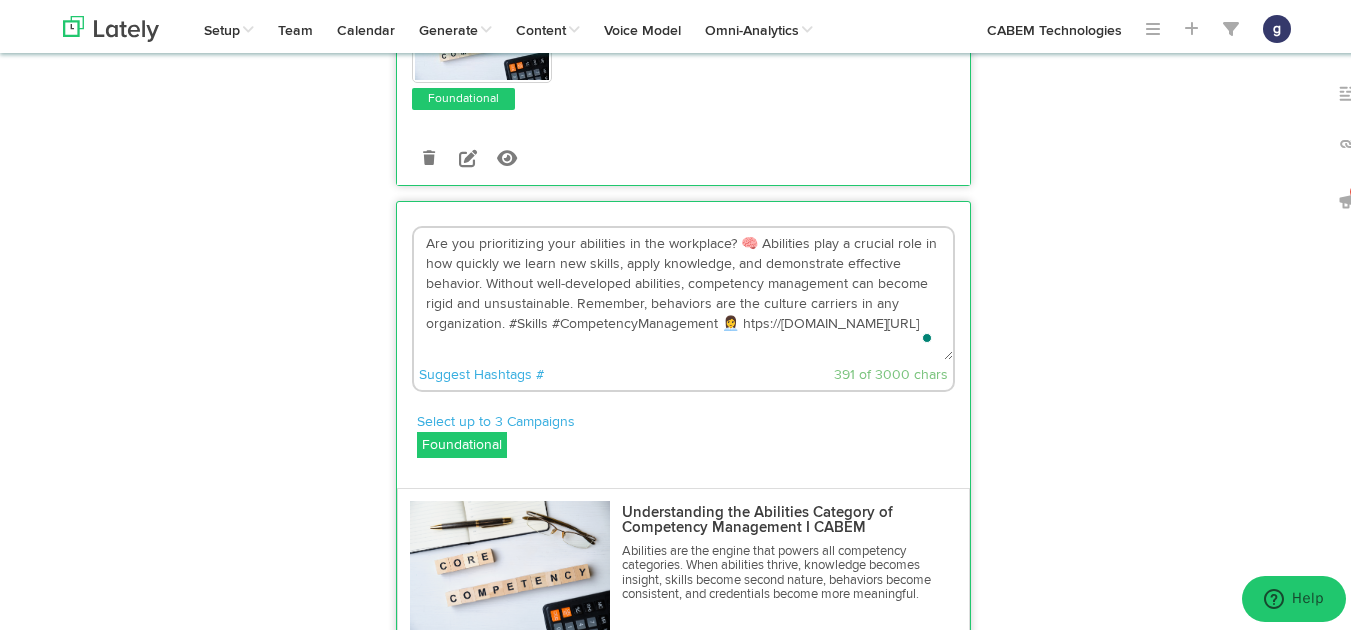 click on "Are you prioritizing your abilities in the workplace? 🧠 Abilities play a crucial role in how quickly we learn new skills, apply knowledge, and demonstrate effective behavior. Without well-developed abilities, competency management can become rigid and unsustainable. Remember, behaviors are the culture carriers in any organization. #Skills #CompetencyManagement 👩‍💼 htps://[DOMAIN_NAME][URL]" at bounding box center (683, 291) 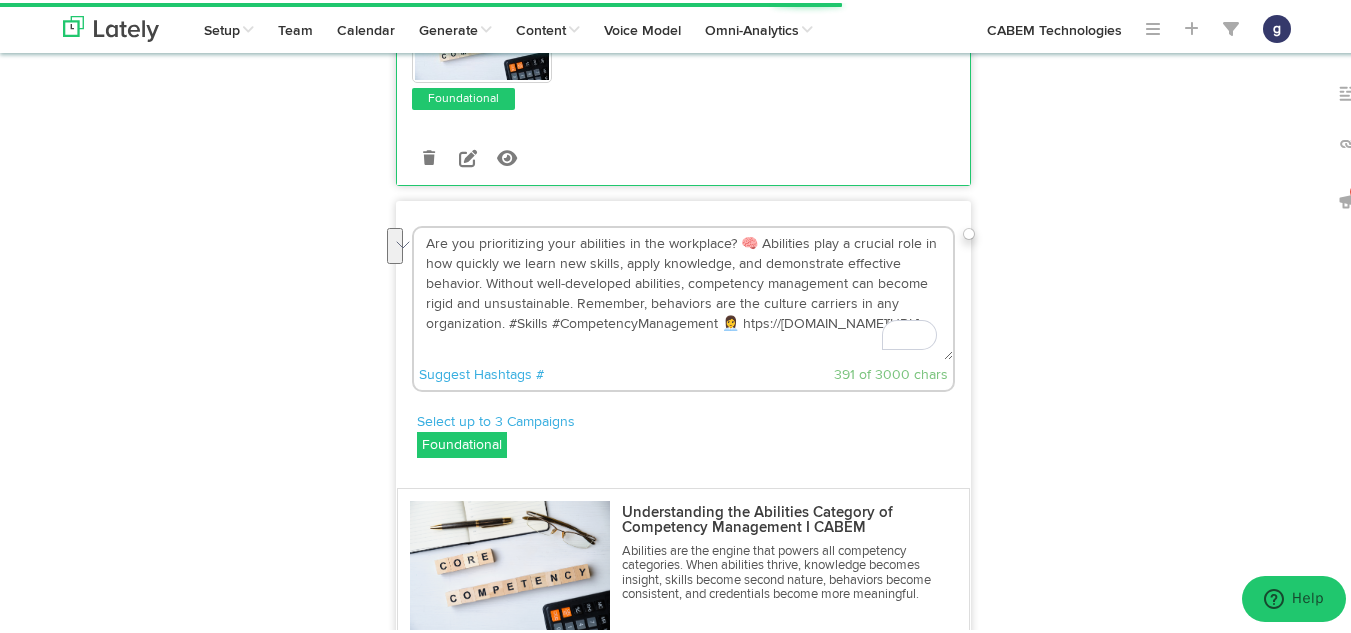 drag, startPoint x: 496, startPoint y: 367, endPoint x: 571, endPoint y: 349, distance: 77.12976 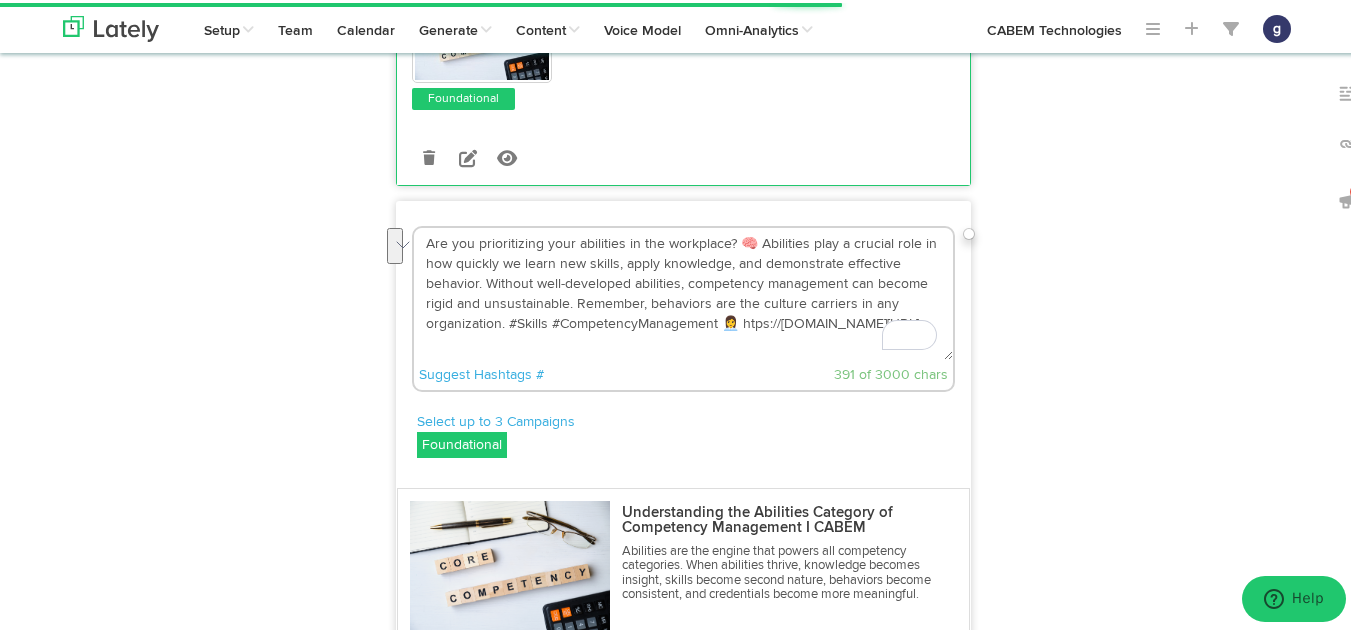 click on "Are you prioritizing your abilities in the workplace? 🧠 Abilities play a crucial role in how quickly we learn new skills, apply knowledge, and demonstrate effective behavior. Without well-developed abilities, competency management can become rigid and unsustainable. Remember, behaviors are the culture carriers in any organization. #Skills #CompetencyManagement 👩‍💼 htps://[DOMAIN_NAME][URL]" at bounding box center (683, 291) 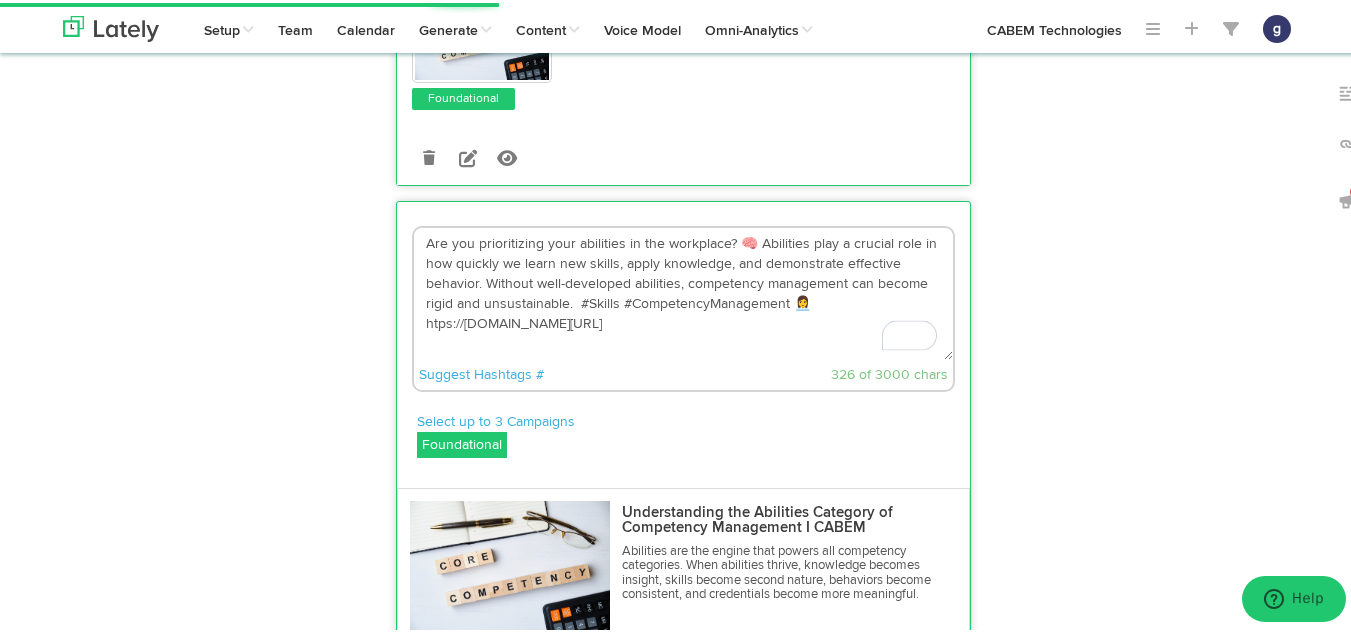 click on "Are you prioritizing your abilities in the workplace? 🧠 Abilities play a crucial role in how quickly we learn new skills, apply knowledge, and demonstrate effective behavior. Without well-developed abilities, competency management can become rigid and unsustainable.  #Skills #CompetencyManagement 👩‍💼 htps://[DOMAIN_NAME][URL]" at bounding box center [683, 291] 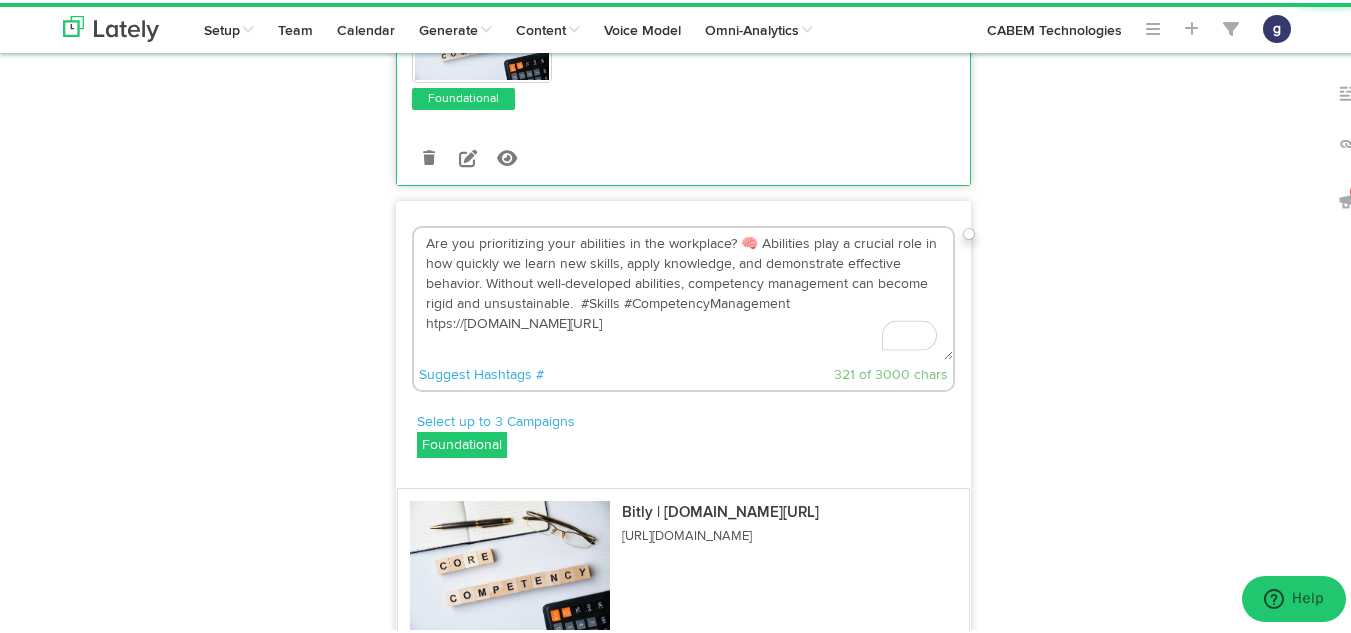click on "Are you prioritizing your abilities in the workplace? 🧠 Abilities play a crucial role in how quickly we learn new skills, apply knowledge, and demonstrate effective behavior. Without well-developed abilities, competency management can become rigid and unsustainable.  #Skills #CompetencyManagement  htps://[DOMAIN_NAME][URL]" at bounding box center (683, 291) 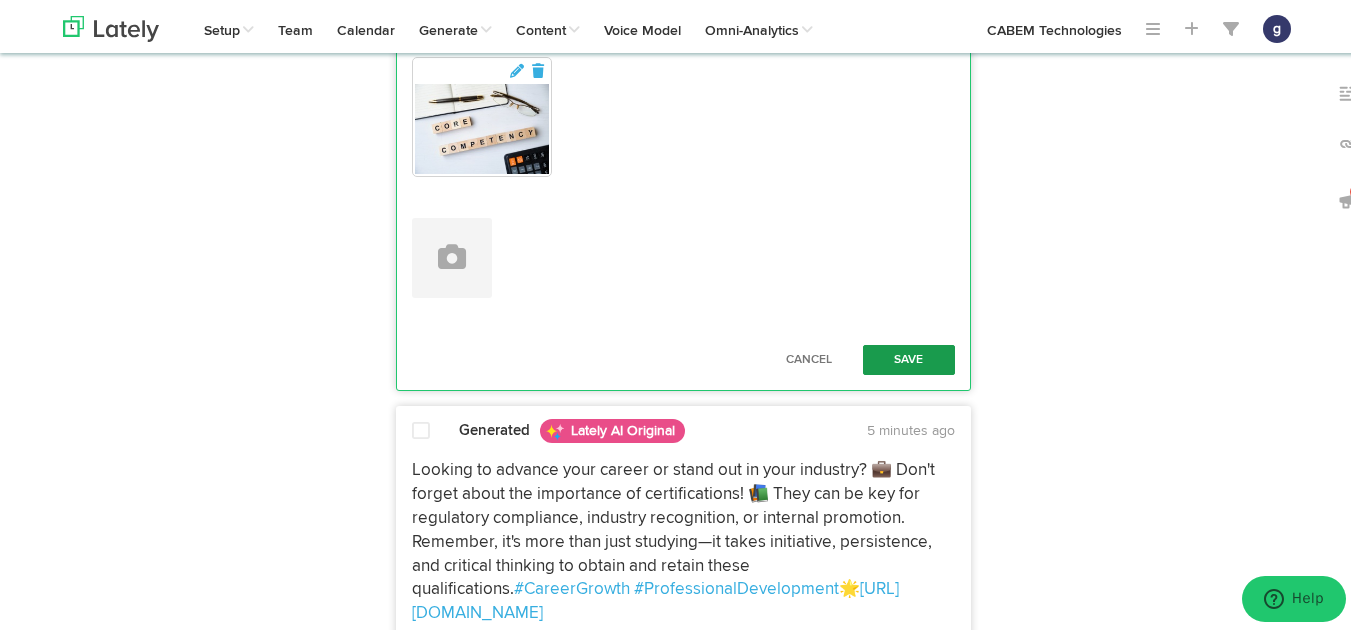 scroll, scrollTop: 2539, scrollLeft: 0, axis: vertical 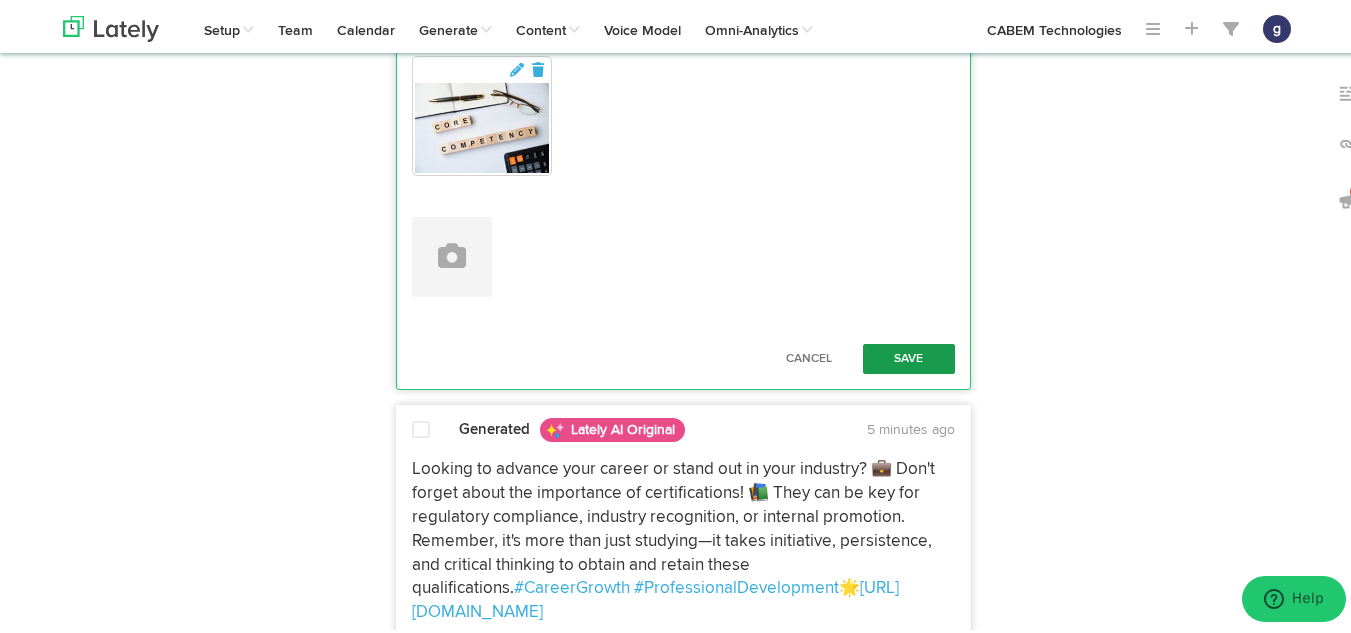 type on "Are you prioritizing your abilities in the workplace?  Abilities play a crucial role in how quickly we learn new skills, apply knowledge, and demonstrate effective behavior. Without well-developed abilities, competency management can become rigid and unsustainable.  #Skills #CompetencyManagement  htps://[DOMAIN_NAME][URL]" 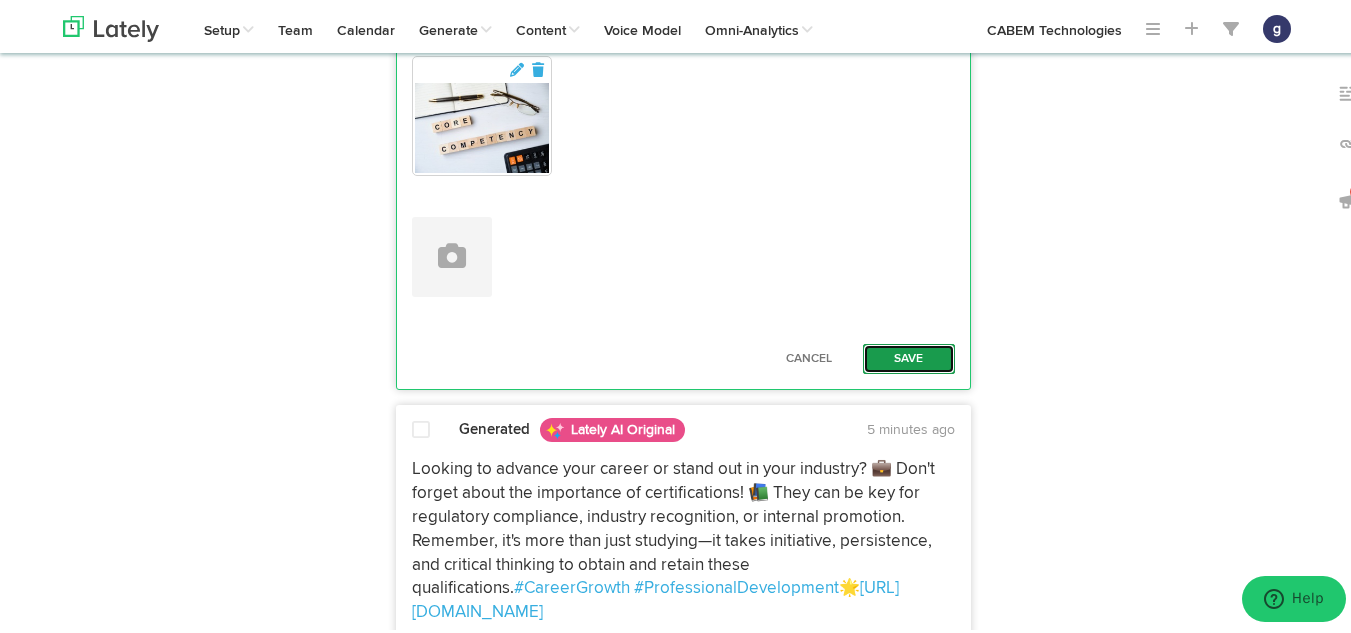 click on "Save" at bounding box center [909, 356] 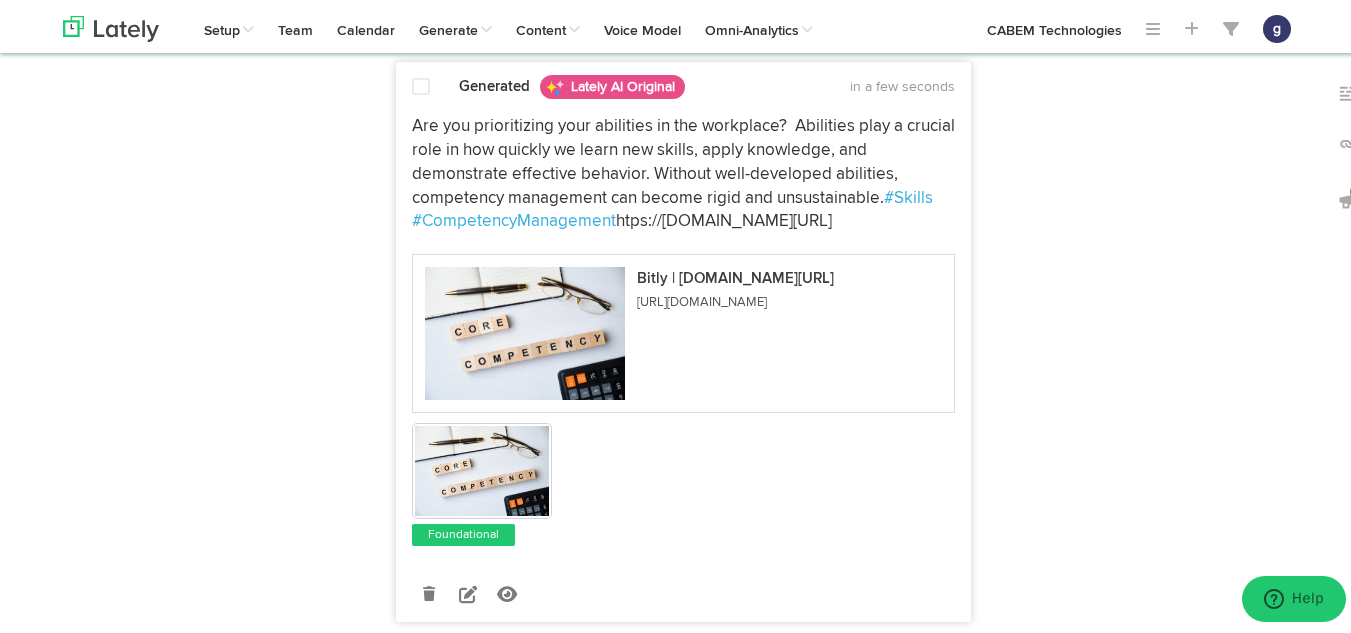 scroll, scrollTop: 2051, scrollLeft: 0, axis: vertical 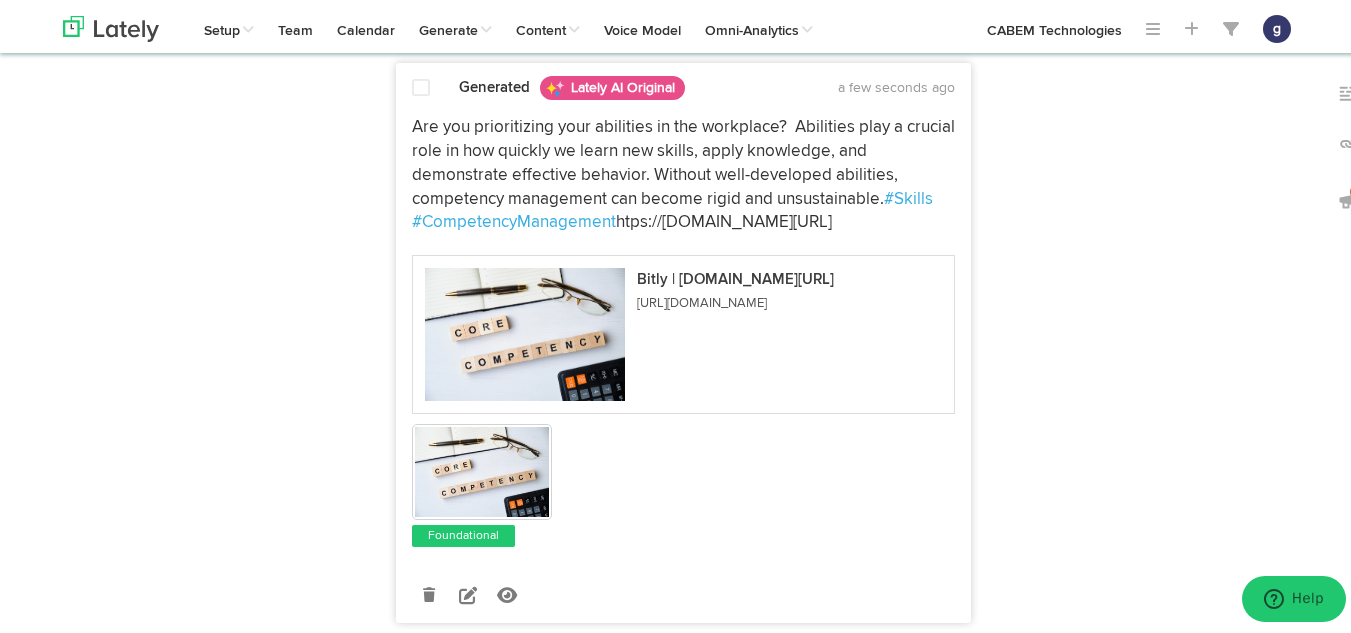 click at bounding box center (421, 85) 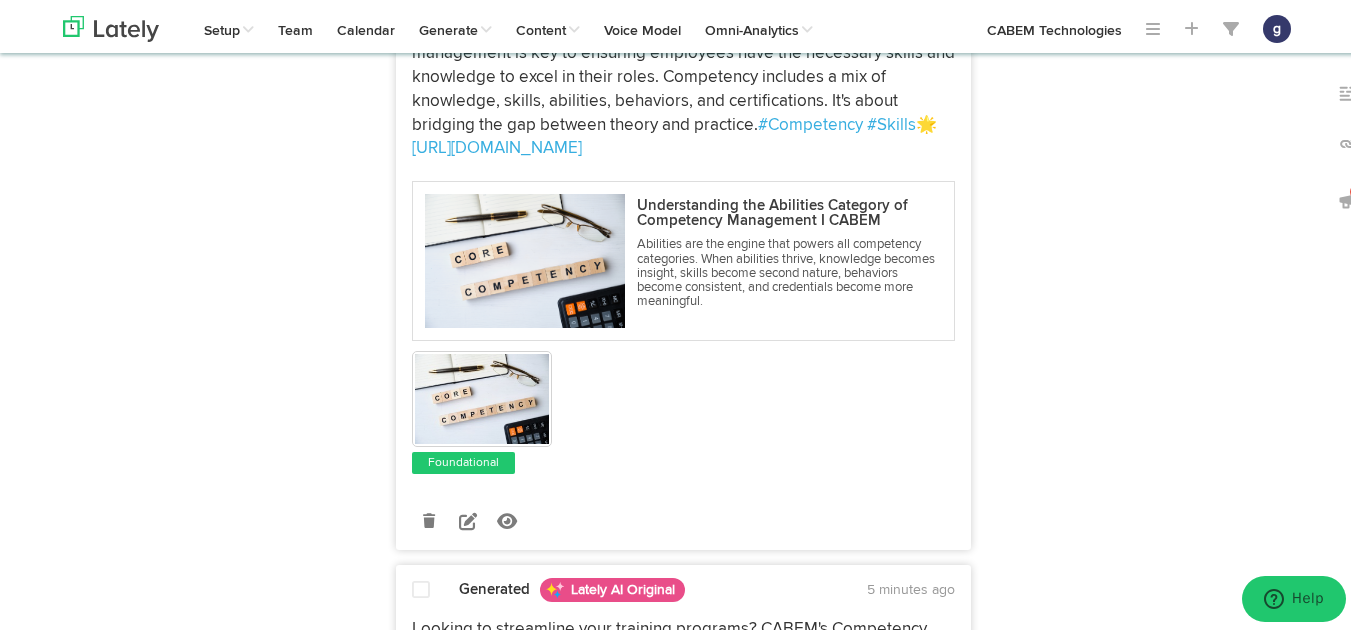 scroll, scrollTop: 3949, scrollLeft: 0, axis: vertical 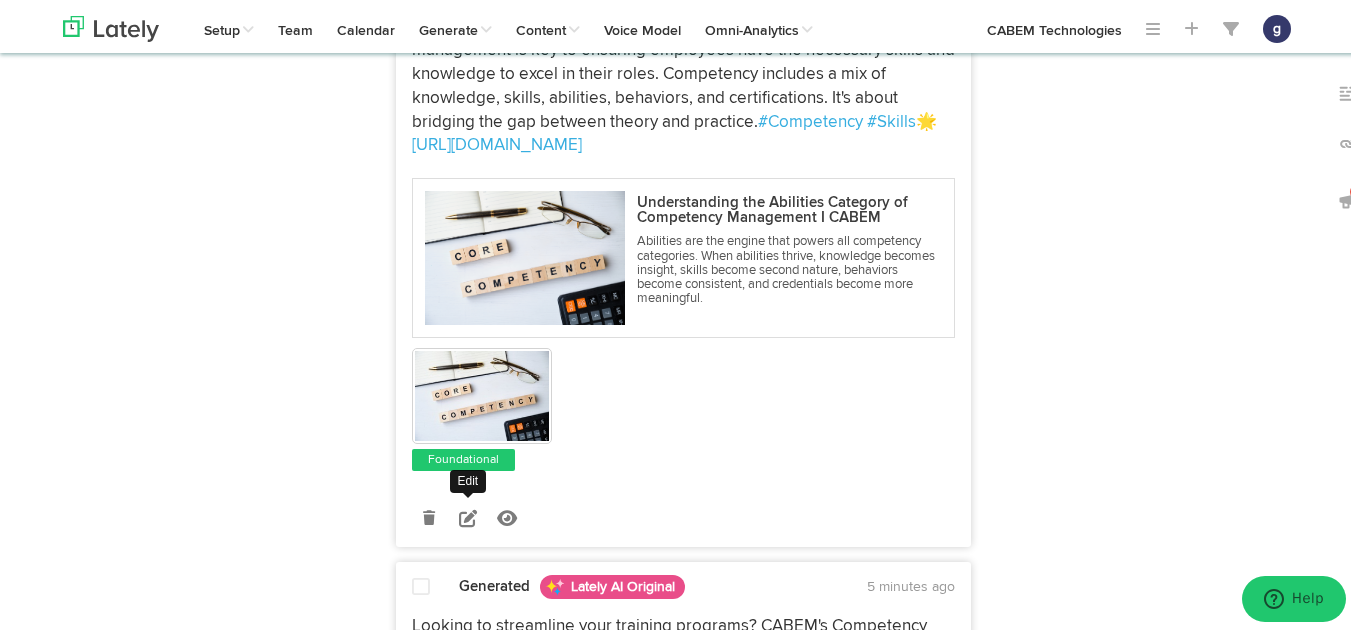 click at bounding box center [468, 515] 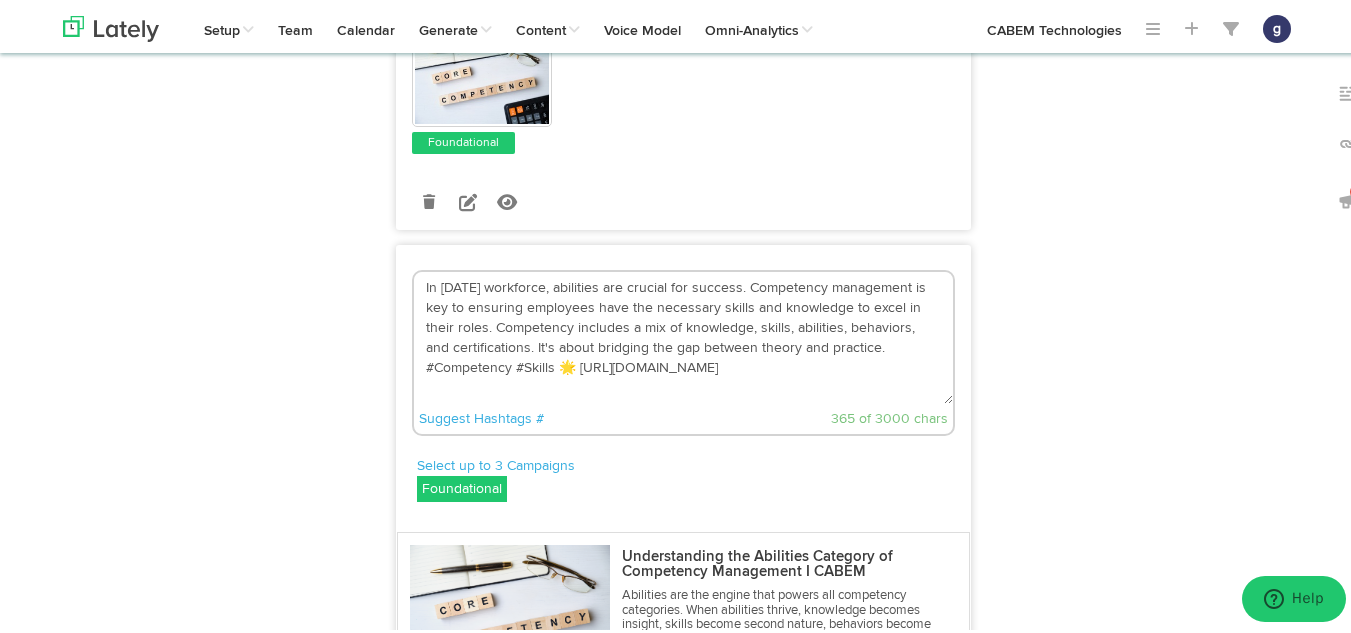 scroll, scrollTop: 3664, scrollLeft: 0, axis: vertical 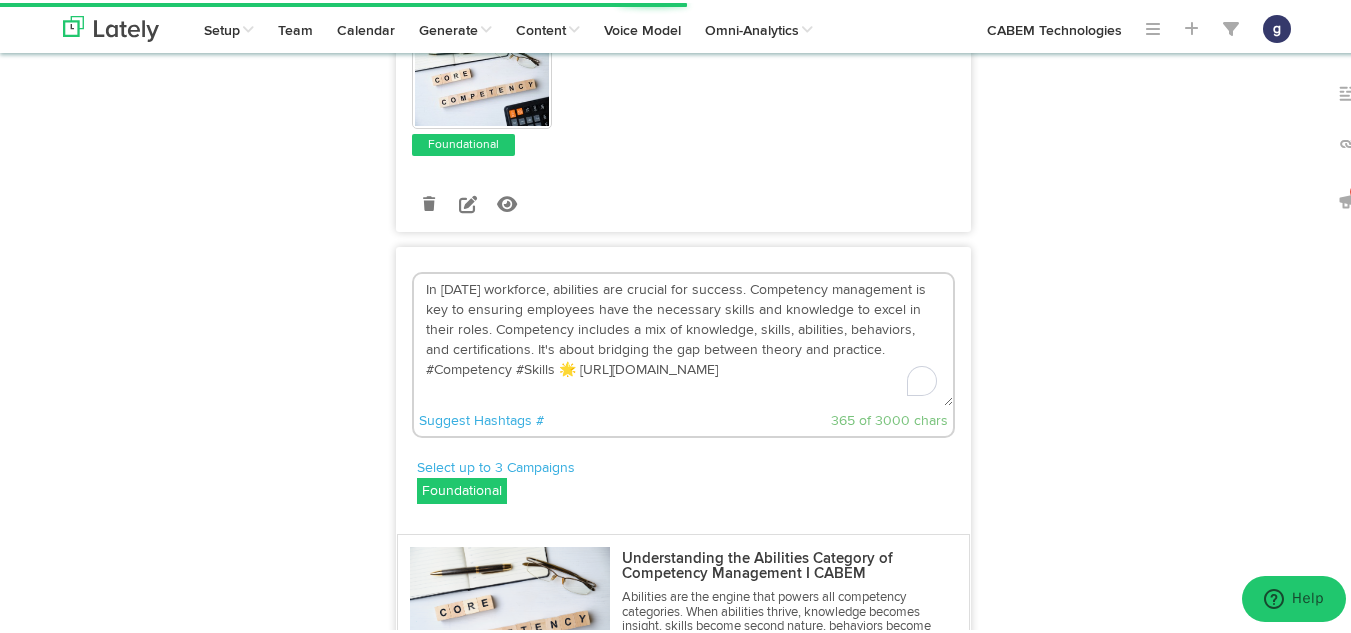 click on "In [DATE] workforce, abilities are crucial for success. Competency management is key to ensuring employees have the necessary skills and knowledge to excel in their roles. Competency includes a mix of knowledge, skills, abilities, behaviors, and certifications. It's about bridging the gap between theory and practice. #Competency #Skills 🌟 [URL][DOMAIN_NAME]" at bounding box center [683, 337] 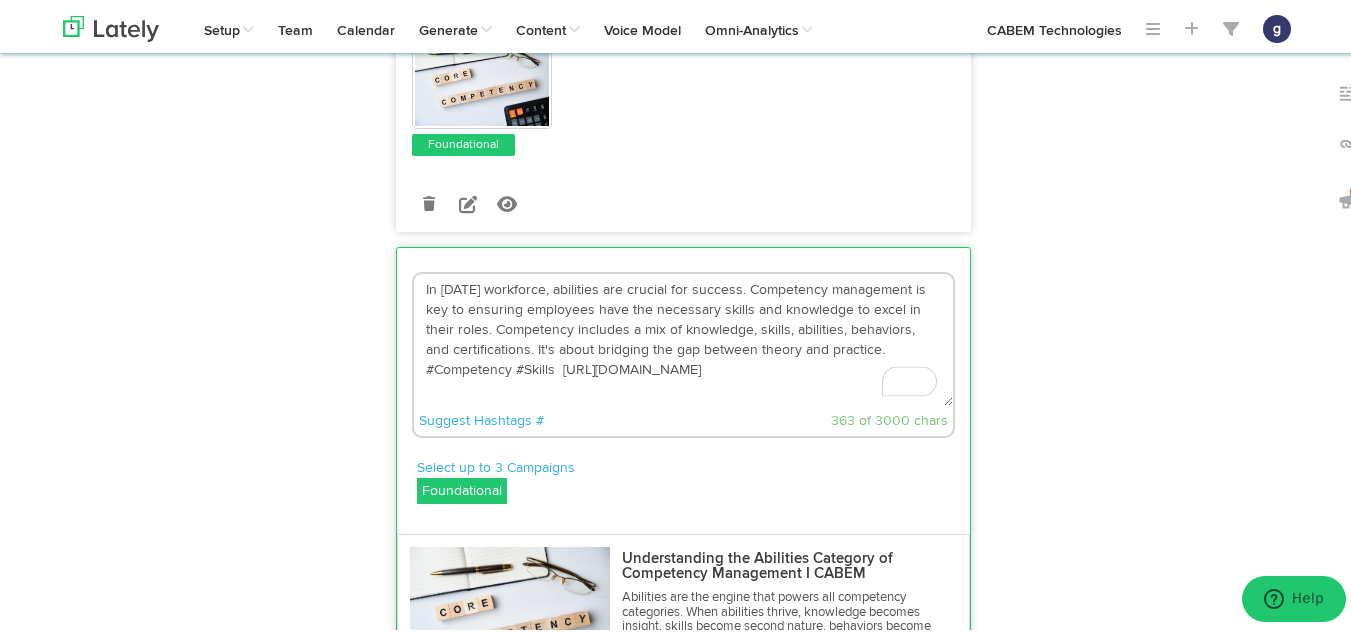 click on "In [DATE] workforce, abilities are crucial for success. Competency management is key to ensuring employees have the necessary skills and knowledge to excel in their roles. Competency includes a mix of knowledge, skills, abilities, behaviors, and certifications. It's about bridging the gap between theory and practice. #Competency #Skills  [URL][DOMAIN_NAME]" at bounding box center (683, 337) 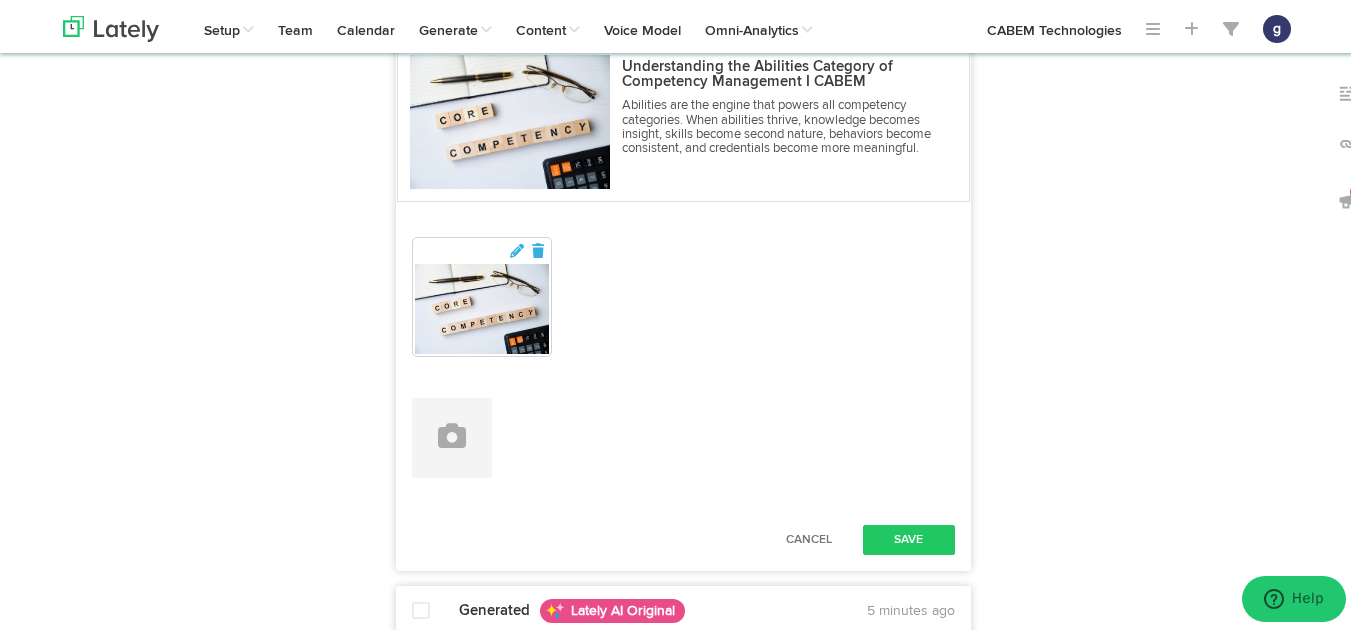 scroll, scrollTop: 4157, scrollLeft: 0, axis: vertical 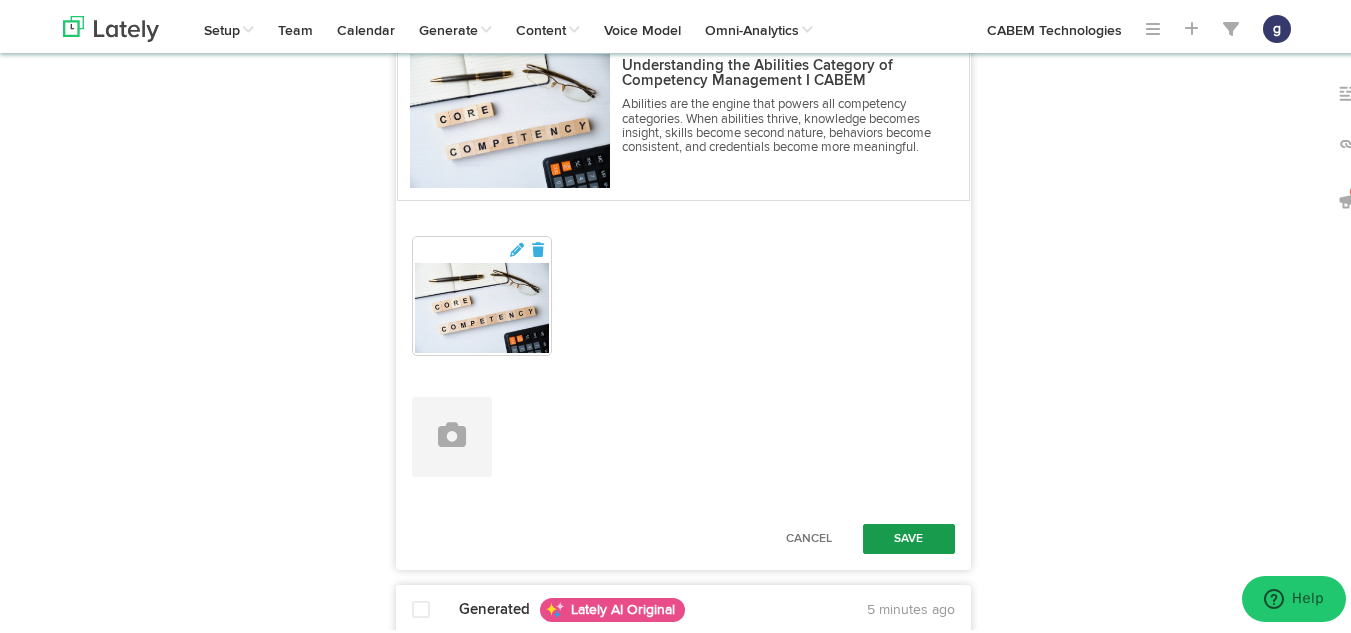 type on "In [DATE] workforce, abilities are crucial for success. Competency management is key to ensuring employees have the necessary skills and knowledge to excel in their roles. Competency includes a mix of knowledge, skills, abilities, behaviors, and certifications. It's about bridging the gap between theory and practice. #Competency #Skills  [URL][DOMAIN_NAME]" 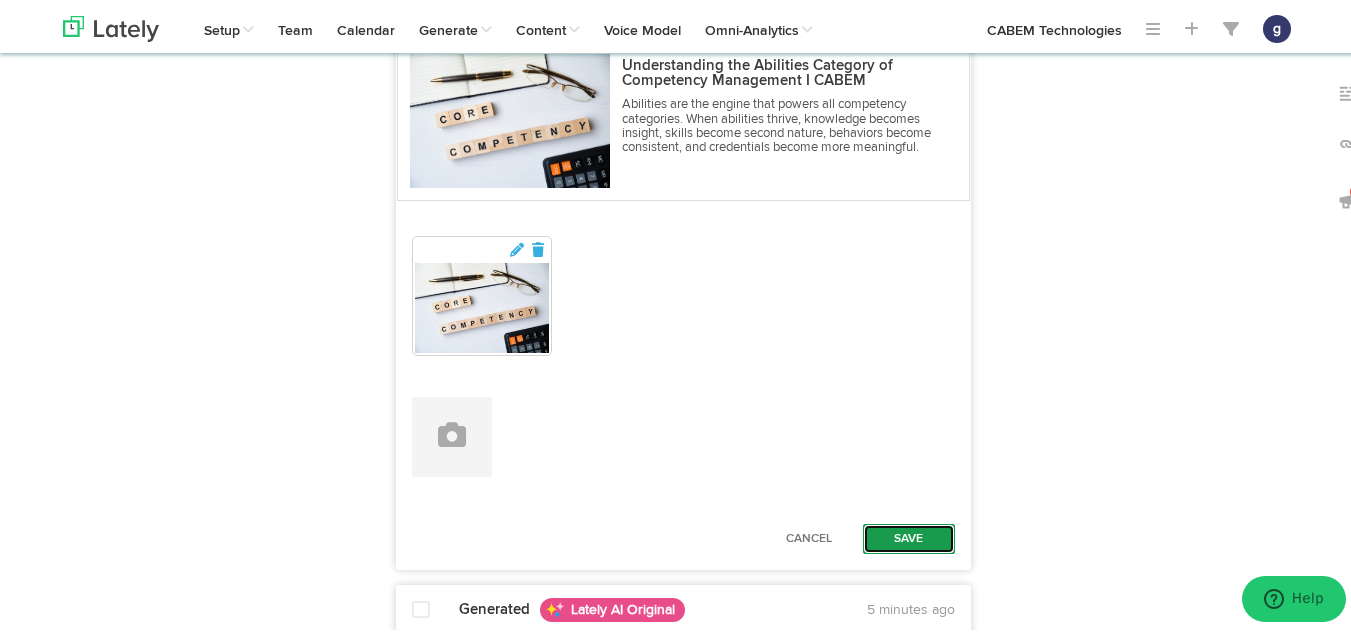 click on "Save" at bounding box center (909, 536) 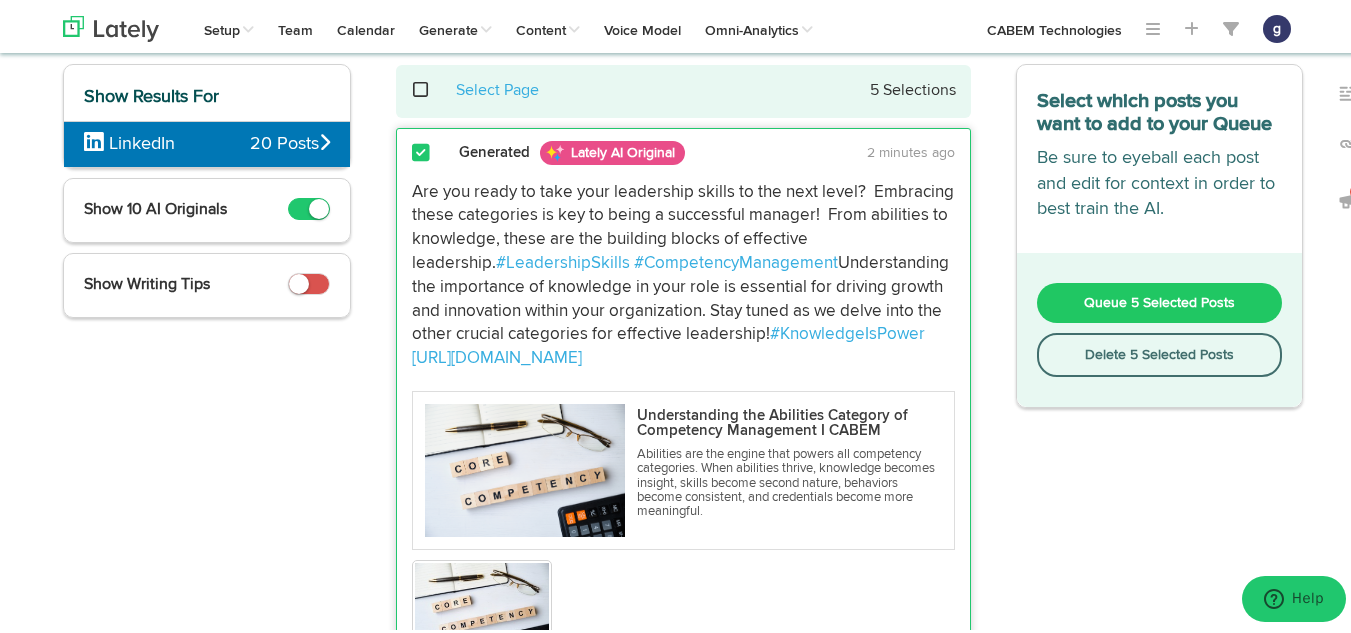 scroll, scrollTop: 0, scrollLeft: 0, axis: both 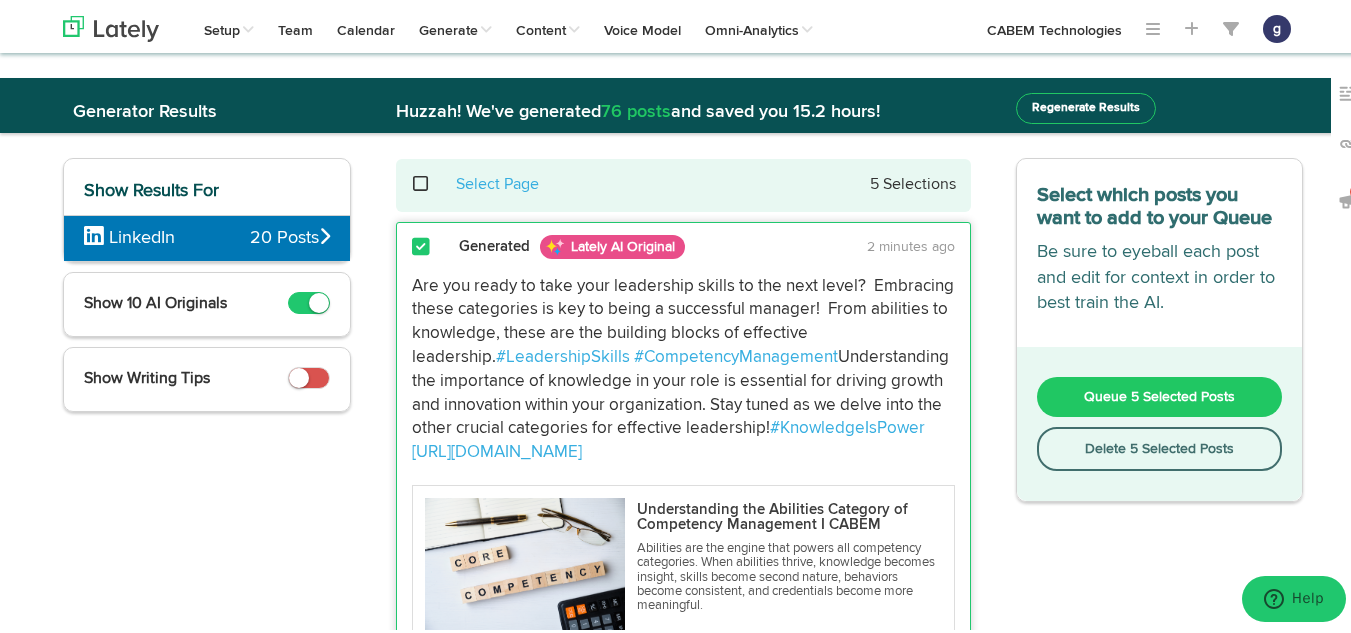 click on "Queue 5 Selected Posts" at bounding box center [1159, 394] 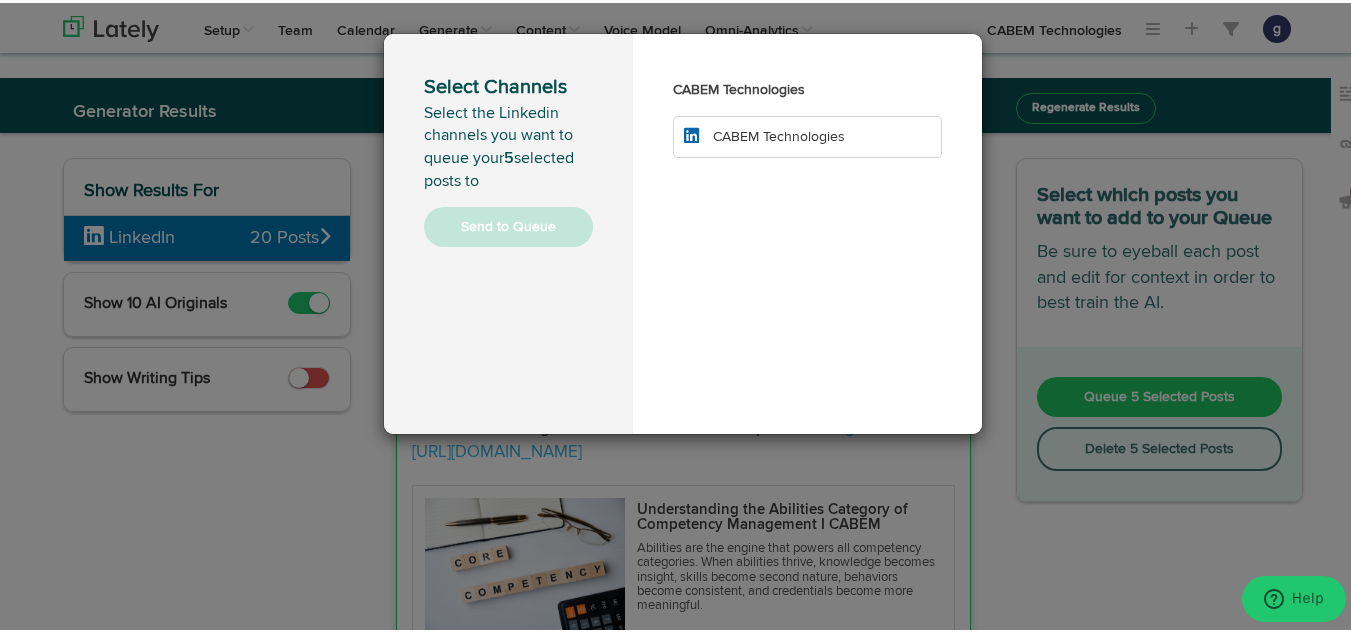 click on "CABEM Technologies" at bounding box center (807, 134) 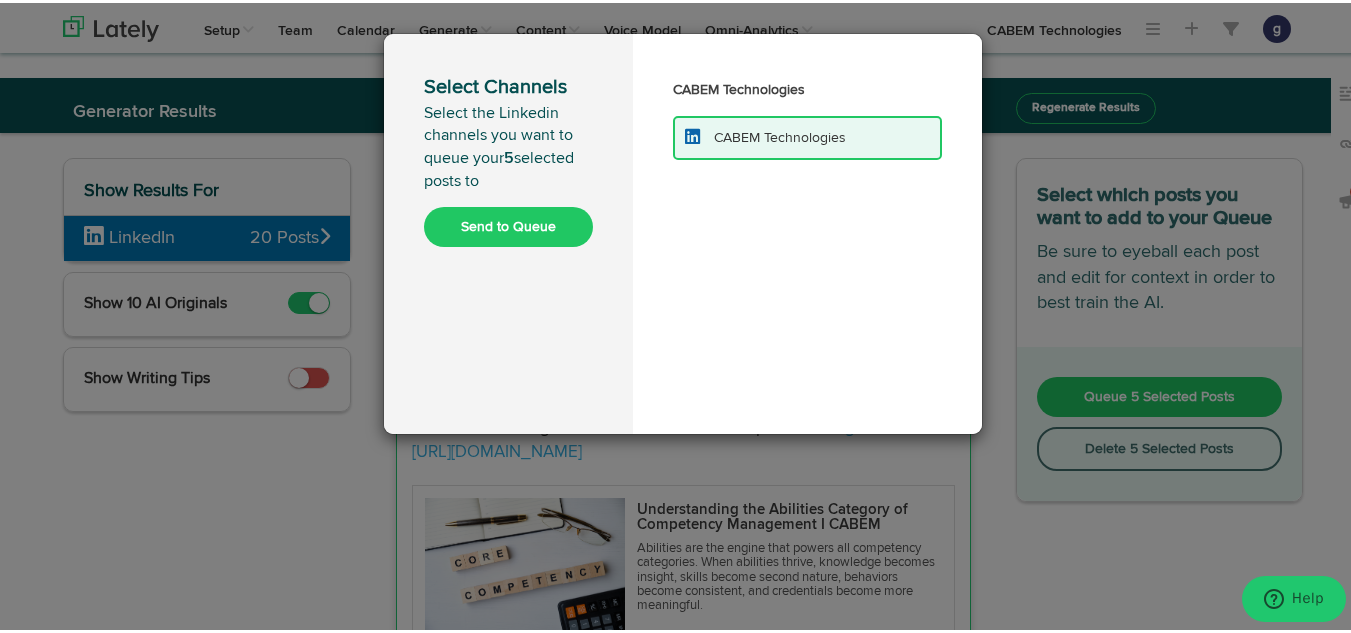 click on "Send to Queue" at bounding box center (508, 224) 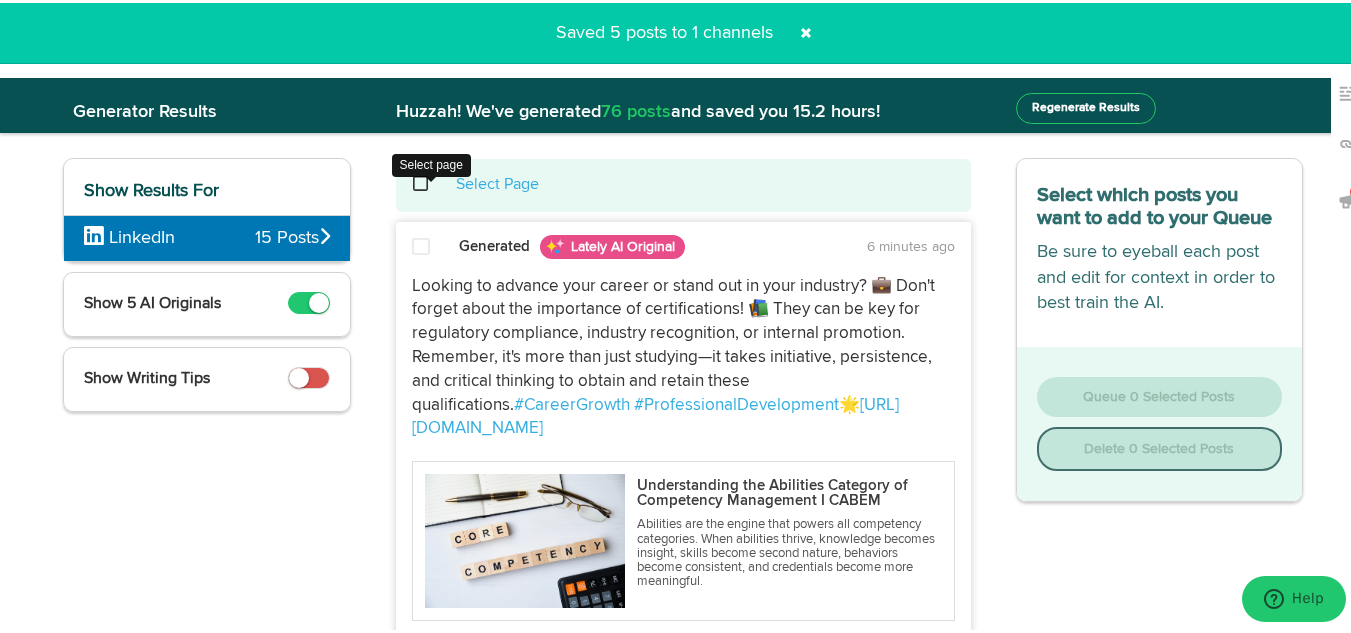 click at bounding box center (431, 181) 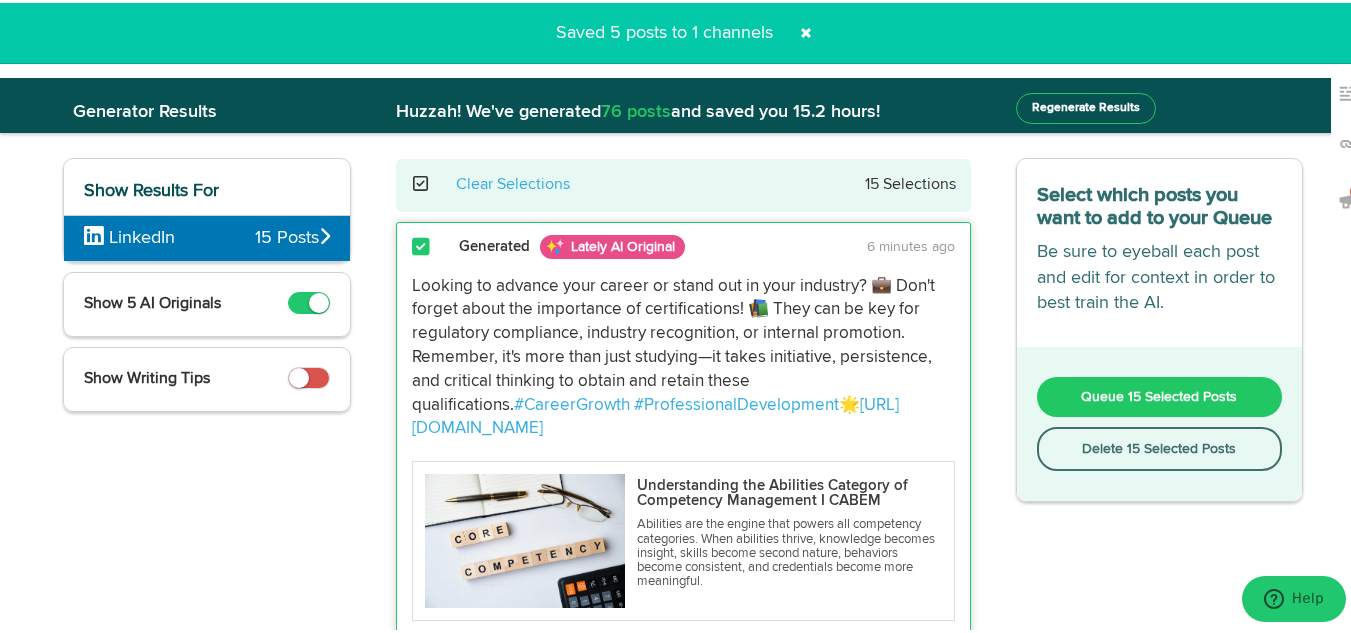 click on "Delete 15 Selected Posts" at bounding box center [1160, 446] 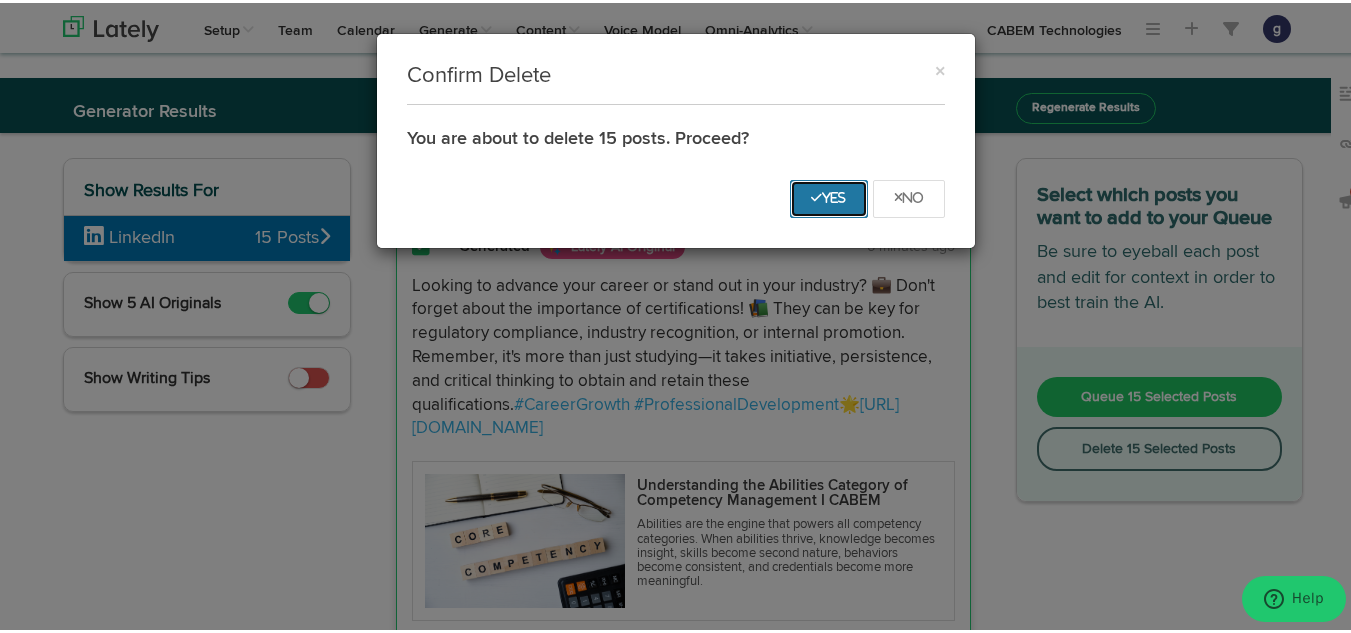 click on "Yes" at bounding box center (829, 195) 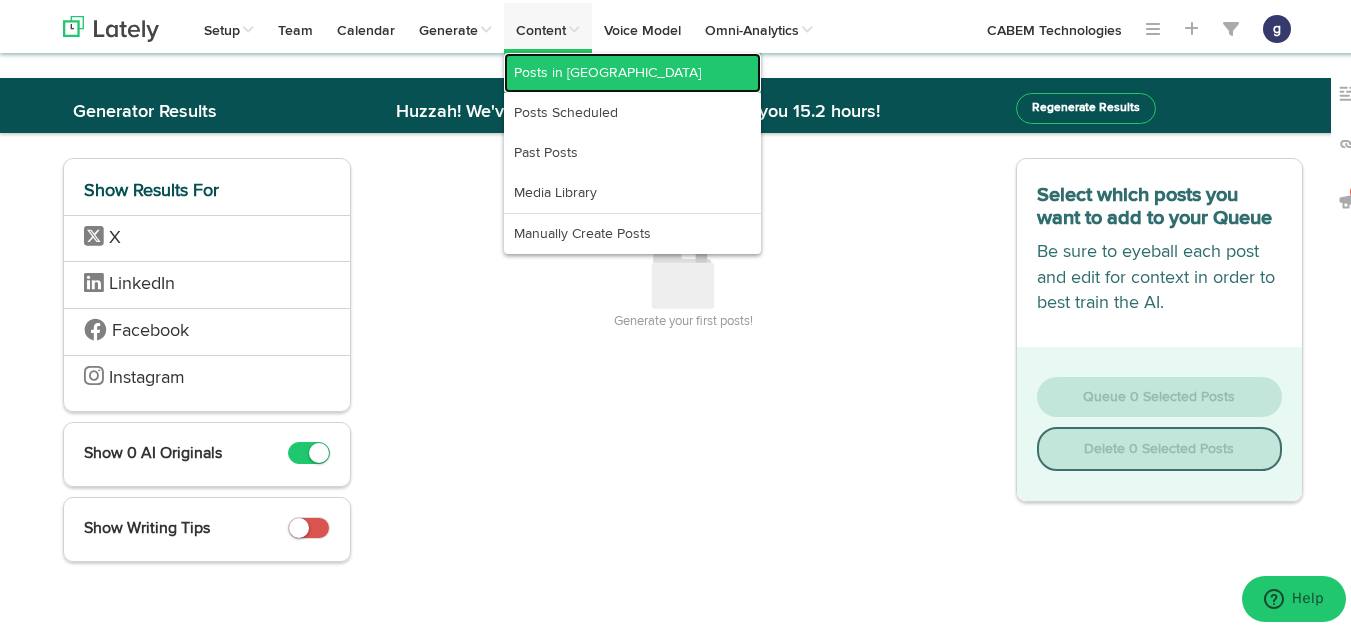click on "Posts in [GEOGRAPHIC_DATA]" at bounding box center (632, 70) 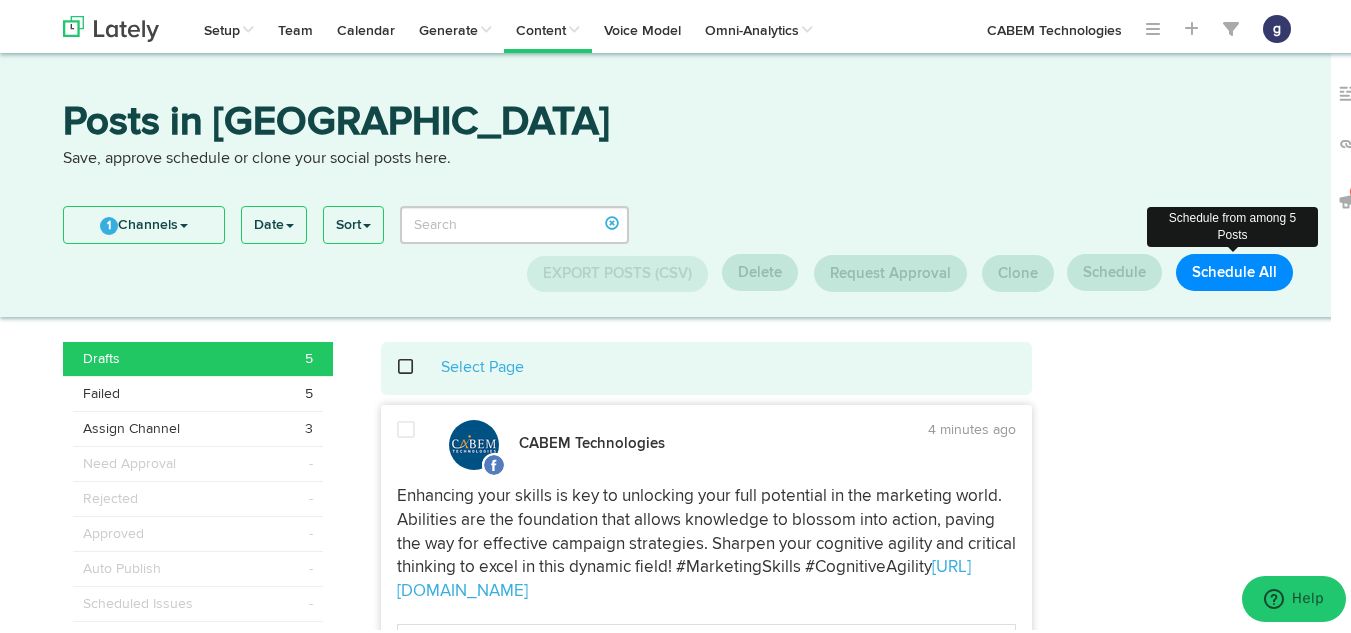 click on "Schedule All" at bounding box center [1234, 269] 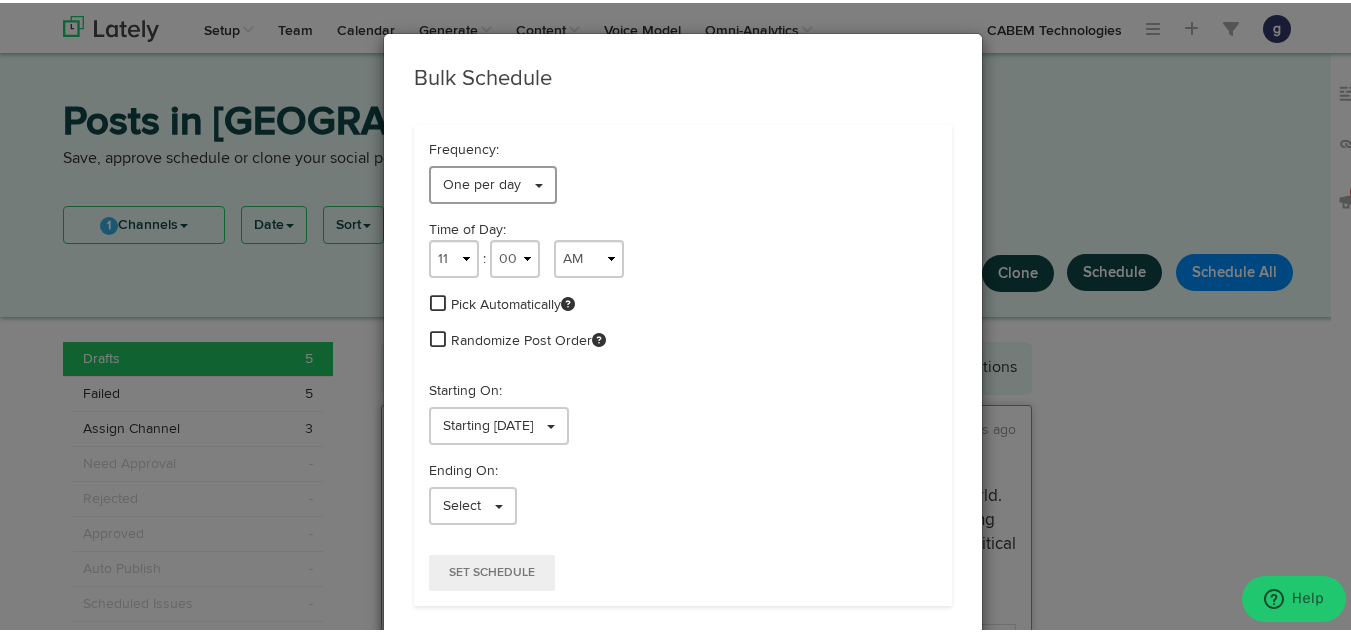 click on "One per day" at bounding box center (482, 182) 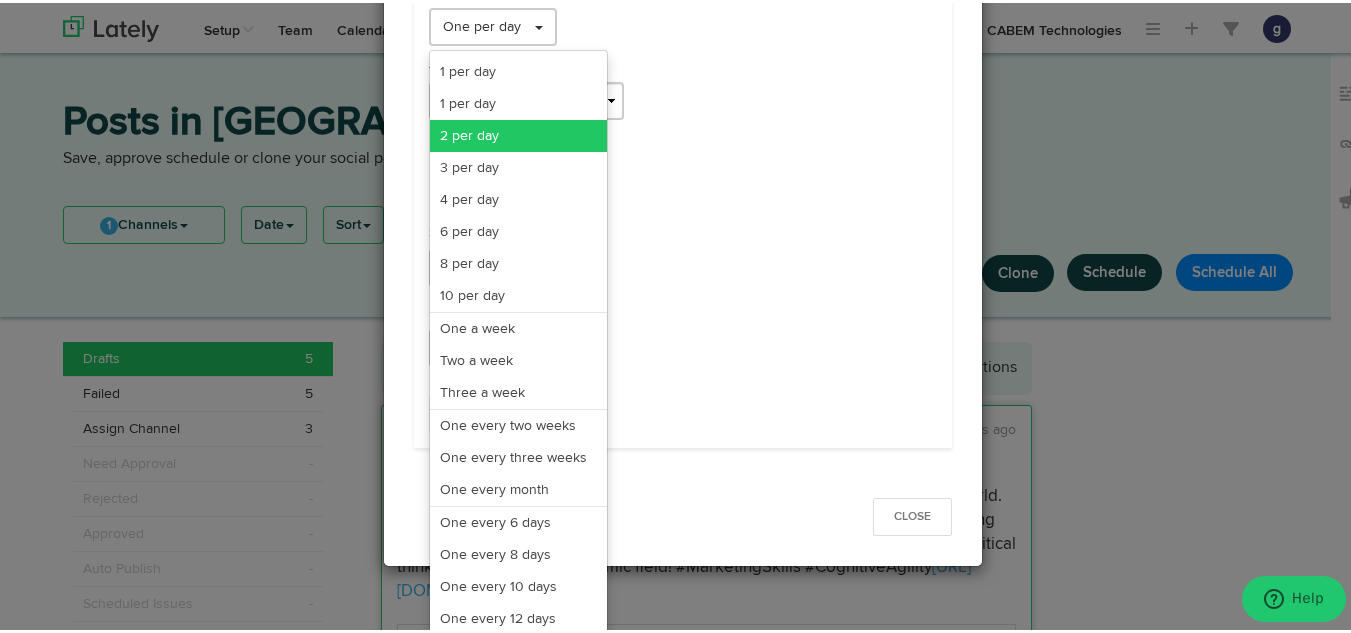 scroll, scrollTop: 163, scrollLeft: 0, axis: vertical 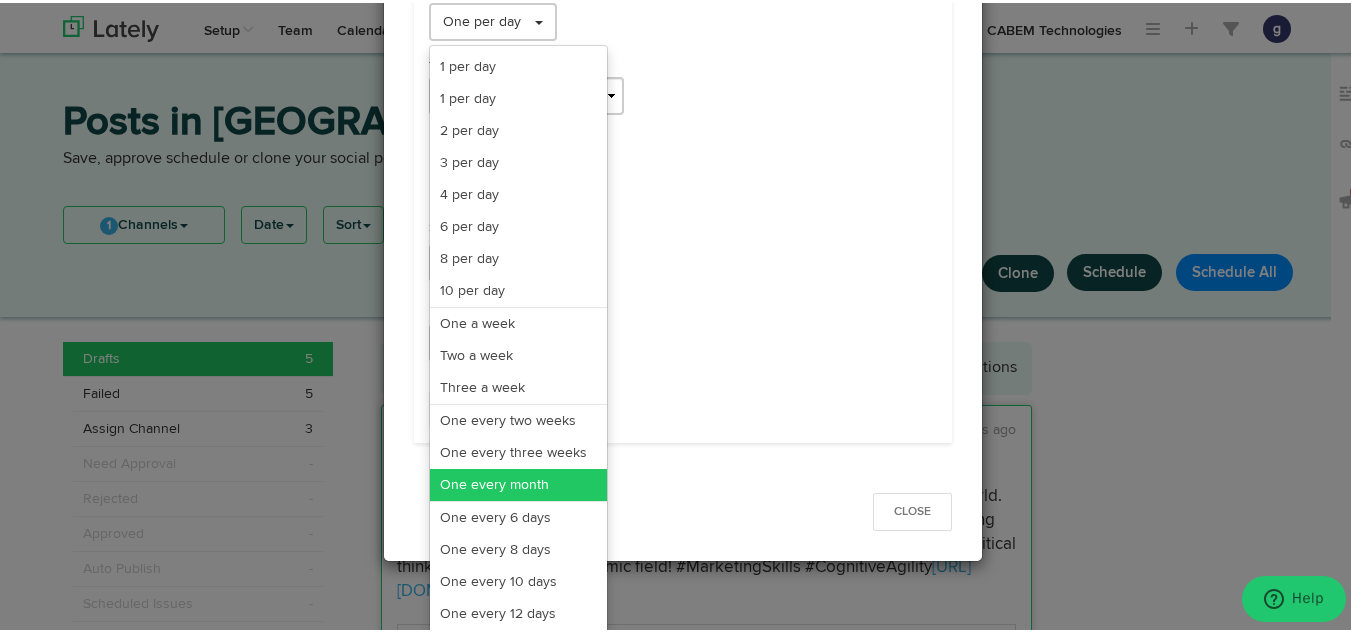 click on "One every month" at bounding box center (518, 482) 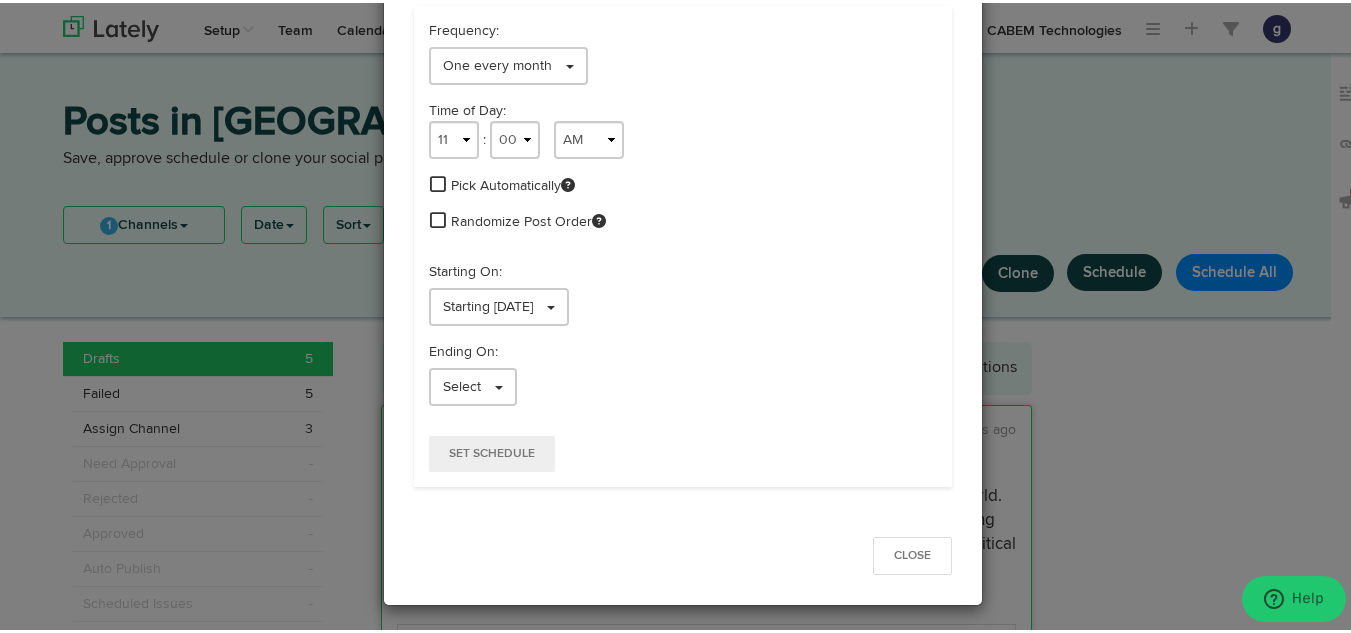 scroll, scrollTop: 119, scrollLeft: 0, axis: vertical 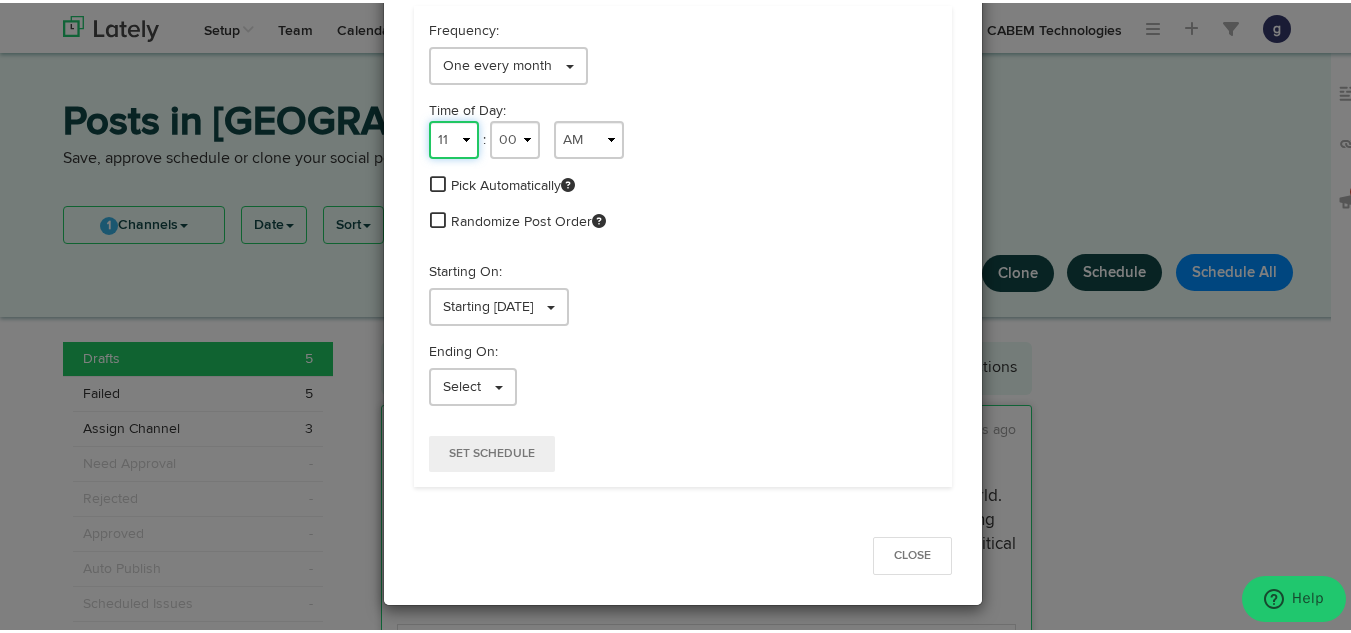 click on "1 2 3 4 5 6 7 8 9 10 11 12" at bounding box center [454, 137] 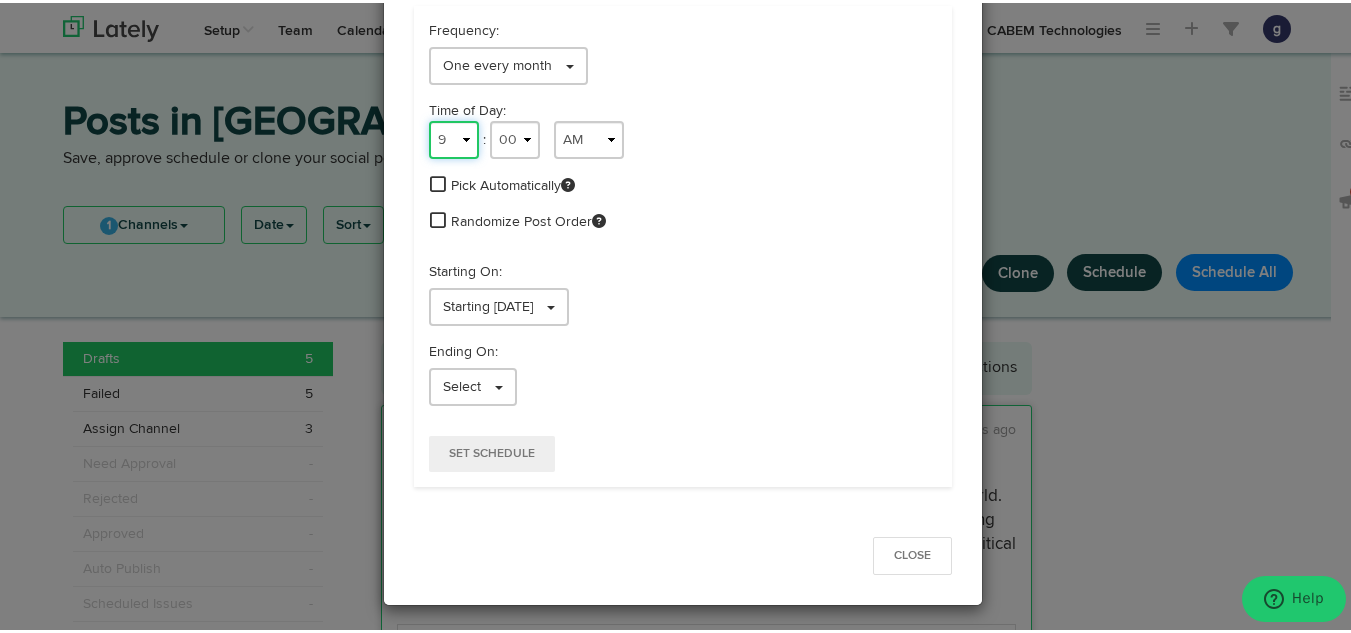click on "1 2 3 4 5 6 7 8 9 10 11 12" at bounding box center (454, 137) 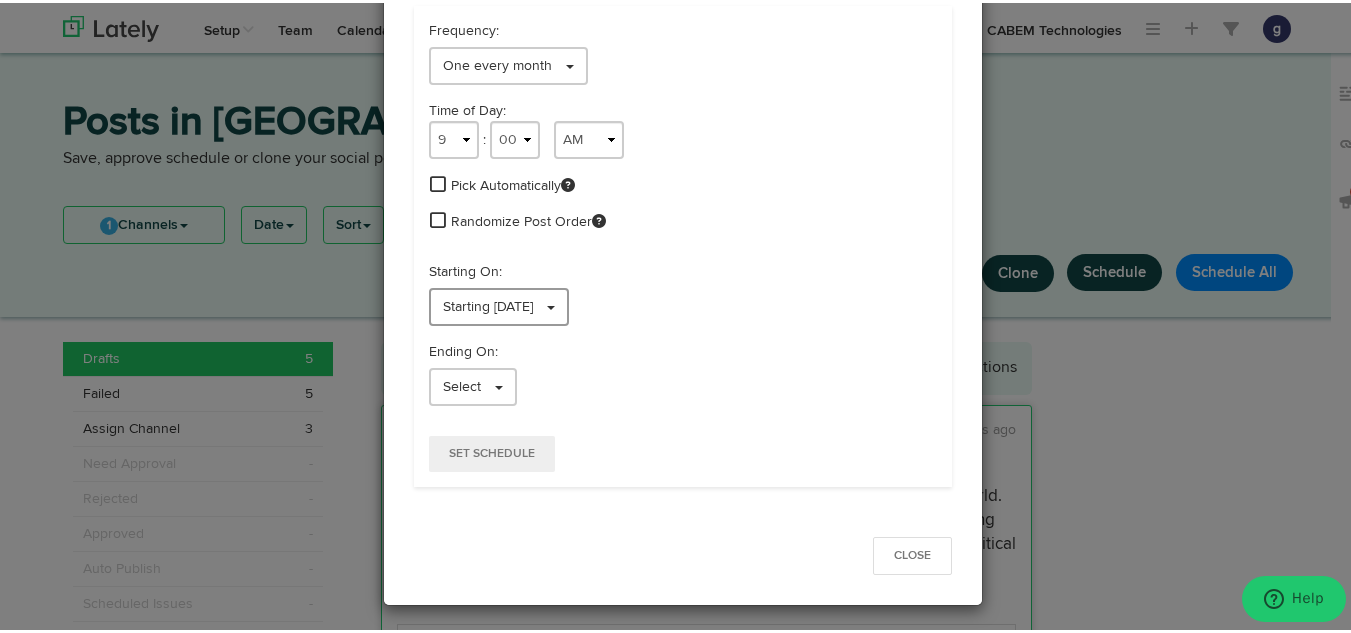 click on "Starting [DATE]" at bounding box center [488, 304] 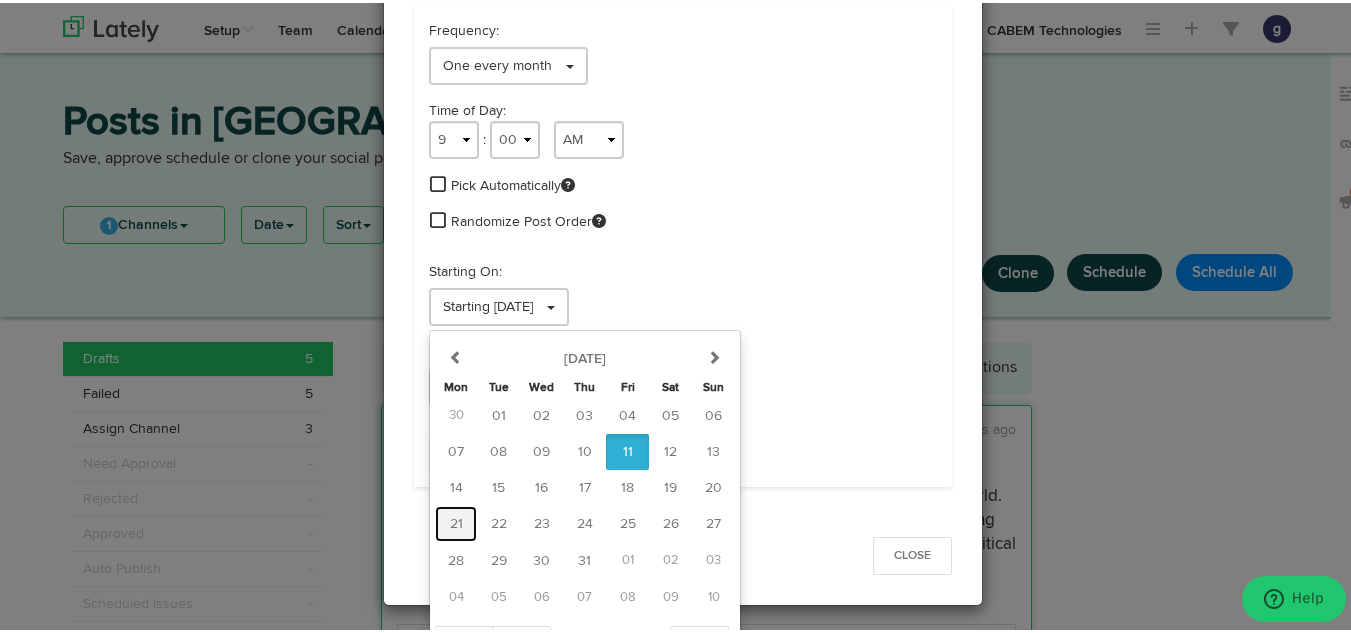 click on "21" at bounding box center [456, 521] 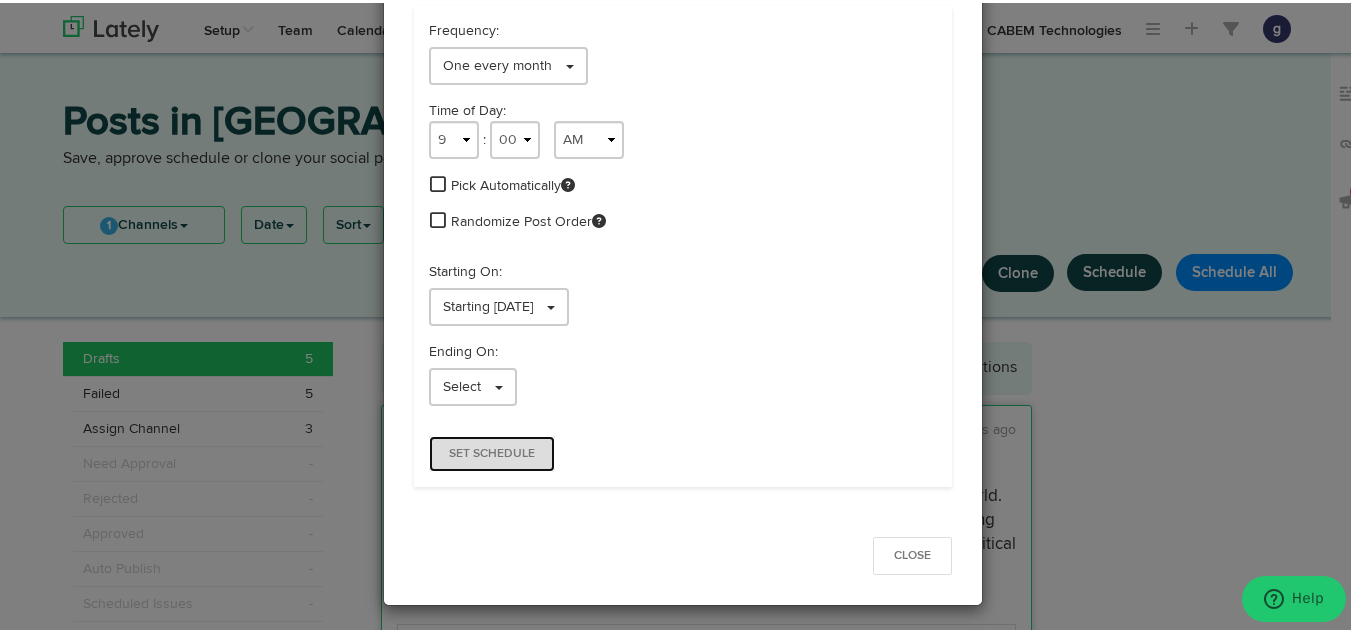 click on "Set Schedule" at bounding box center [492, 451] 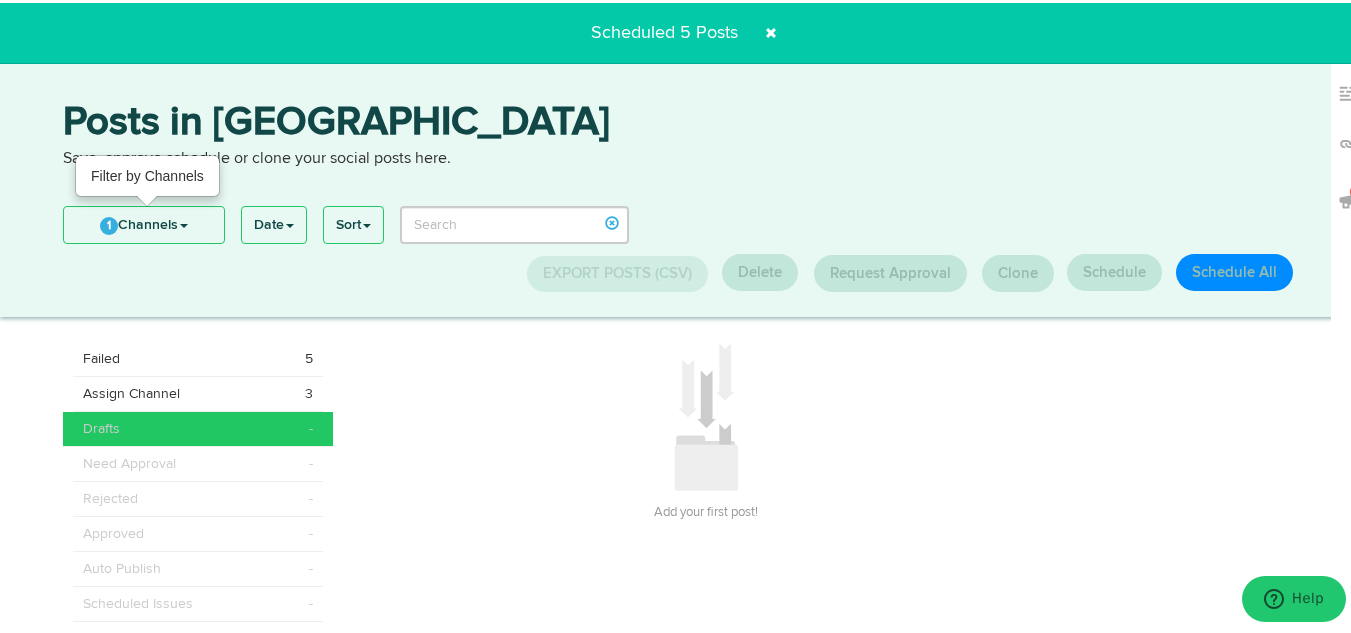click on "1" at bounding box center [109, 223] 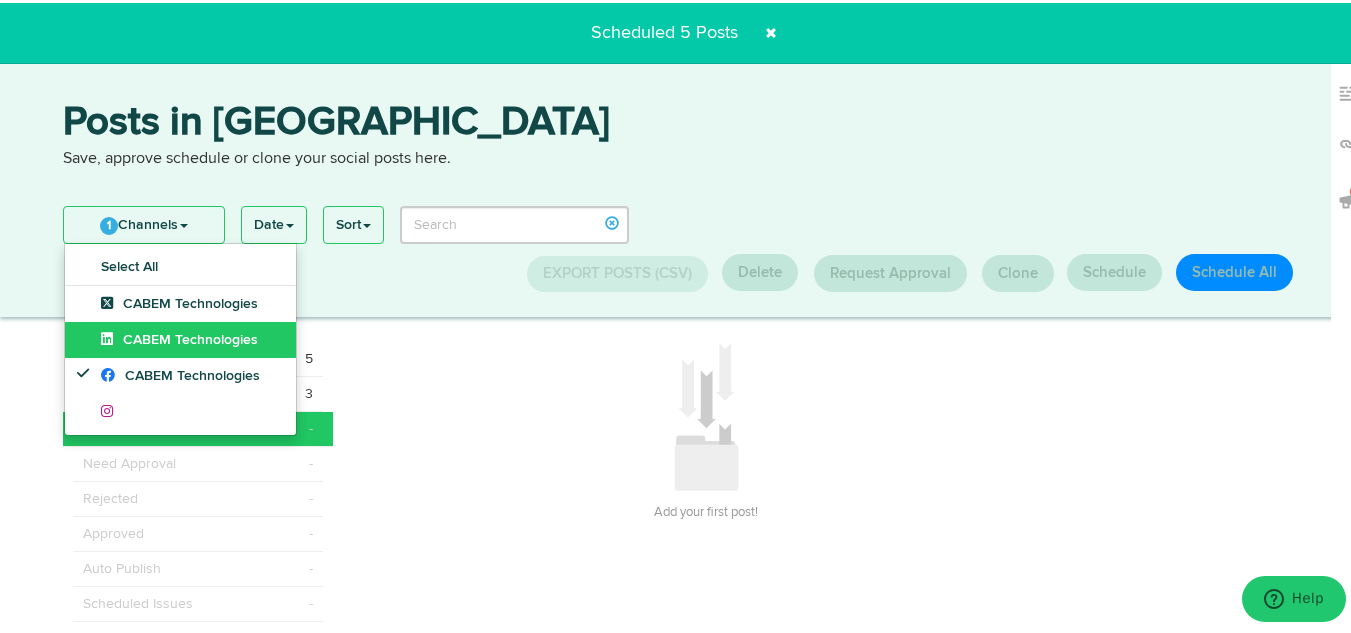 click on "CABEM Technologies" at bounding box center (179, 337) 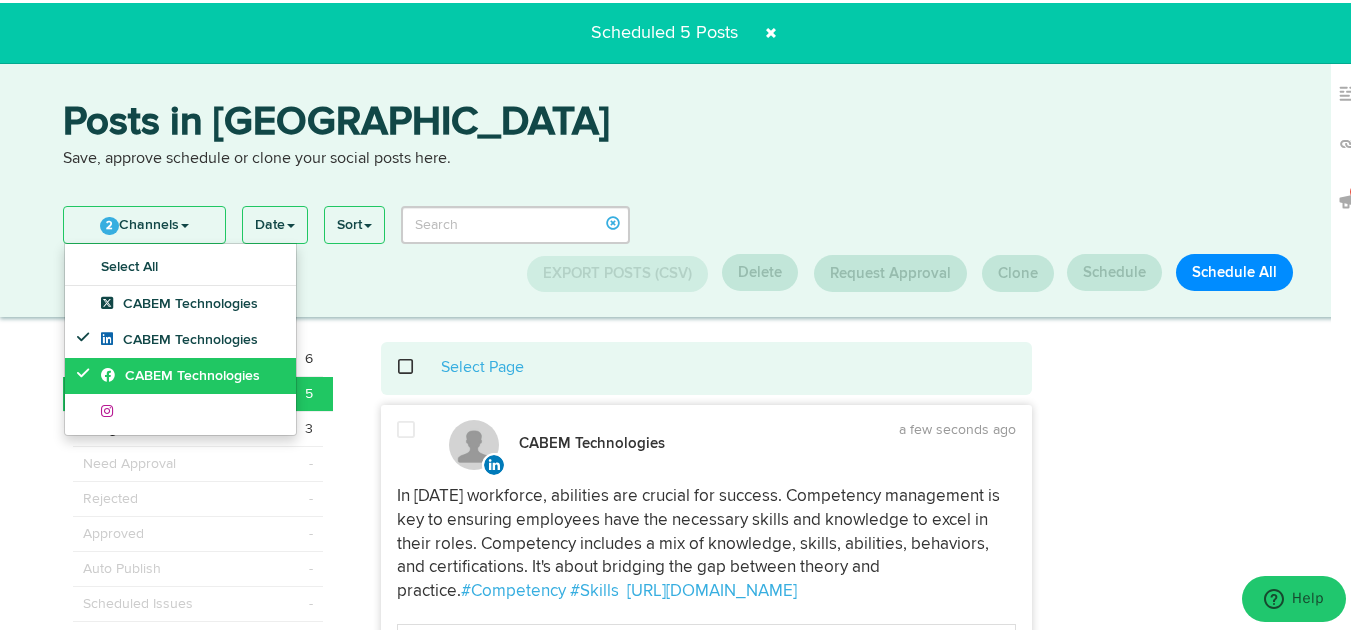 click on "CABEM Technologies" at bounding box center (180, 373) 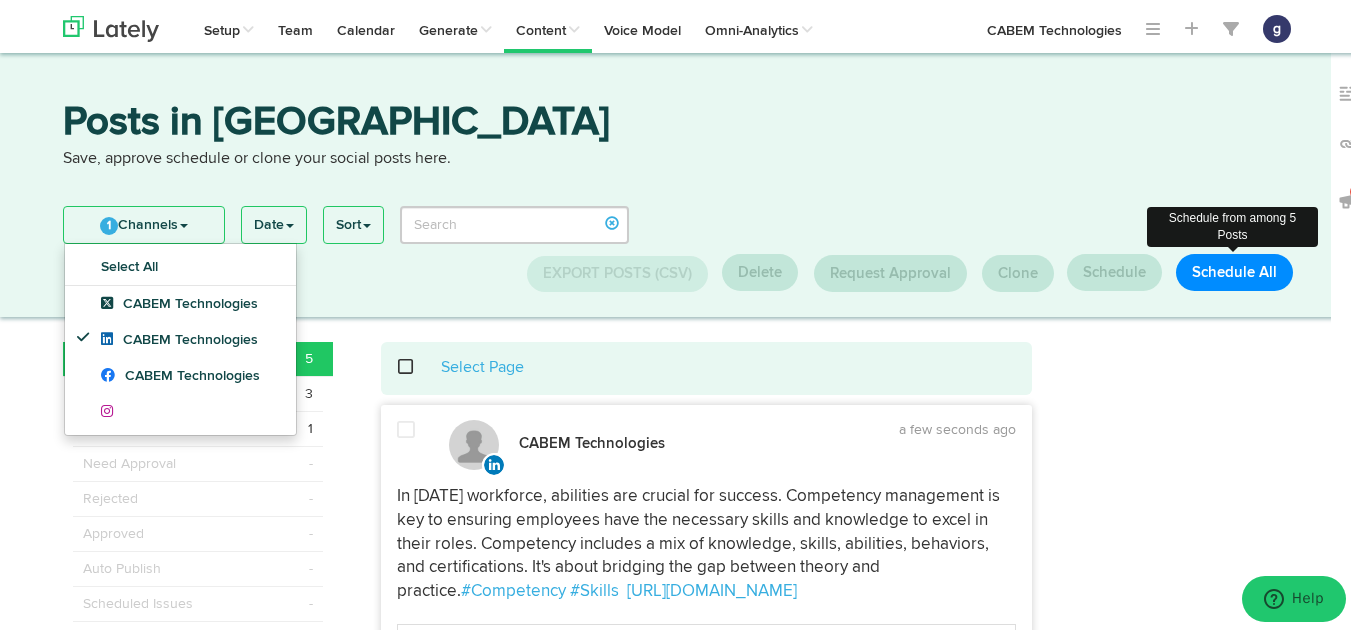 click on "Schedule All" at bounding box center (1234, 269) 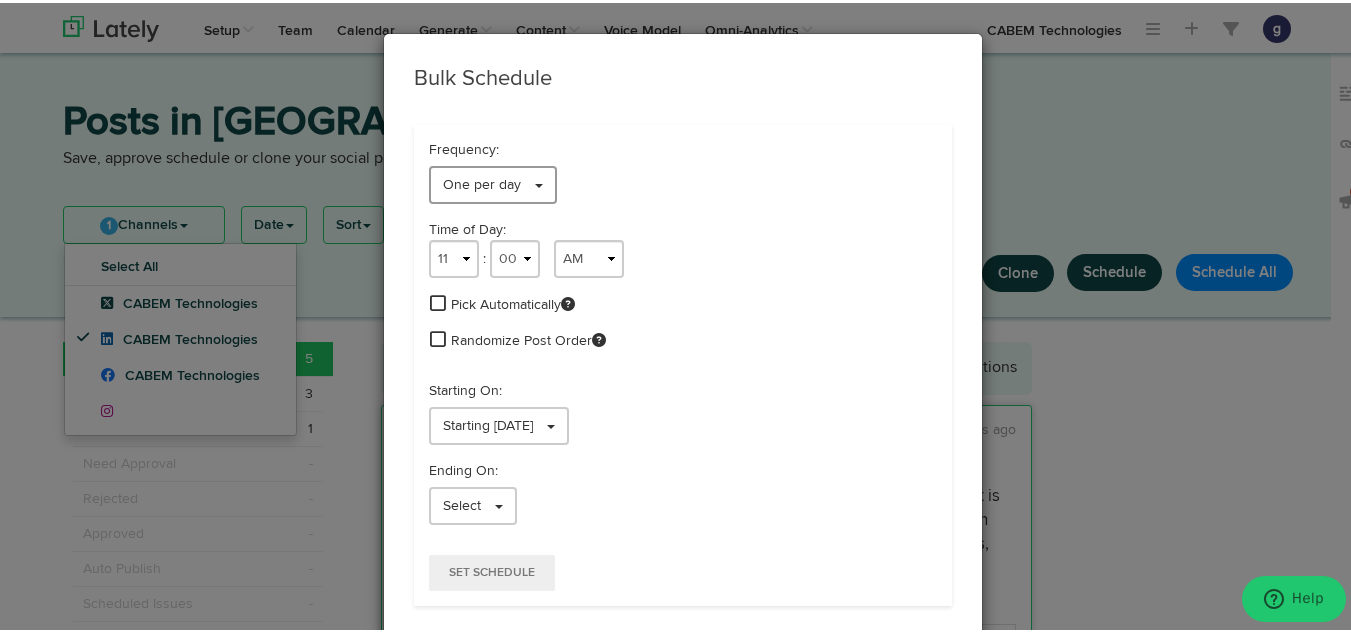 click on "One per day" at bounding box center (493, 182) 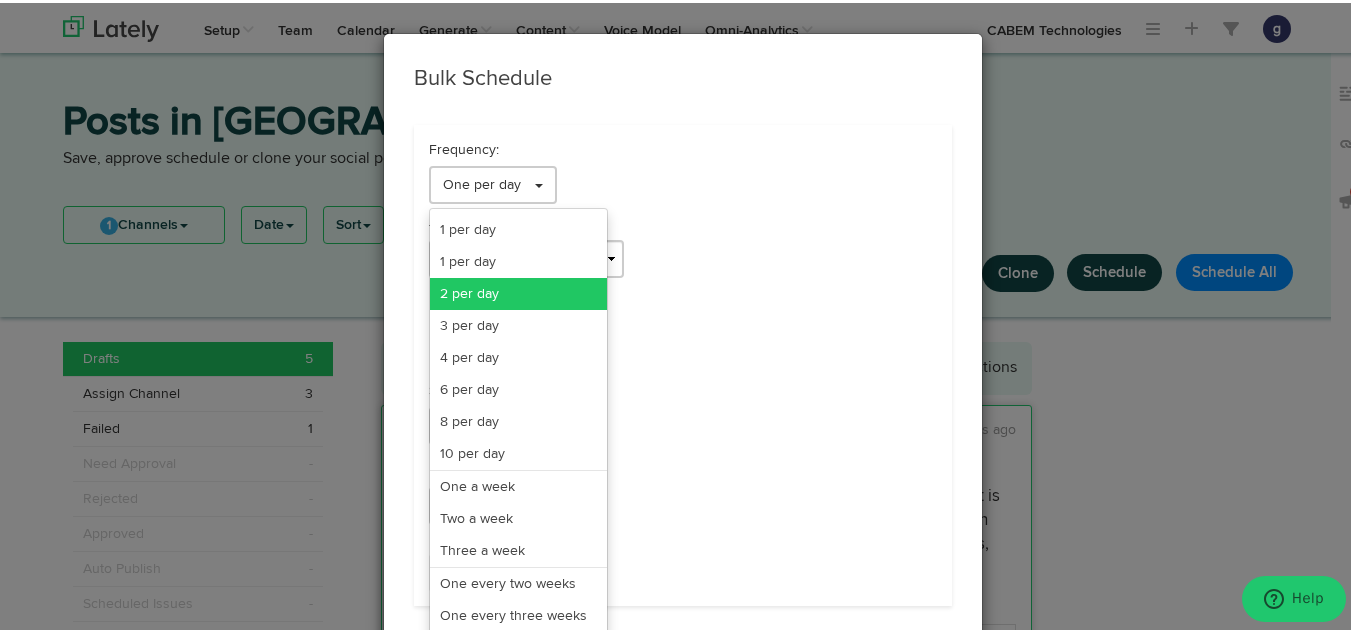 scroll, scrollTop: 163, scrollLeft: 0, axis: vertical 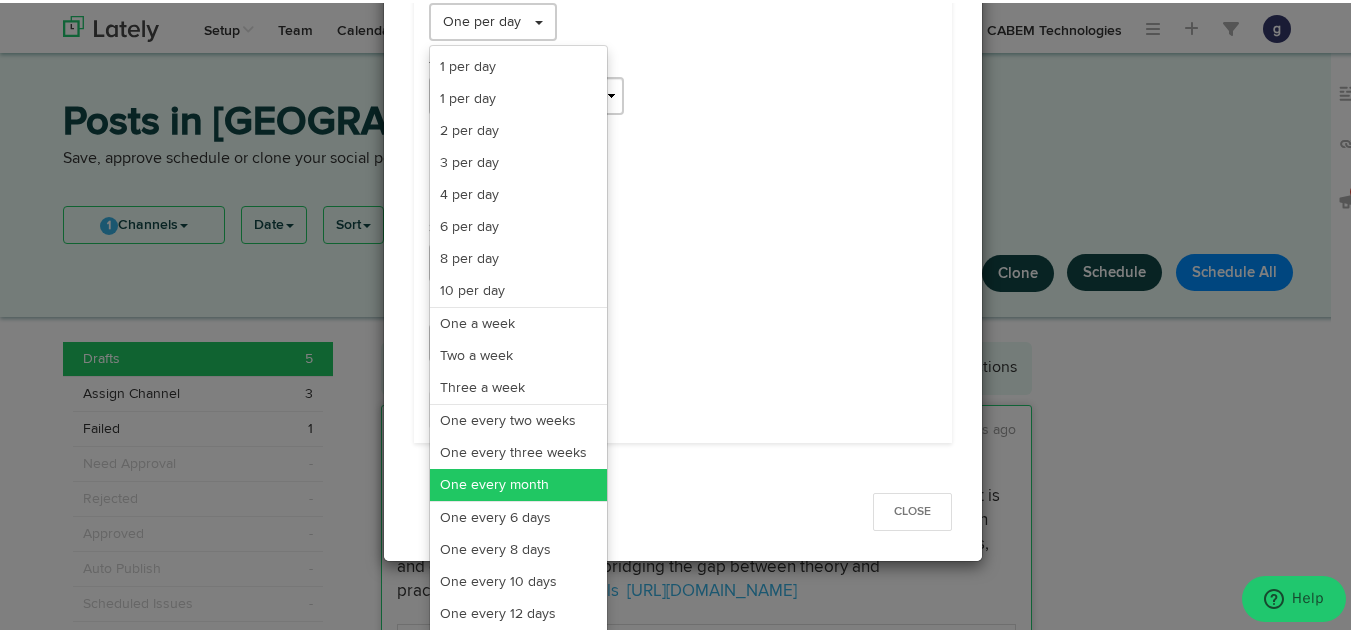 click on "One every month" at bounding box center (518, 482) 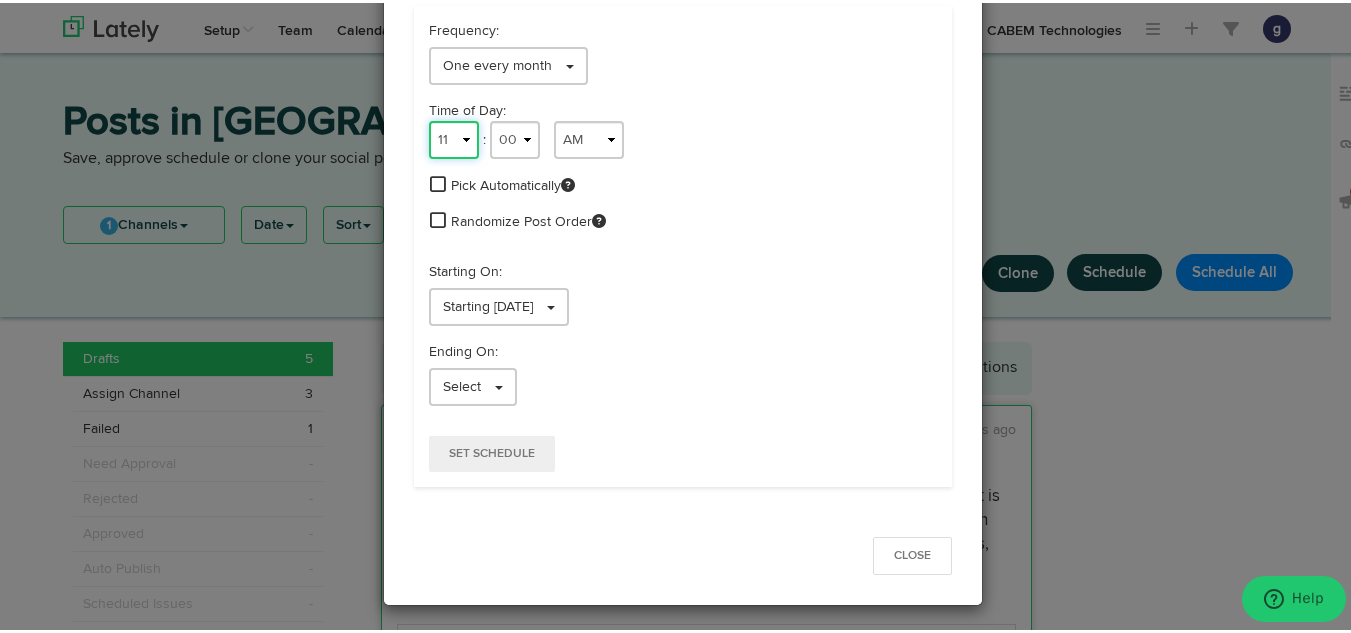 click on "1 2 3 4 5 6 7 8 9 10 11 12" at bounding box center [454, 137] 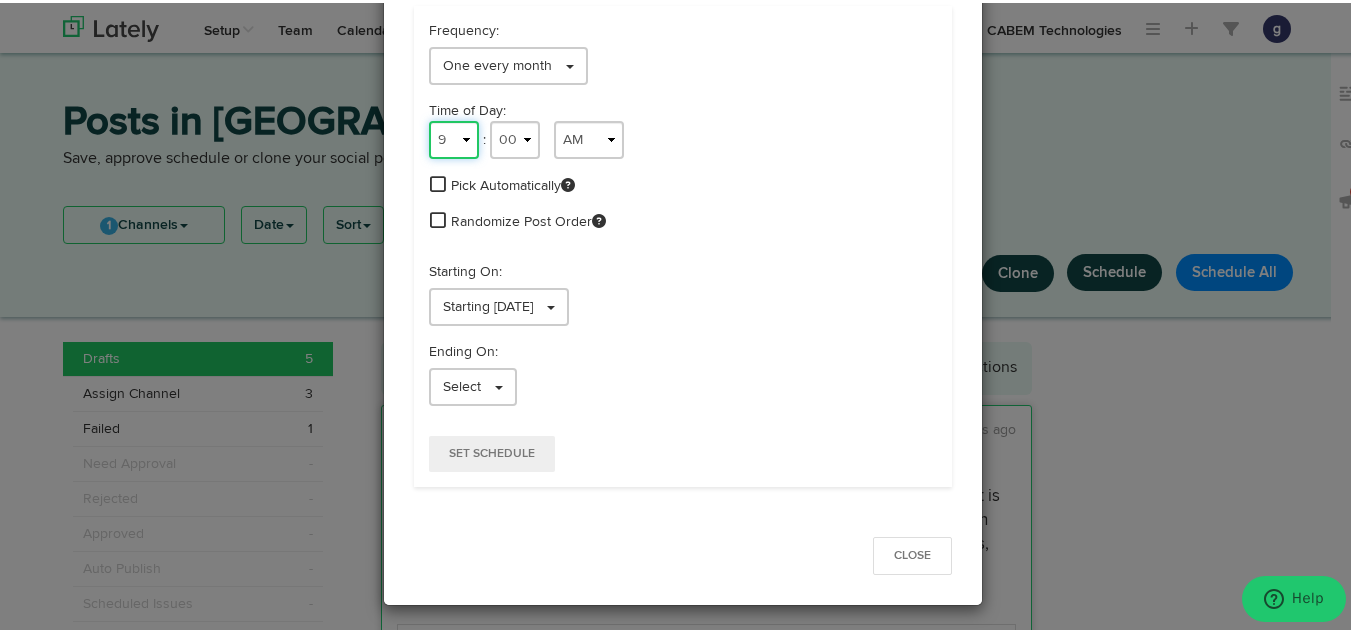 click on "1 2 3 4 5 6 7 8 9 10 11 12" at bounding box center (454, 137) 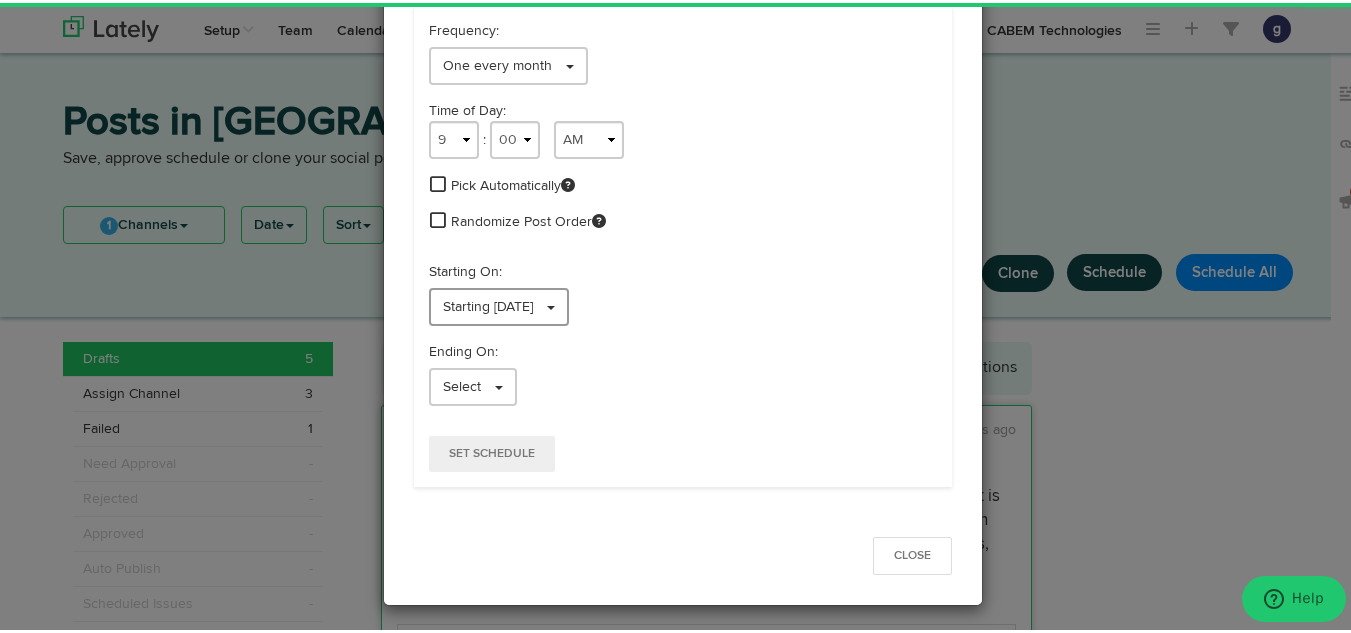 click on "Starting [DATE]" at bounding box center [488, 304] 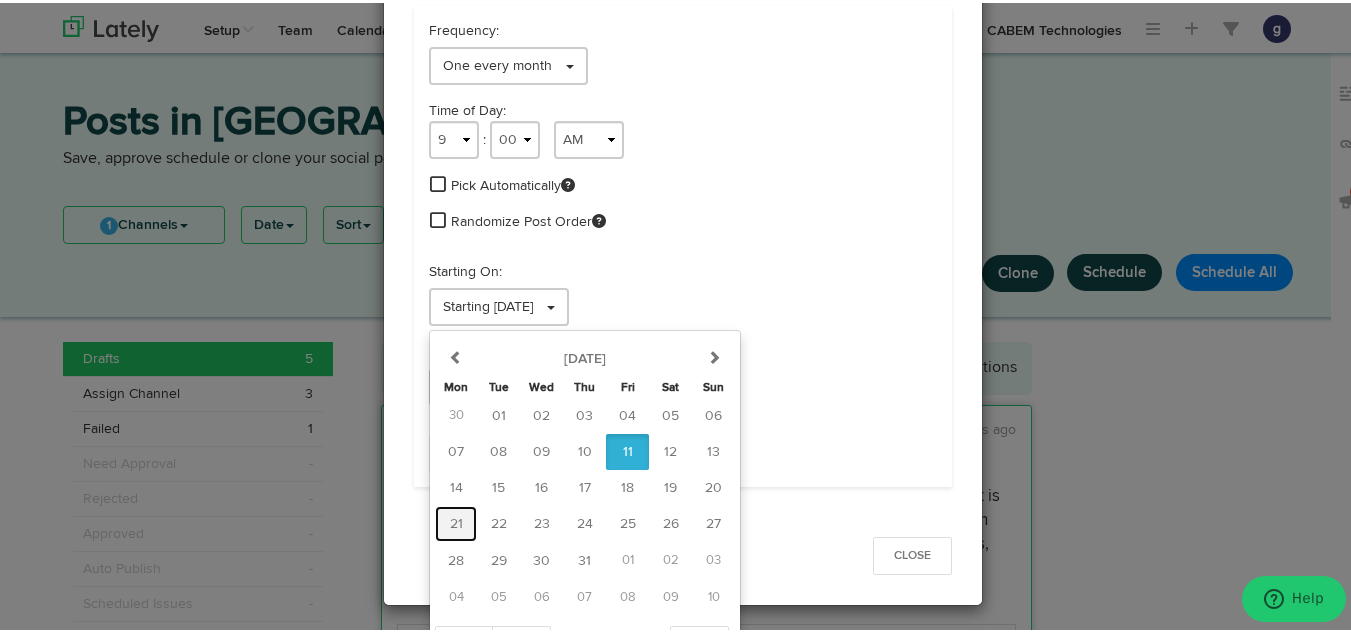 click on "21" at bounding box center [456, 521] 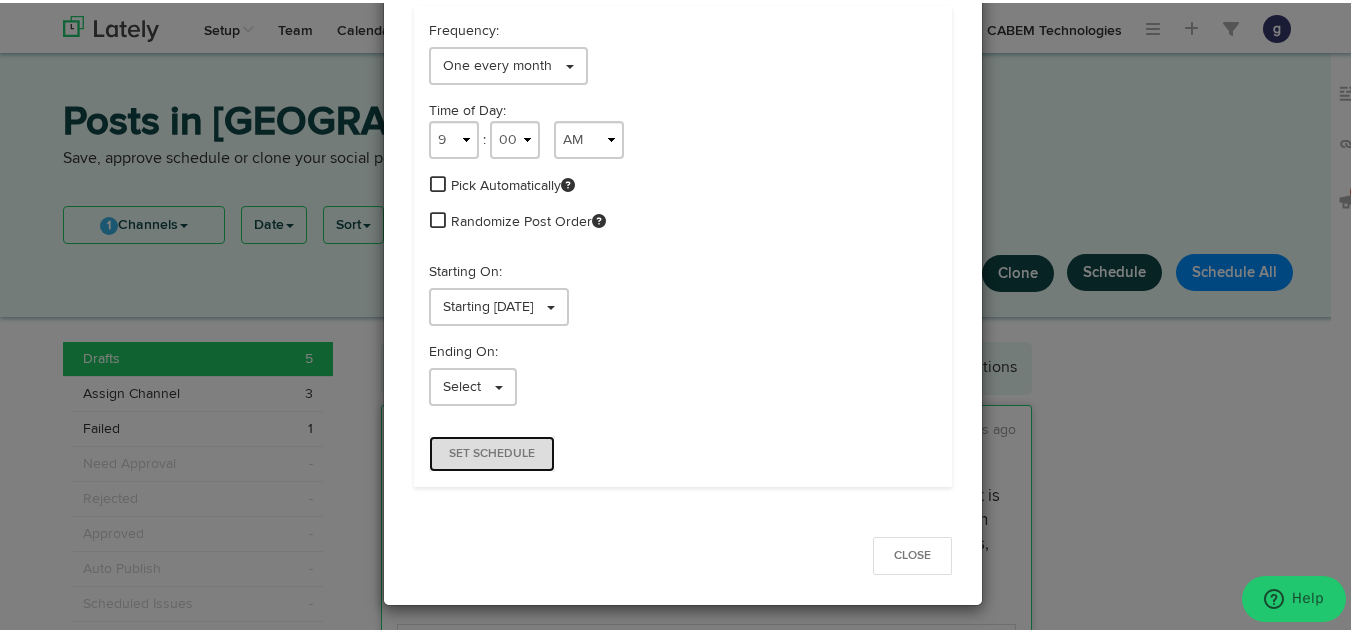 click on "Set Schedule" at bounding box center (492, 451) 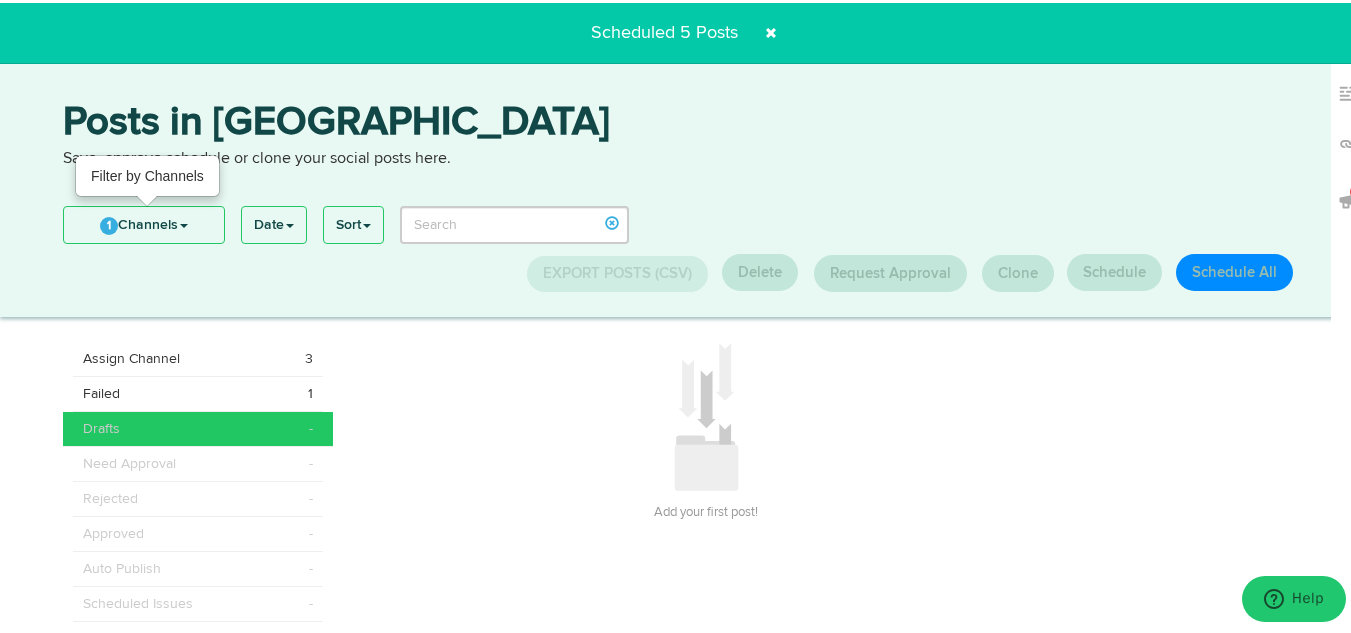 click on "1  Channels" at bounding box center (144, 222) 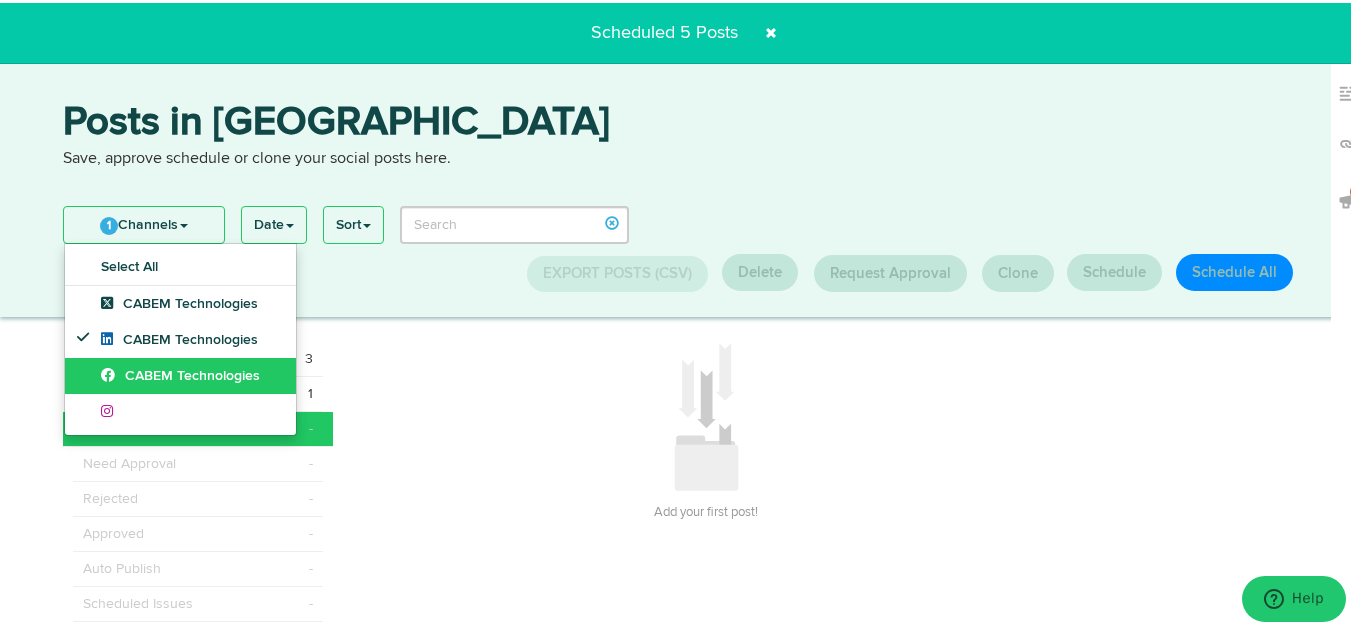 click on "CABEM Technologies" at bounding box center [180, 373] 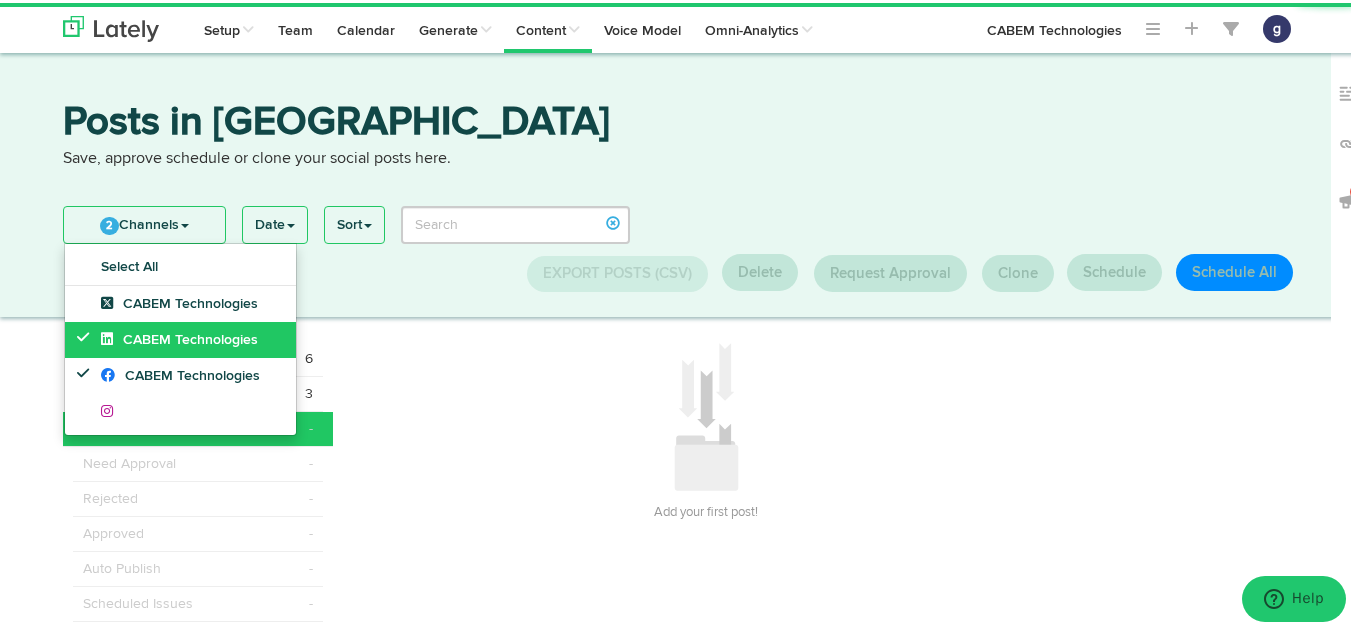 click on "CABEM Technologies" at bounding box center (180, 337) 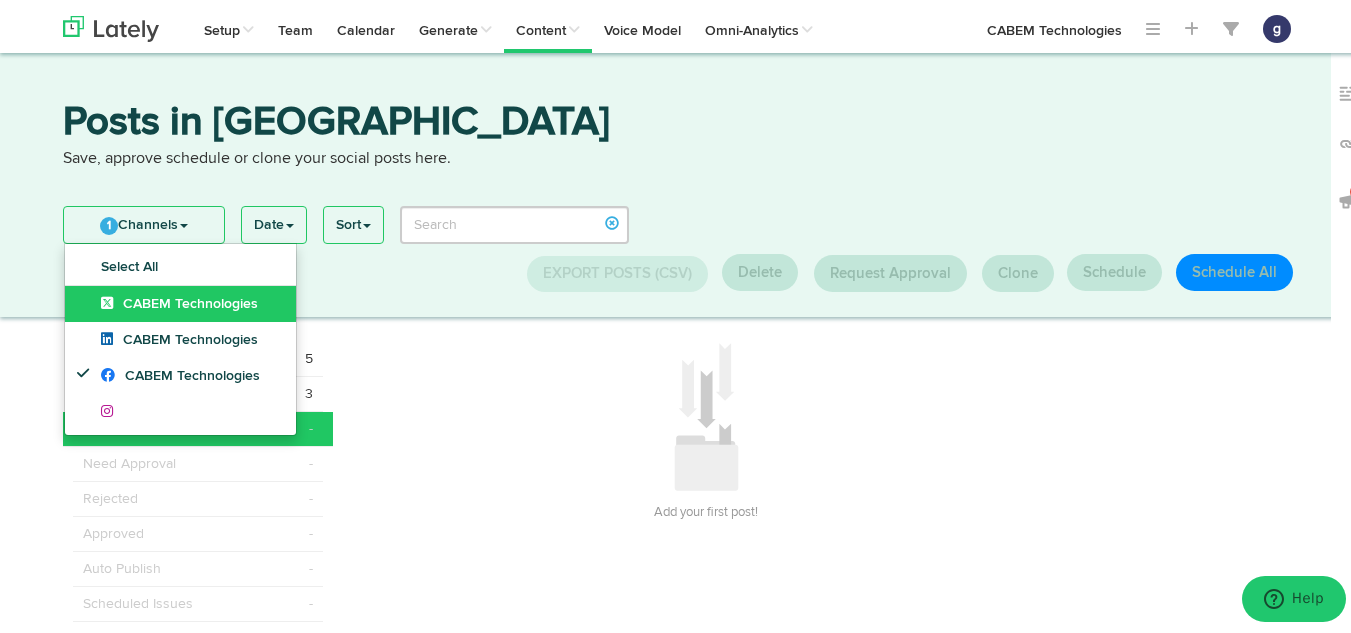 click on "CABEM Technologies" at bounding box center (179, 301) 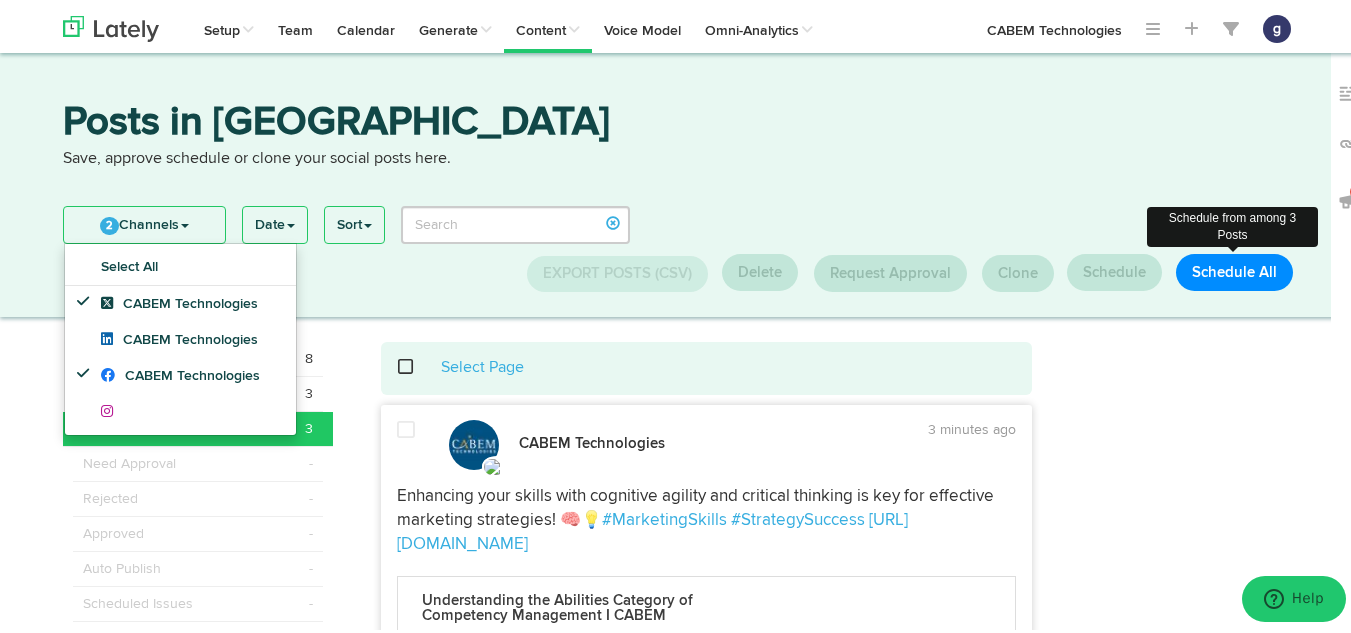 click on "Schedule All" at bounding box center (1234, 269) 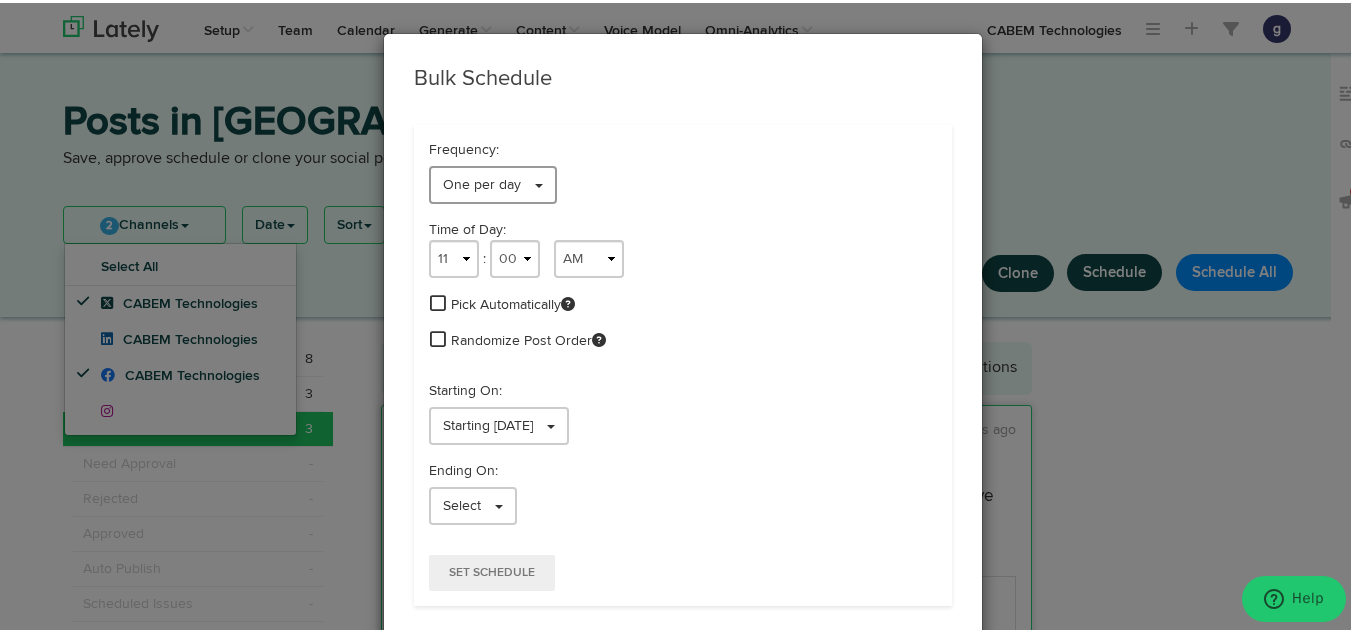 click on "One per day" at bounding box center (482, 182) 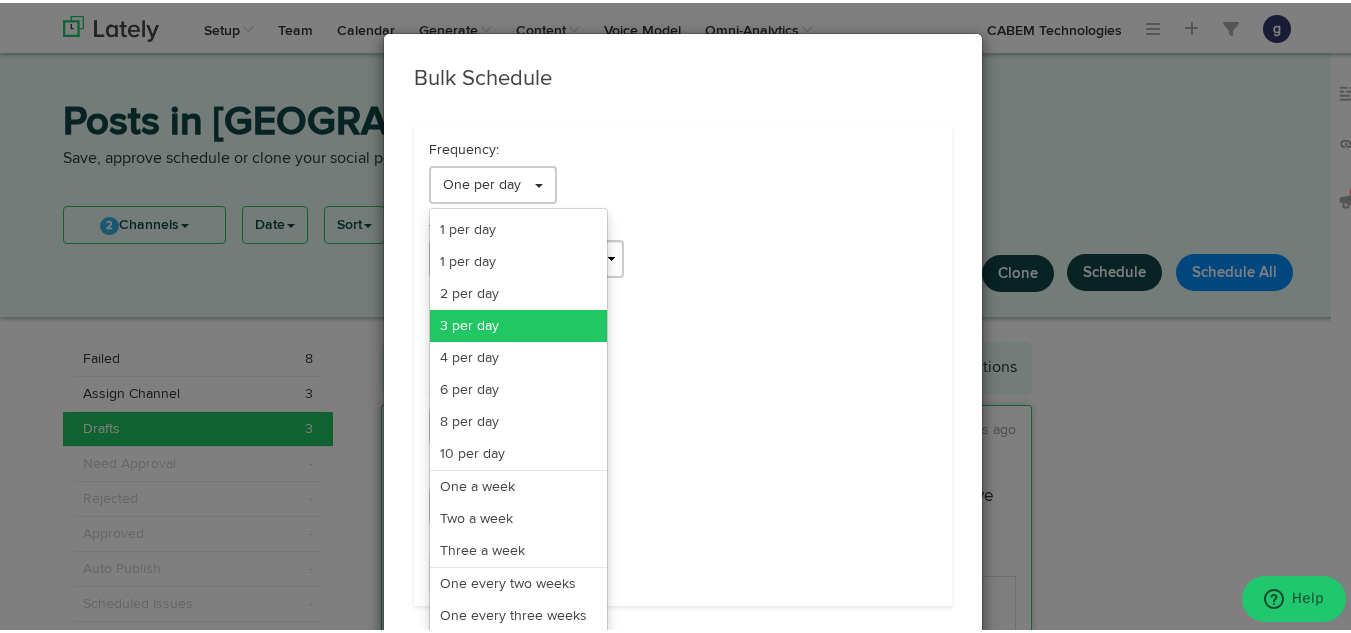 scroll, scrollTop: 163, scrollLeft: 0, axis: vertical 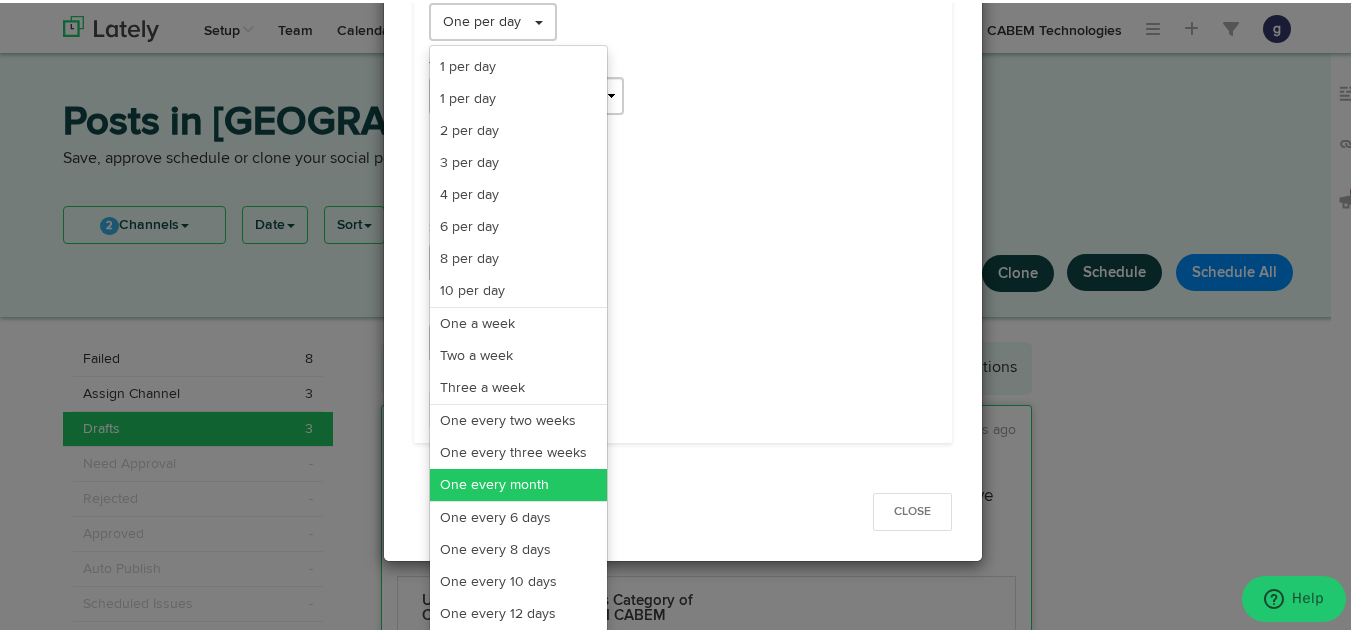 click on "One every month" at bounding box center [518, 482] 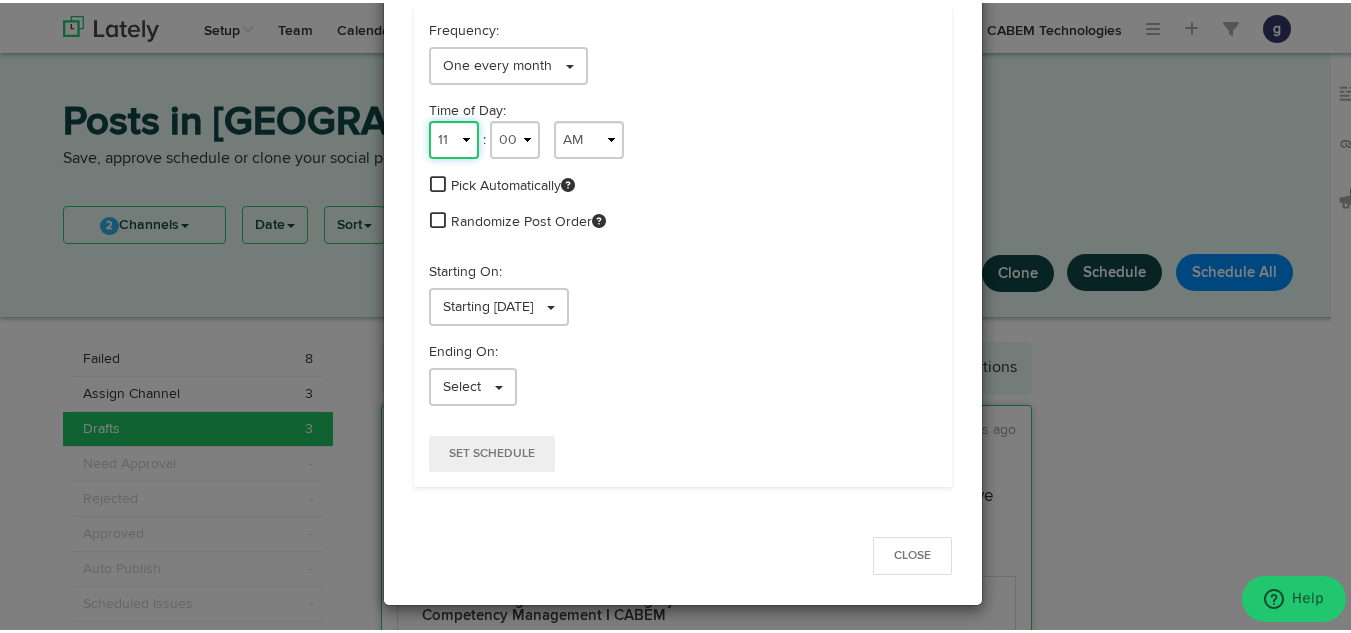 click on "1 2 3 4 5 6 7 8 9 10 11 12" at bounding box center [454, 137] 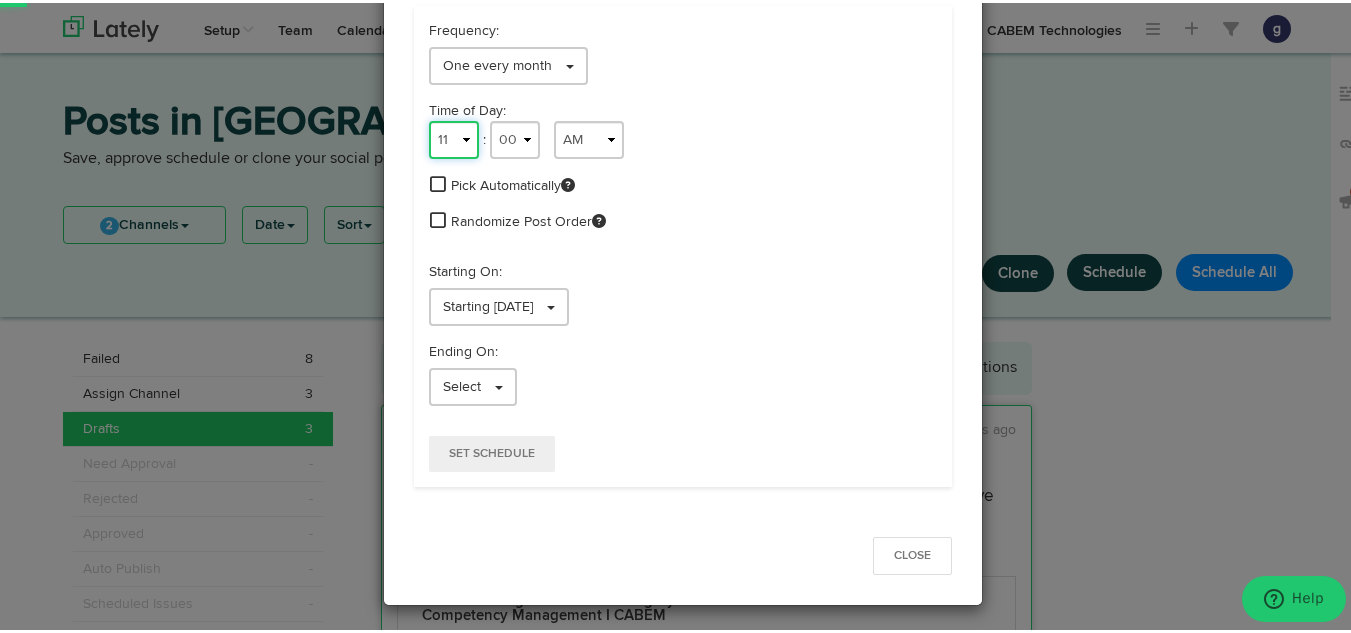 select on "9" 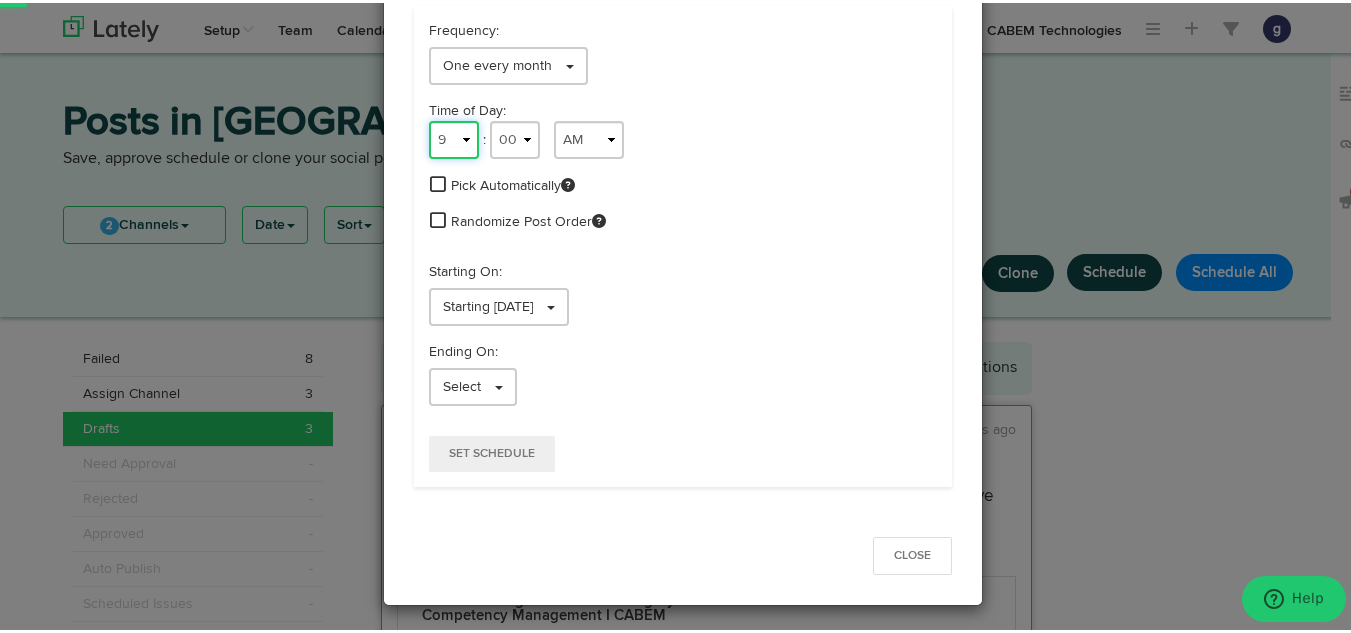 click on "1 2 3 4 5 6 7 8 9 10 11 12" at bounding box center (454, 137) 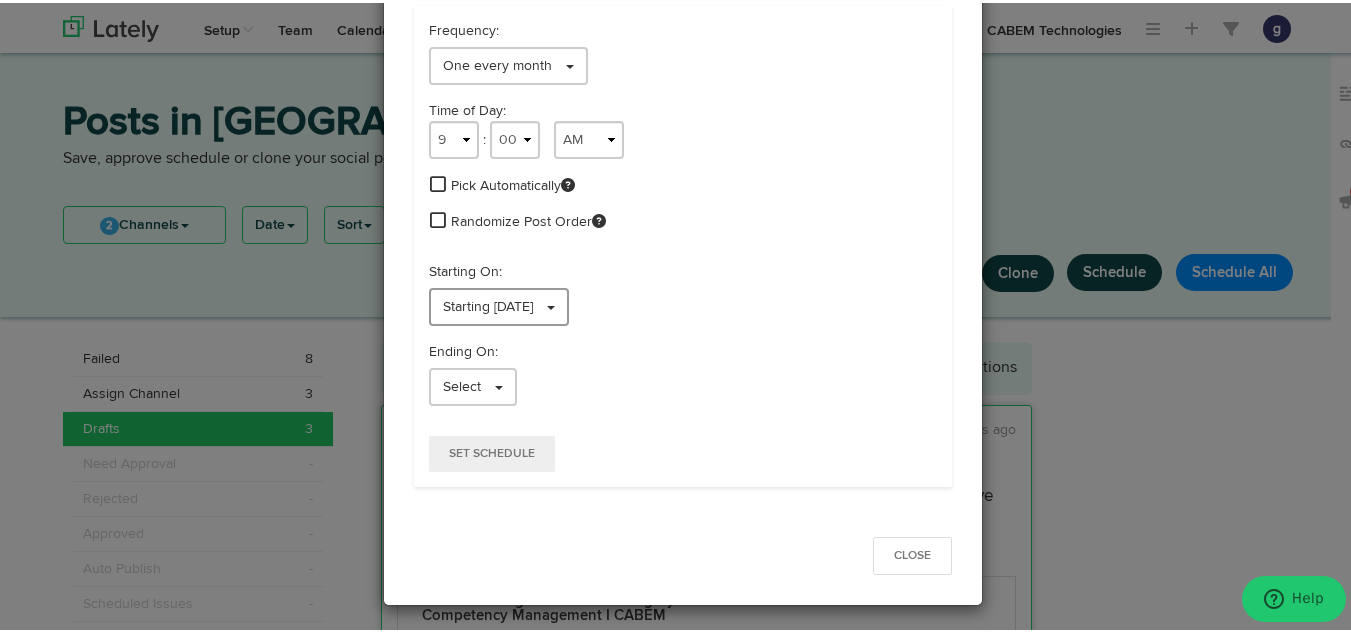 click on "Starting [DATE]" at bounding box center [488, 304] 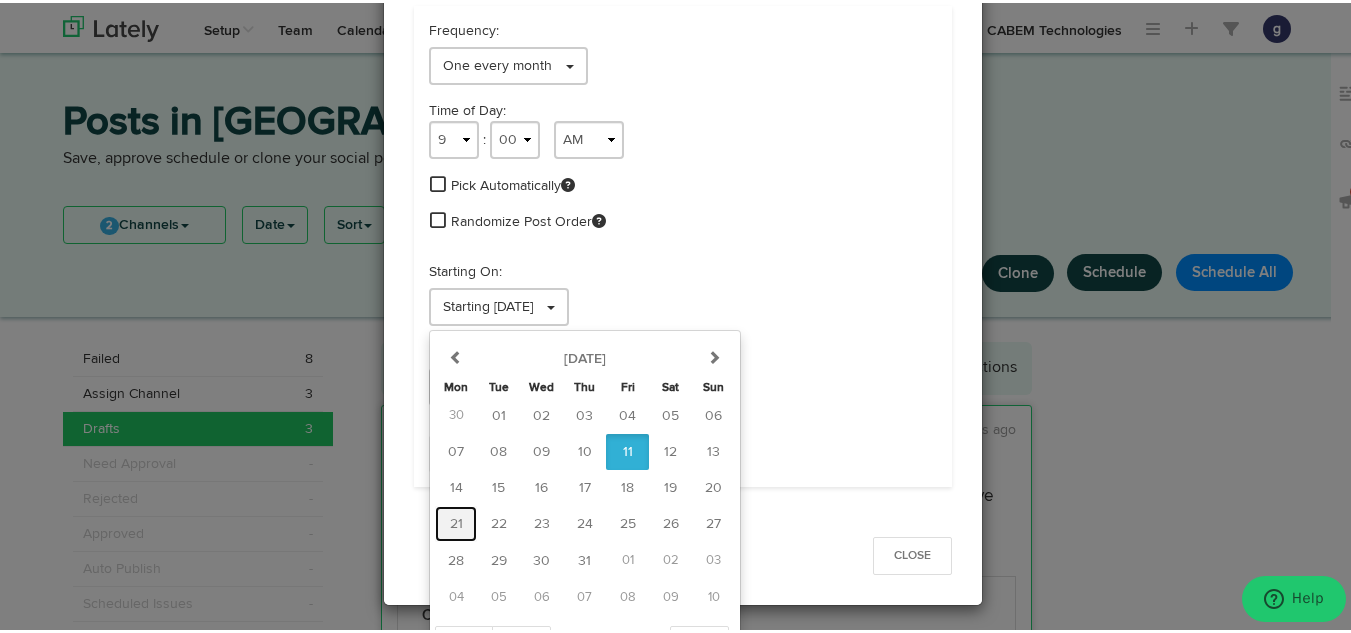 click on "21" at bounding box center [456, 521] 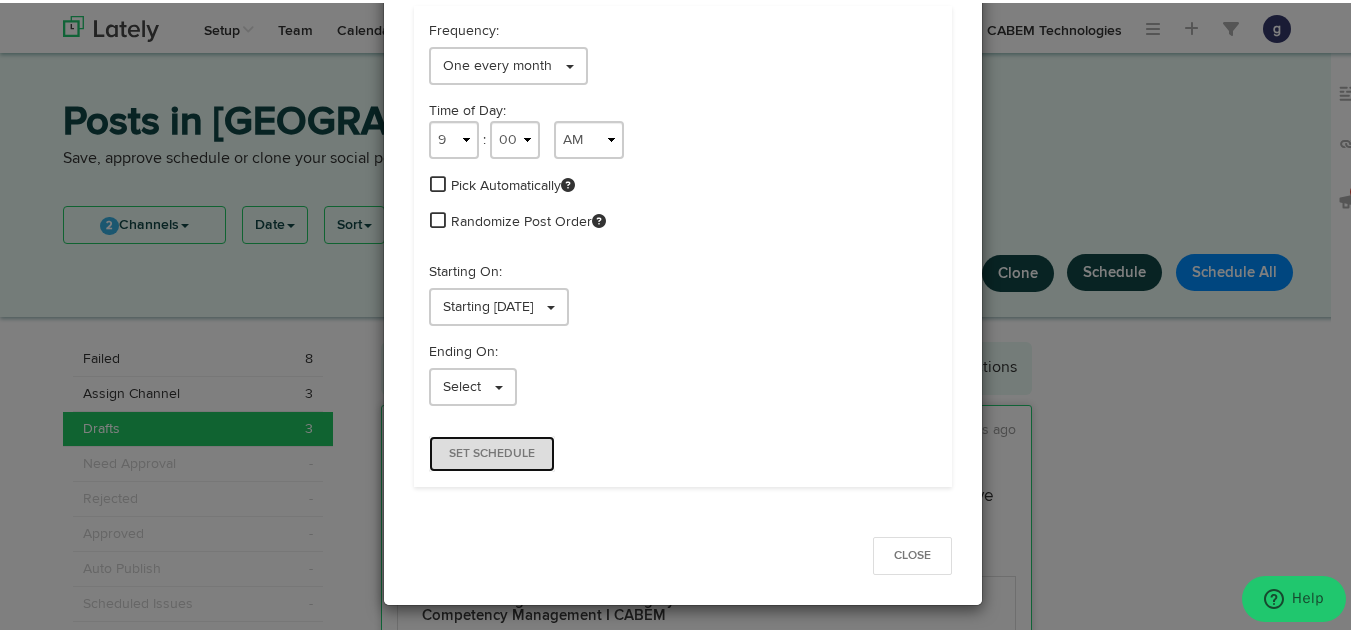 click on "Set Schedule" at bounding box center [492, 451] 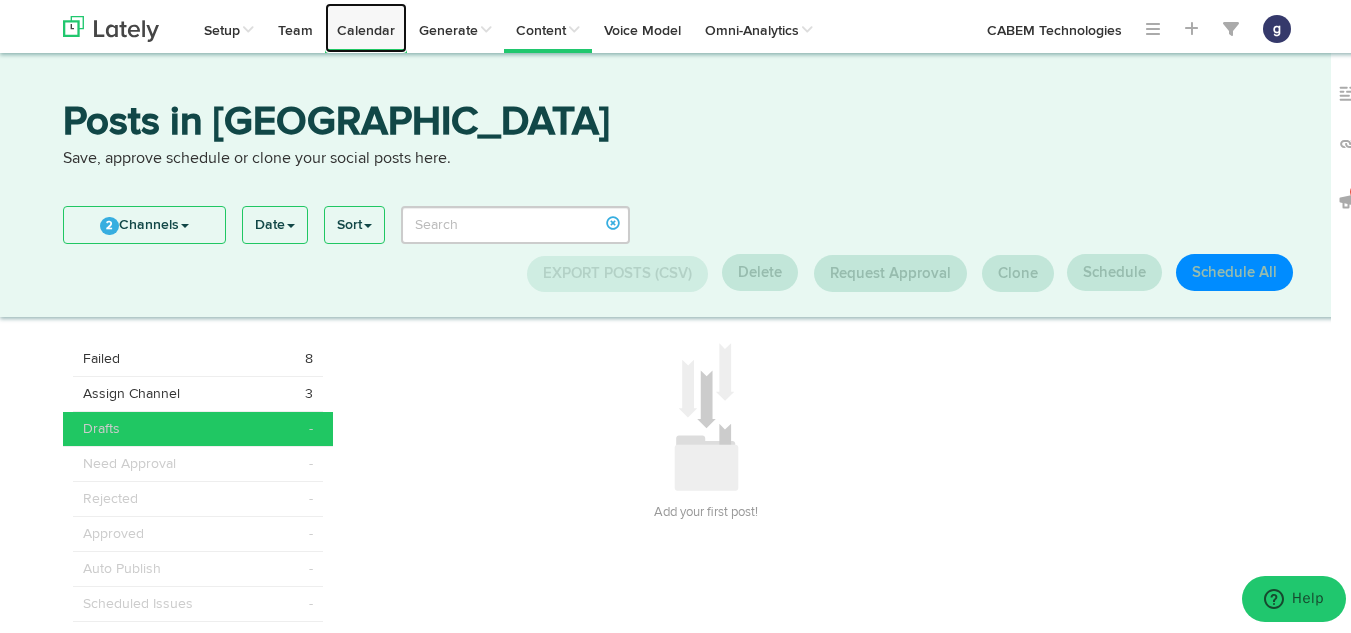 click on "Calendar" at bounding box center (366, 25) 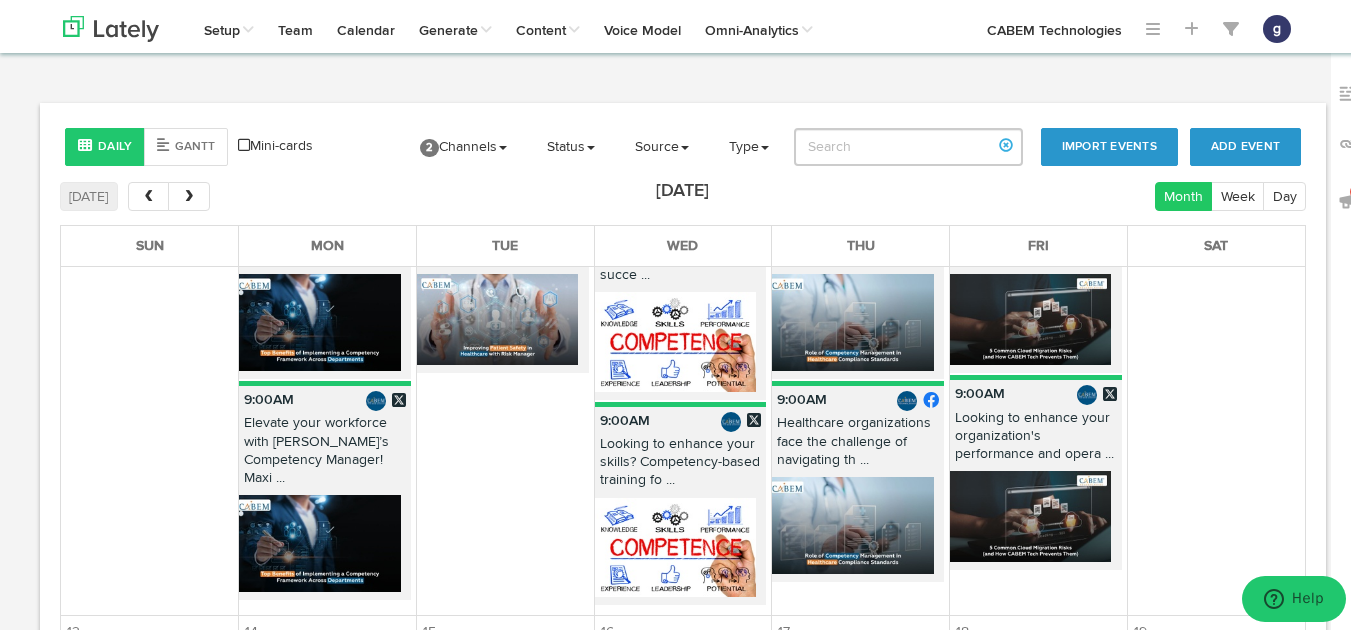 scroll, scrollTop: 570, scrollLeft: 0, axis: vertical 